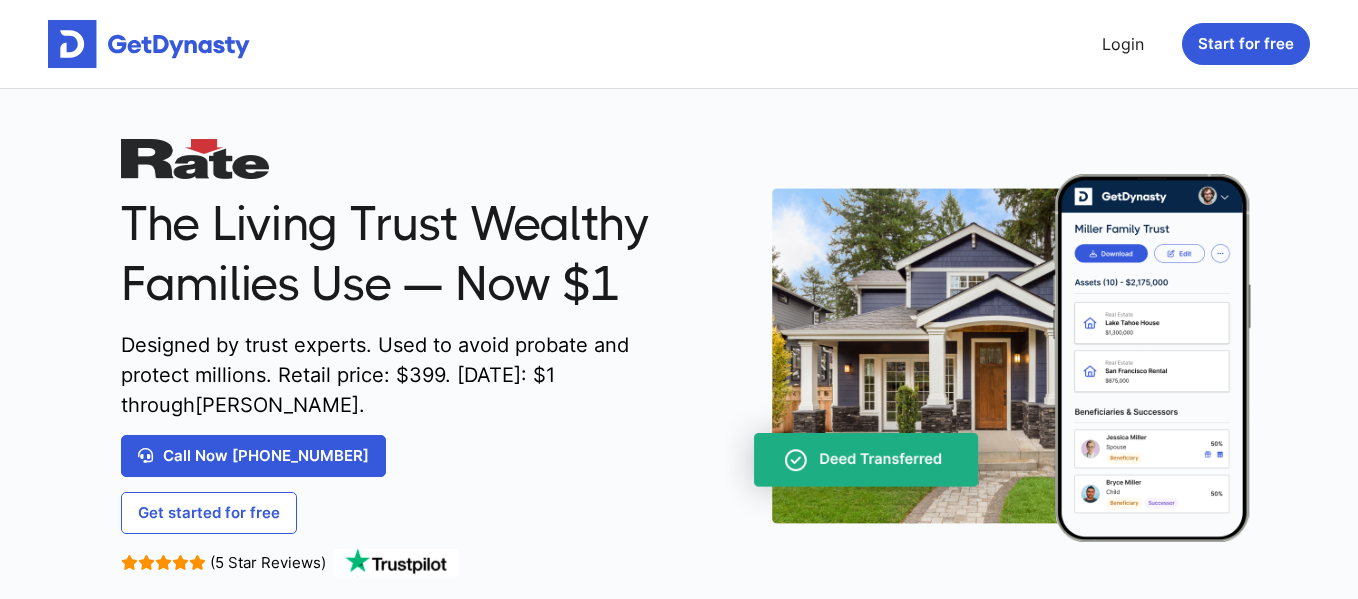 scroll, scrollTop: 0, scrollLeft: 0, axis: both 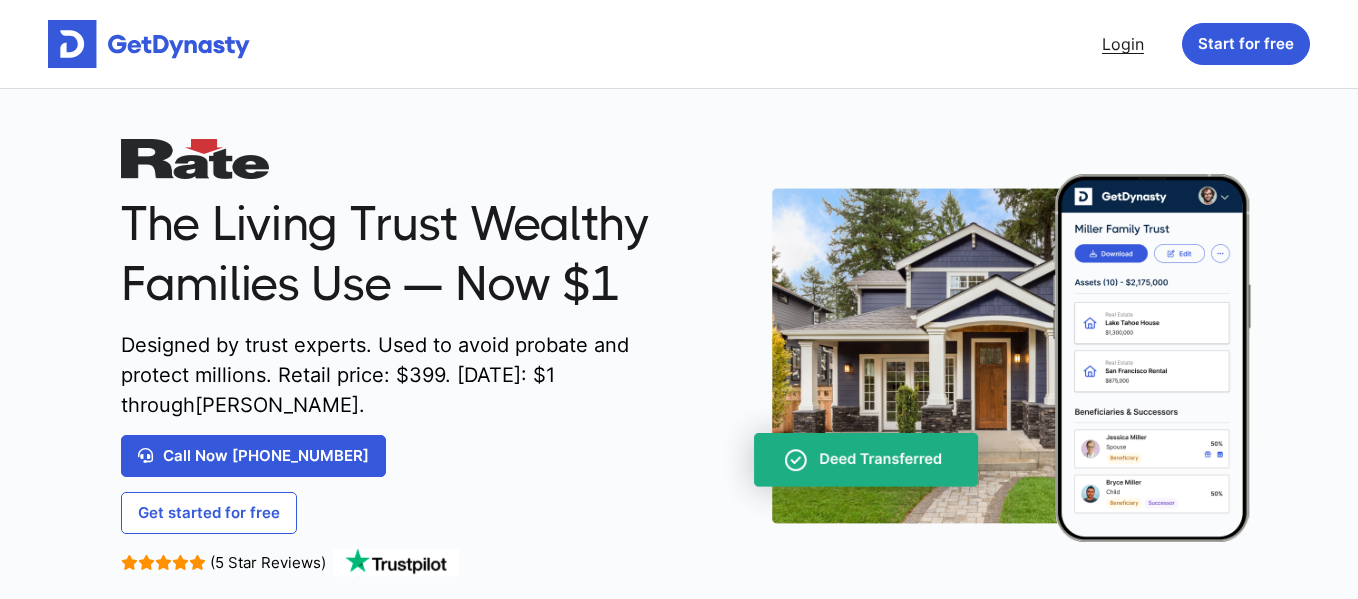 click on "Login" at bounding box center [1123, 44] 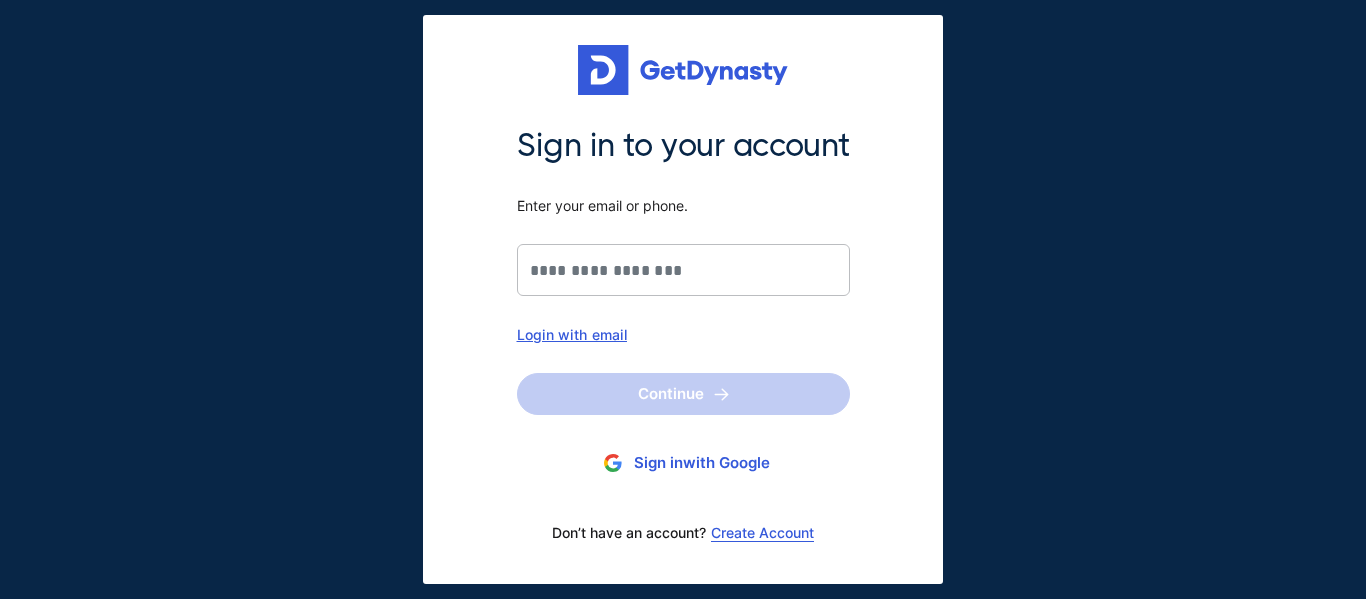 scroll, scrollTop: 0, scrollLeft: 0, axis: both 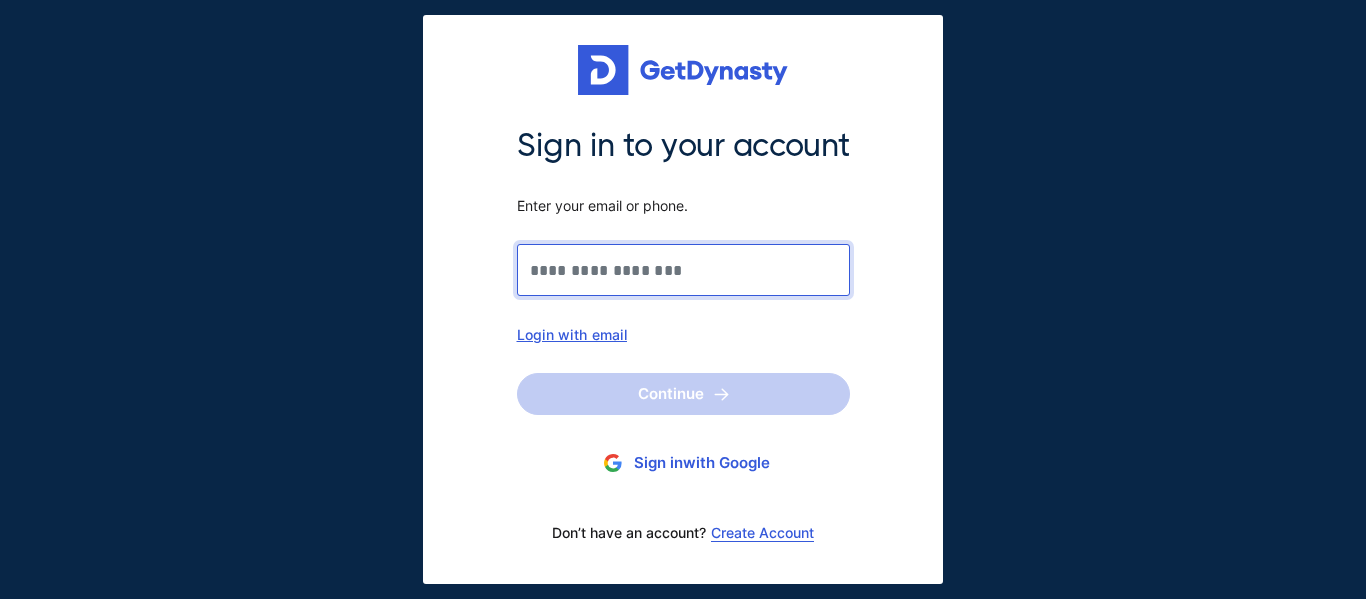 click on "Sign in to your account Enter your email or phone." at bounding box center [683, 270] 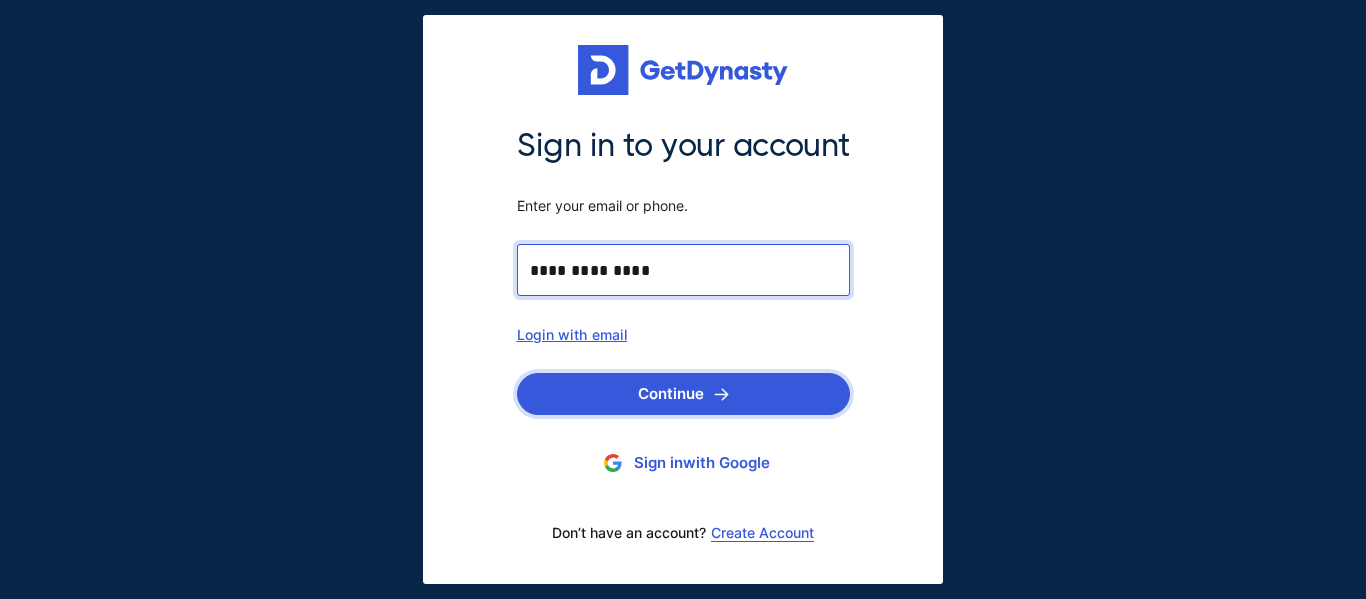 type on "**********" 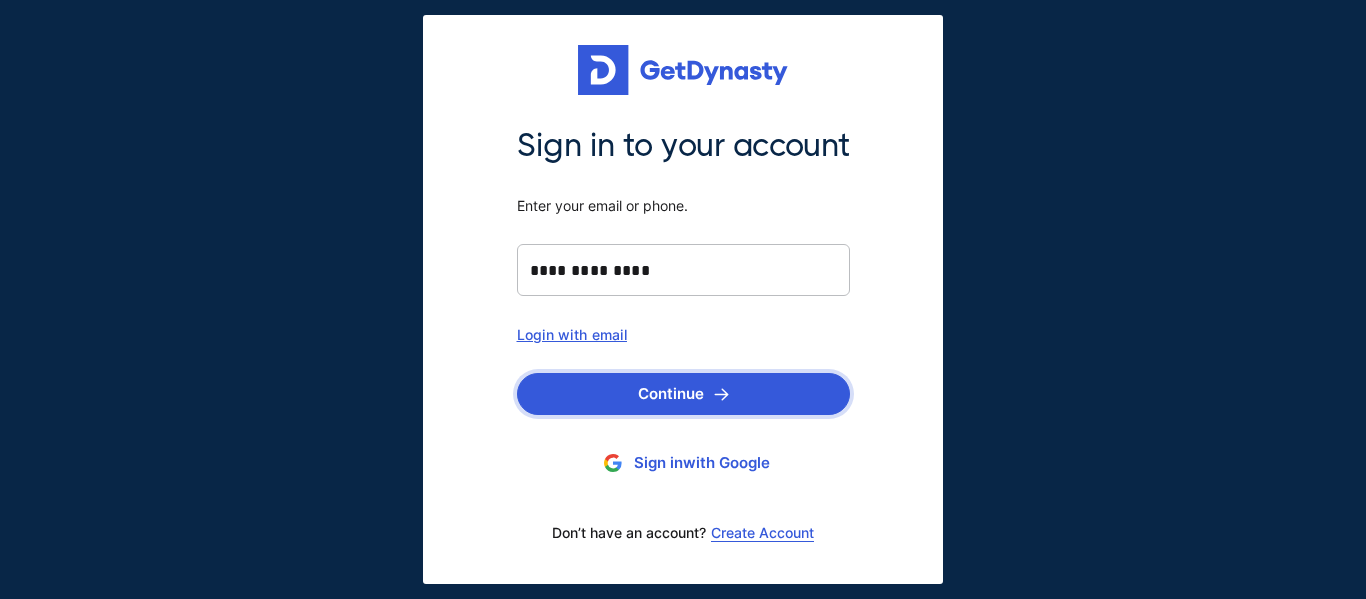 click on "Continue" at bounding box center [683, 394] 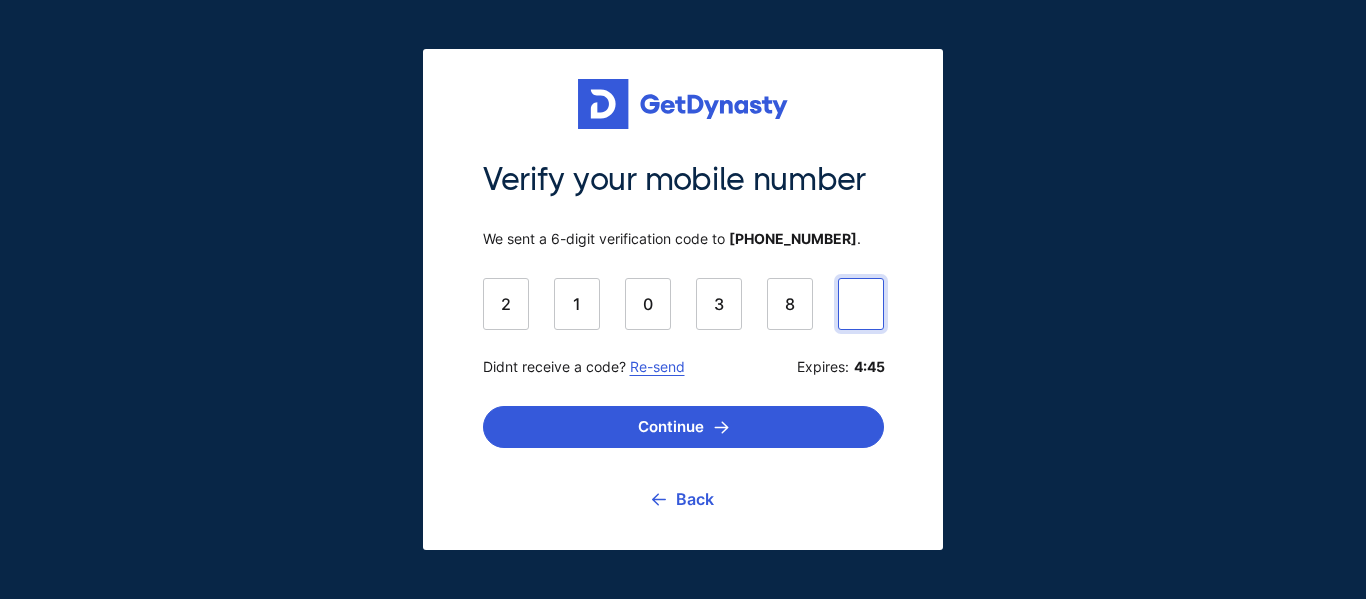 type on "******" 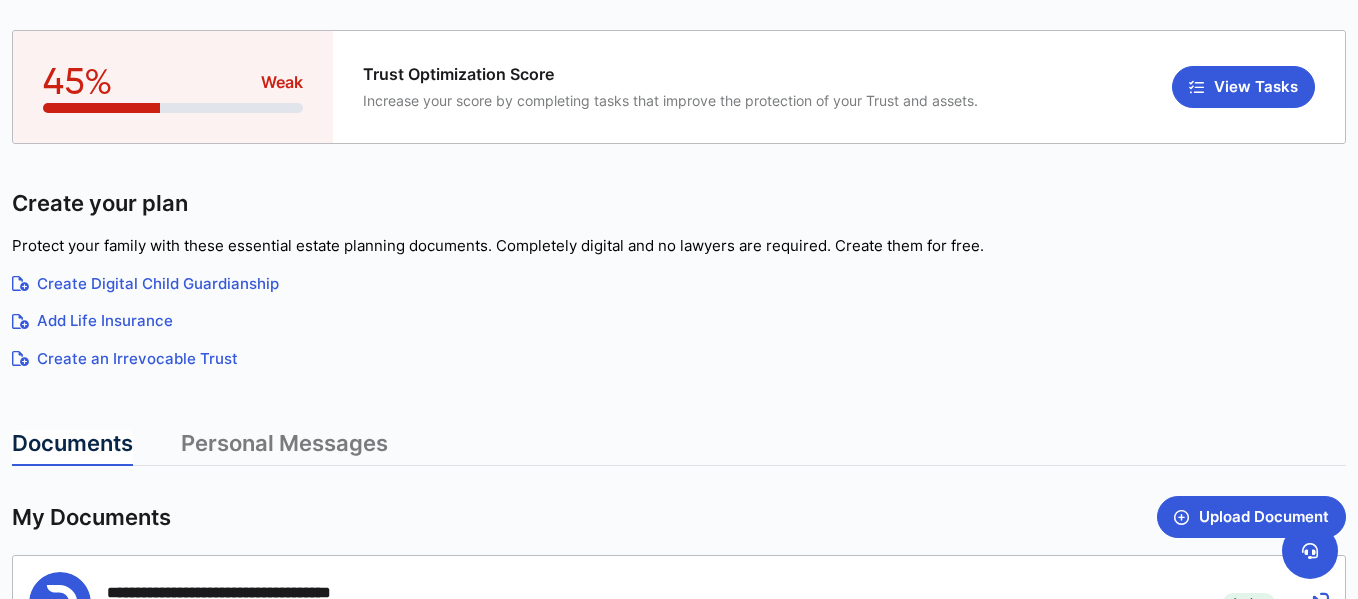 scroll, scrollTop: 172, scrollLeft: 0, axis: vertical 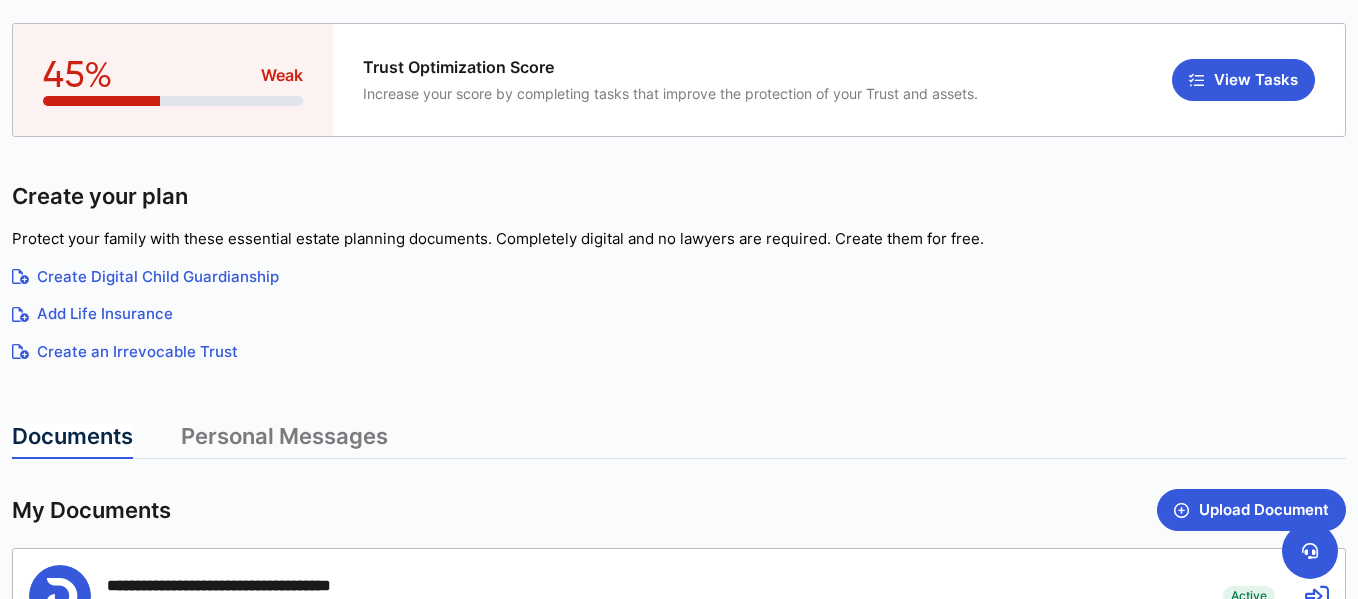 click on "Create an Irrevocable Trust" at bounding box center [679, 352] 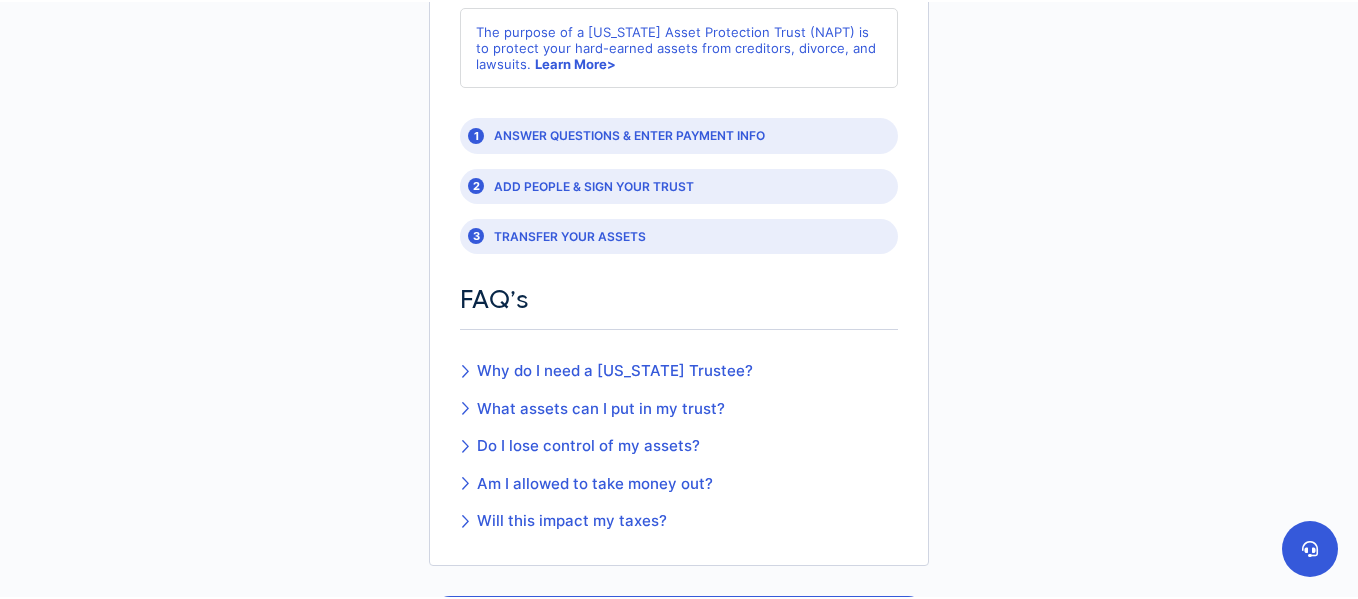 scroll, scrollTop: 224, scrollLeft: 0, axis: vertical 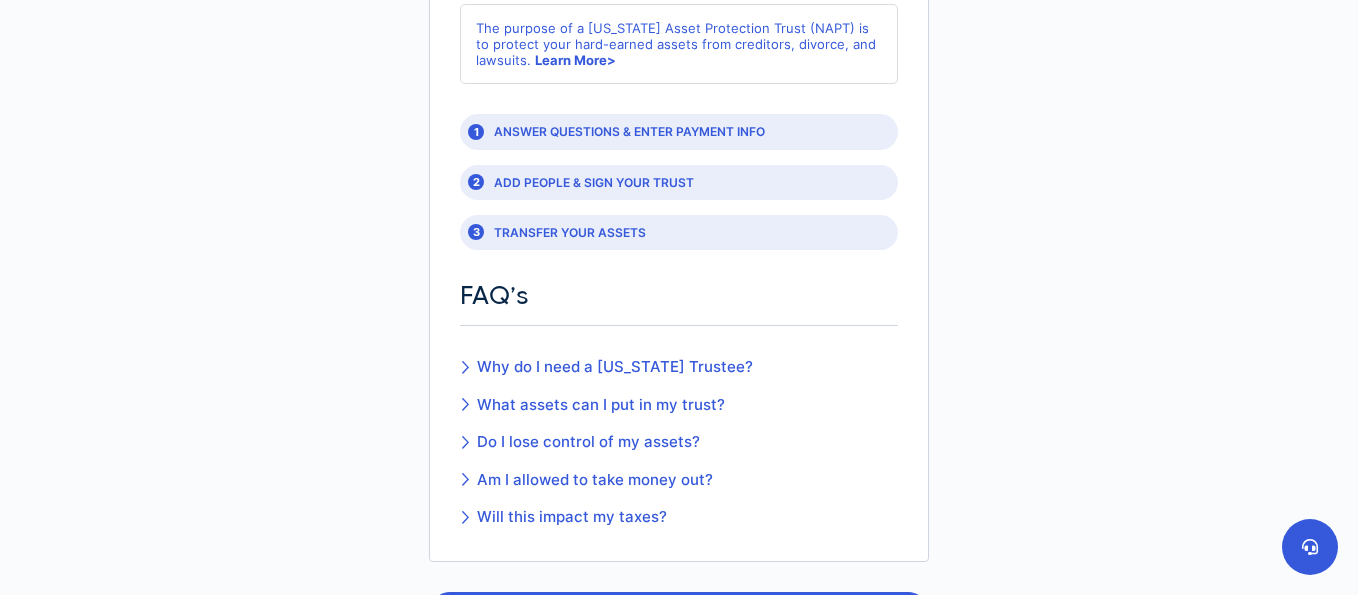 click on "Why do I need a Nevada Trustee?" at bounding box center (606, 367) 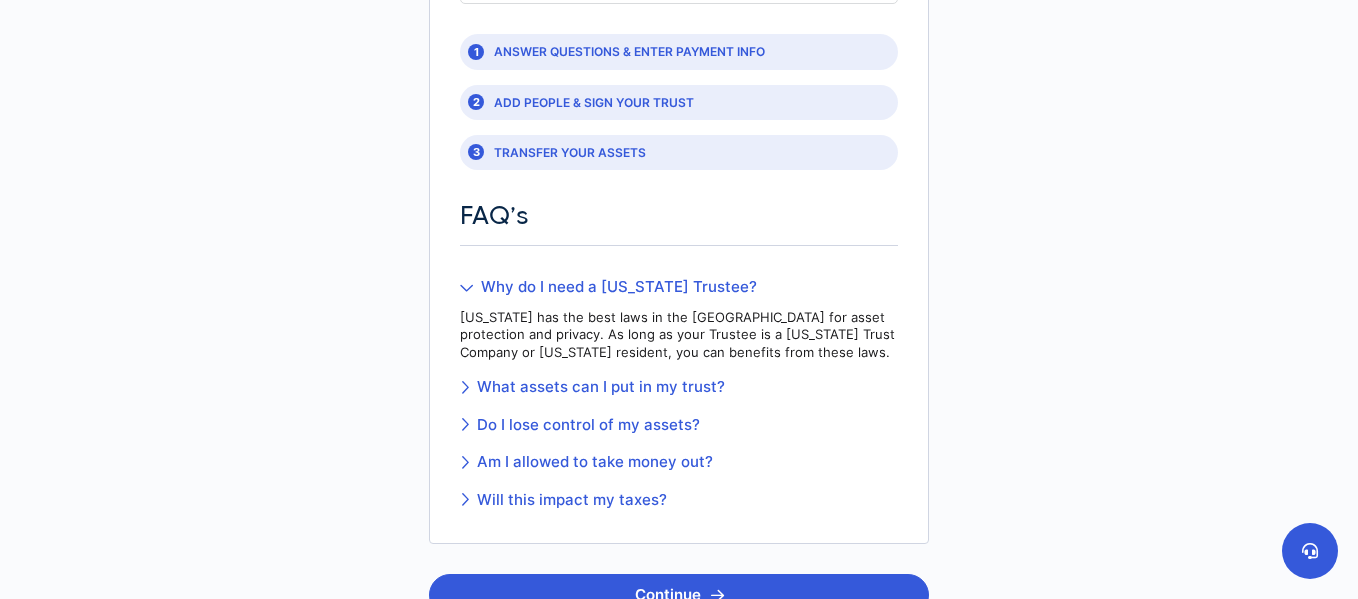 scroll, scrollTop: 306, scrollLeft: 0, axis: vertical 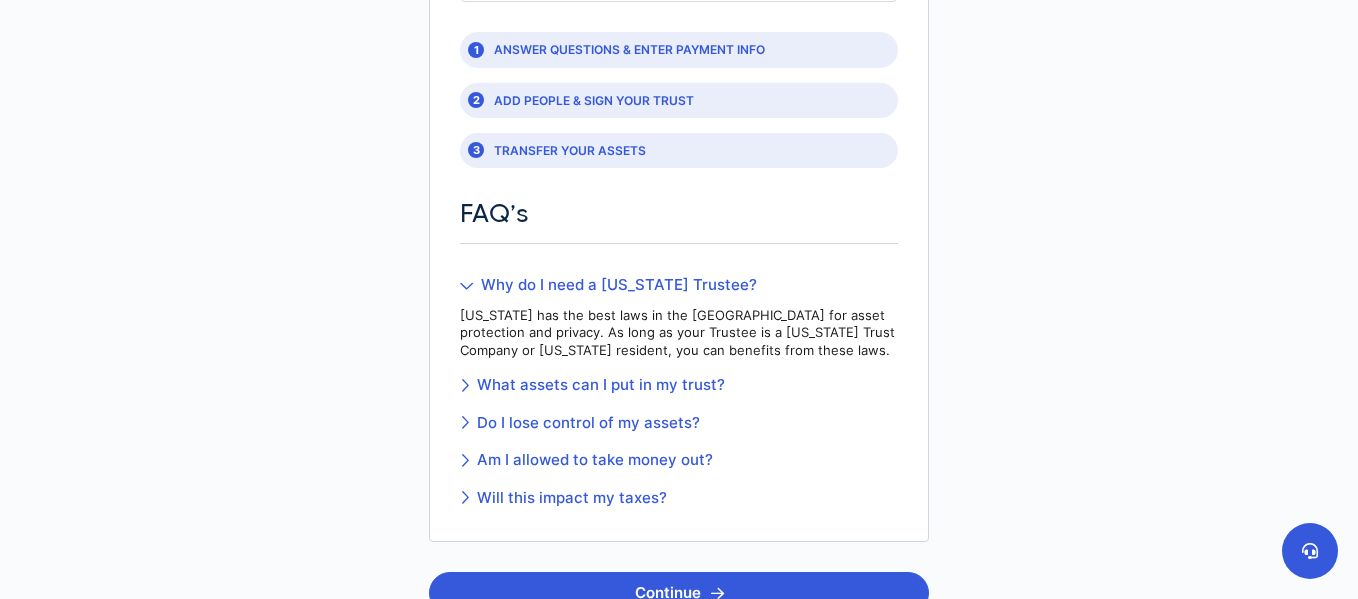 click on "Am I allowed to take money out?" at bounding box center (679, 460) 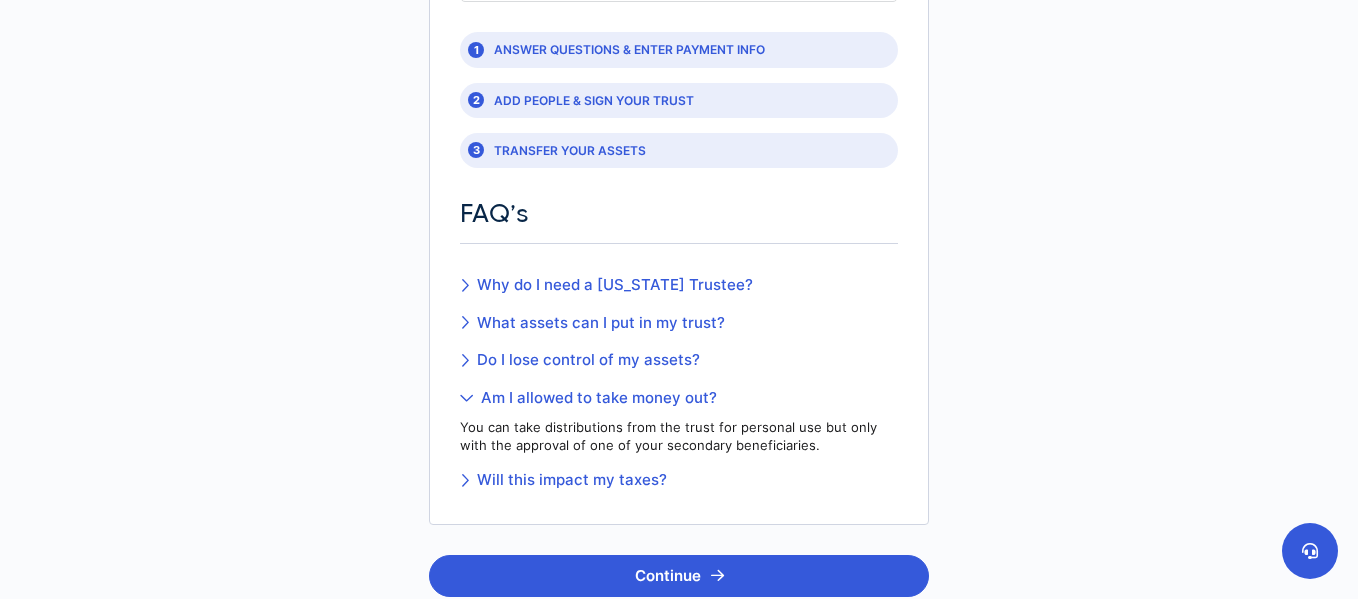 click on "Will this impact my taxes?" at bounding box center [679, 480] 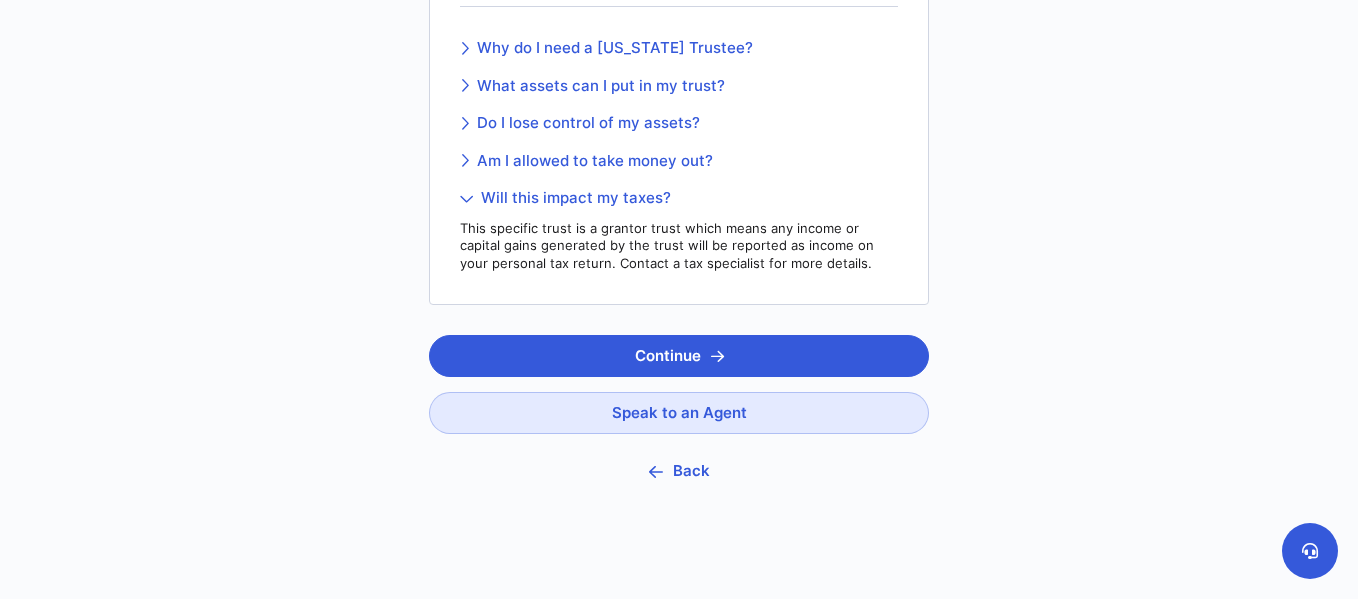 scroll, scrollTop: 545, scrollLeft: 0, axis: vertical 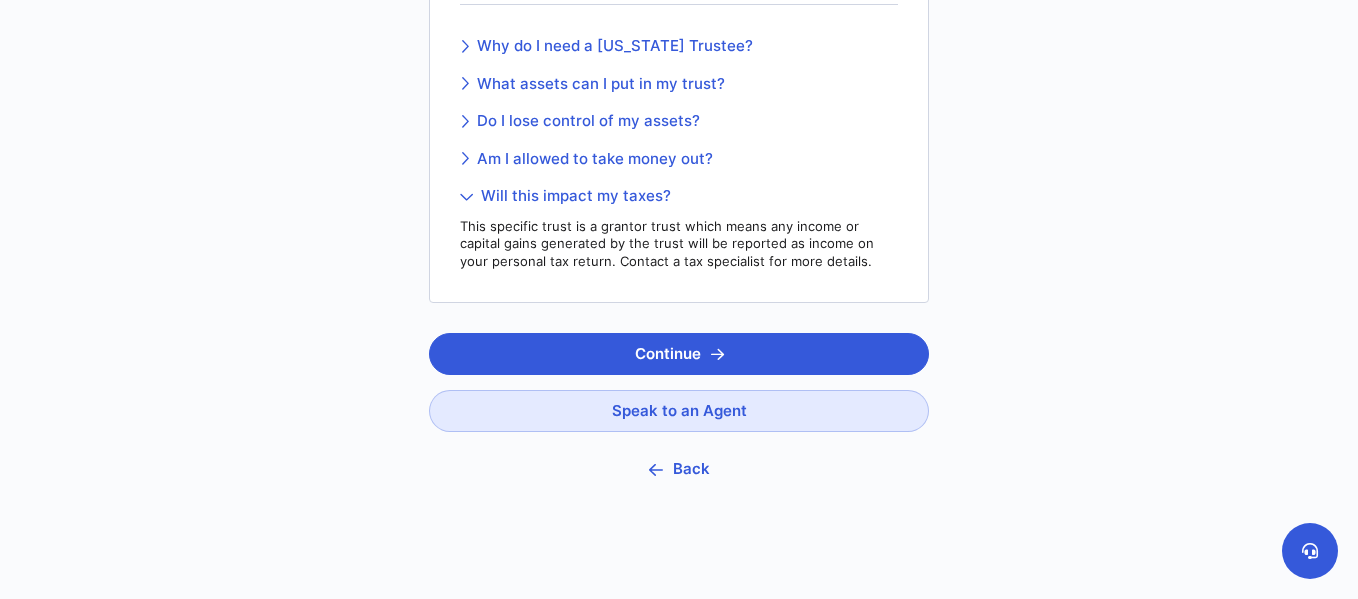 click on "Back" at bounding box center [679, 469] 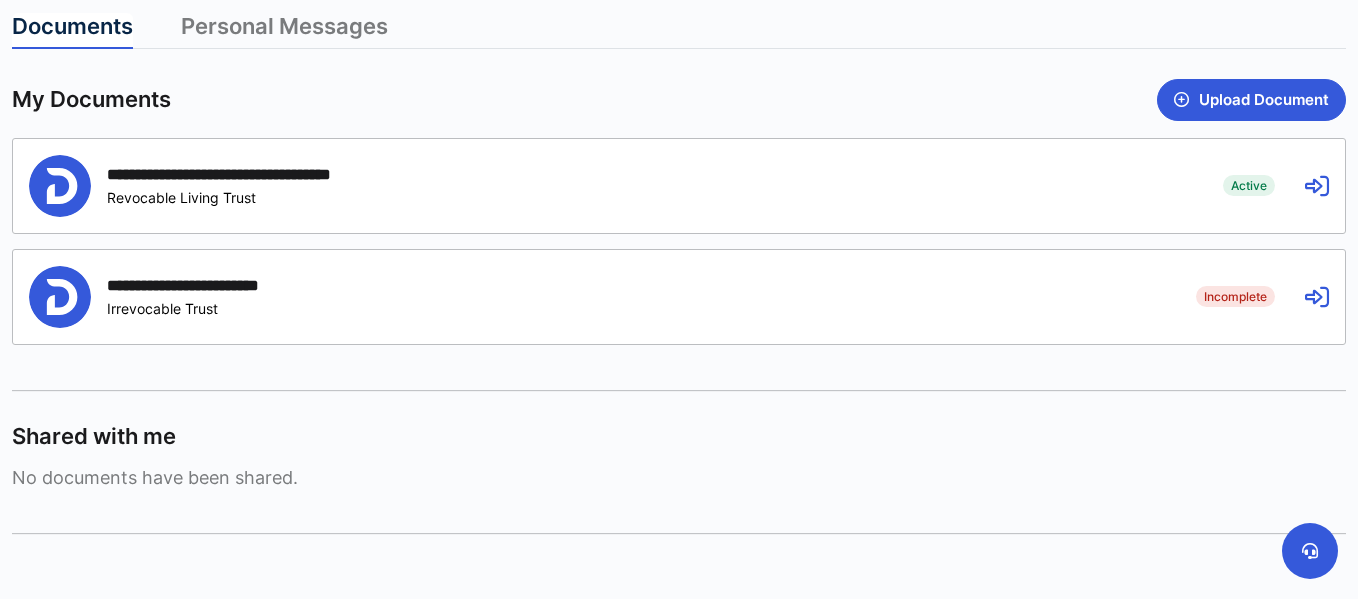 scroll, scrollTop: 0, scrollLeft: 0, axis: both 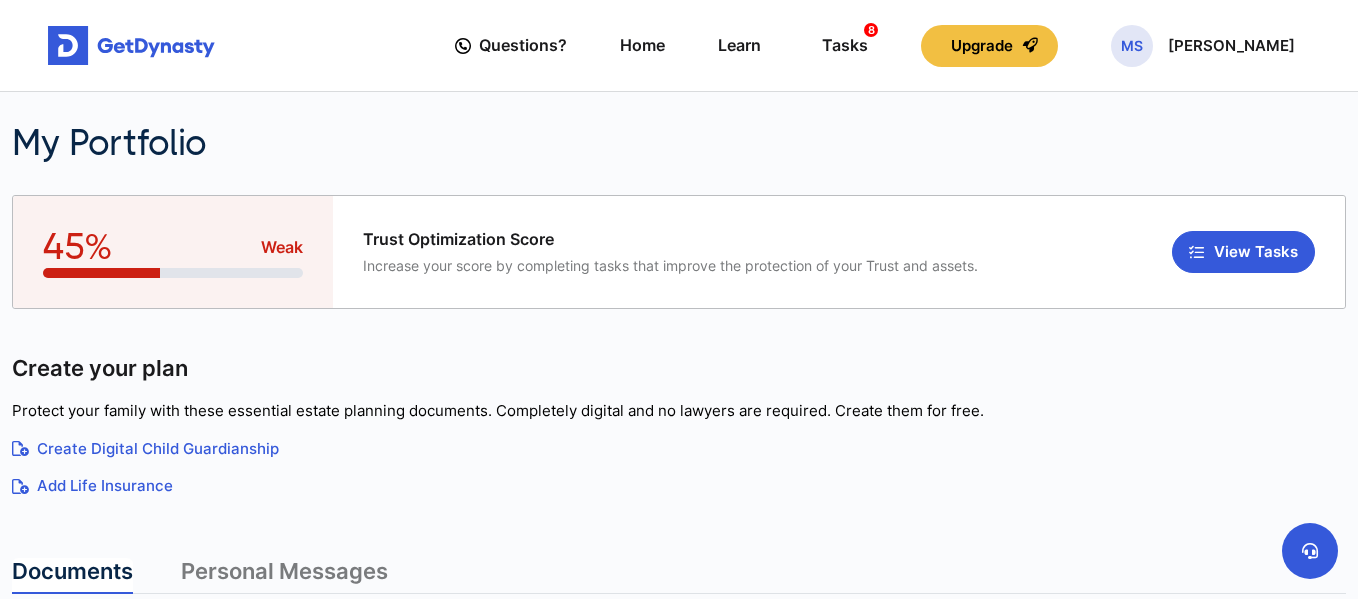 click on "Create Digital Child Guardianship" at bounding box center (679, 449) 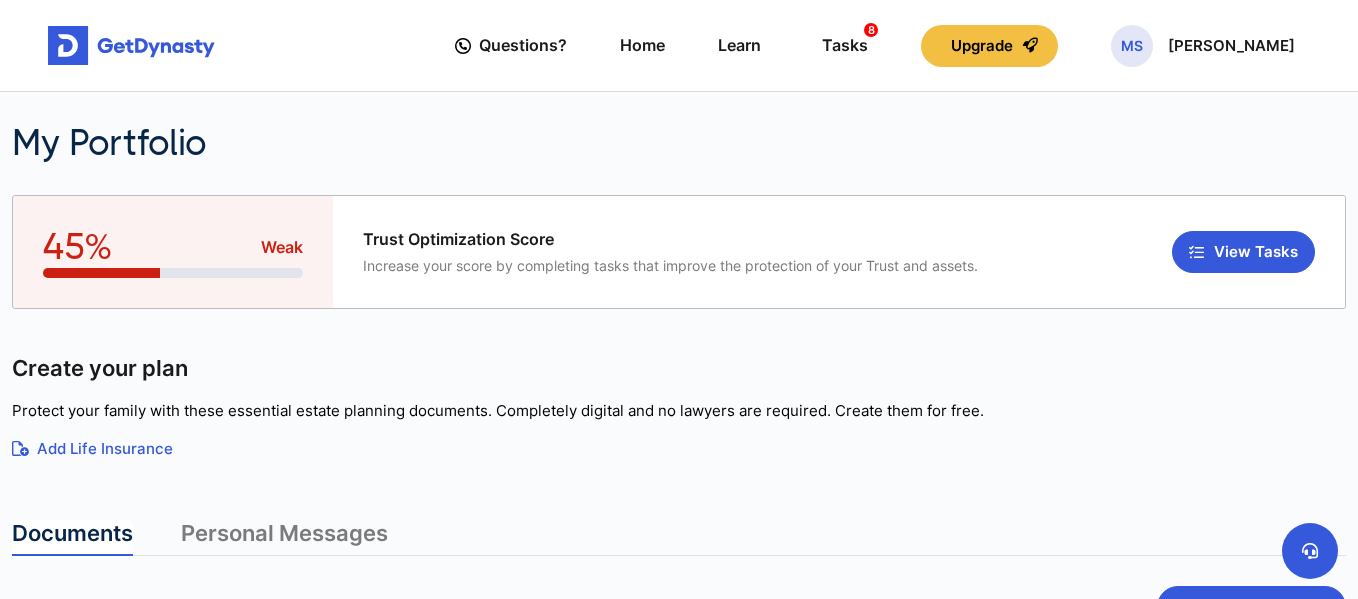 click on "Add Life Insurance" at bounding box center (679, 449) 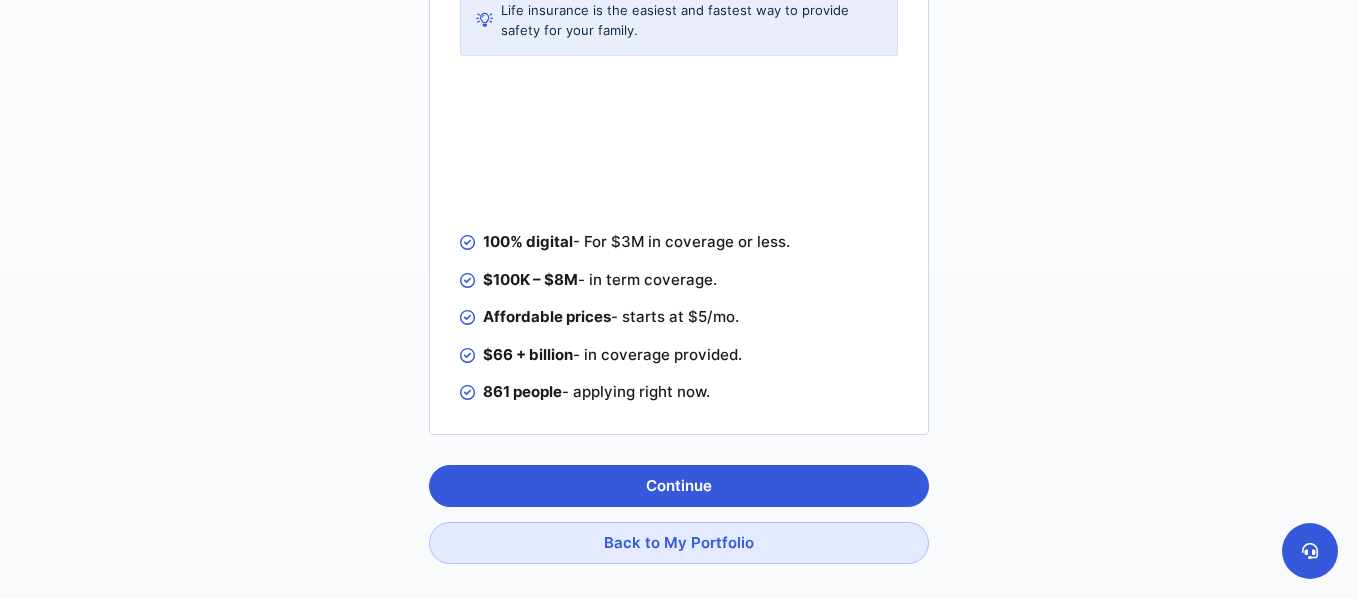 scroll, scrollTop: 331, scrollLeft: 0, axis: vertical 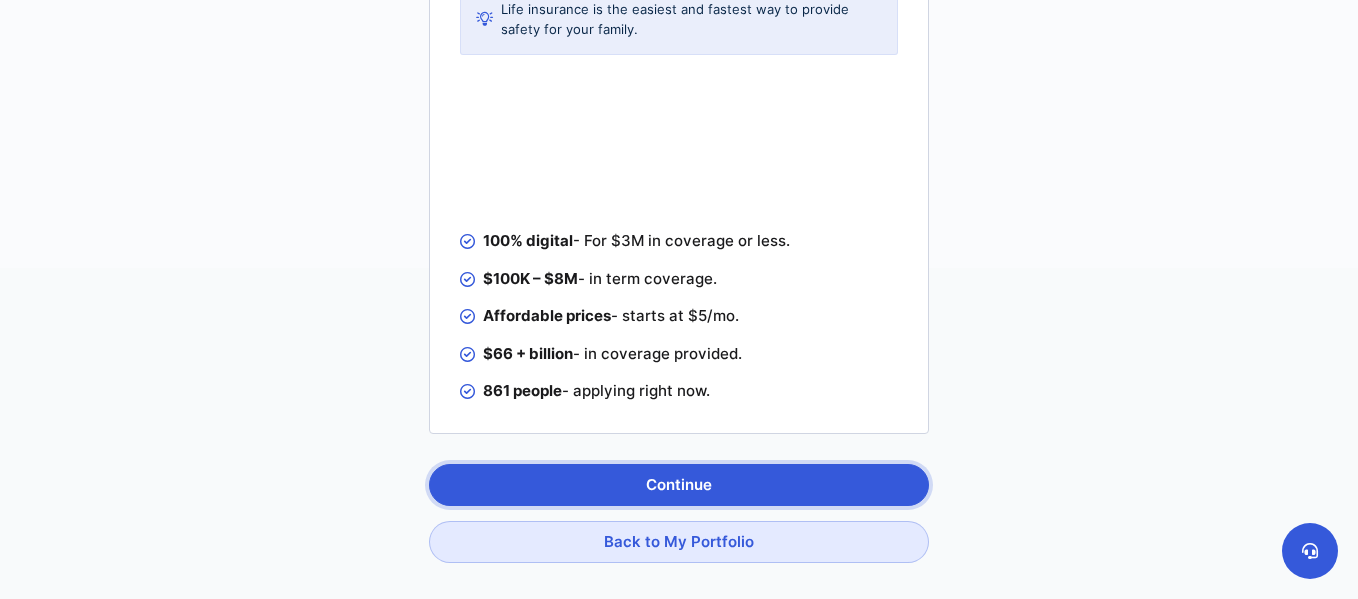 click on "Continue" at bounding box center [679, 485] 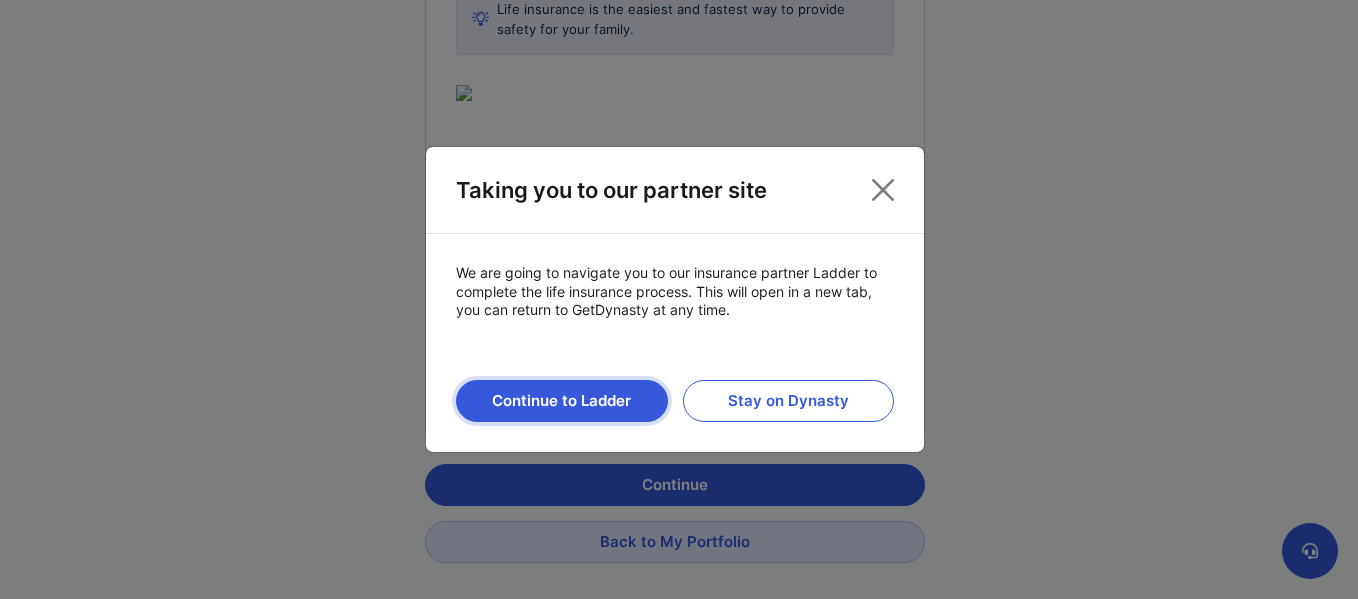 click on "Continue to Ladder" at bounding box center (562, 401) 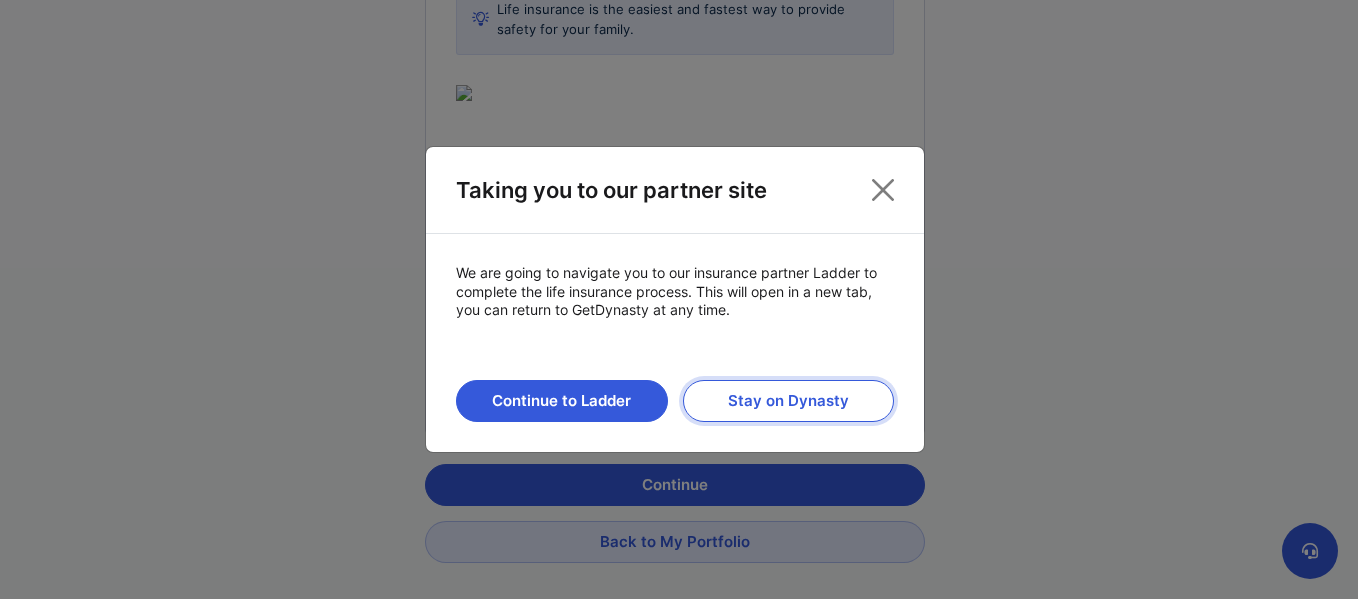 click on "Stay on Dynasty" at bounding box center (789, 401) 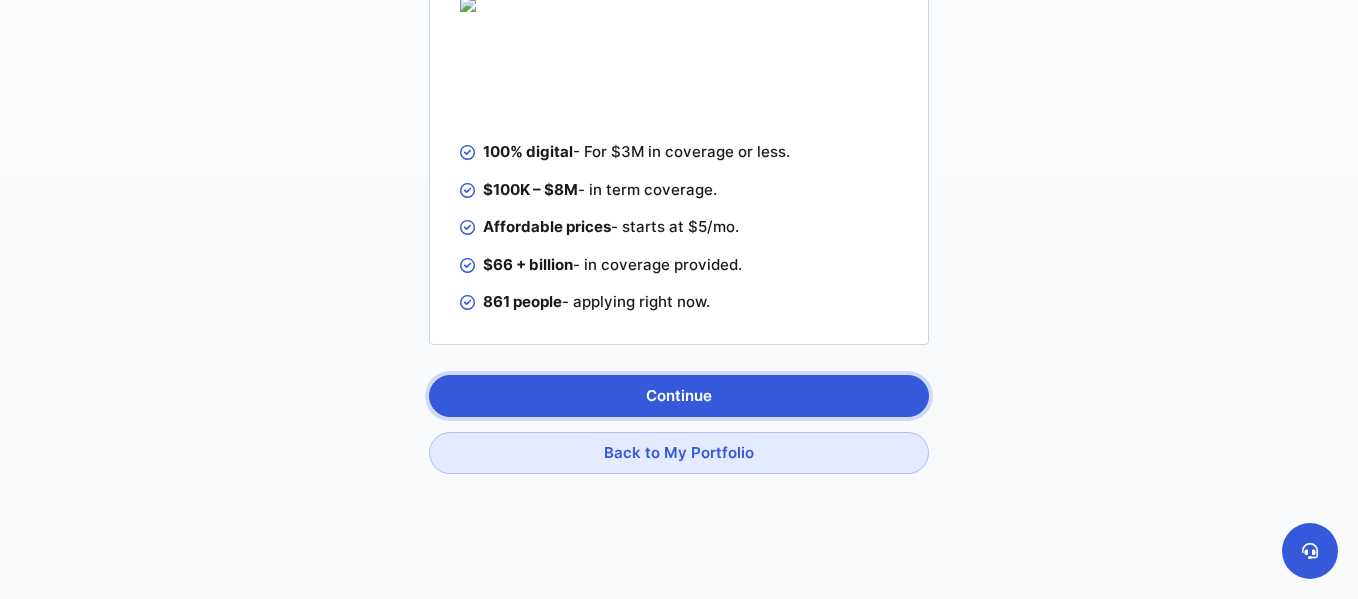 scroll, scrollTop: 421, scrollLeft: 0, axis: vertical 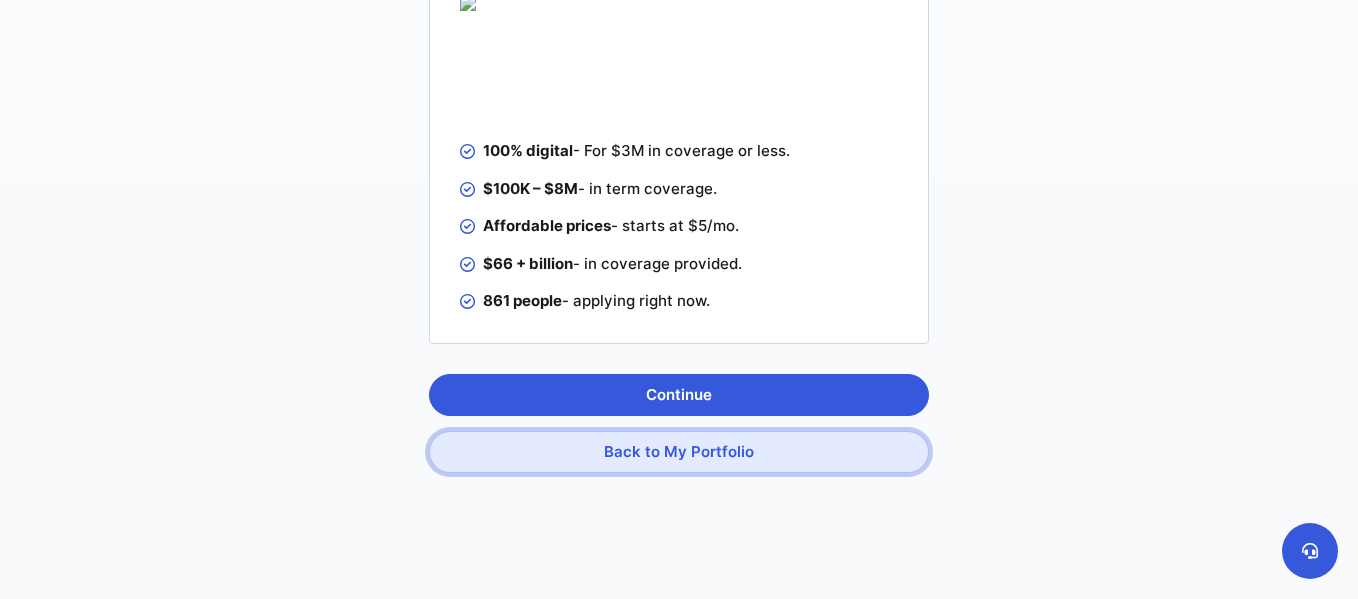click on "Back to My Portfolio" at bounding box center (679, 452) 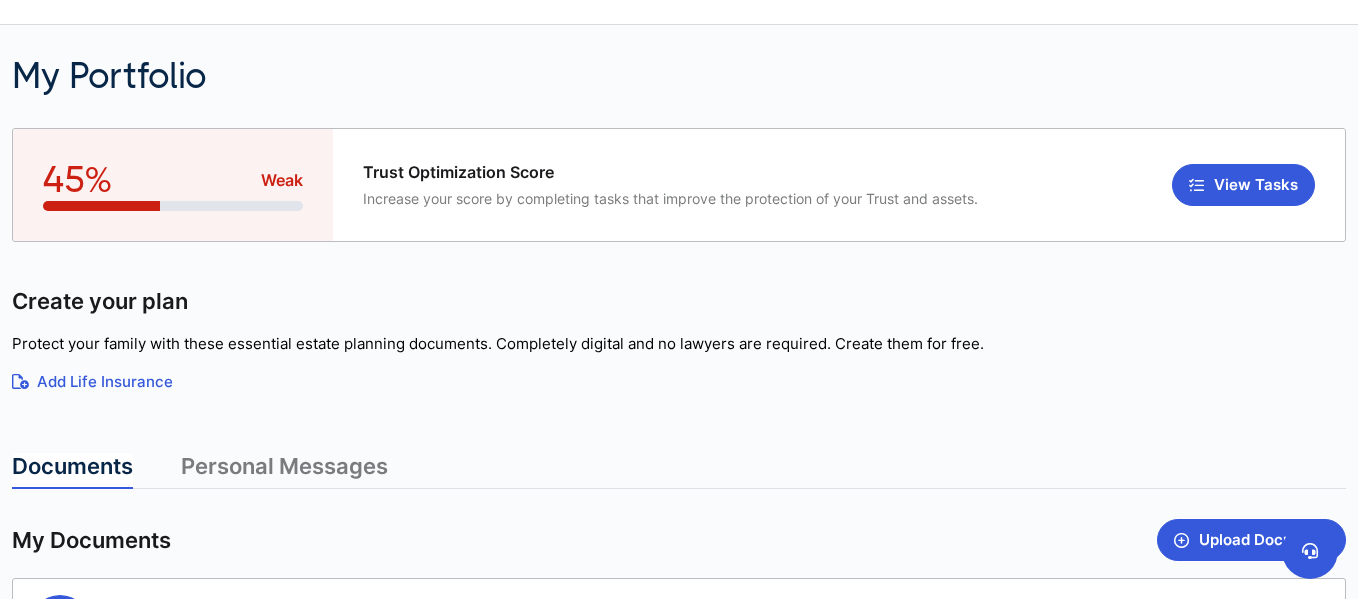 scroll, scrollTop: 69, scrollLeft: 0, axis: vertical 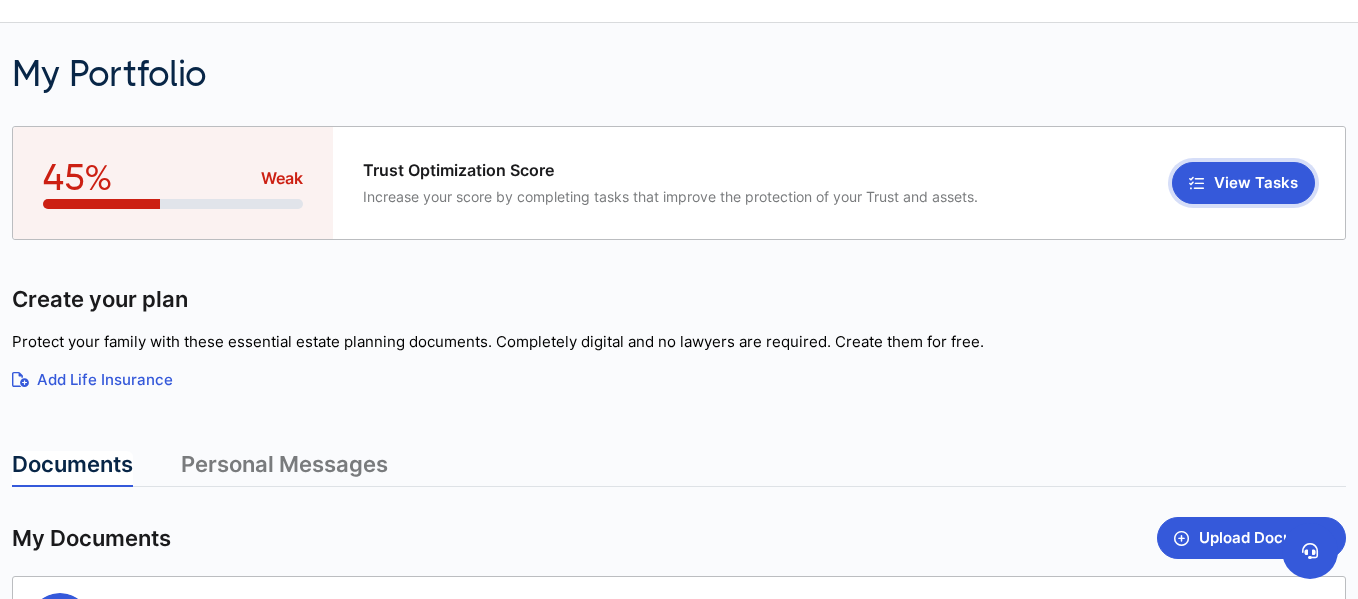 click on "View Tasks" at bounding box center (1243, 183) 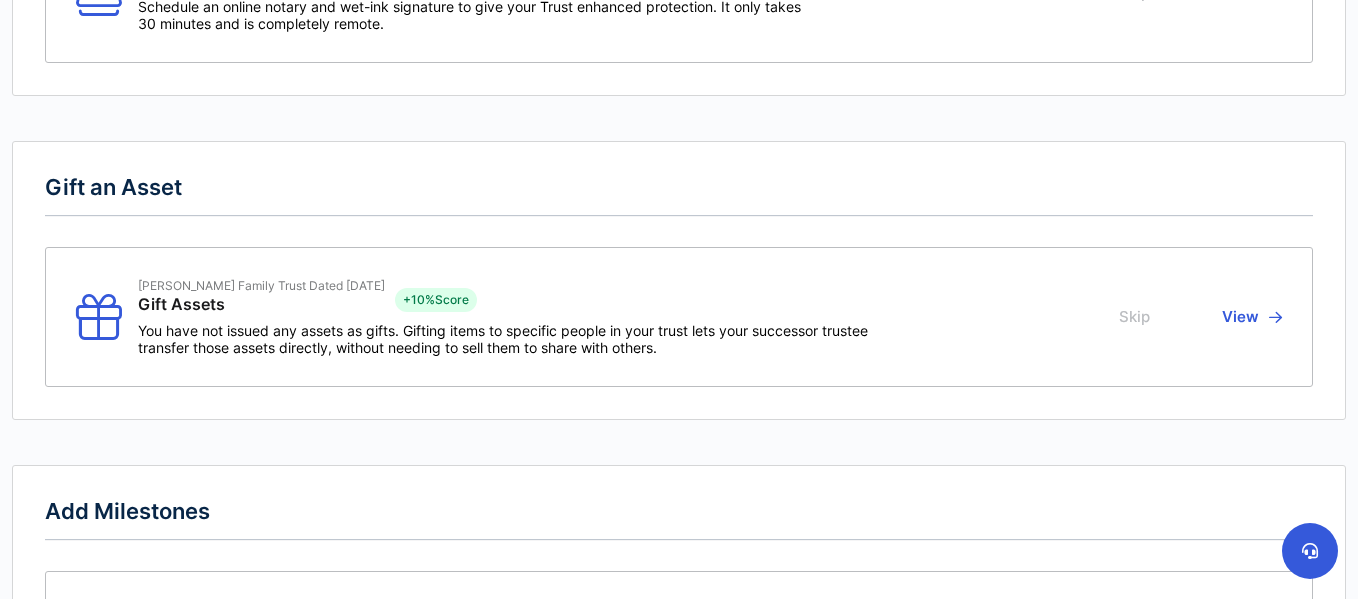 scroll, scrollTop: 466, scrollLeft: 0, axis: vertical 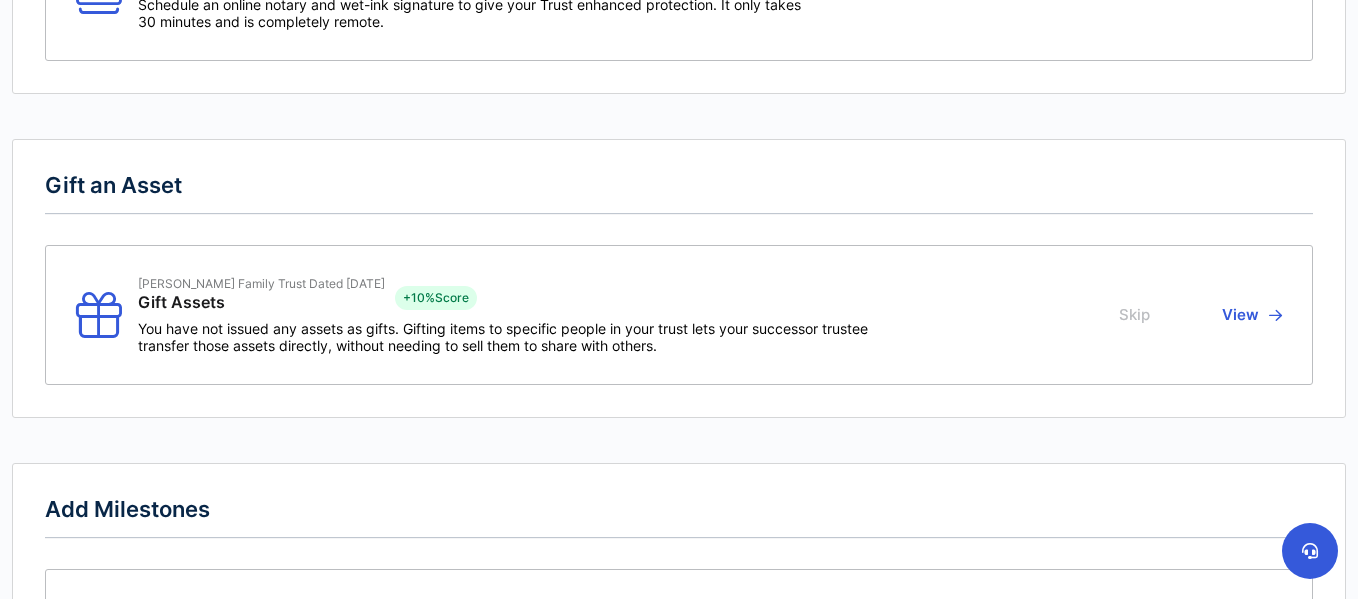 click on "View" at bounding box center [1249, 315] 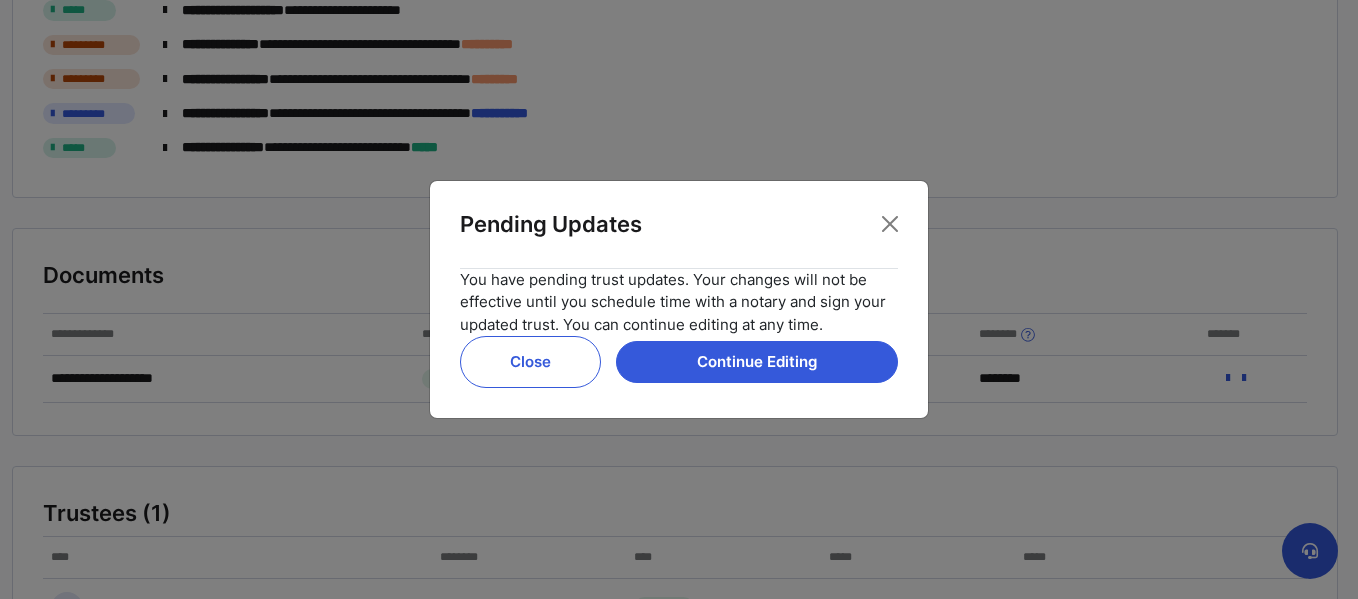 scroll, scrollTop: 0, scrollLeft: 0, axis: both 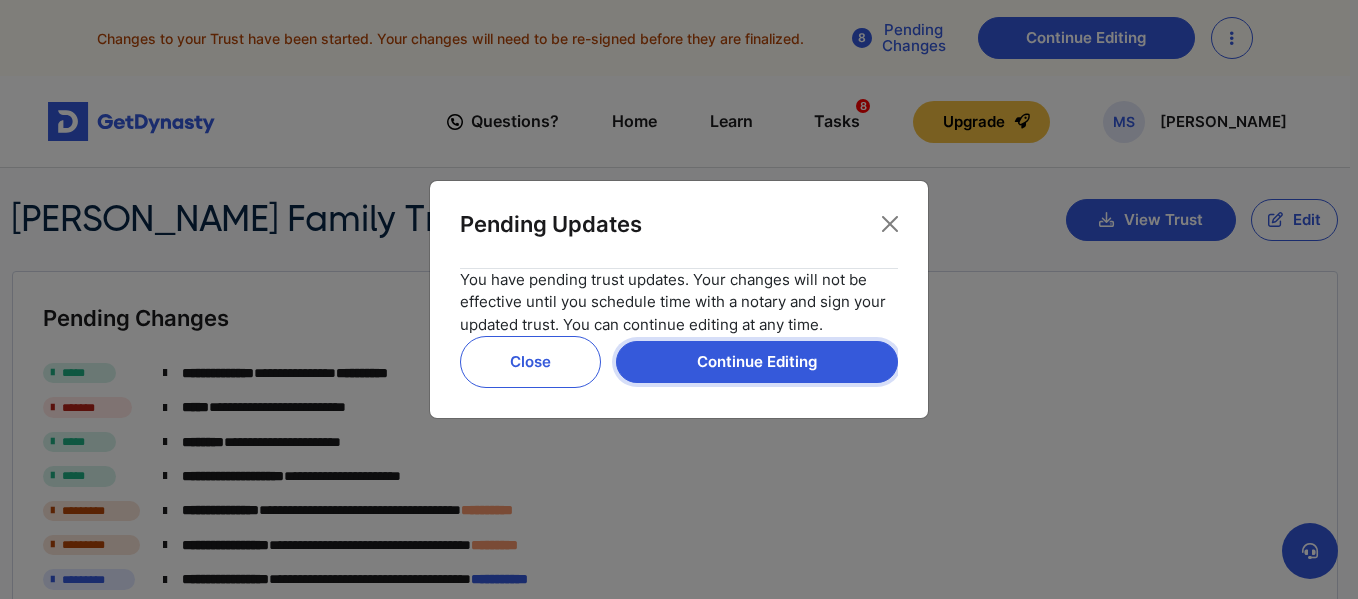 click on "Continue Editing" at bounding box center (757, 362) 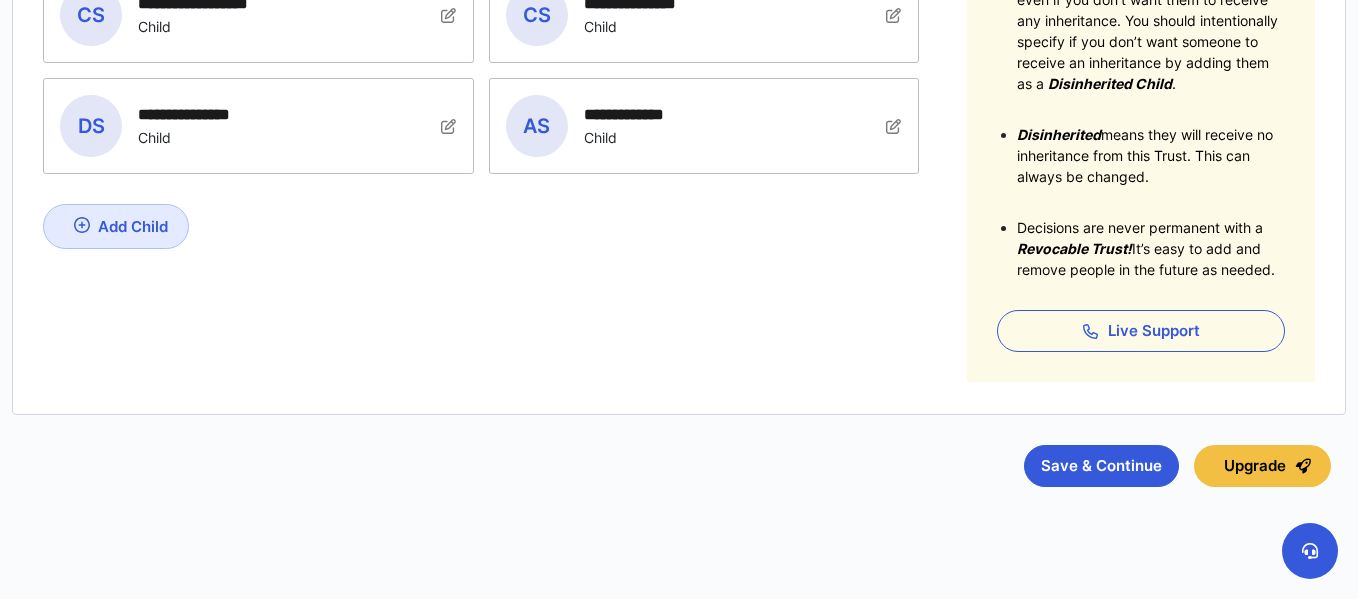 scroll, scrollTop: 586, scrollLeft: 0, axis: vertical 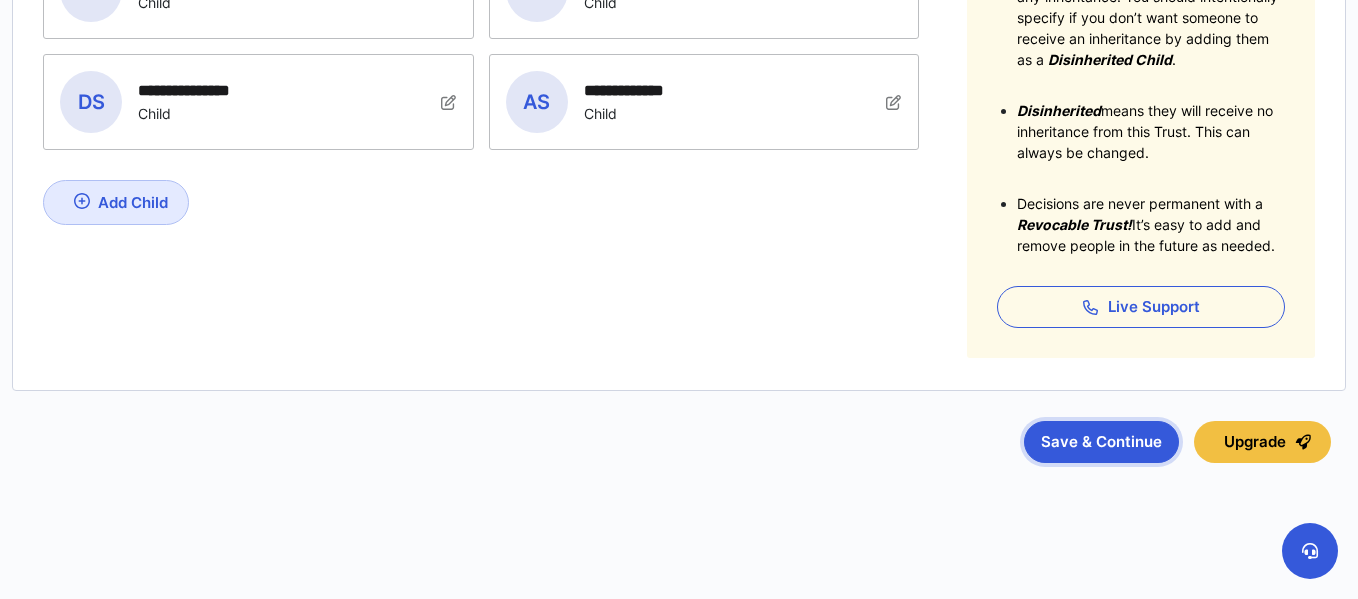 click on "Save & Continue" at bounding box center [1101, 442] 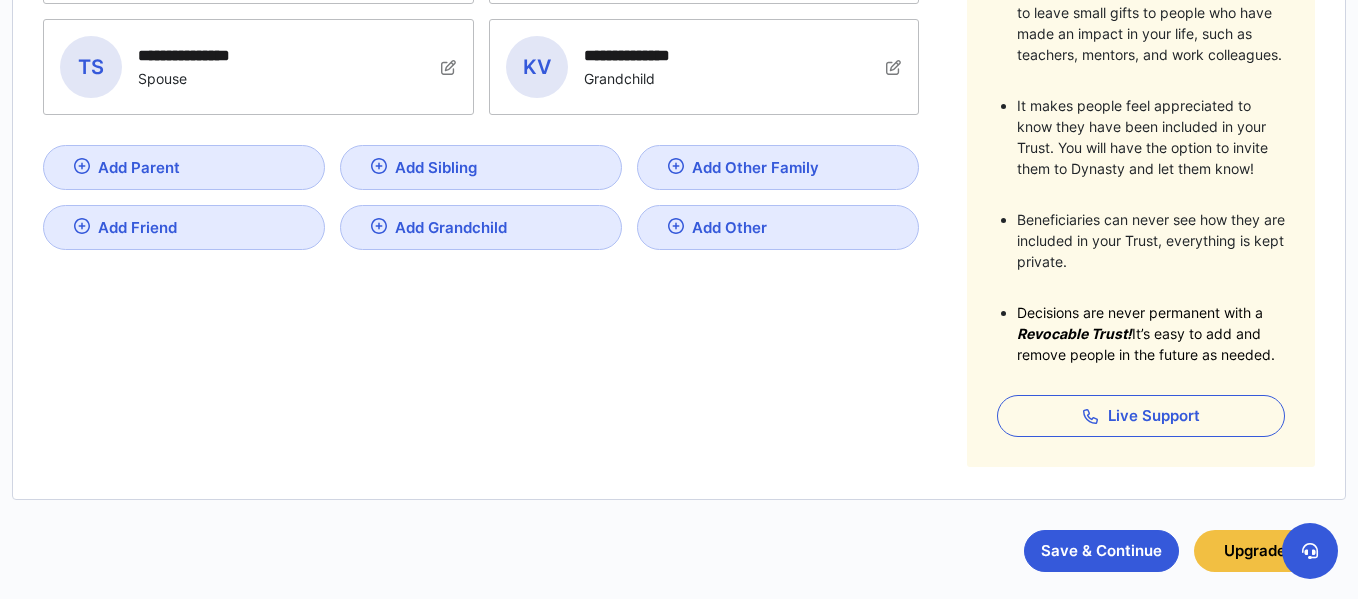 scroll, scrollTop: 730, scrollLeft: 0, axis: vertical 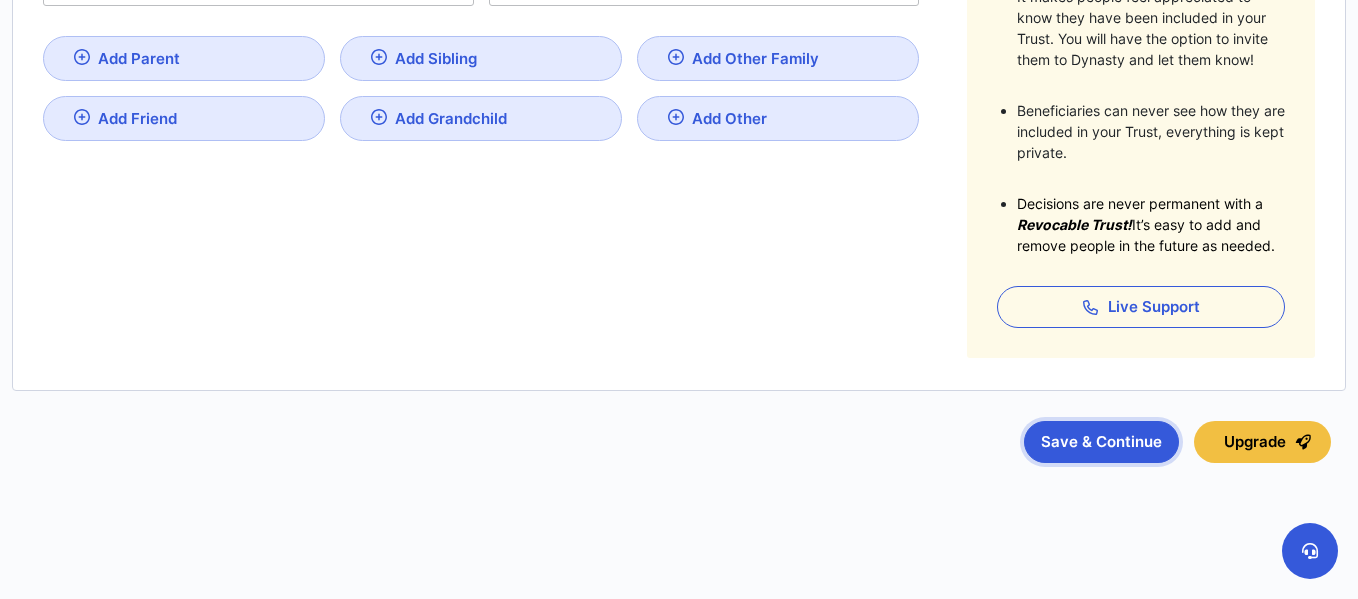 click on "Save & Continue" at bounding box center [1101, 442] 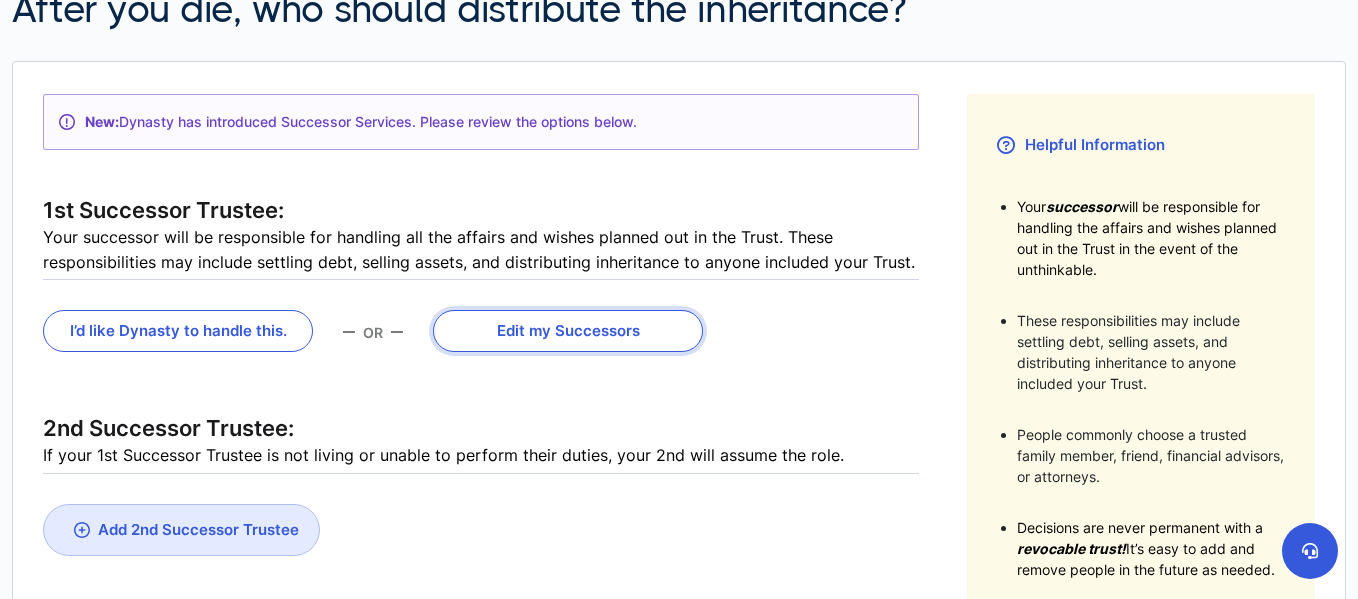 scroll, scrollTop: 335, scrollLeft: 0, axis: vertical 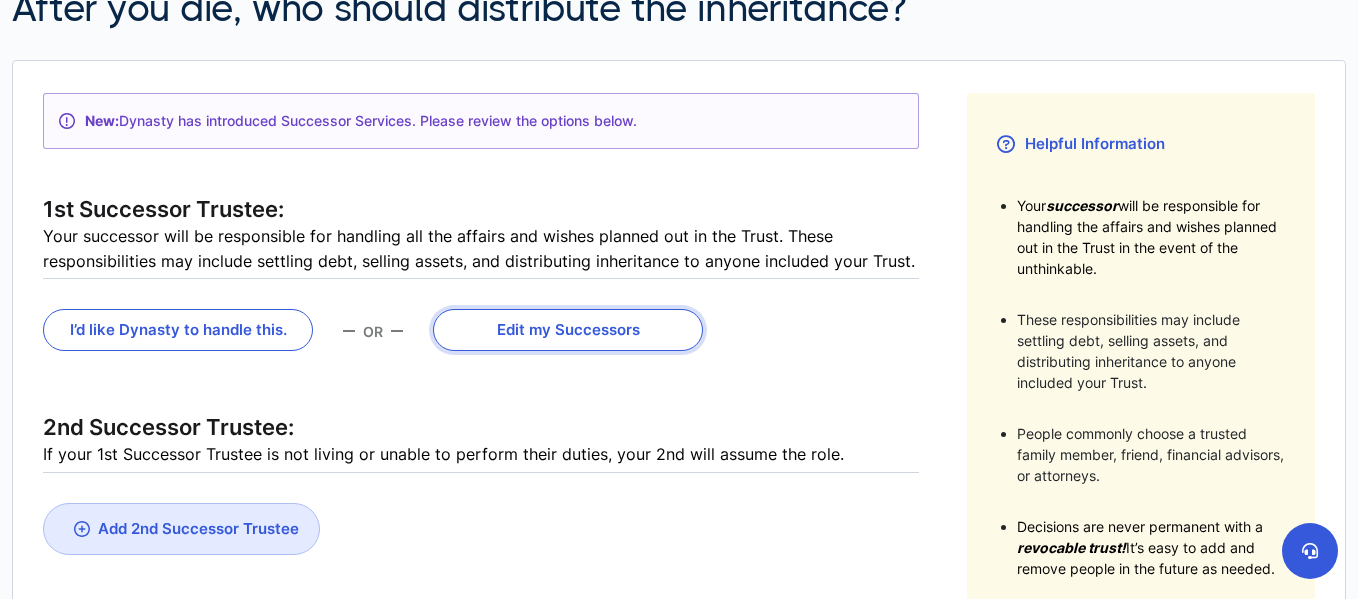click on "Edit my Successors" at bounding box center (568, 330) 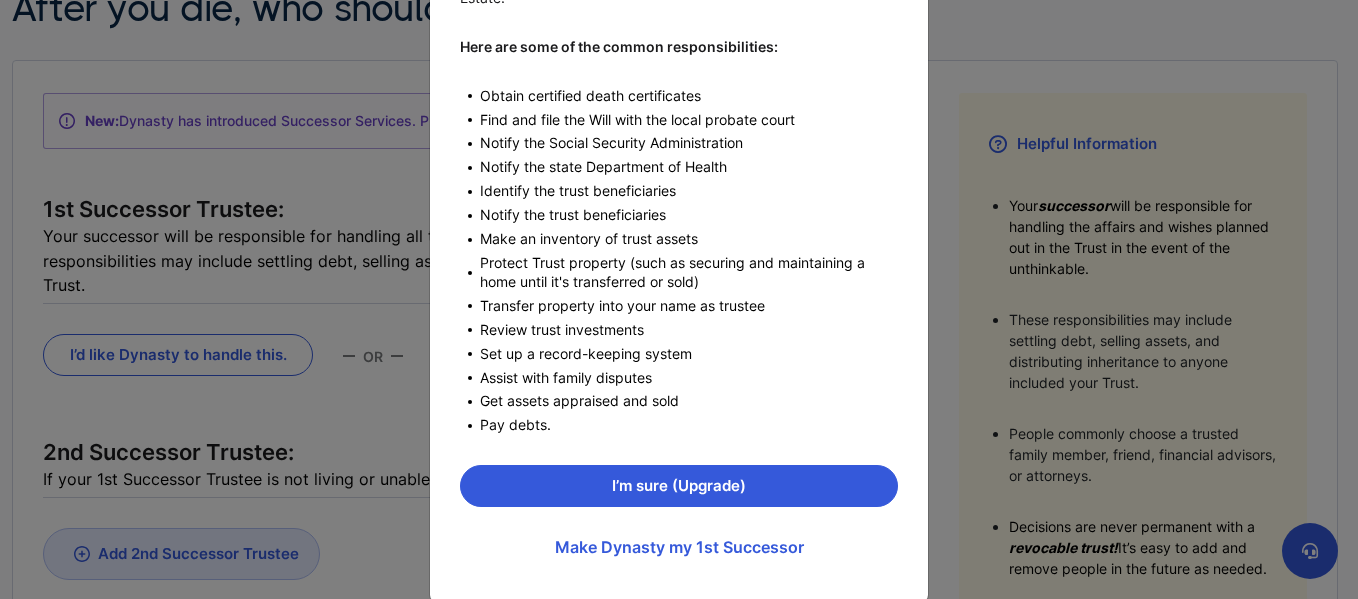 scroll, scrollTop: 313, scrollLeft: 0, axis: vertical 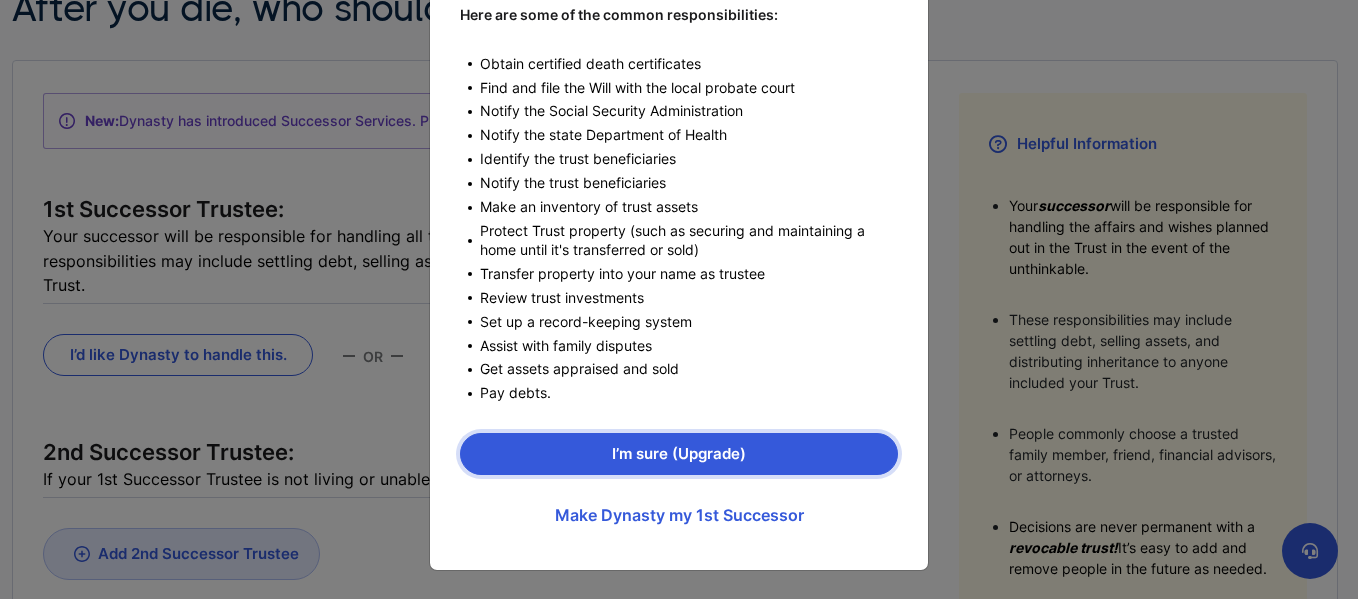 click on "I’m sure (Upgrade)" at bounding box center (679, 454) 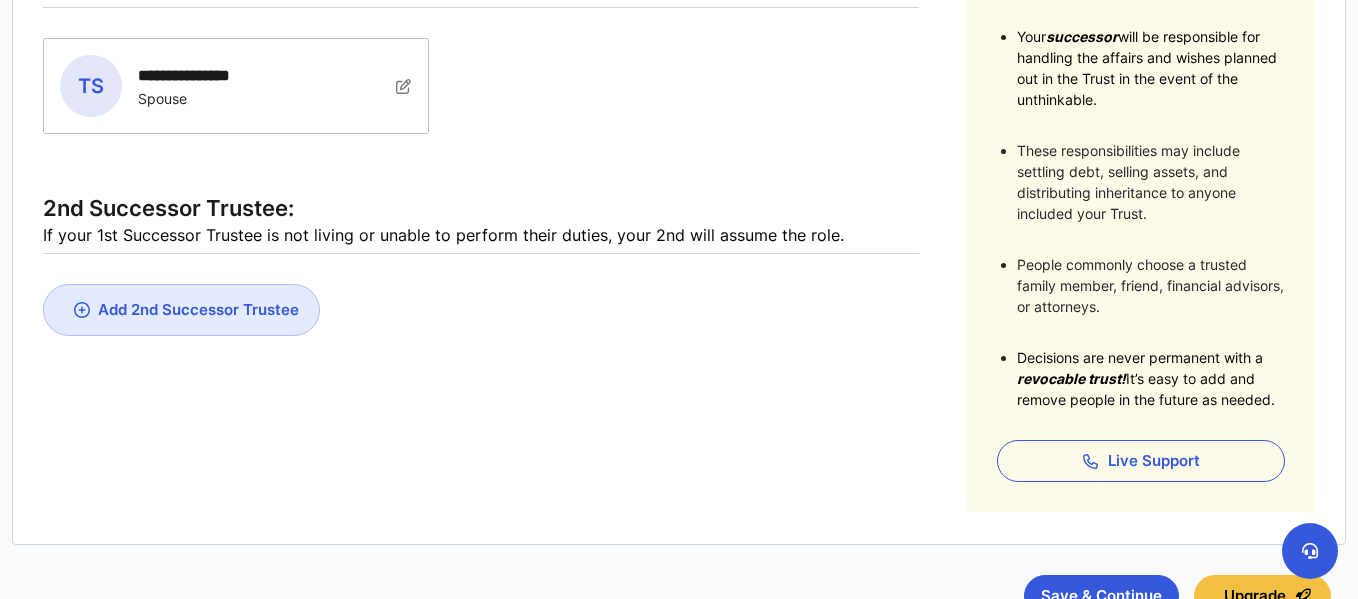 scroll, scrollTop: 658, scrollLeft: 0, axis: vertical 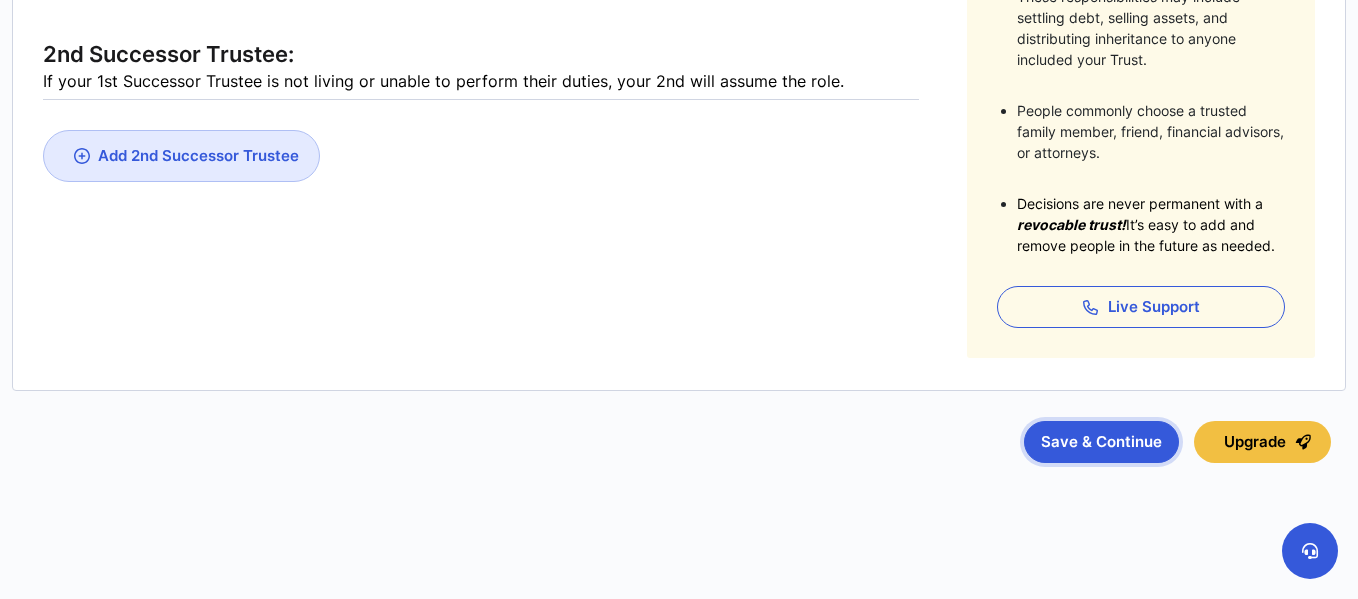 click on "Save & Continue" at bounding box center (1101, 442) 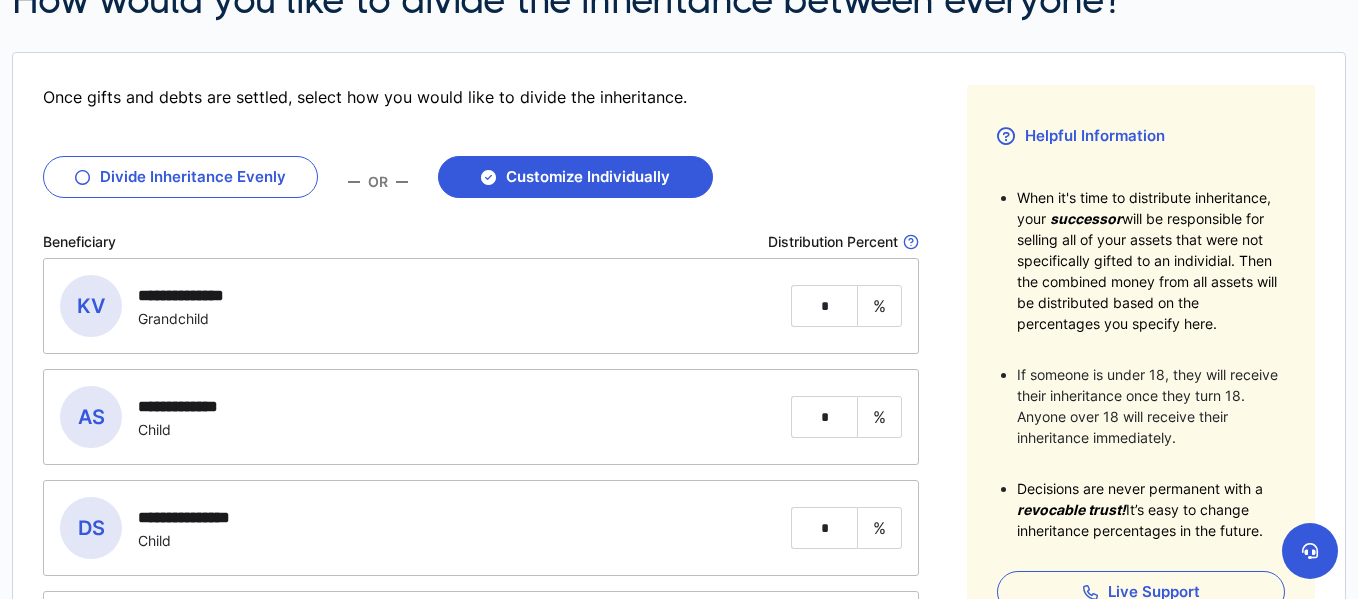 scroll, scrollTop: 342, scrollLeft: 0, axis: vertical 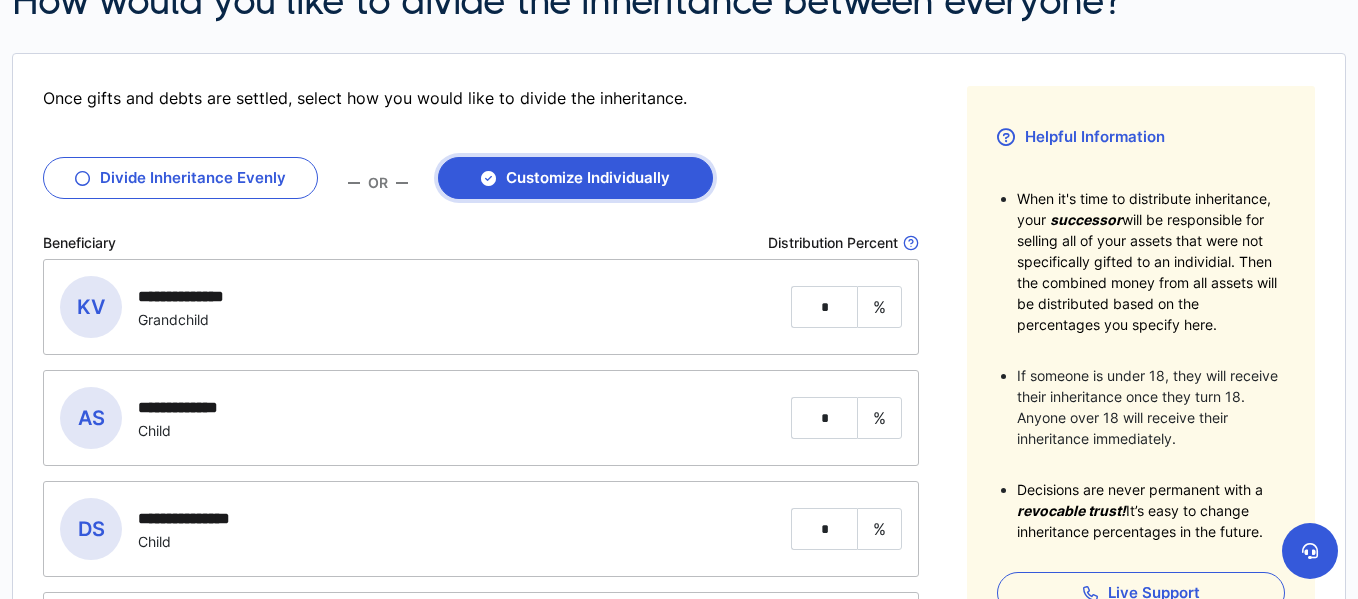 click on "Customize Individually" at bounding box center (575, 178) 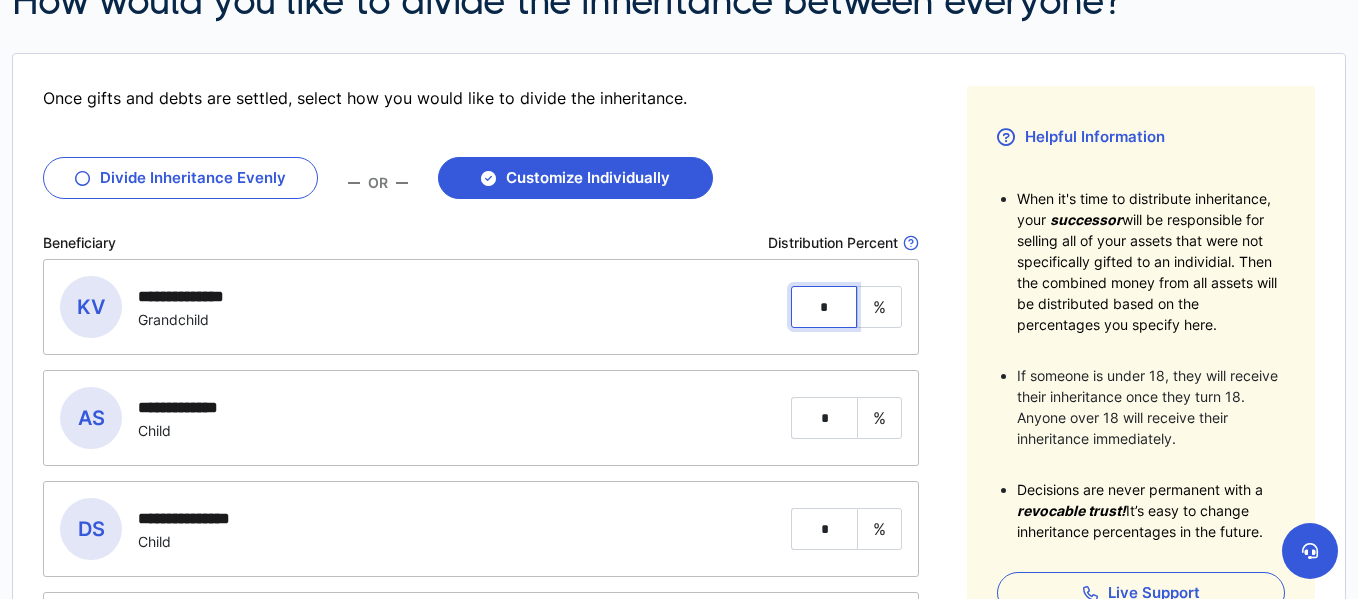 click on "*" at bounding box center (824, 307) 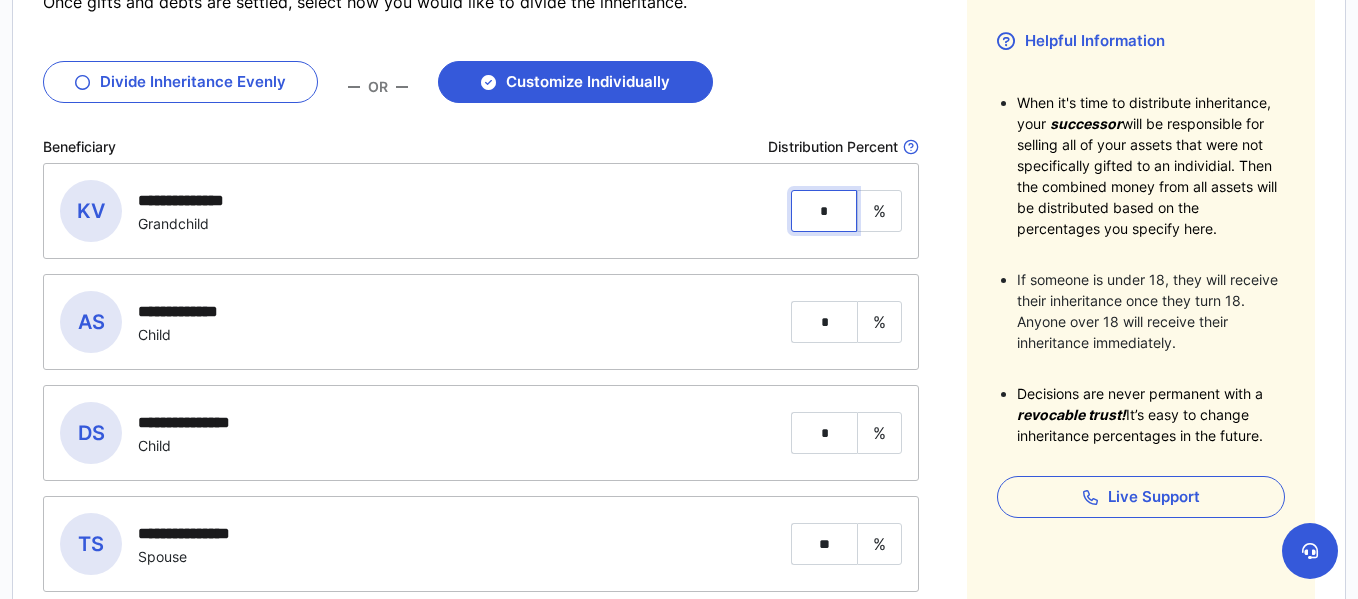 scroll, scrollTop: 437, scrollLeft: 0, axis: vertical 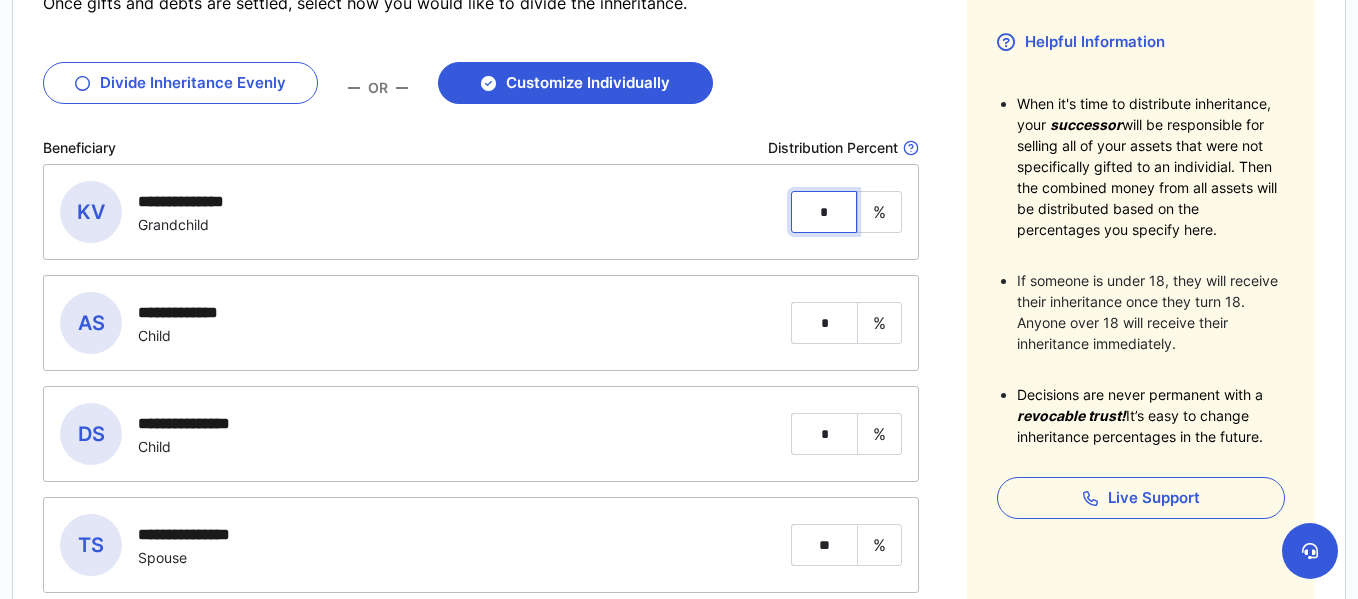 type on "*" 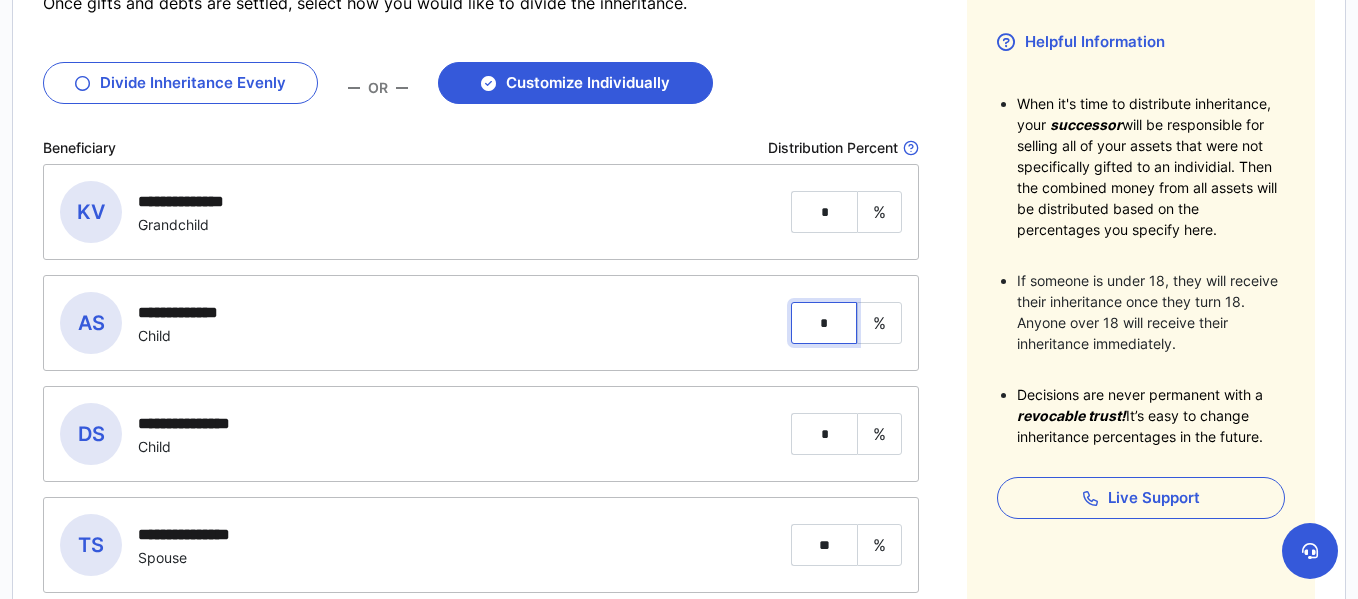 click on "*" at bounding box center (824, 323) 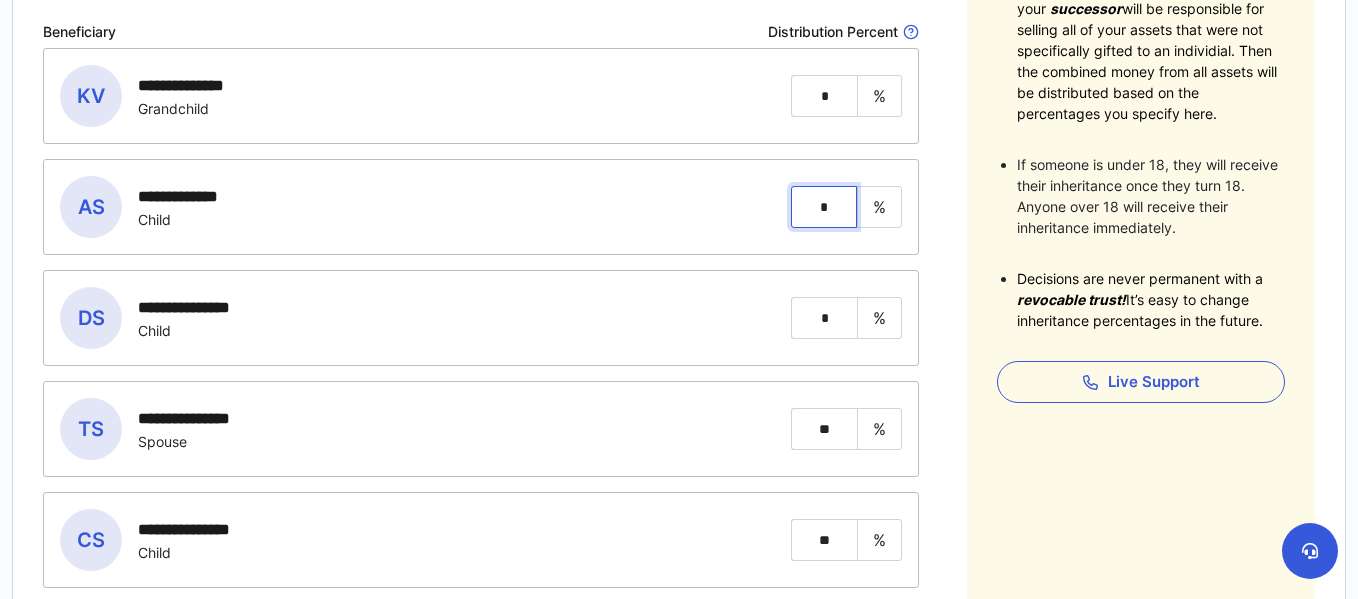 scroll, scrollTop: 539, scrollLeft: 0, axis: vertical 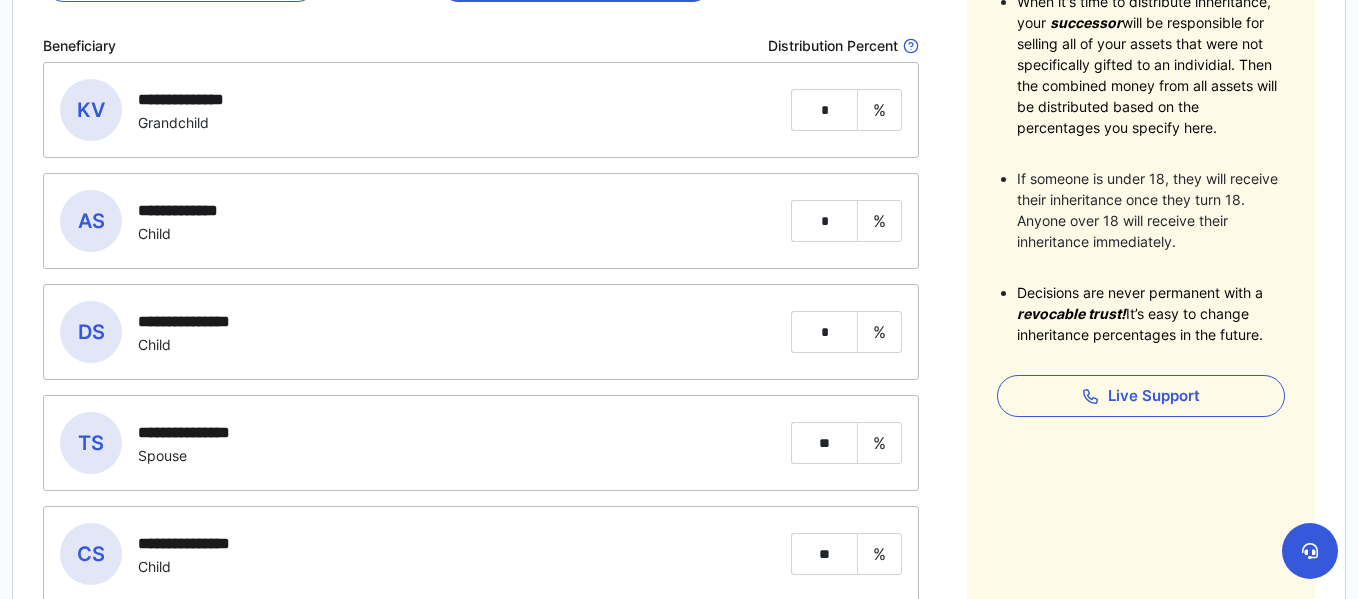 click on "**********" at bounding box center (403, 221) 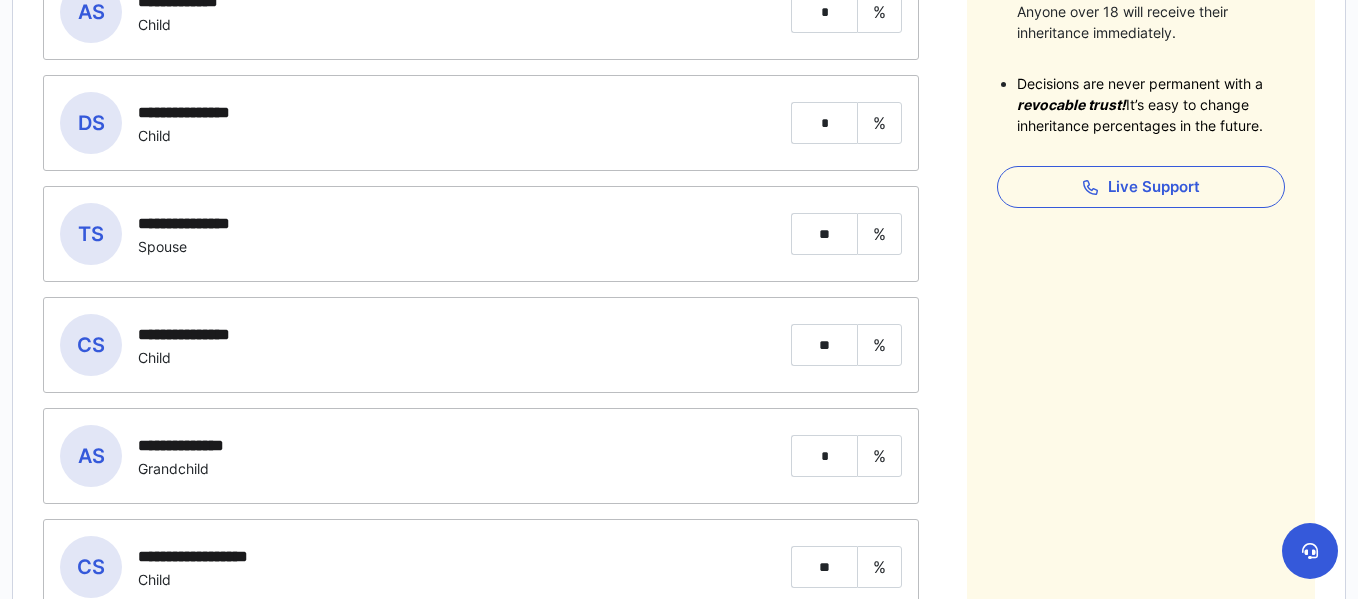 scroll, scrollTop: 751, scrollLeft: 0, axis: vertical 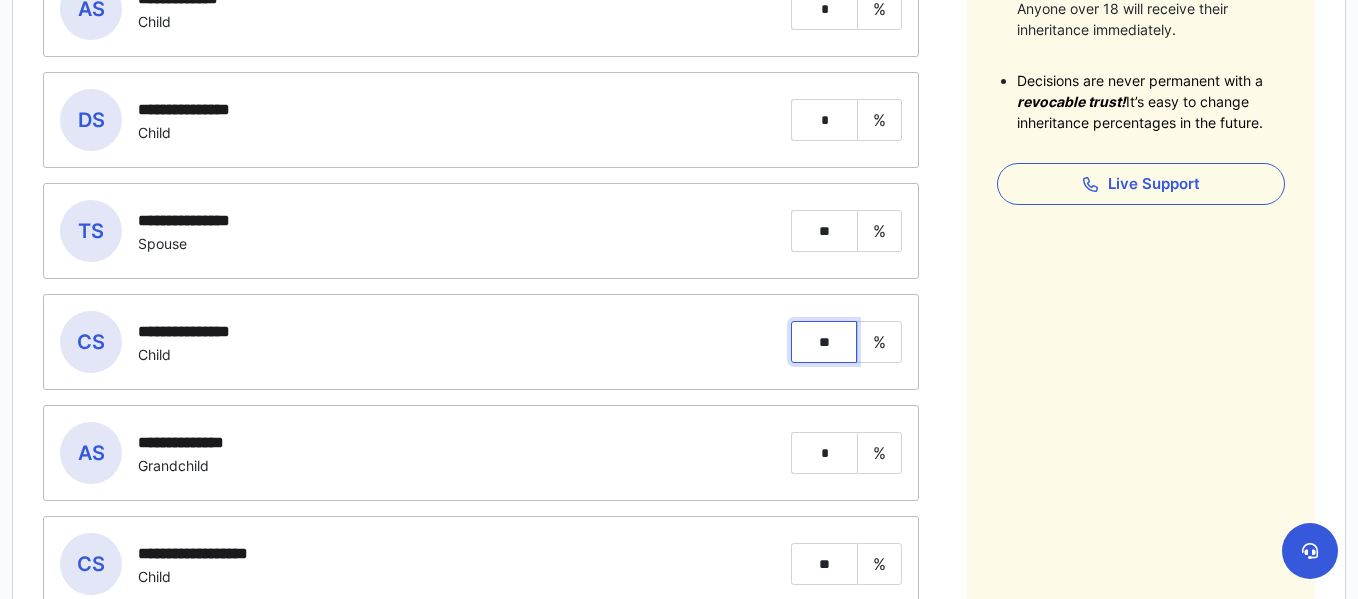 click on "**" at bounding box center [824, 342] 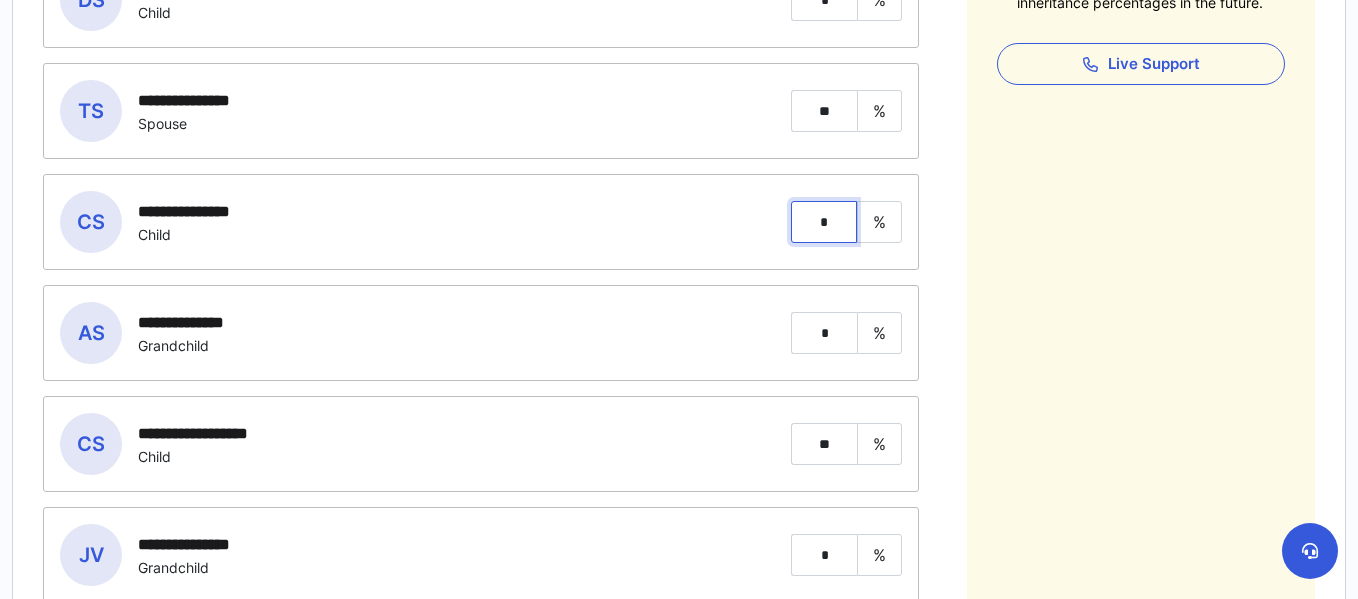 scroll, scrollTop: 891, scrollLeft: 0, axis: vertical 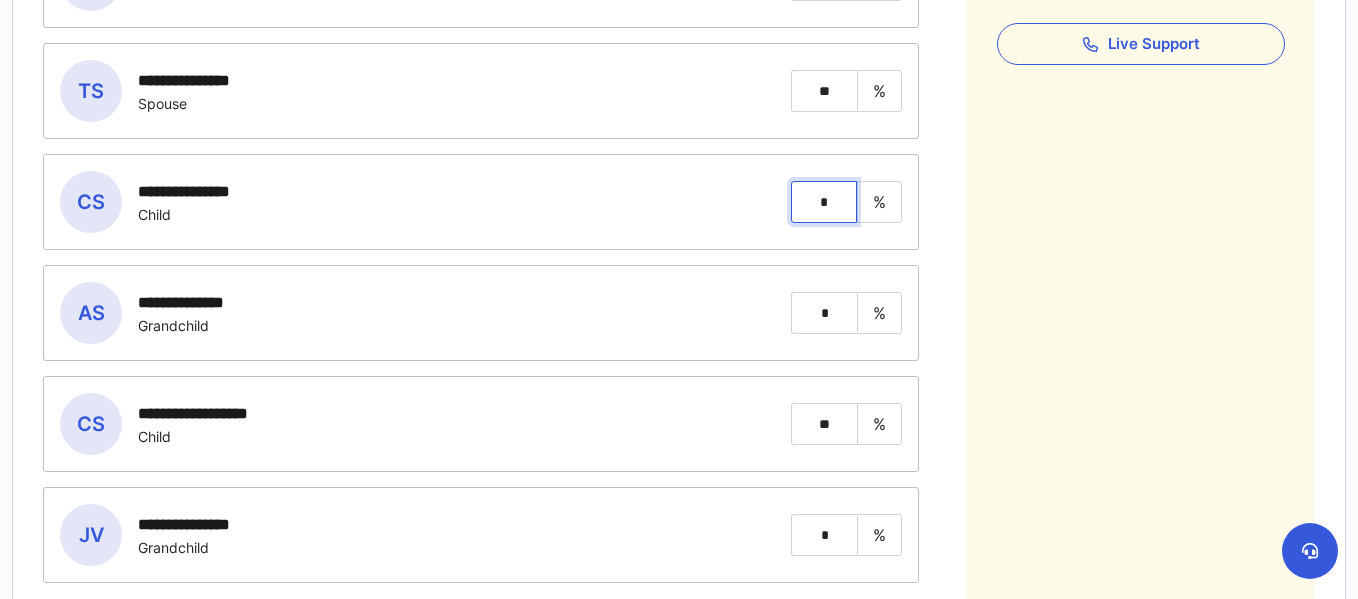 type on "*" 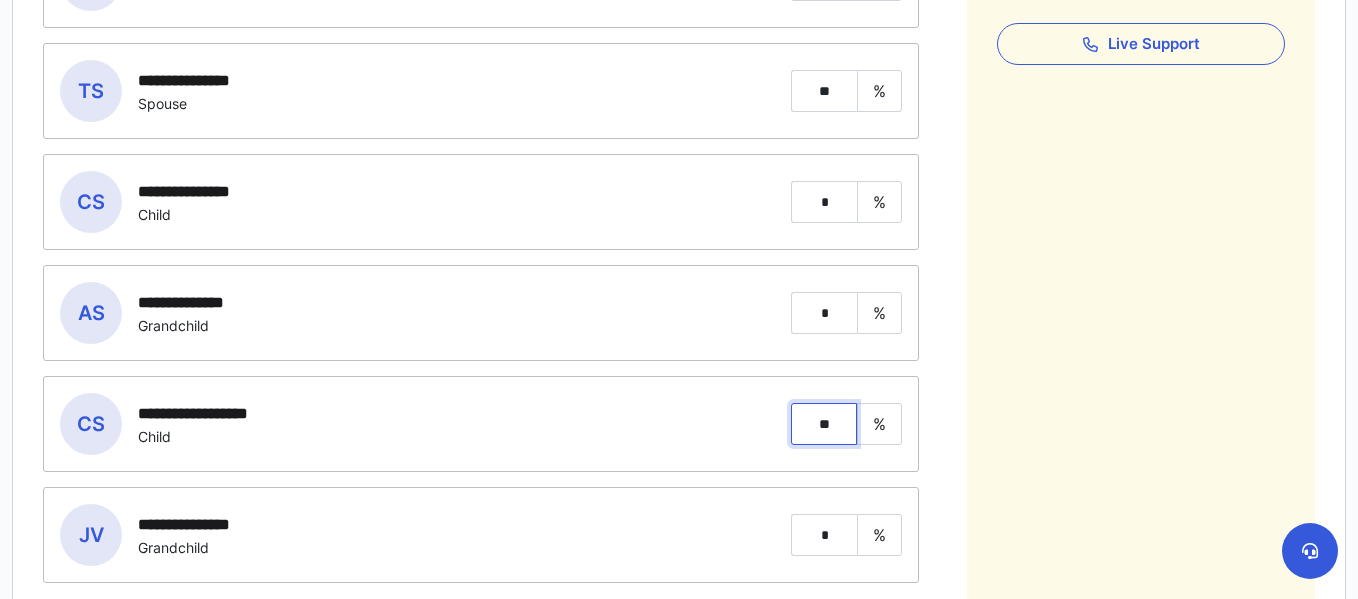 click on "**" at bounding box center (824, 424) 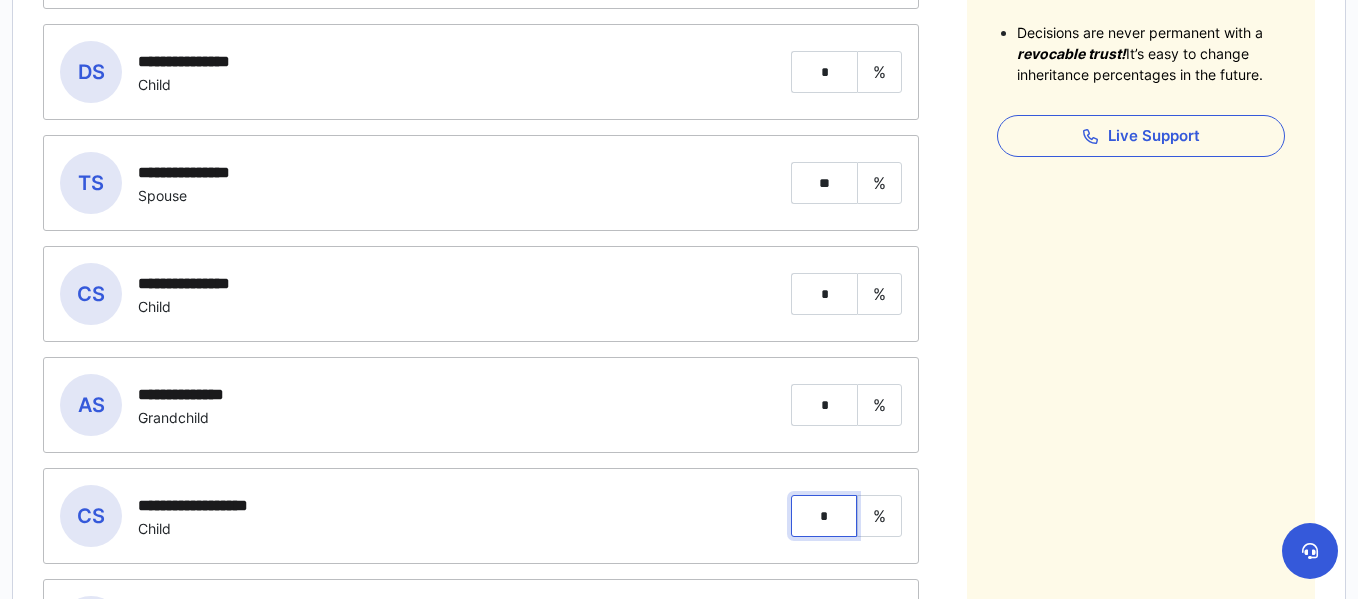 scroll, scrollTop: 797, scrollLeft: 0, axis: vertical 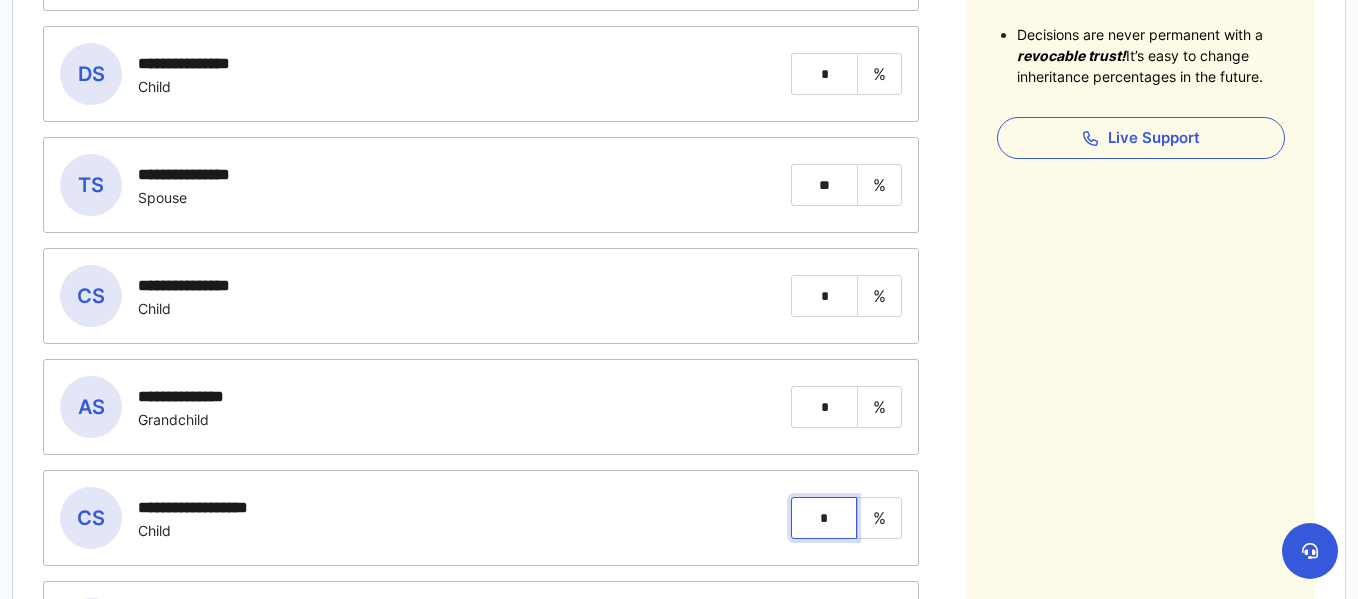 type on "*" 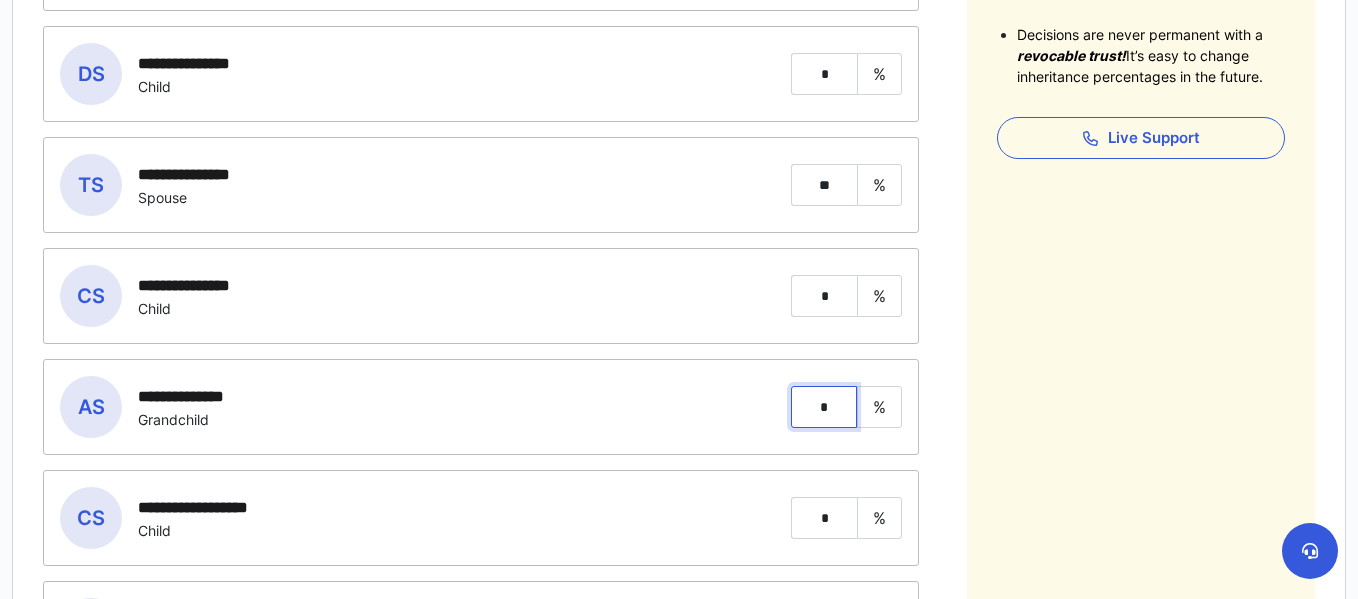 click on "*" at bounding box center [824, 407] 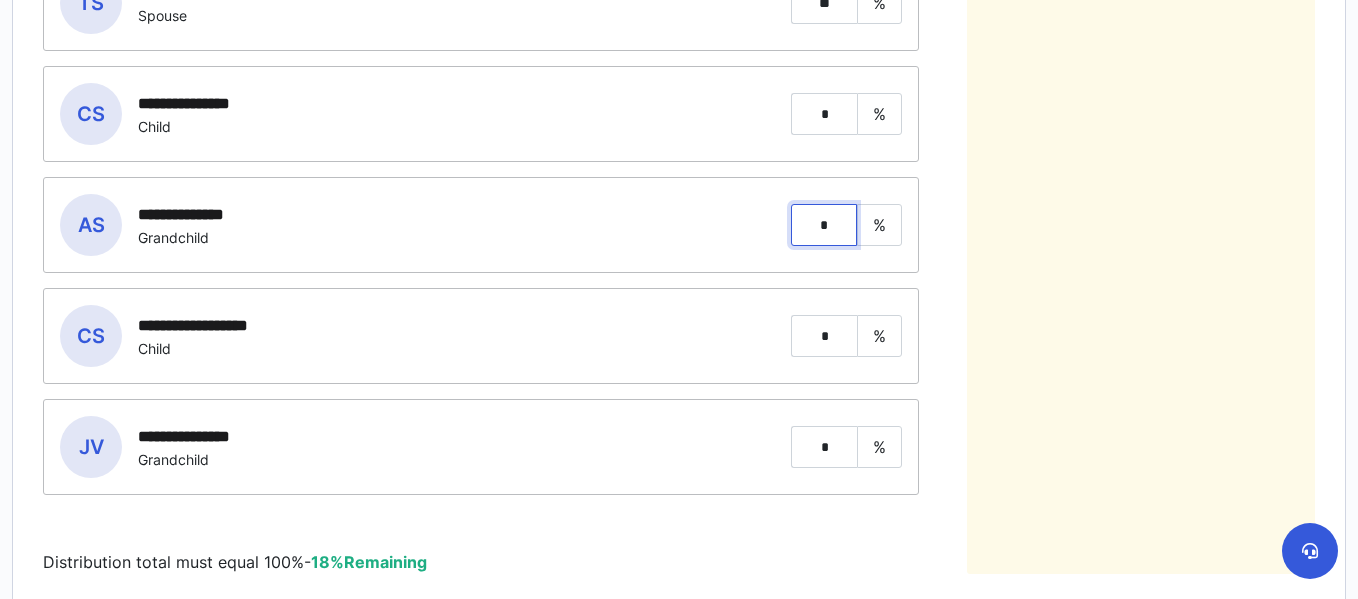 scroll, scrollTop: 981, scrollLeft: 0, axis: vertical 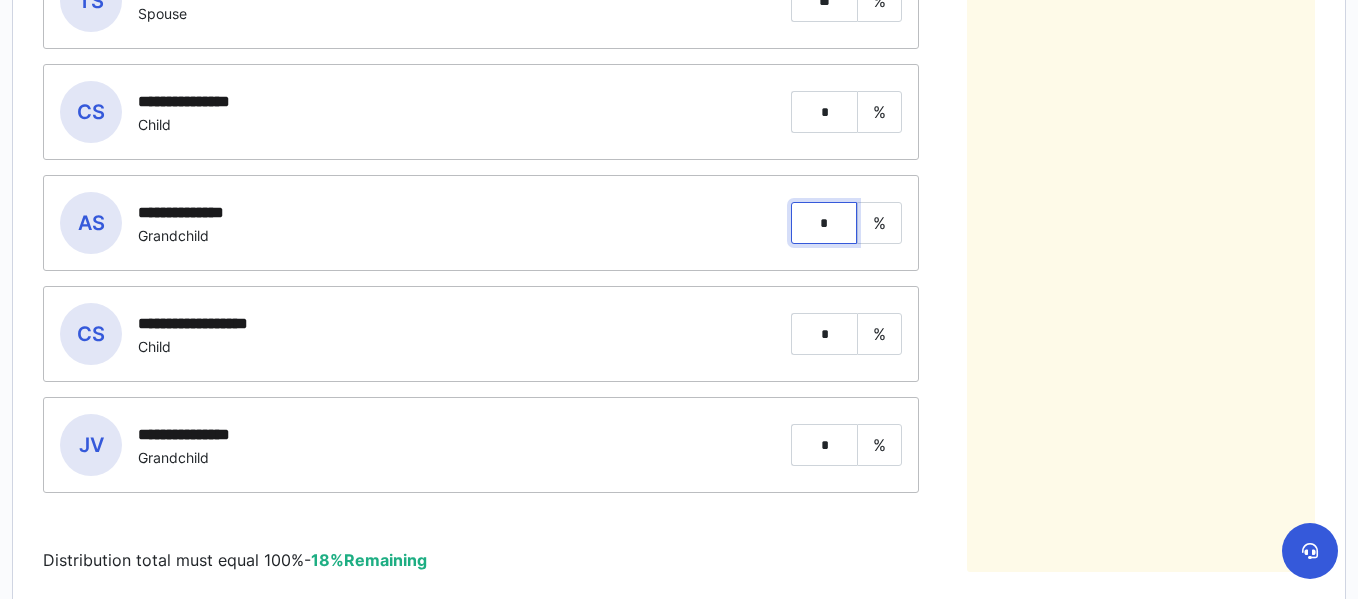 type on "*" 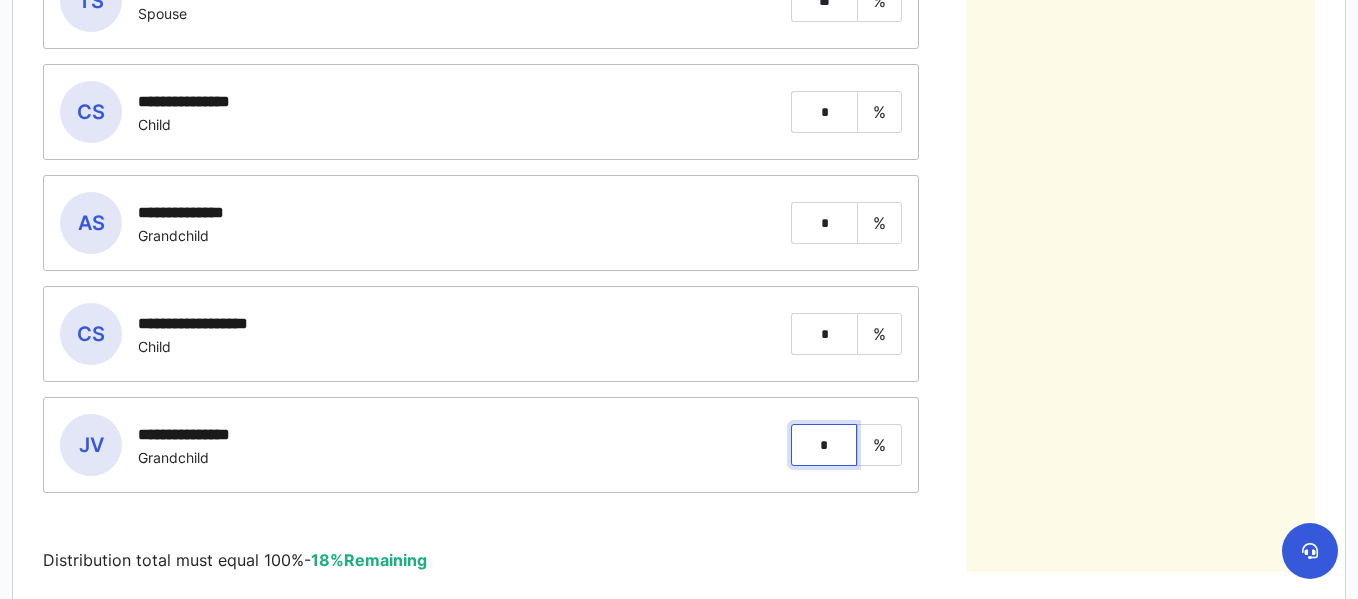 click on "*" at bounding box center (824, 445) 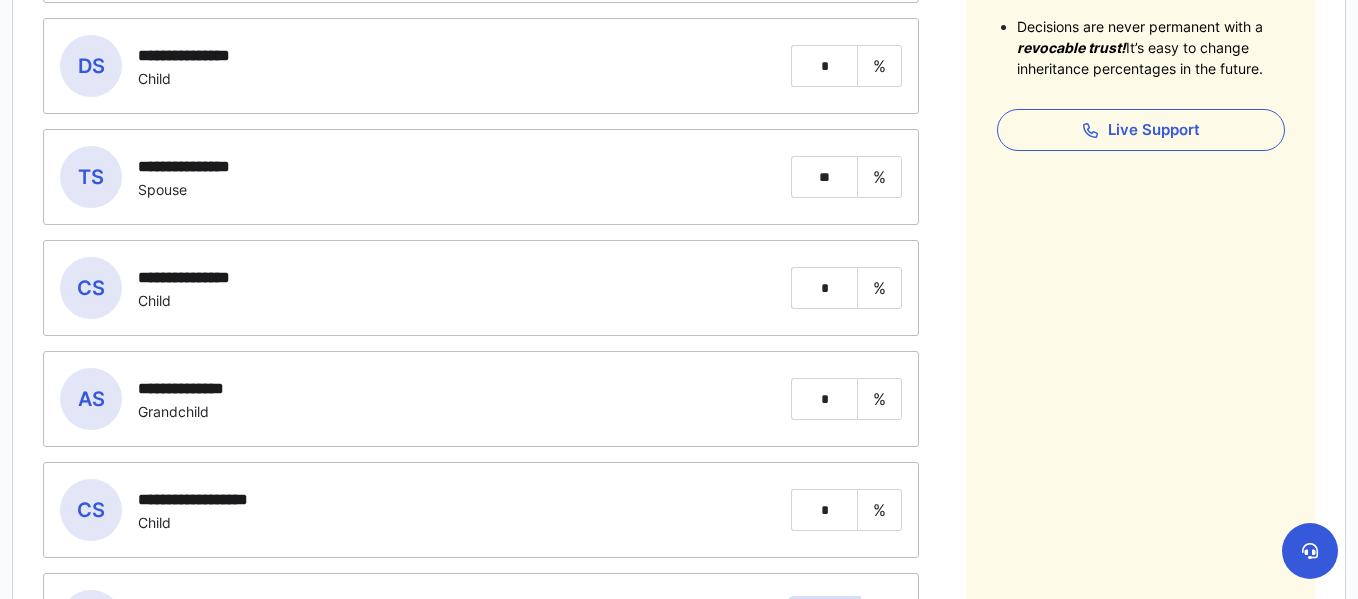 scroll, scrollTop: 785, scrollLeft: 0, axis: vertical 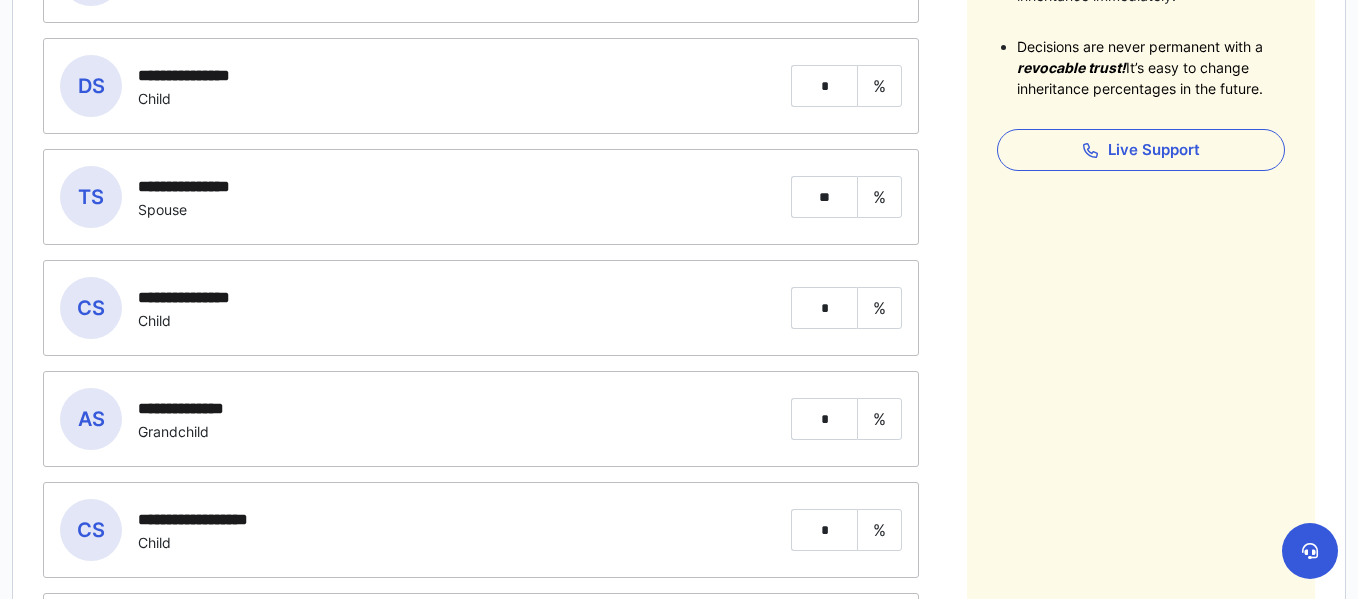 type on "*" 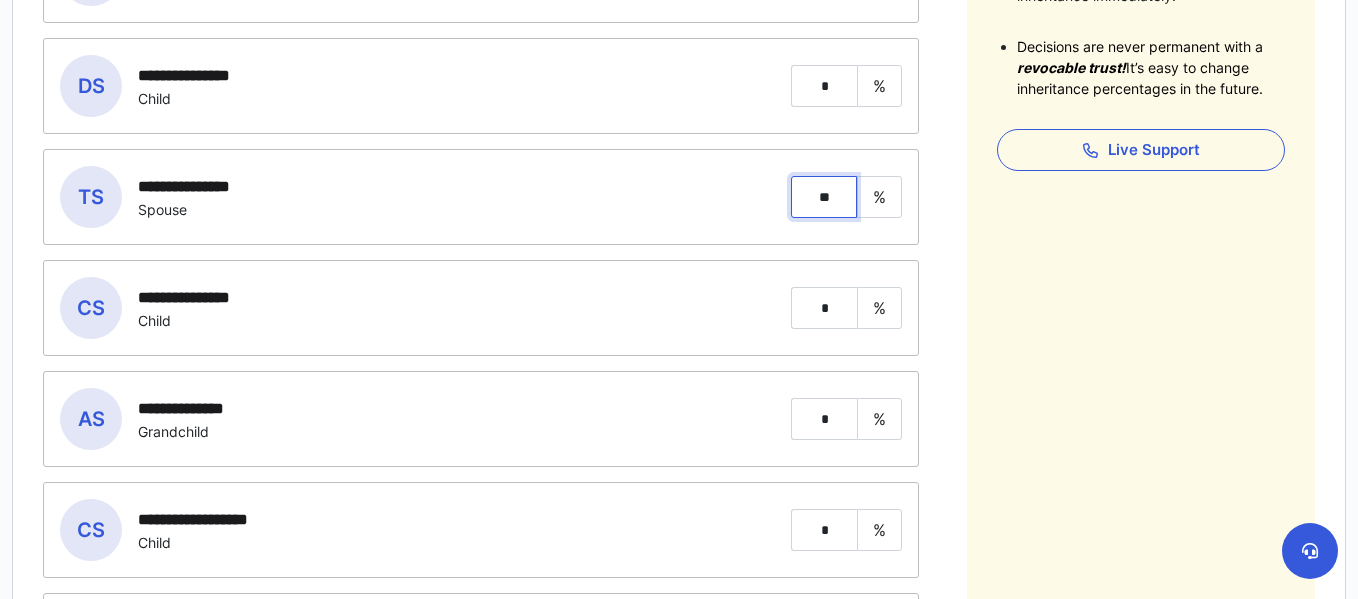 click on "**" at bounding box center [824, 197] 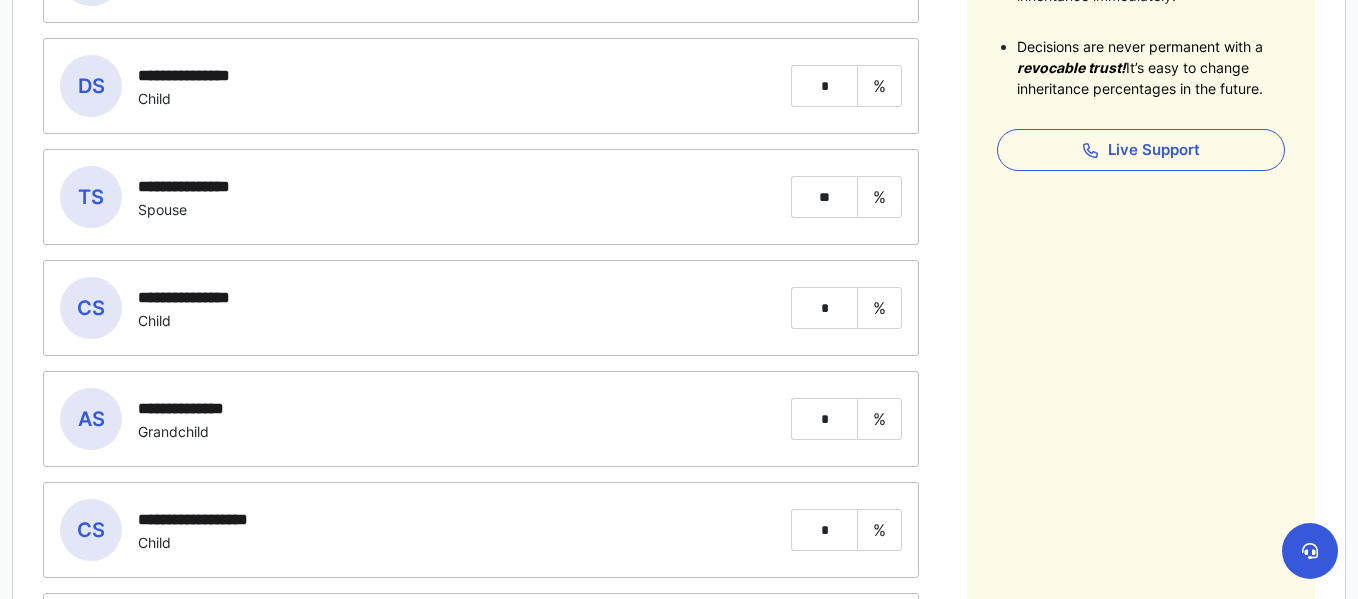click on "**********" at bounding box center [481, 197] 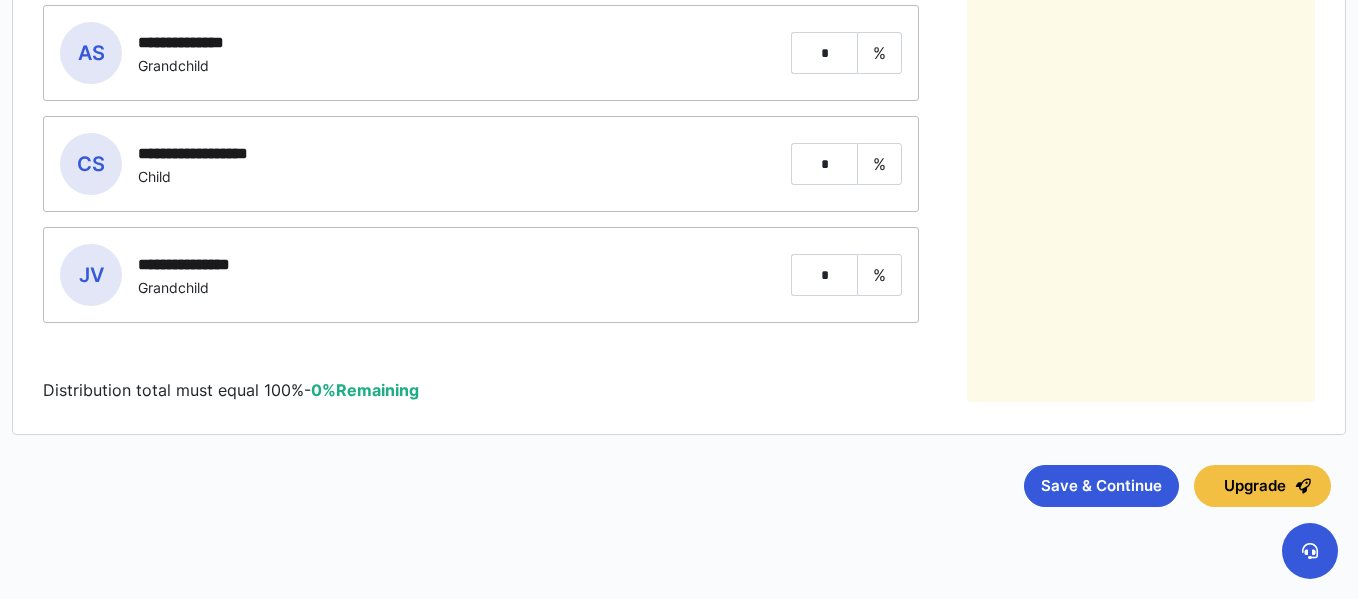 scroll, scrollTop: 1173, scrollLeft: 0, axis: vertical 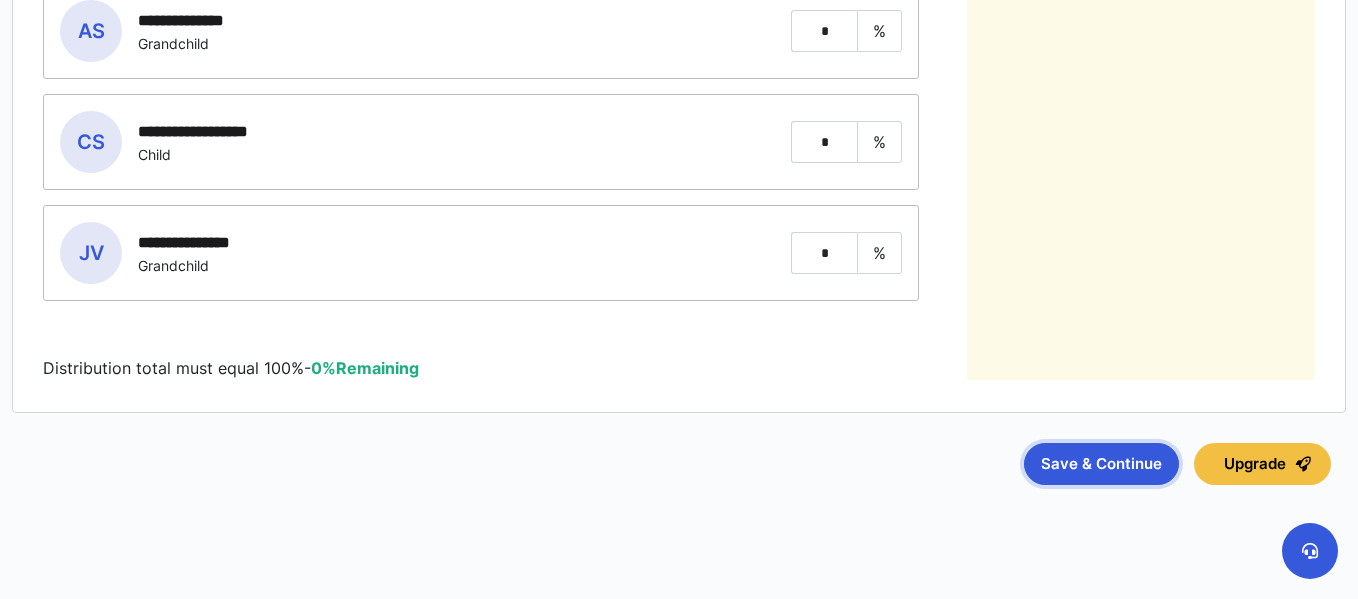 click on "Save & Continue" at bounding box center (1101, 464) 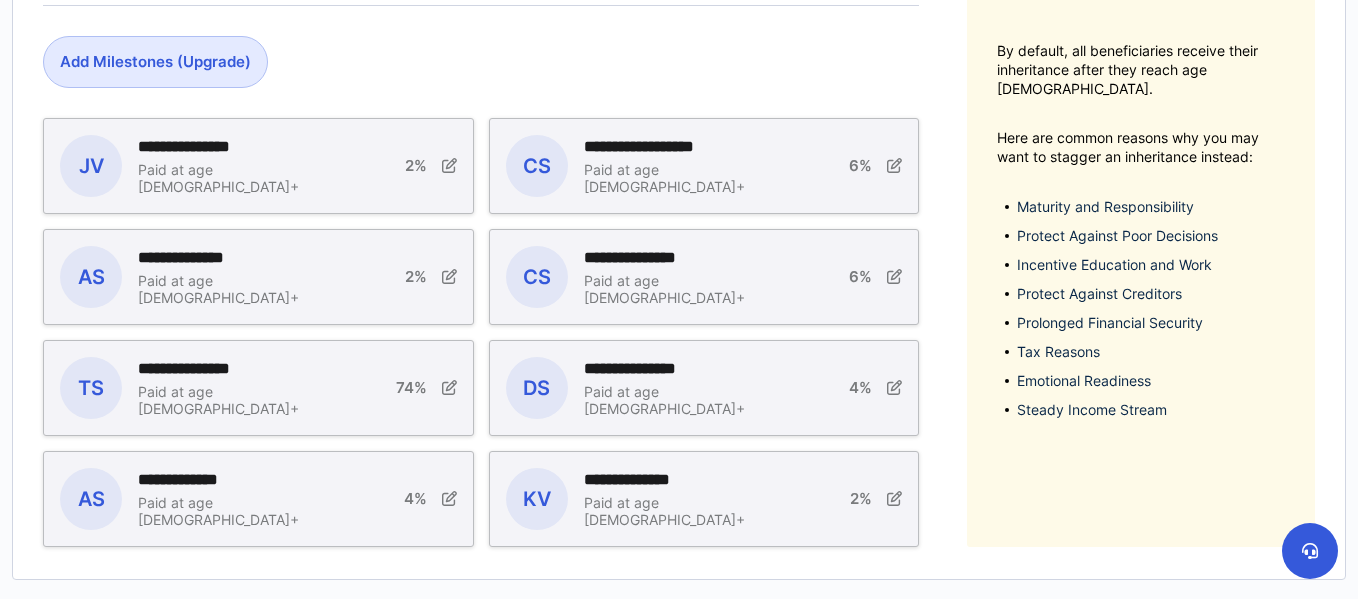 scroll, scrollTop: 493, scrollLeft: 0, axis: vertical 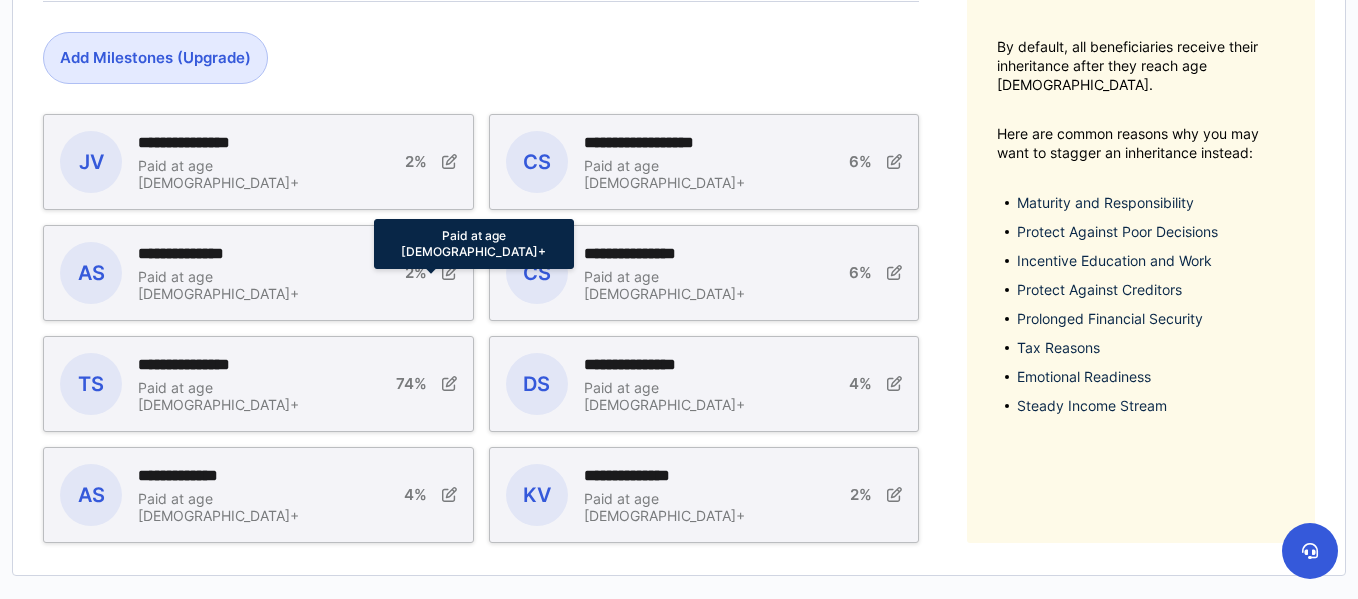 click at bounding box center (449, 272) 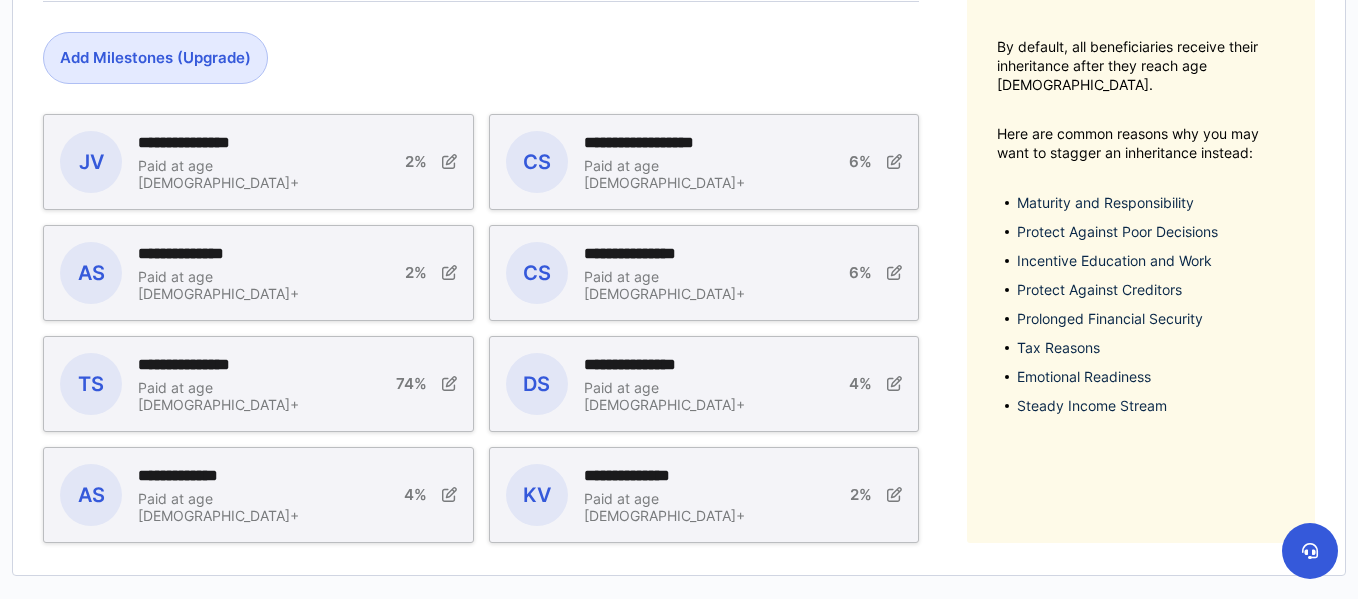 click on "**********" at bounding box center (193, 253) 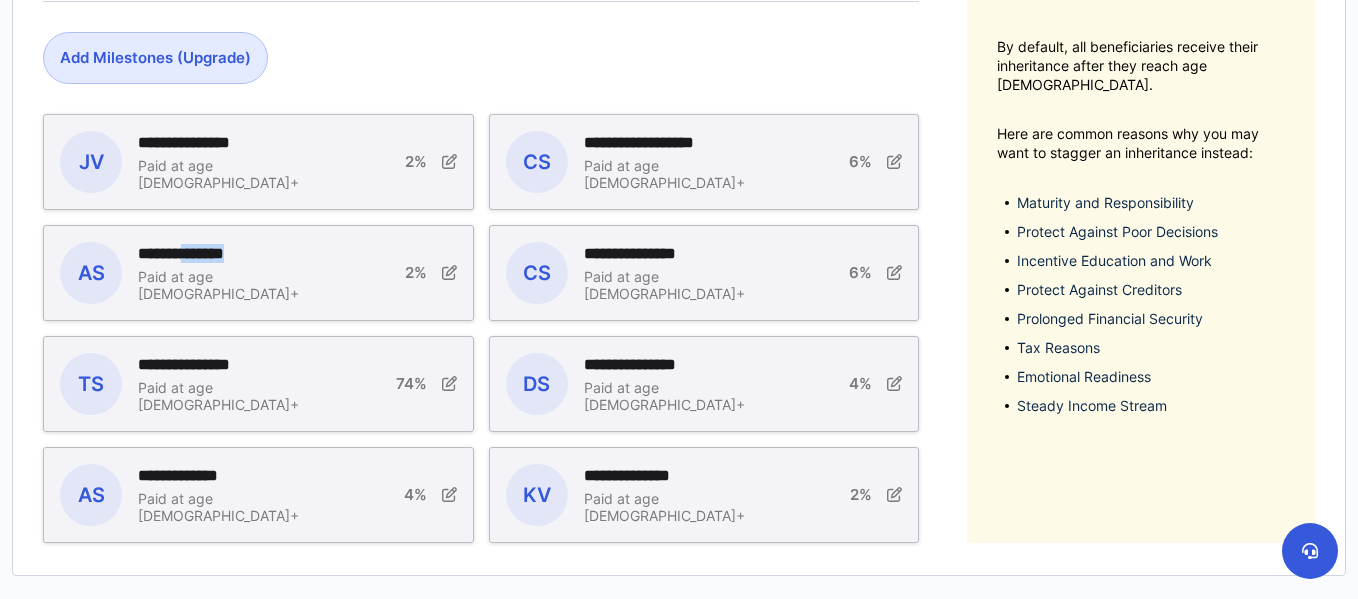 click on "**********" at bounding box center (193, 253) 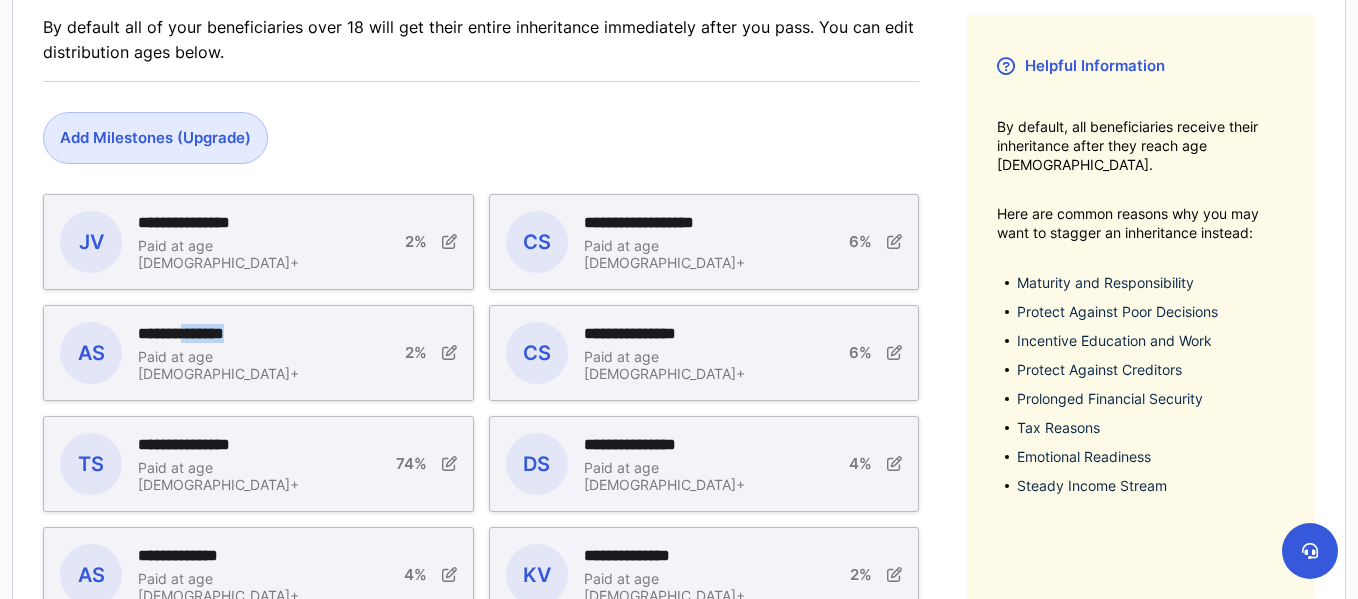 scroll, scrollTop: 404, scrollLeft: 0, axis: vertical 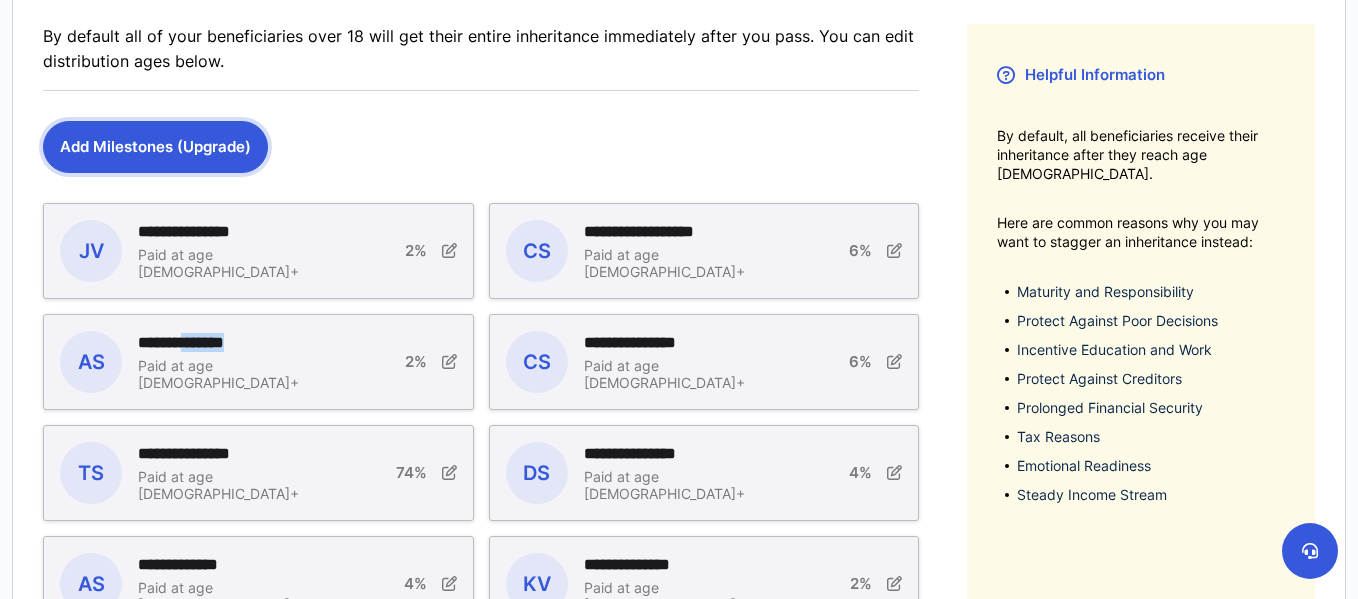 click on "Add Milestones (Upgrade)" at bounding box center [155, 147] 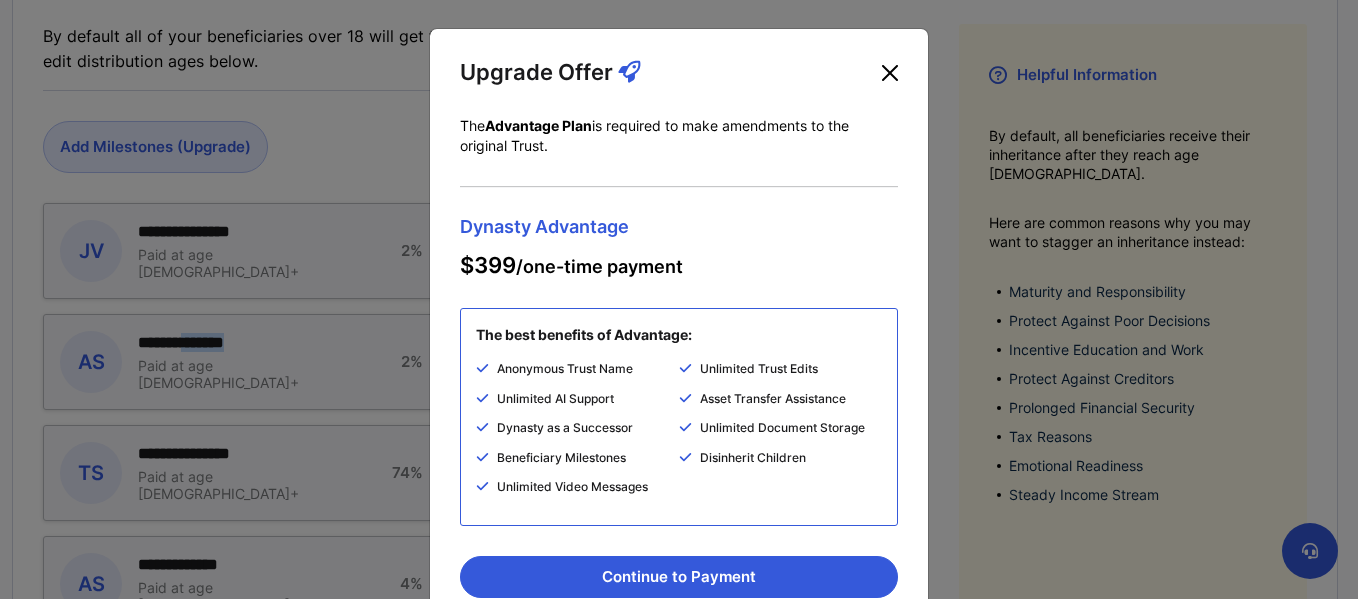 click at bounding box center [890, 73] 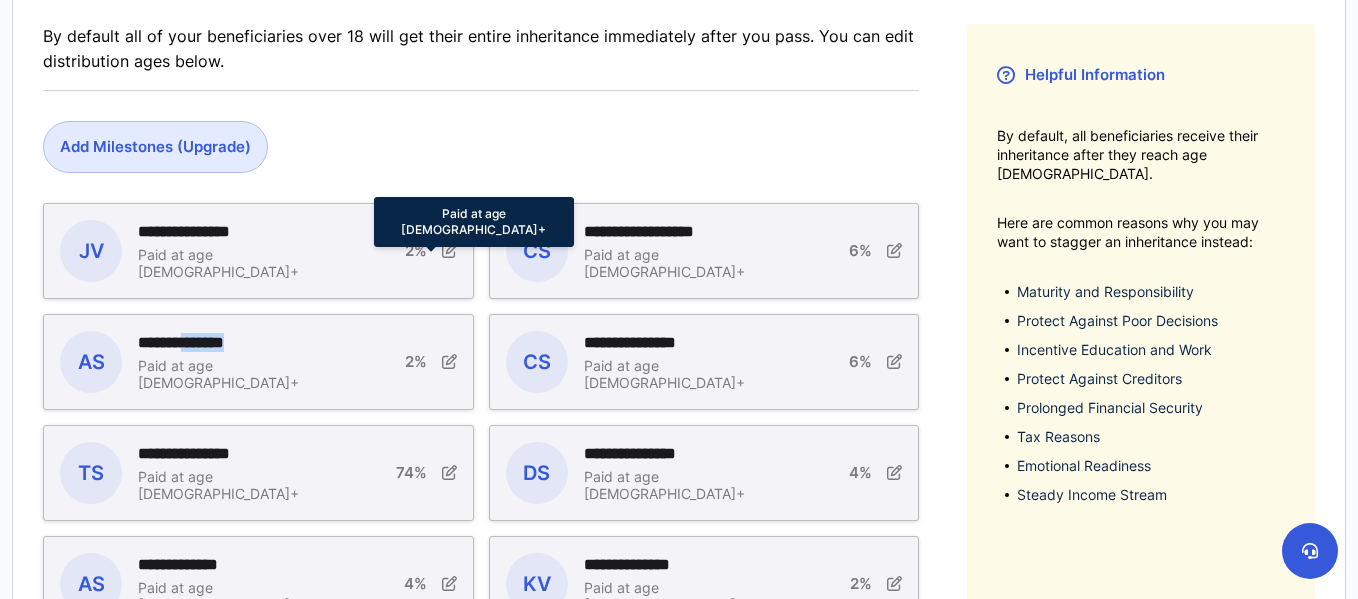 click at bounding box center (449, 250) 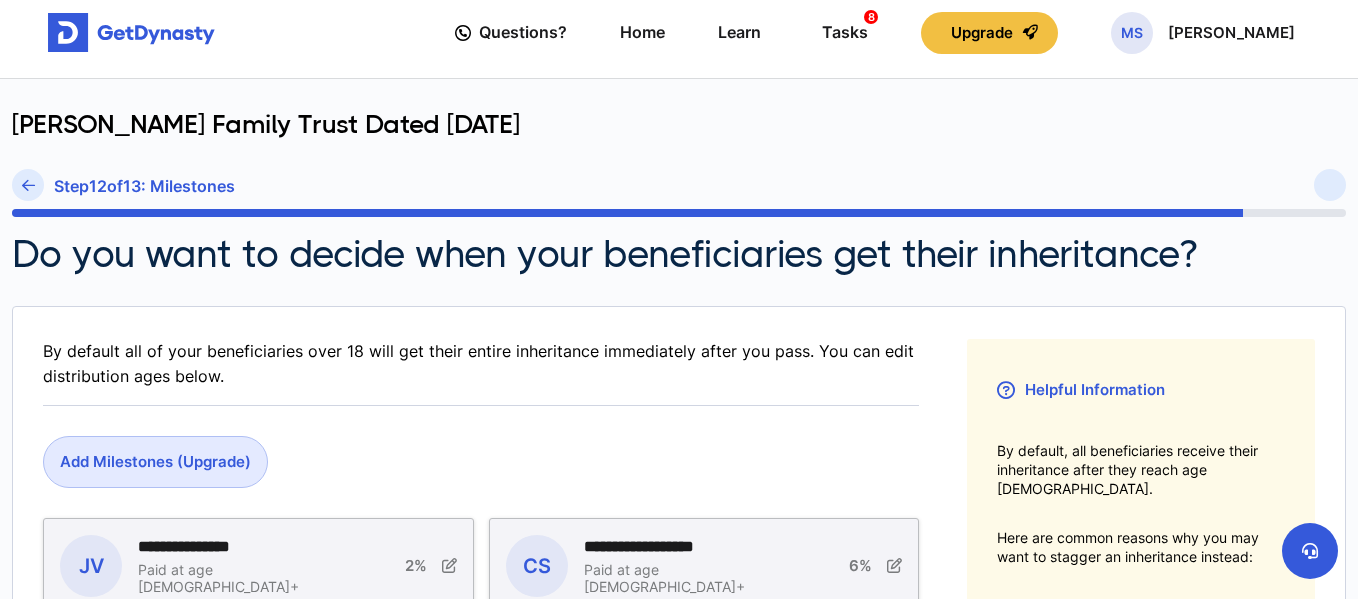 scroll, scrollTop: 88, scrollLeft: 0, axis: vertical 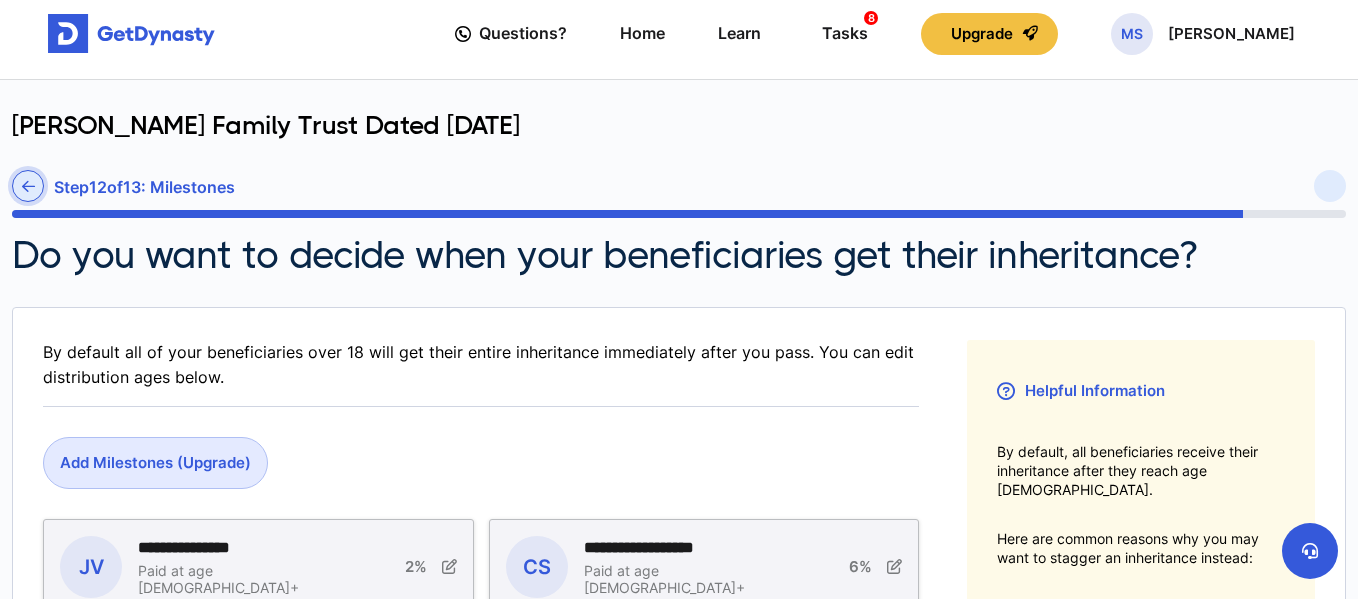 click at bounding box center [28, 186] 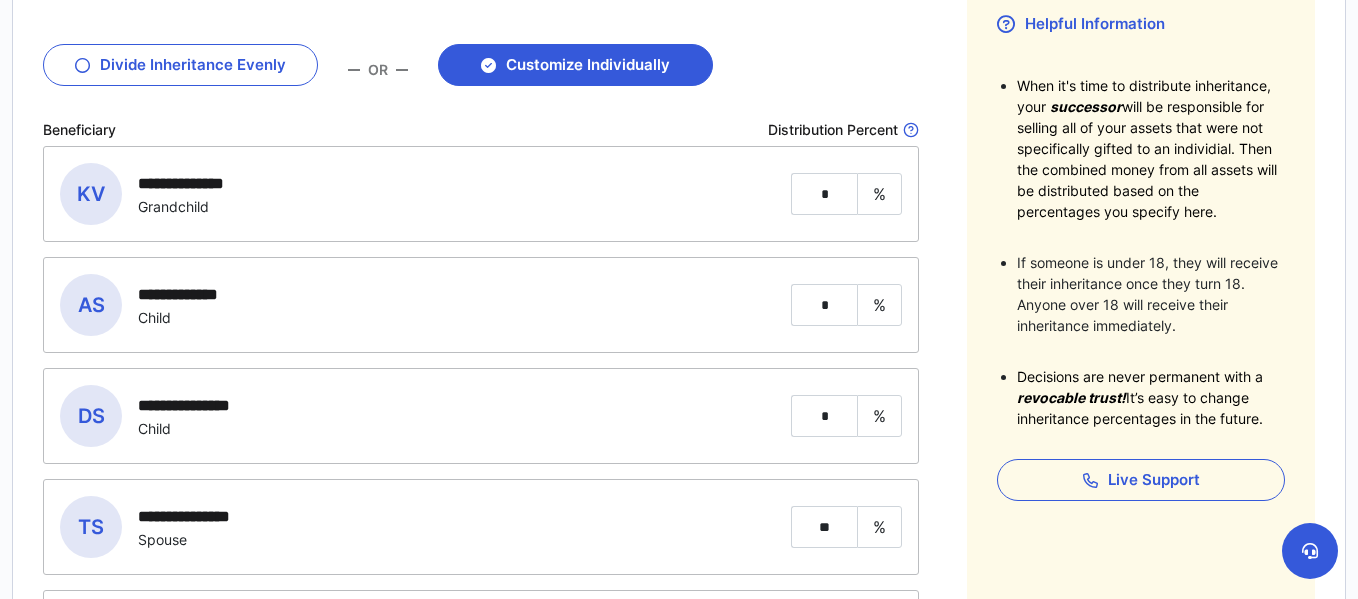 scroll, scrollTop: 456, scrollLeft: 0, axis: vertical 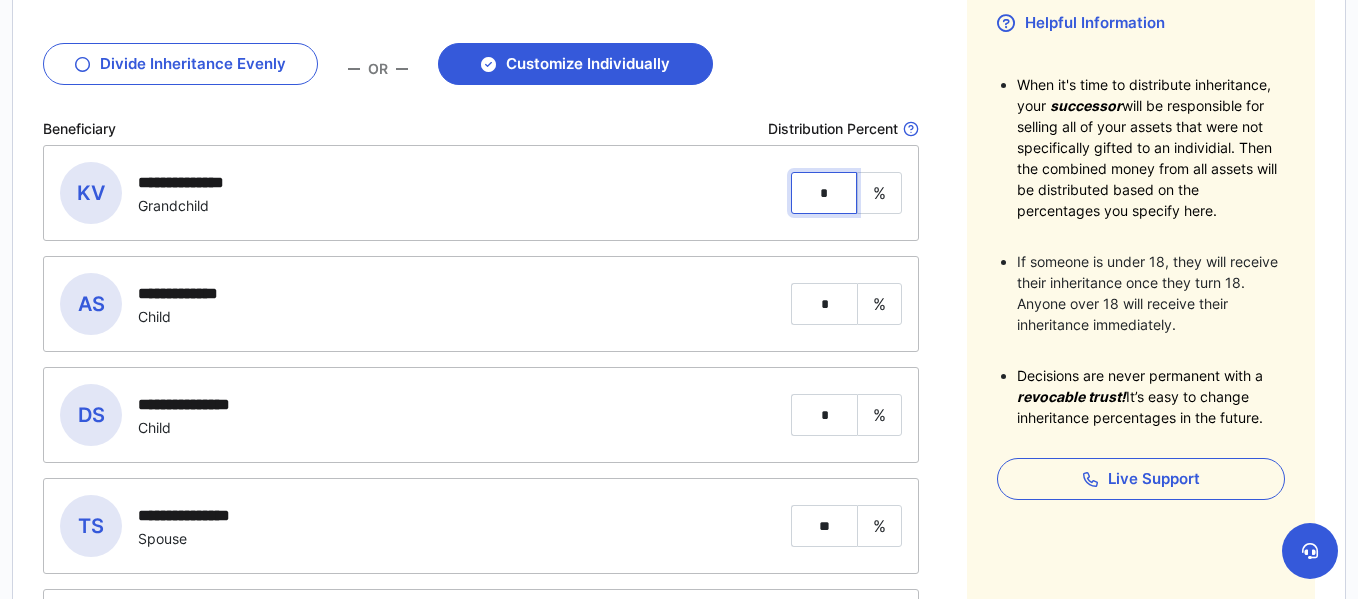 click on "*" at bounding box center (824, 193) 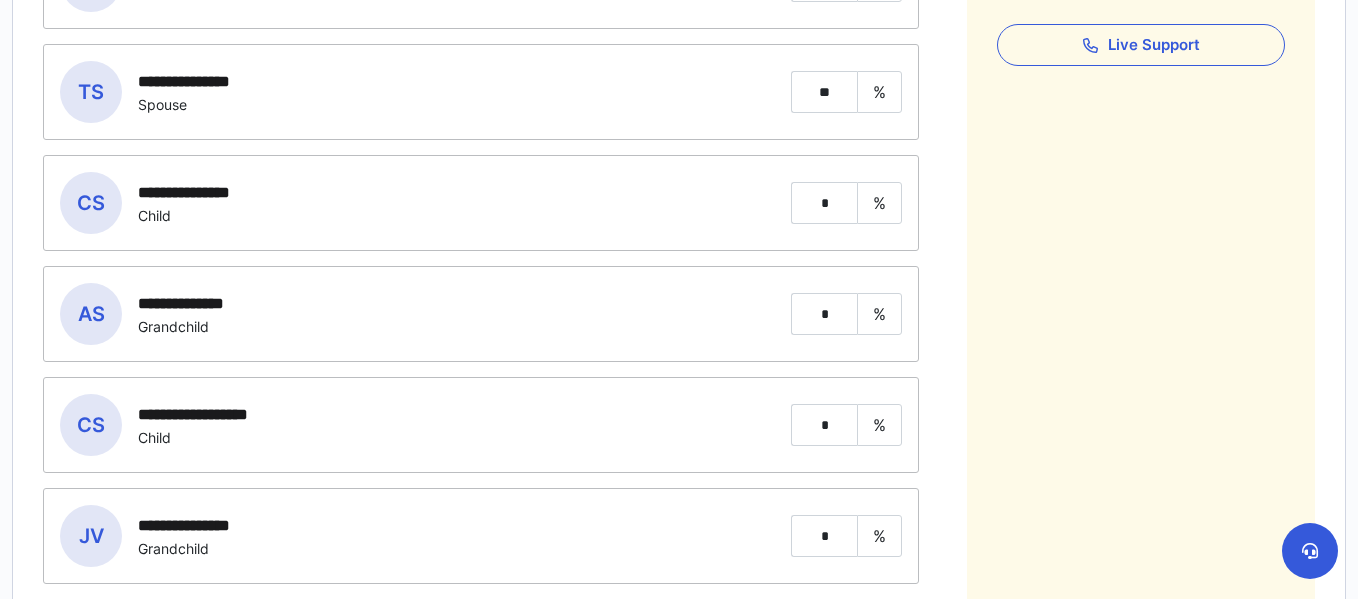 scroll, scrollTop: 893, scrollLeft: 0, axis: vertical 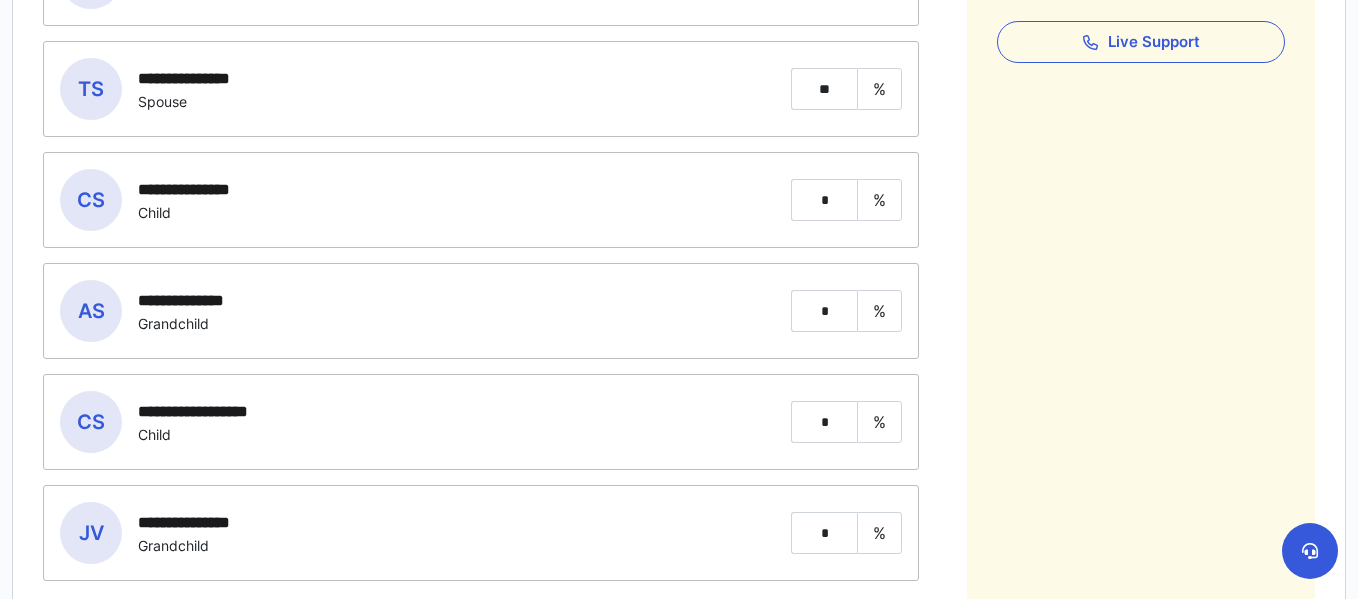 type on "*" 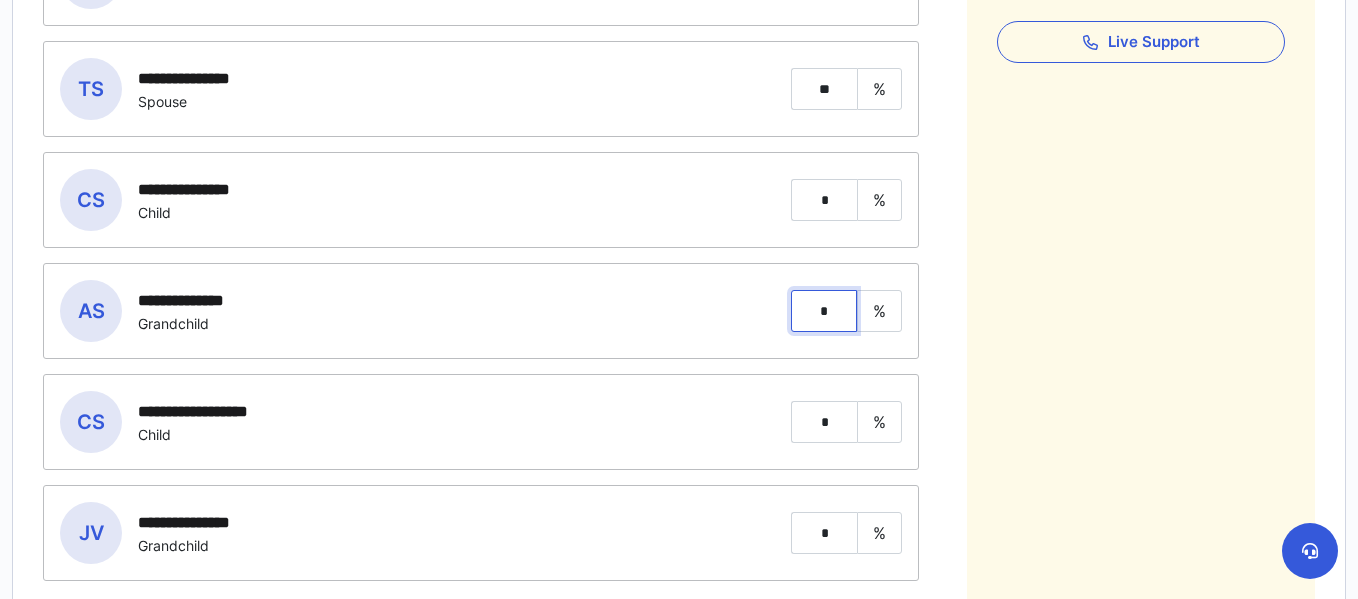 click on "*" at bounding box center (824, 311) 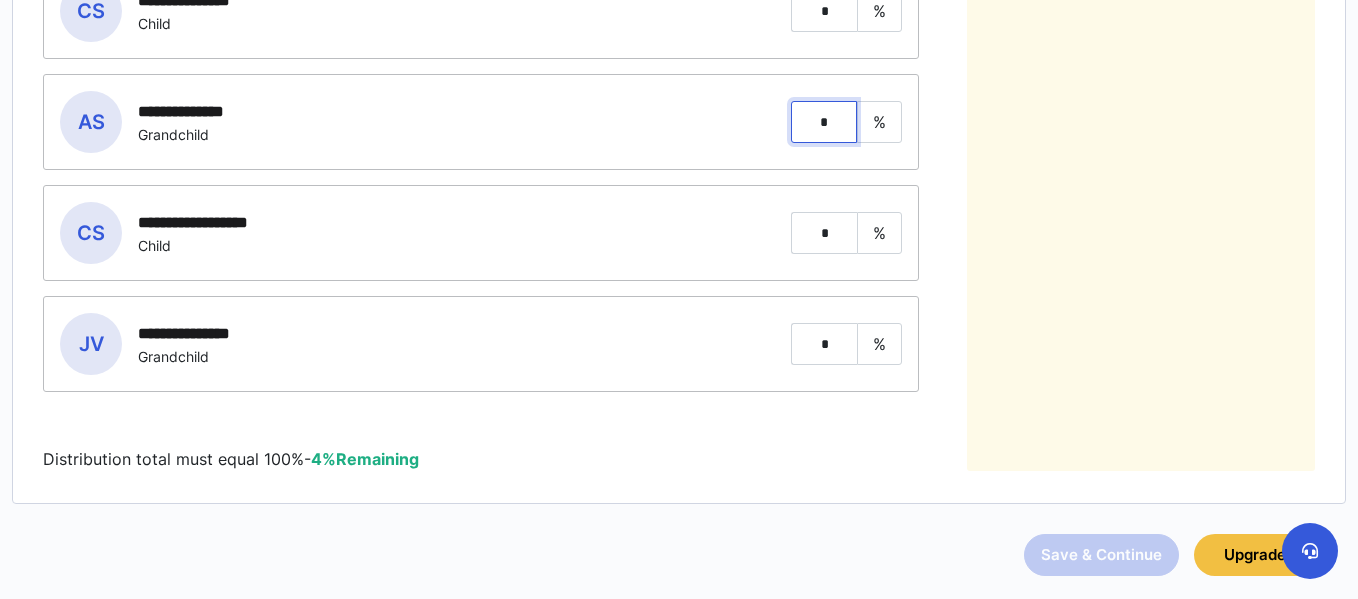 scroll, scrollTop: 1083, scrollLeft: 0, axis: vertical 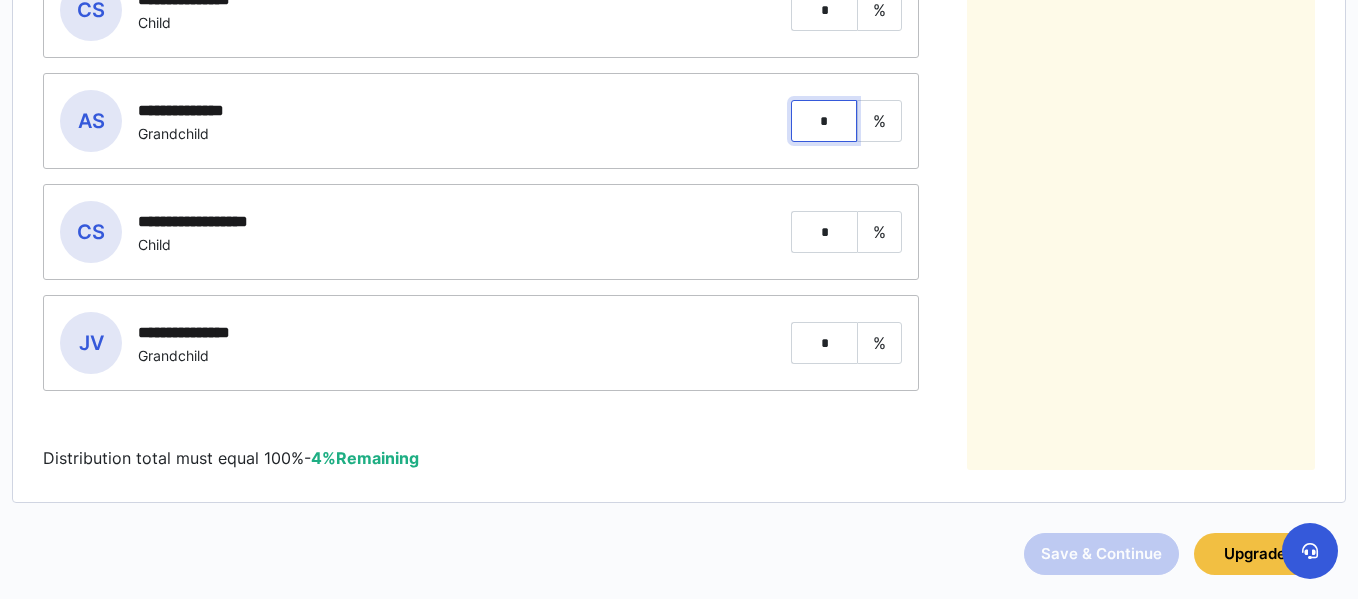 type on "*" 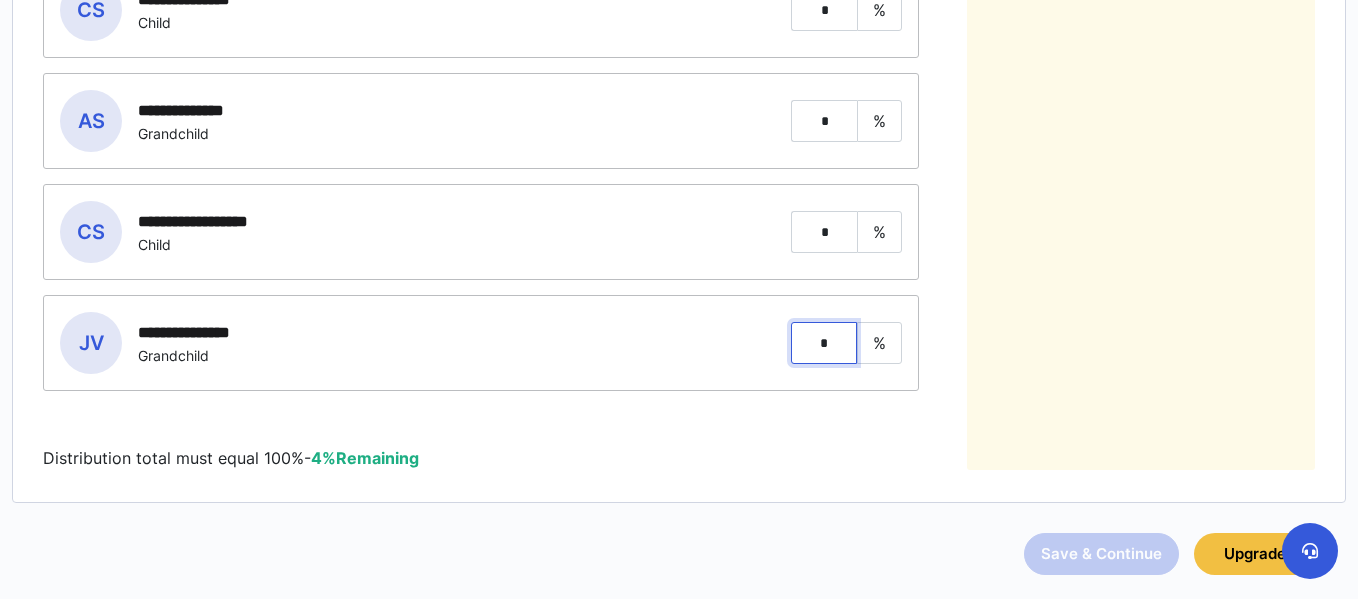 click on "*" at bounding box center (824, 343) 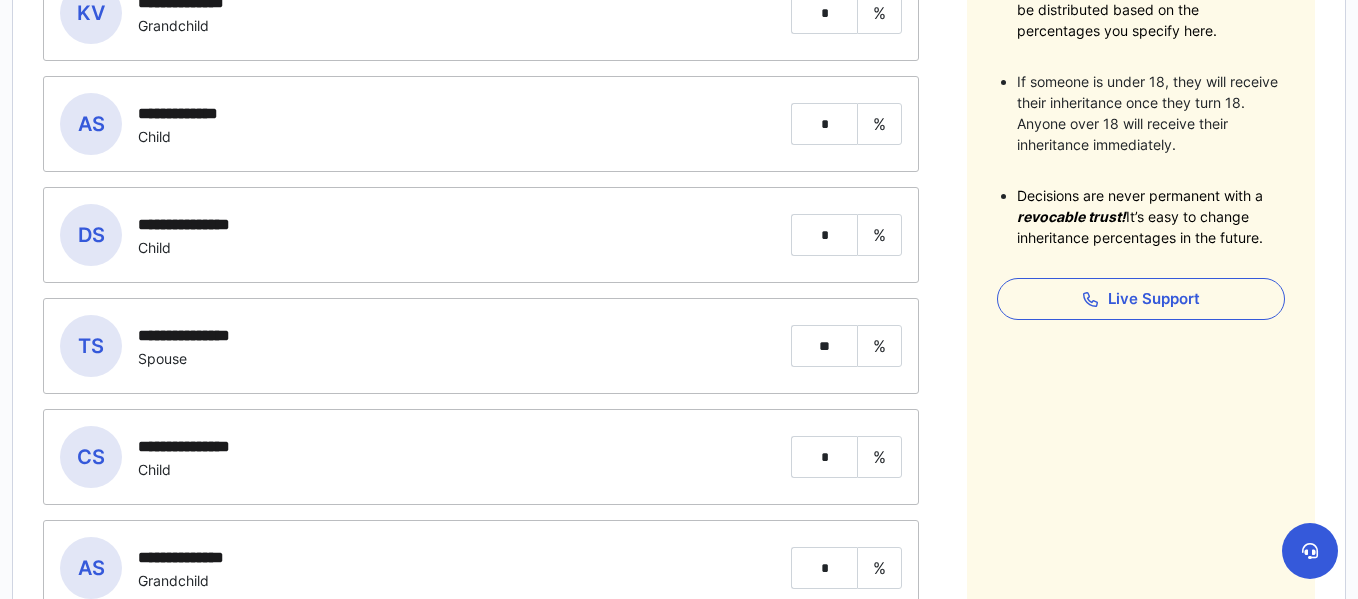 scroll, scrollTop: 633, scrollLeft: 0, axis: vertical 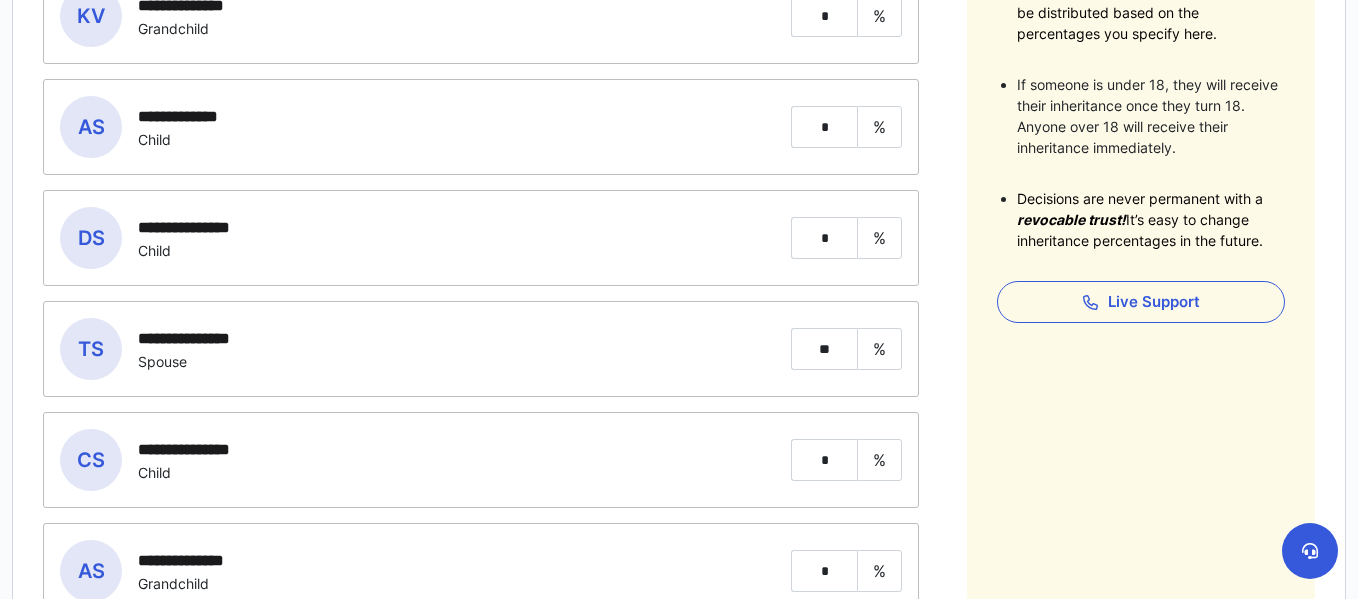 type on "*" 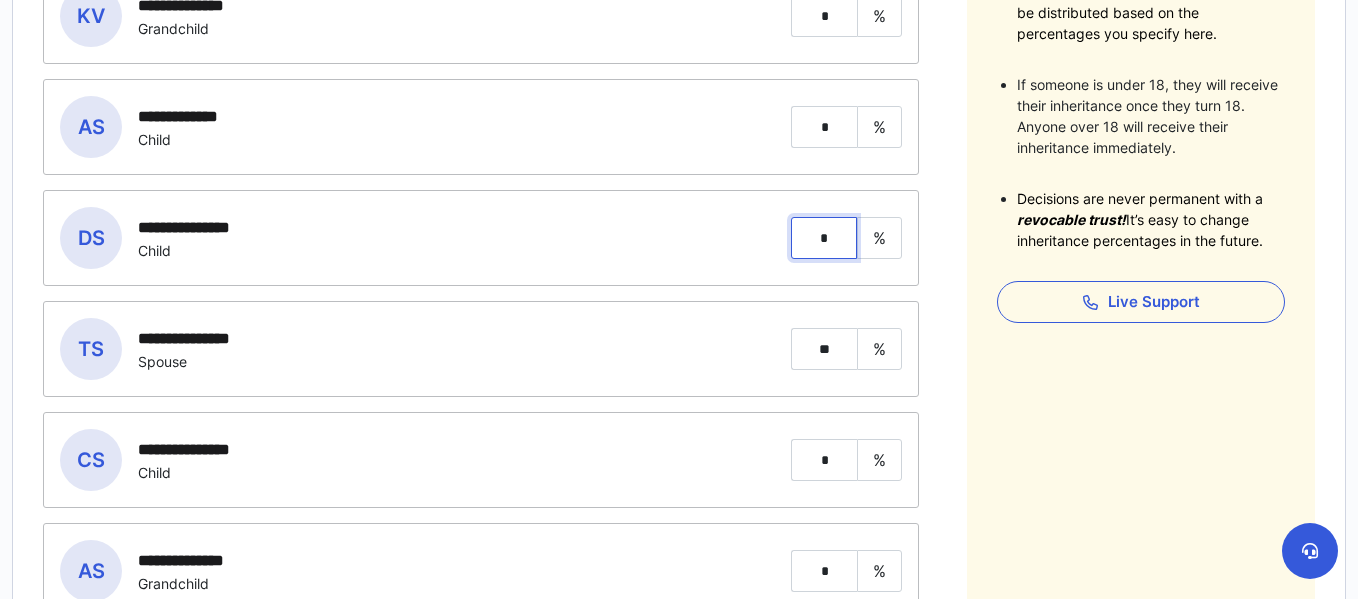 click on "*" at bounding box center [824, 238] 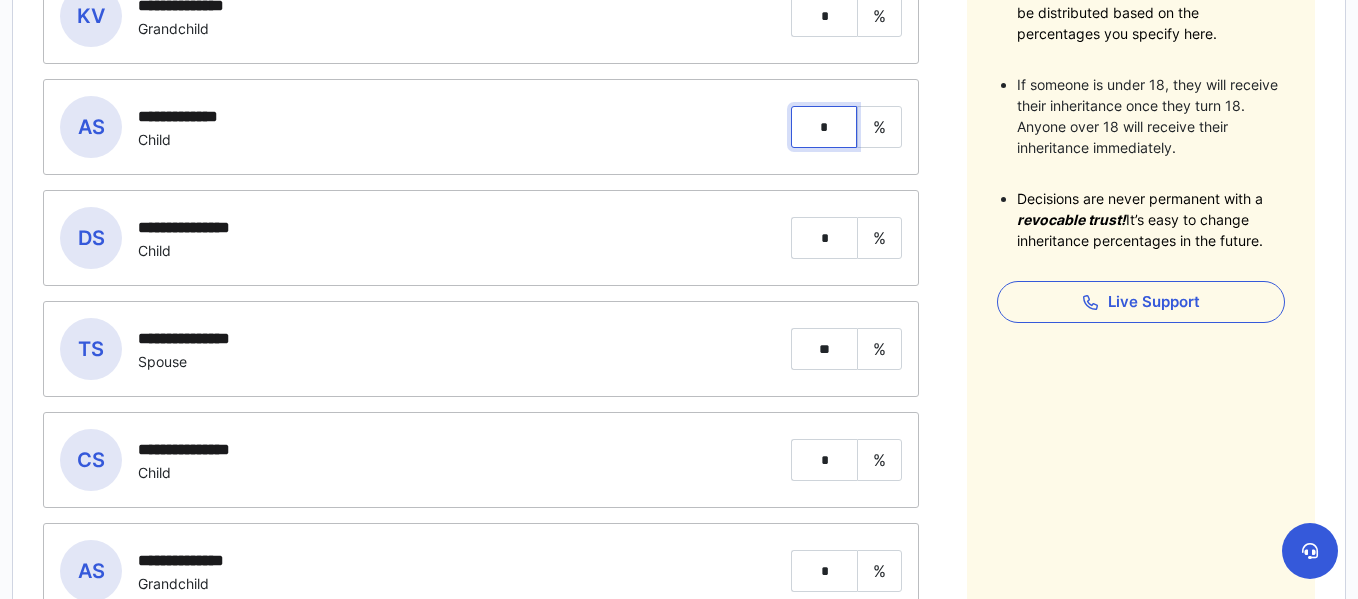 click on "*" at bounding box center (824, 127) 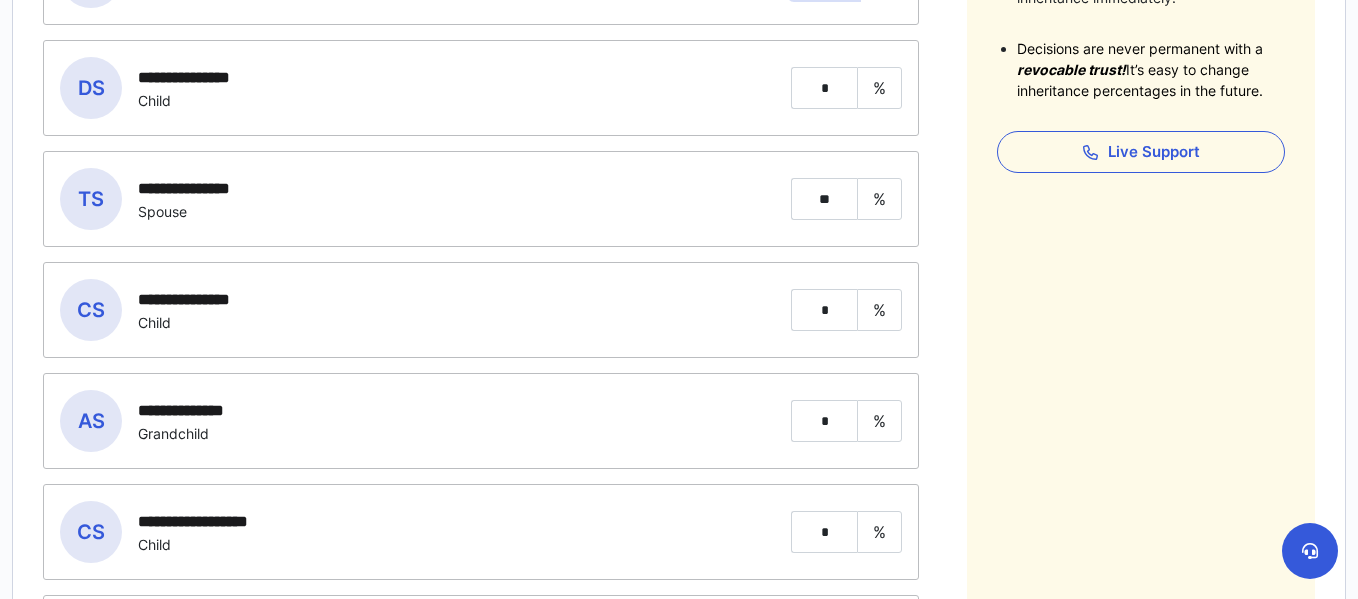 scroll, scrollTop: 781, scrollLeft: 0, axis: vertical 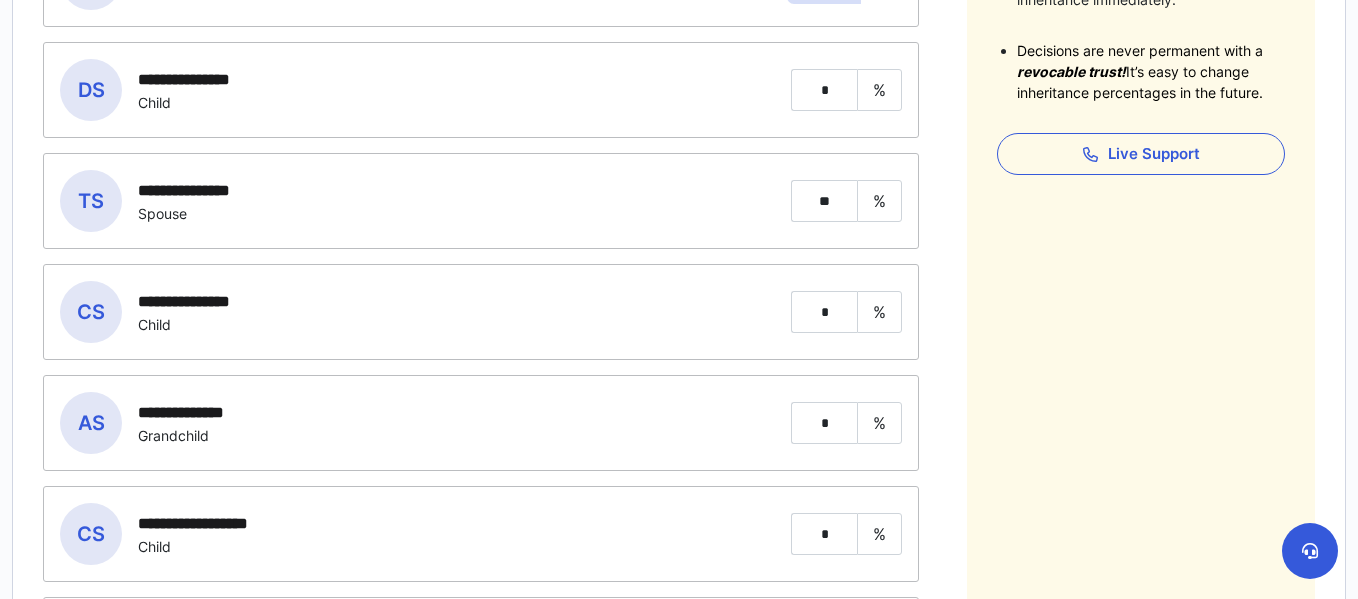 type on "*" 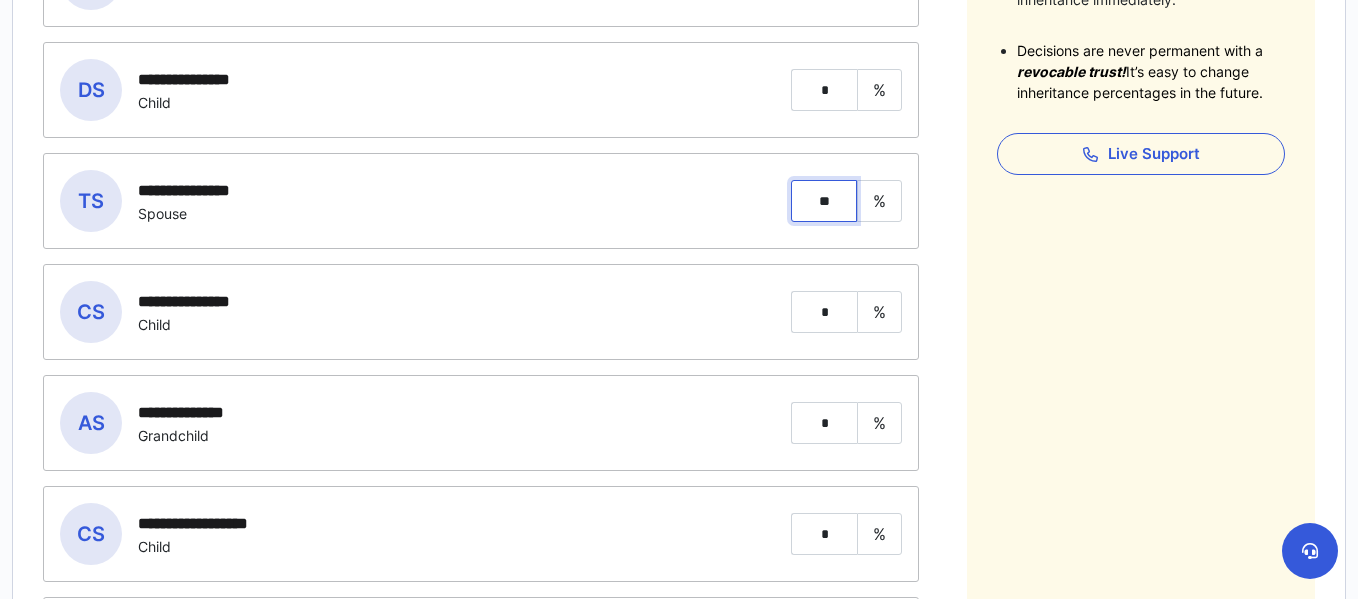 click on "**" at bounding box center [824, 201] 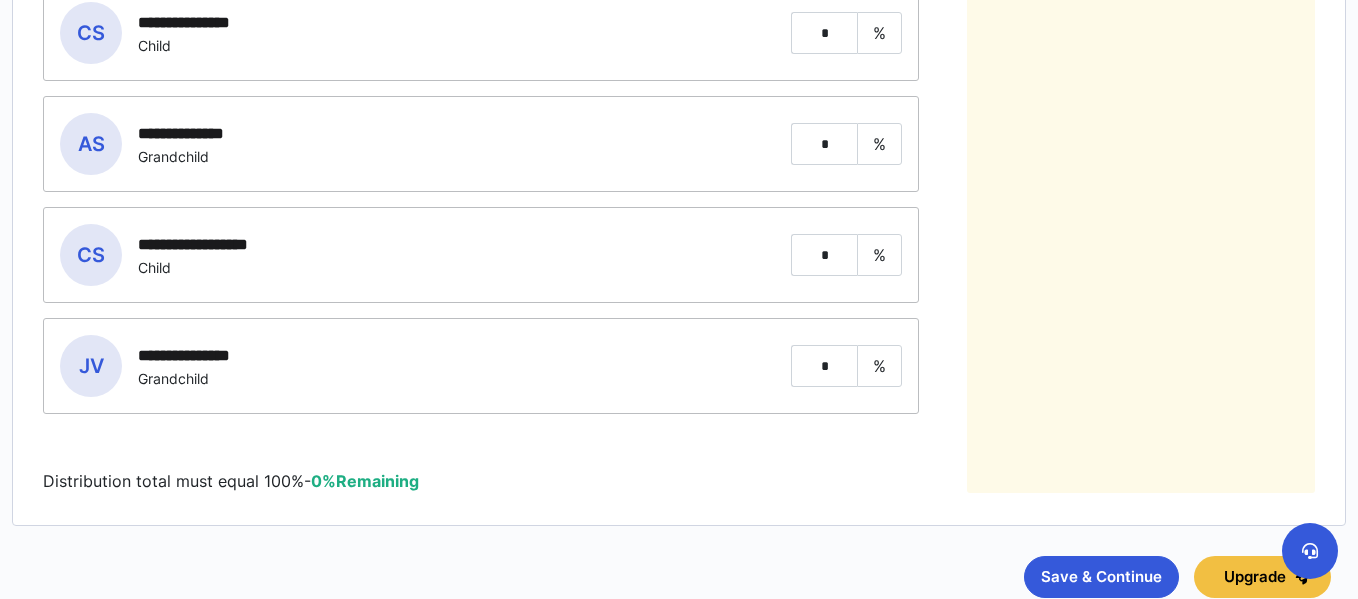 scroll, scrollTop: 1086, scrollLeft: 0, axis: vertical 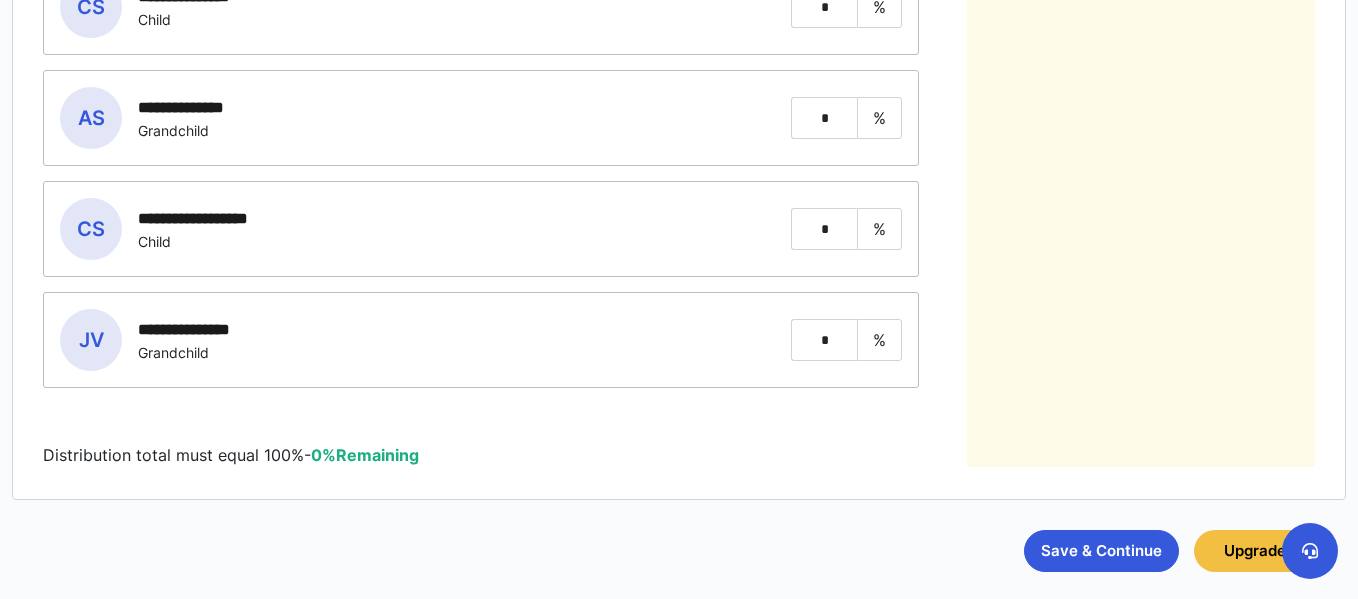 type on "**" 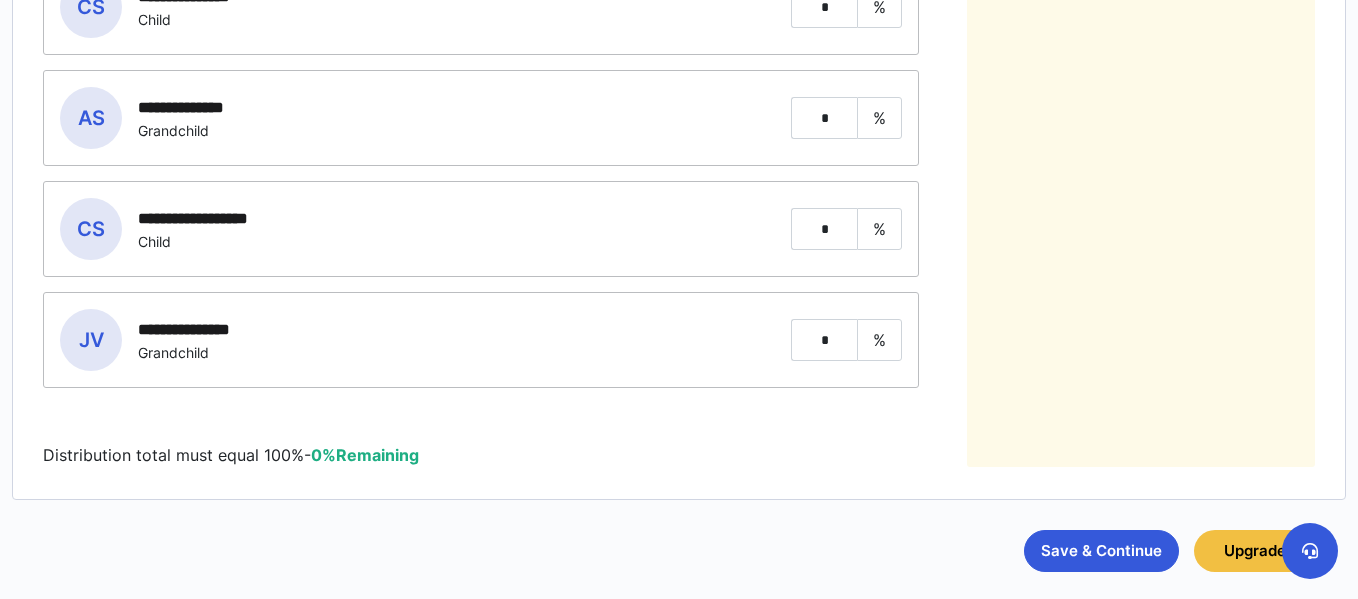 click on "**********" at bounding box center (481, -9) 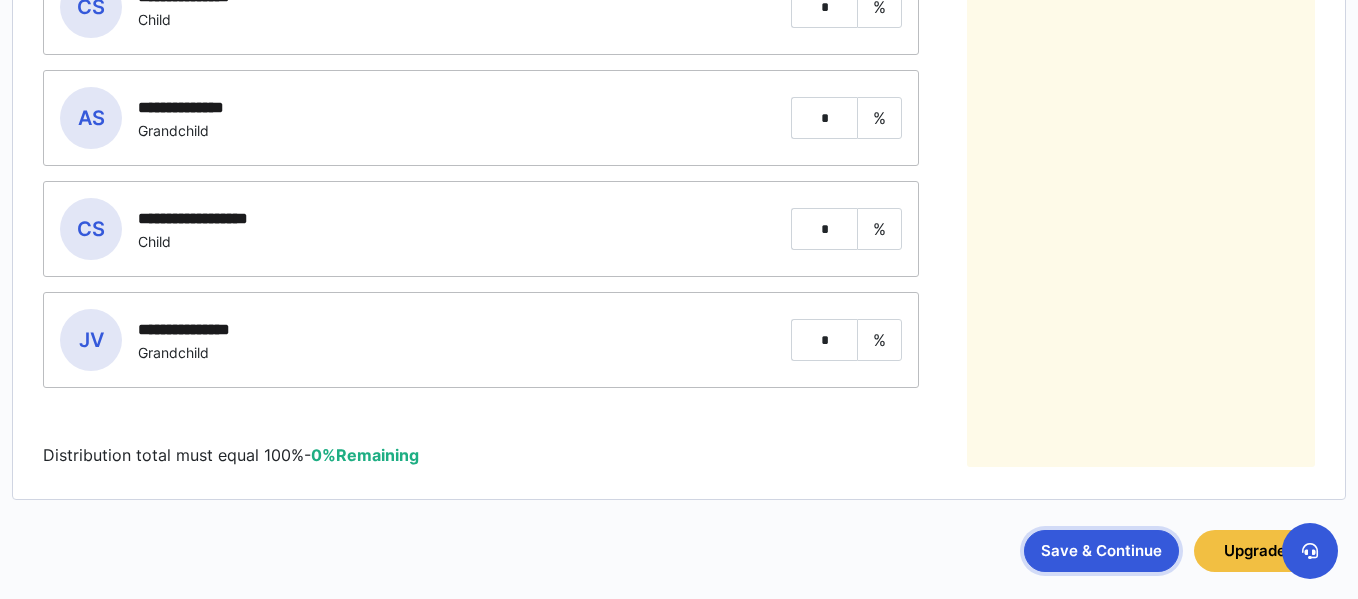 click on "Save & Continue" at bounding box center [1101, 551] 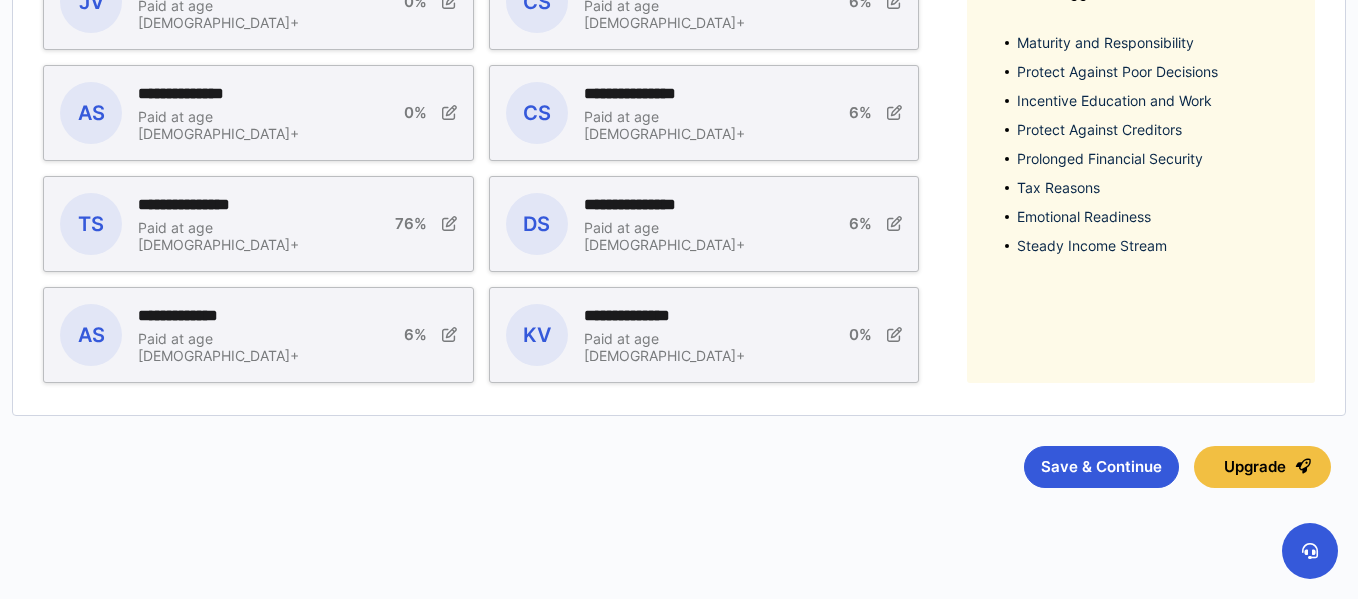 scroll, scrollTop: 655, scrollLeft: 0, axis: vertical 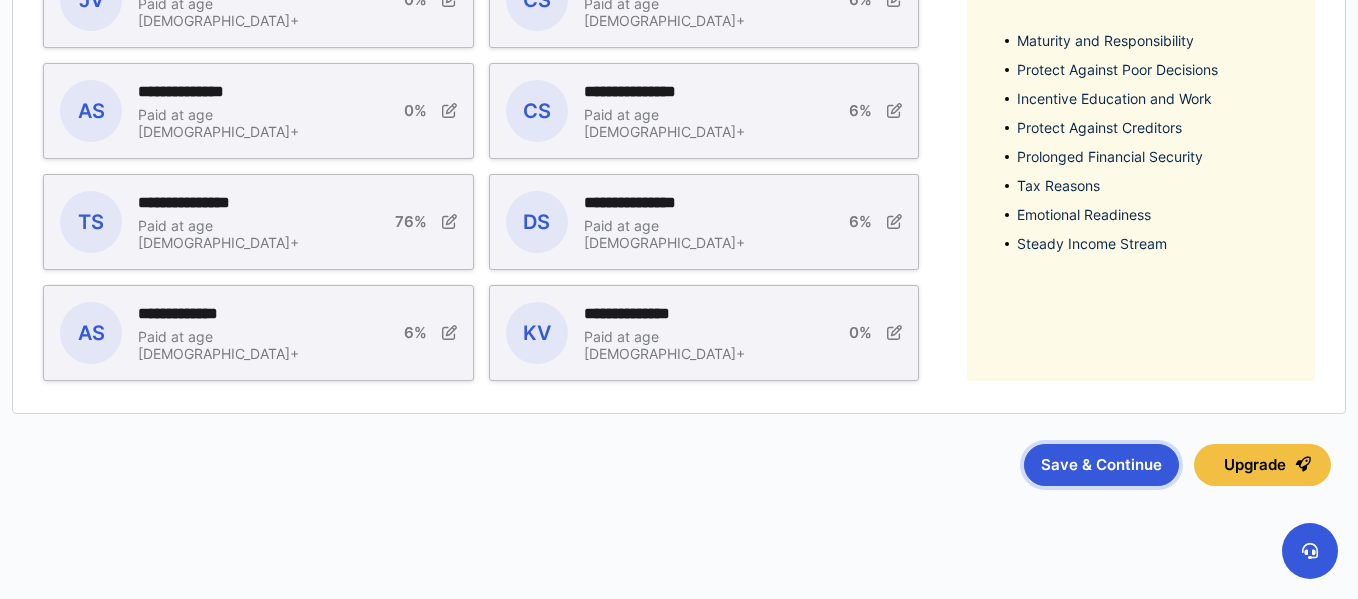 click on "Save & Continue" at bounding box center (1101, 465) 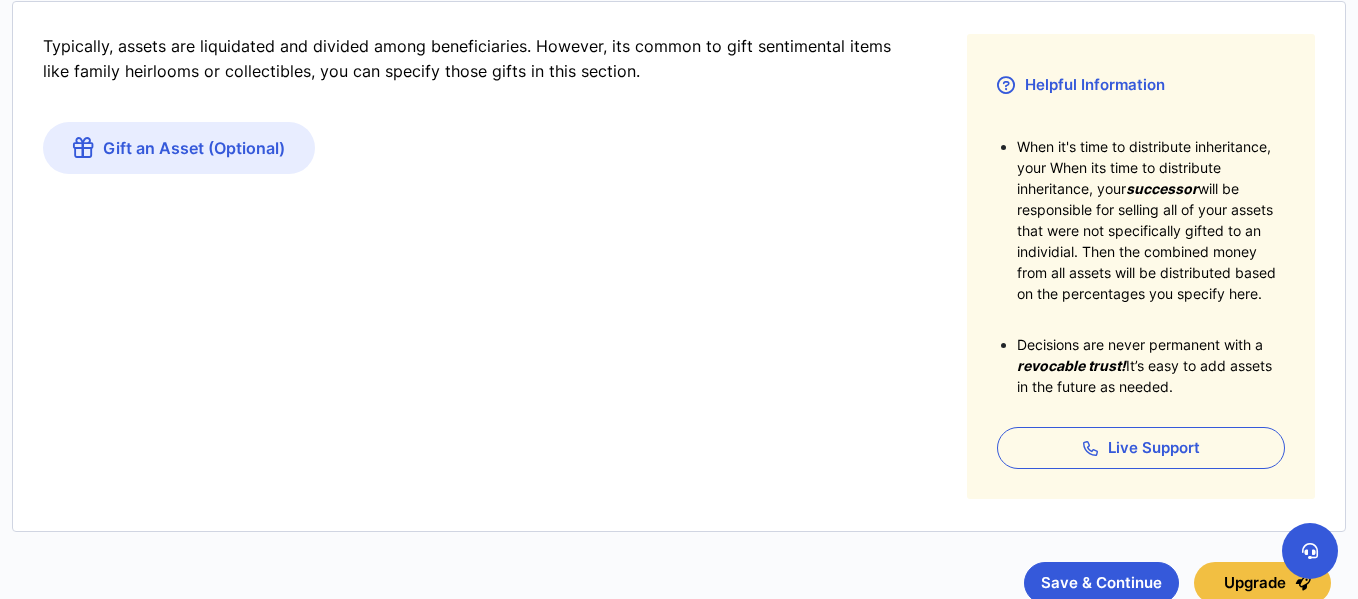scroll, scrollTop: 535, scrollLeft: 0, axis: vertical 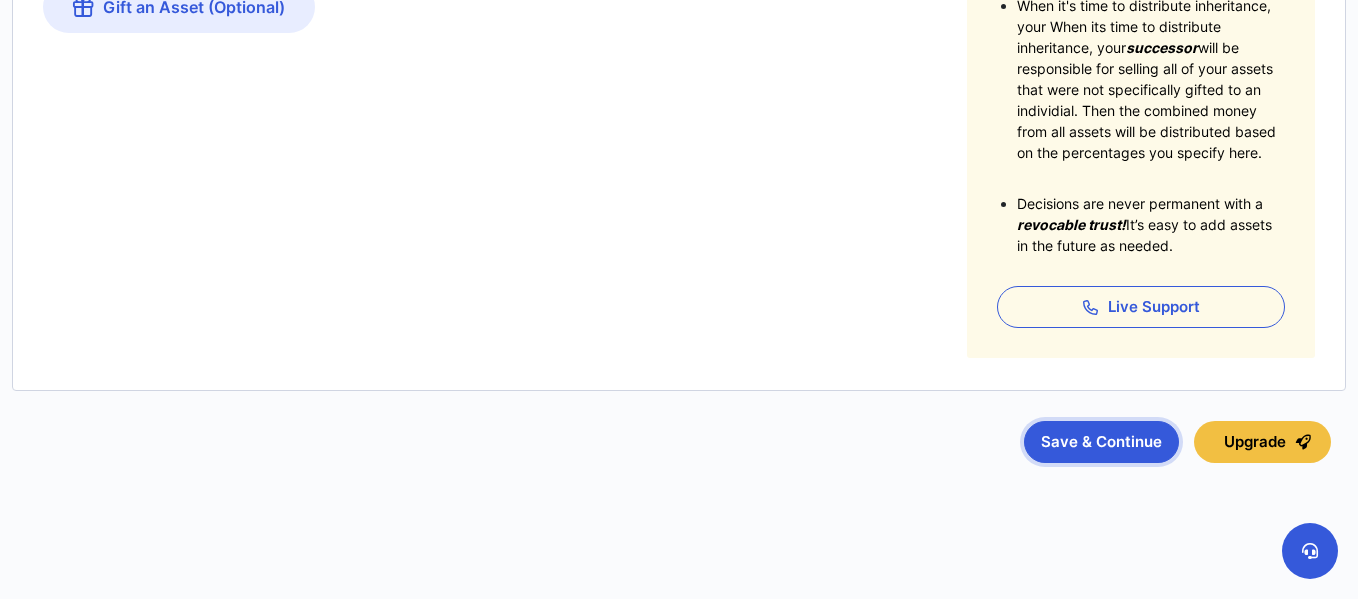 click on "Save & Continue" at bounding box center [1101, 442] 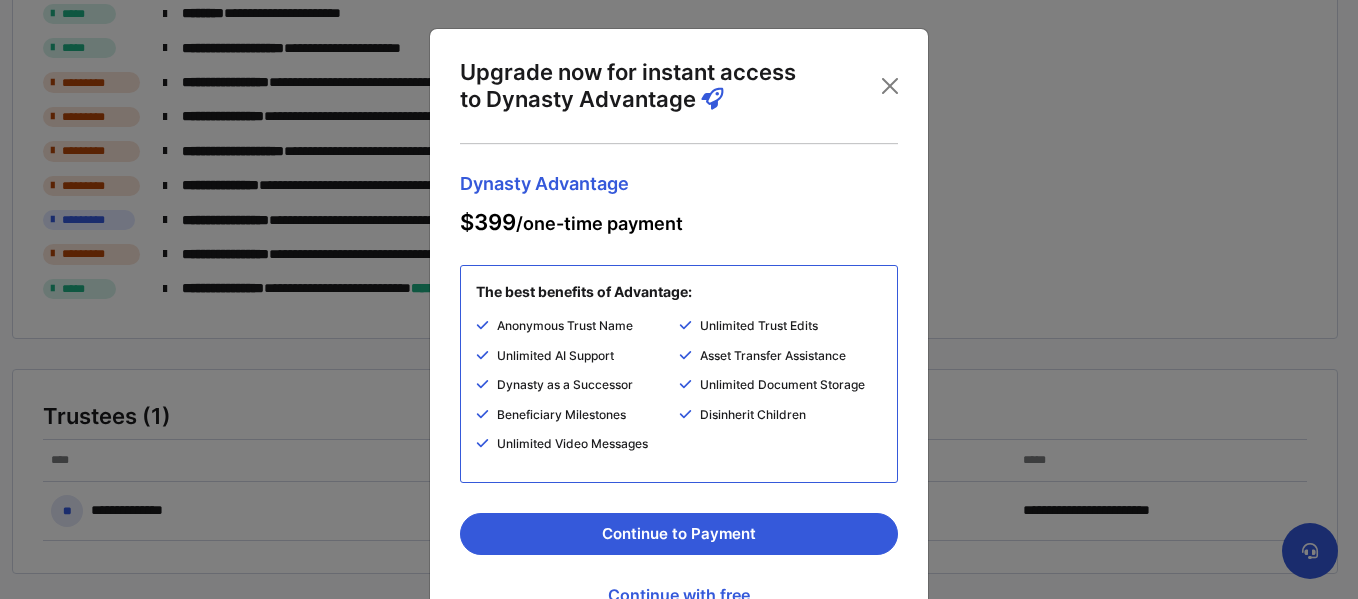scroll, scrollTop: 0, scrollLeft: 0, axis: both 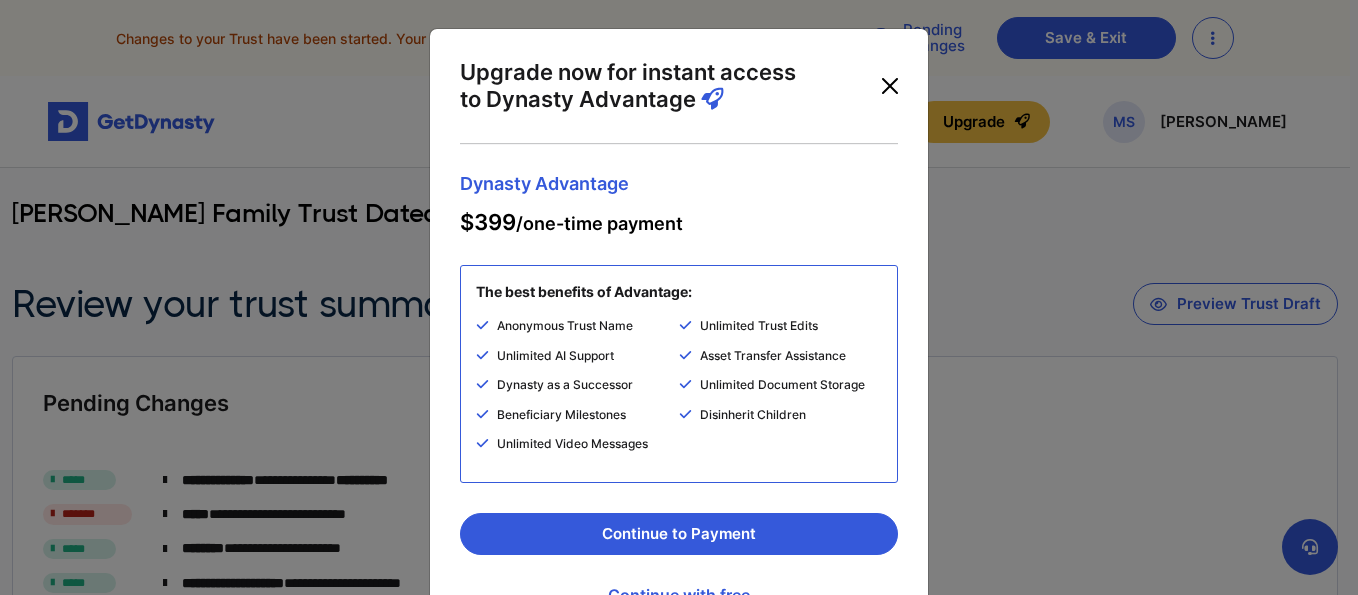 click at bounding box center [890, 86] 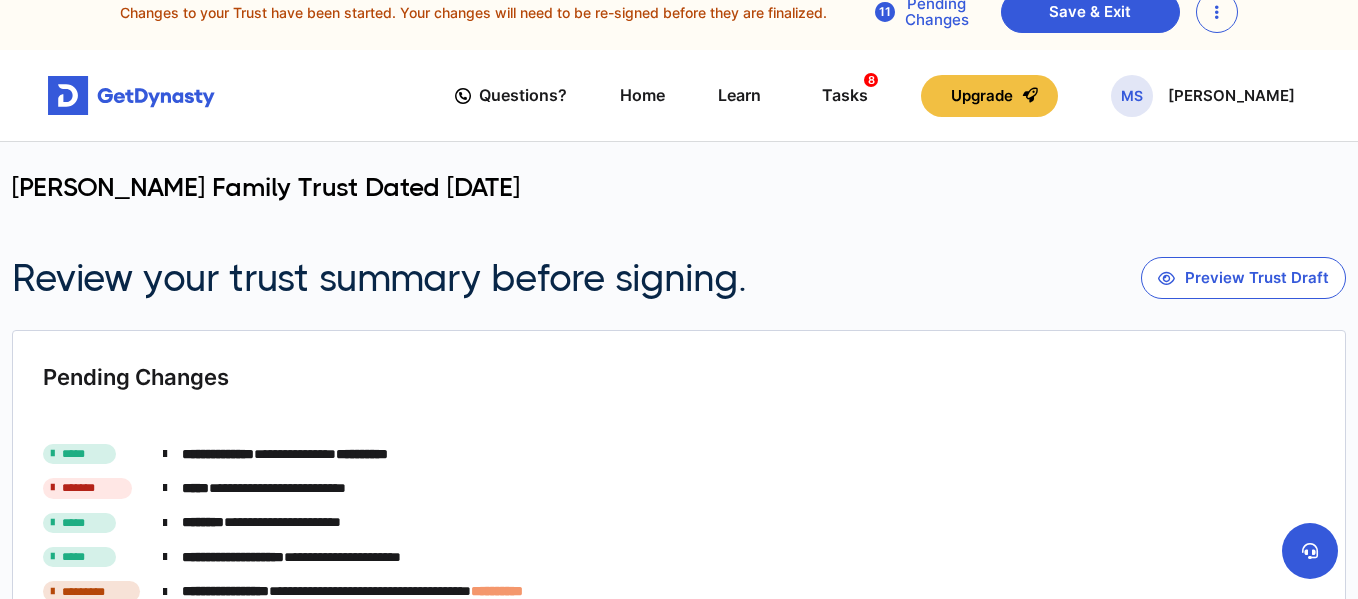 scroll, scrollTop: 0, scrollLeft: 0, axis: both 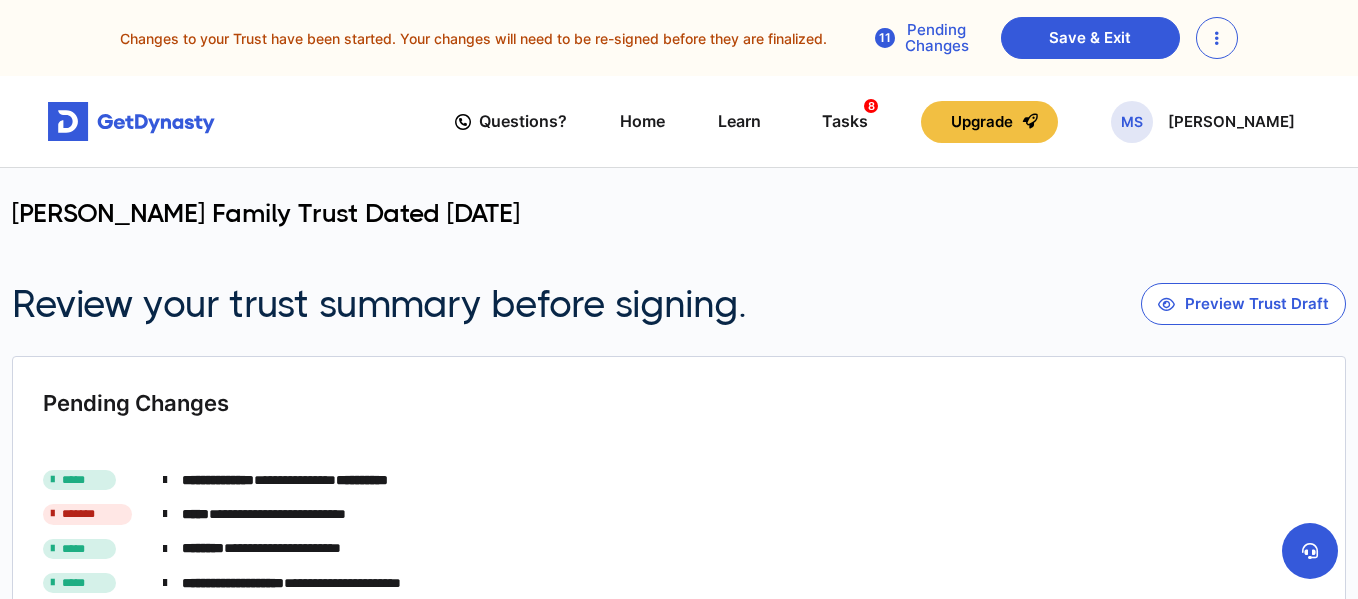 click on "Pending Changes" at bounding box center [922, 38] 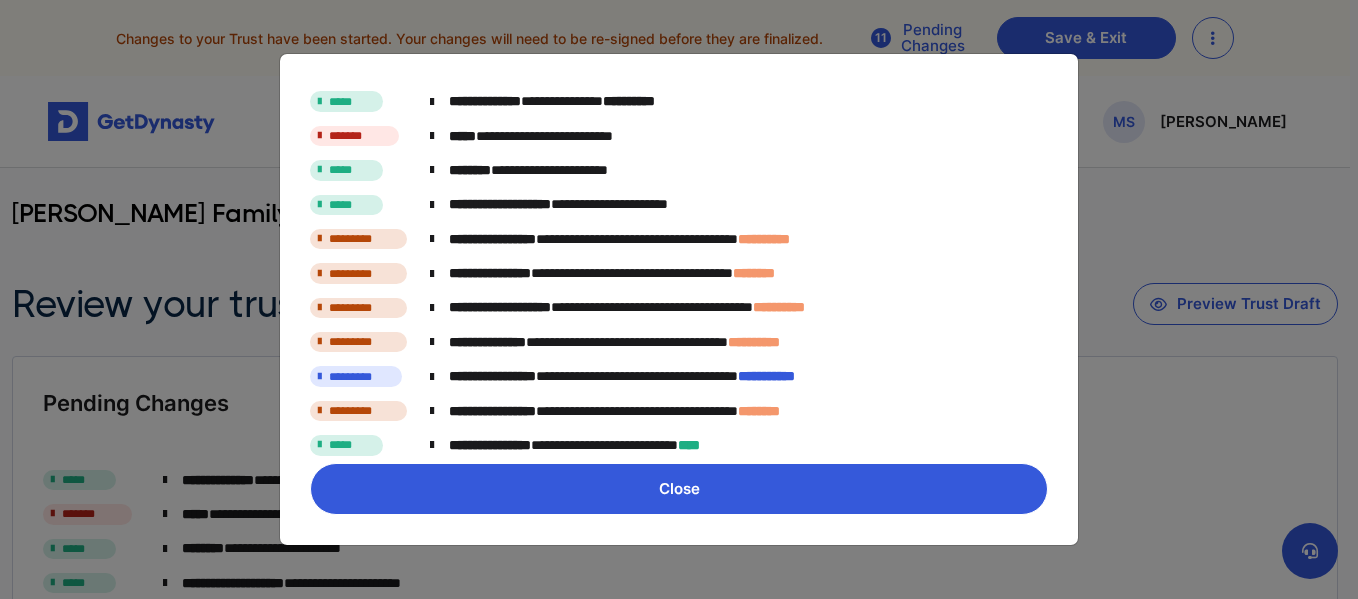 click on "Close" at bounding box center [679, 489] 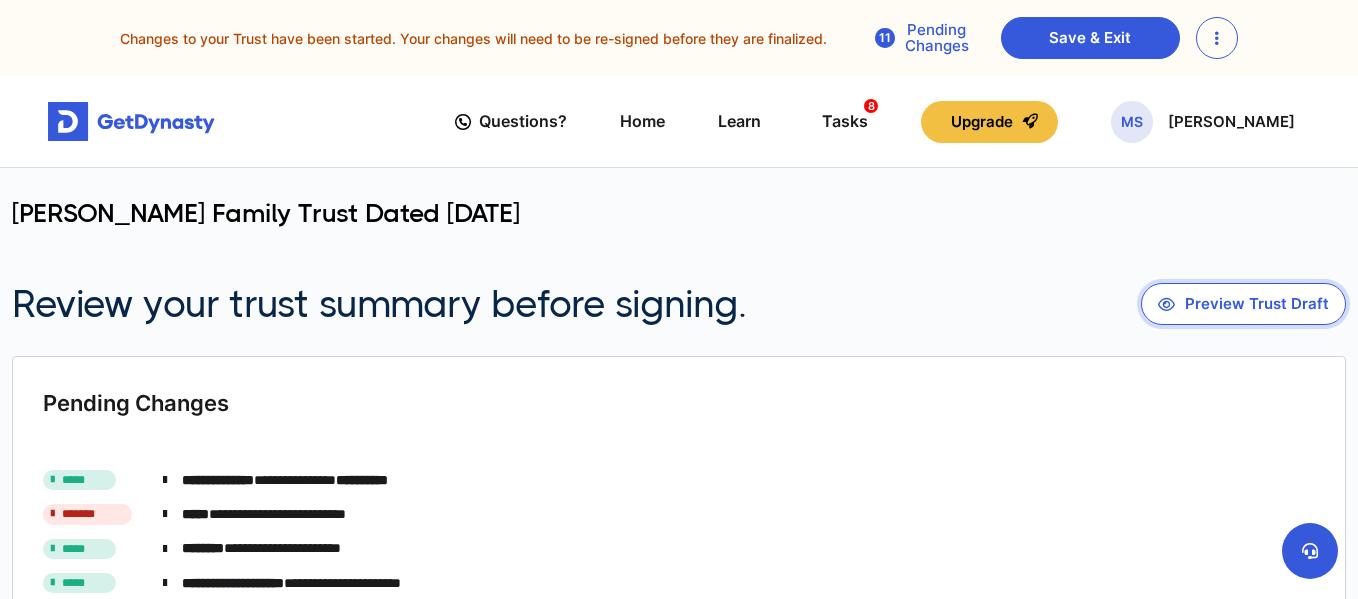 click on "Preview Trust Draft" at bounding box center [1243, 304] 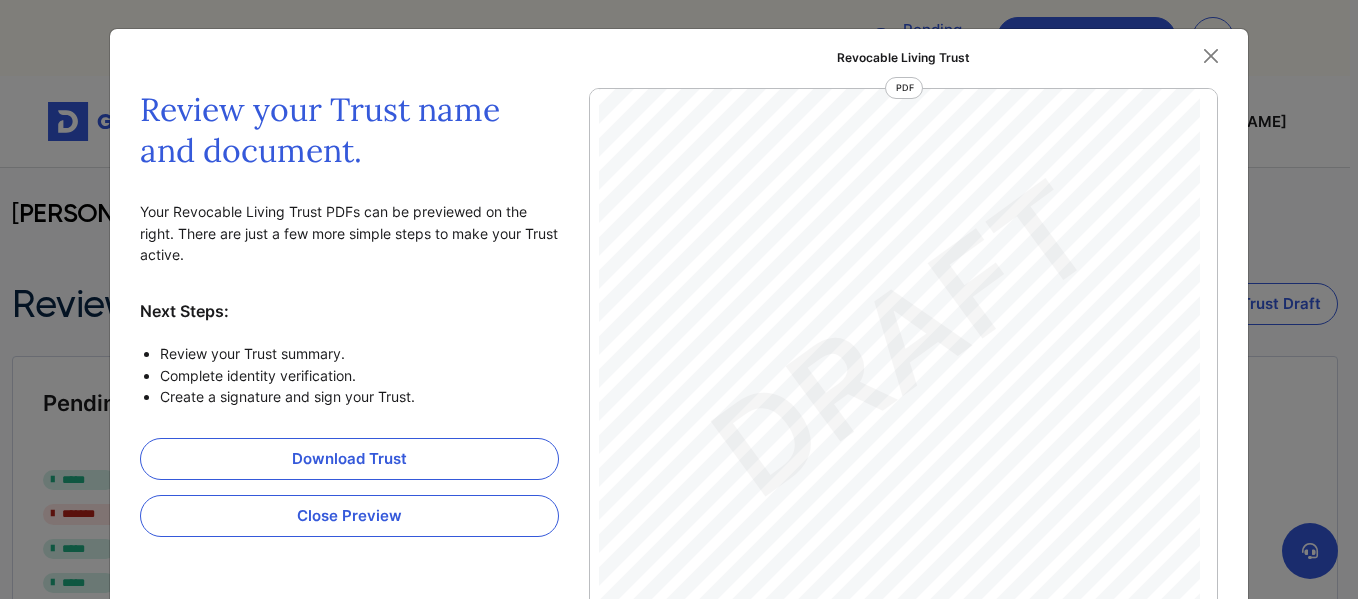 scroll, scrollTop: 4626, scrollLeft: 0, axis: vertical 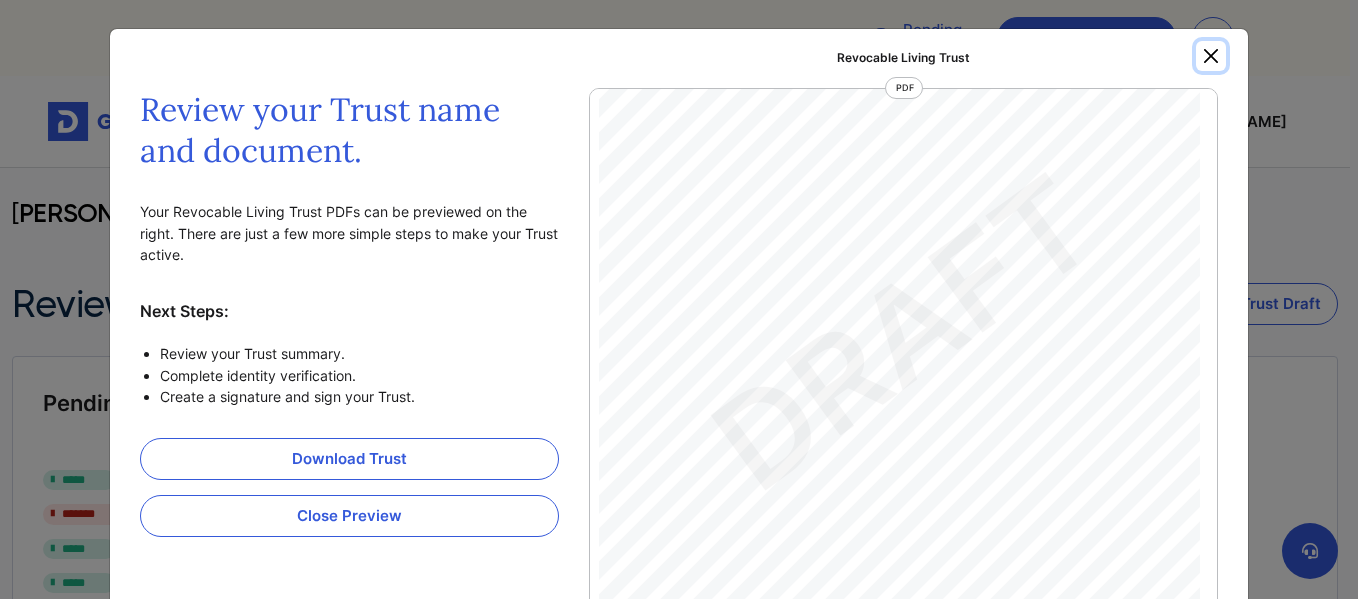 click at bounding box center [1211, 56] 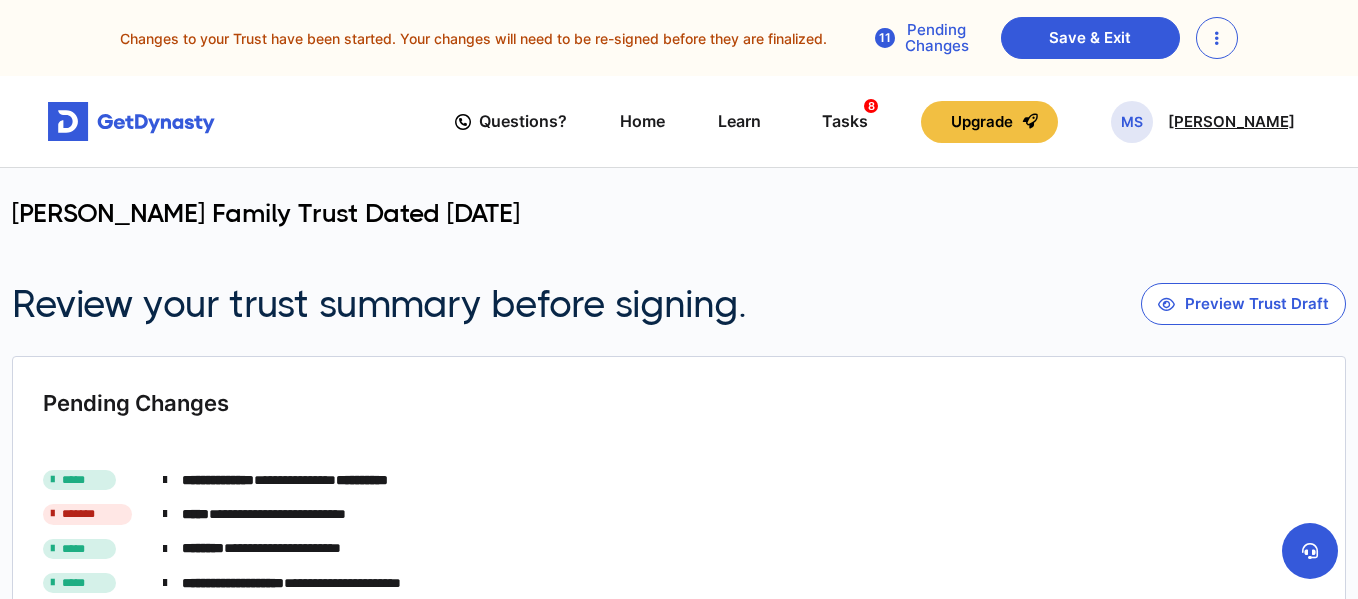 click on "MS" at bounding box center (1132, 122) 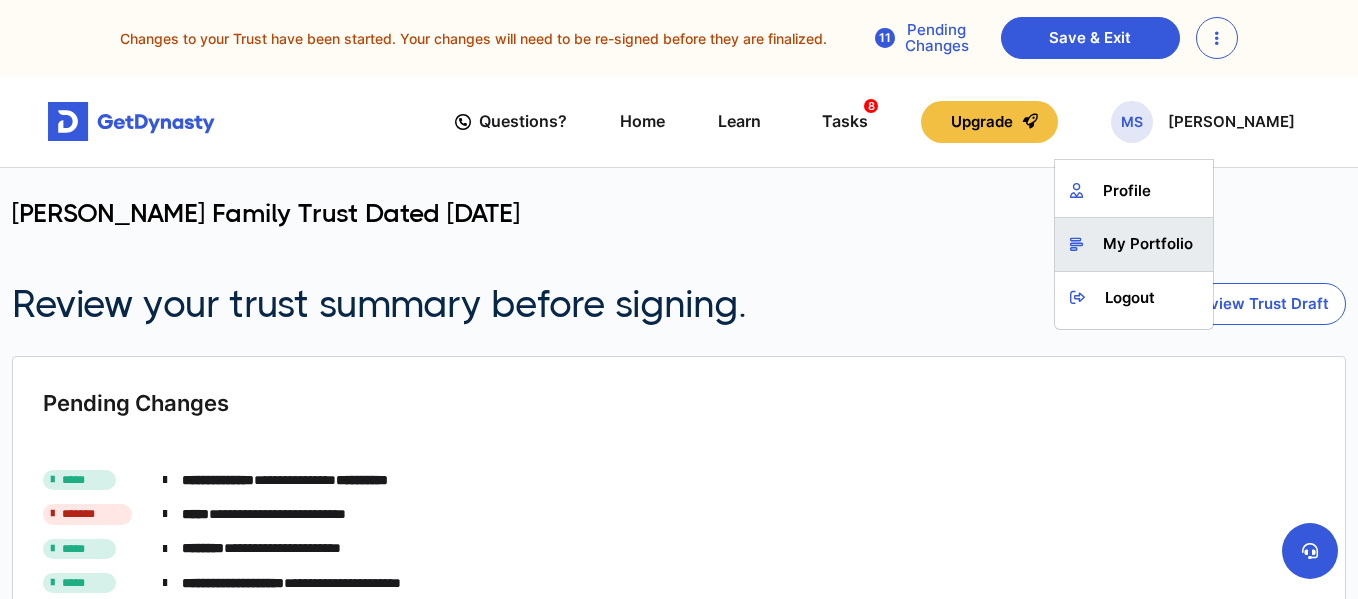 click on "My Portfolio" at bounding box center (1134, 244) 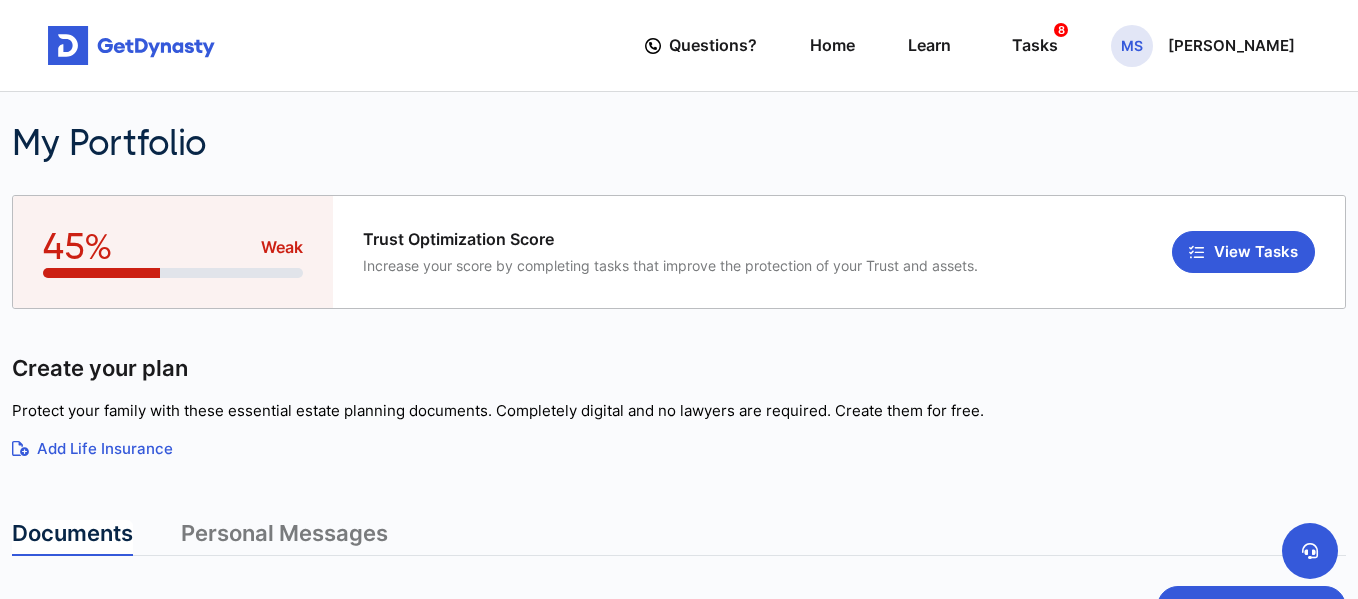 scroll, scrollTop: 0, scrollLeft: 0, axis: both 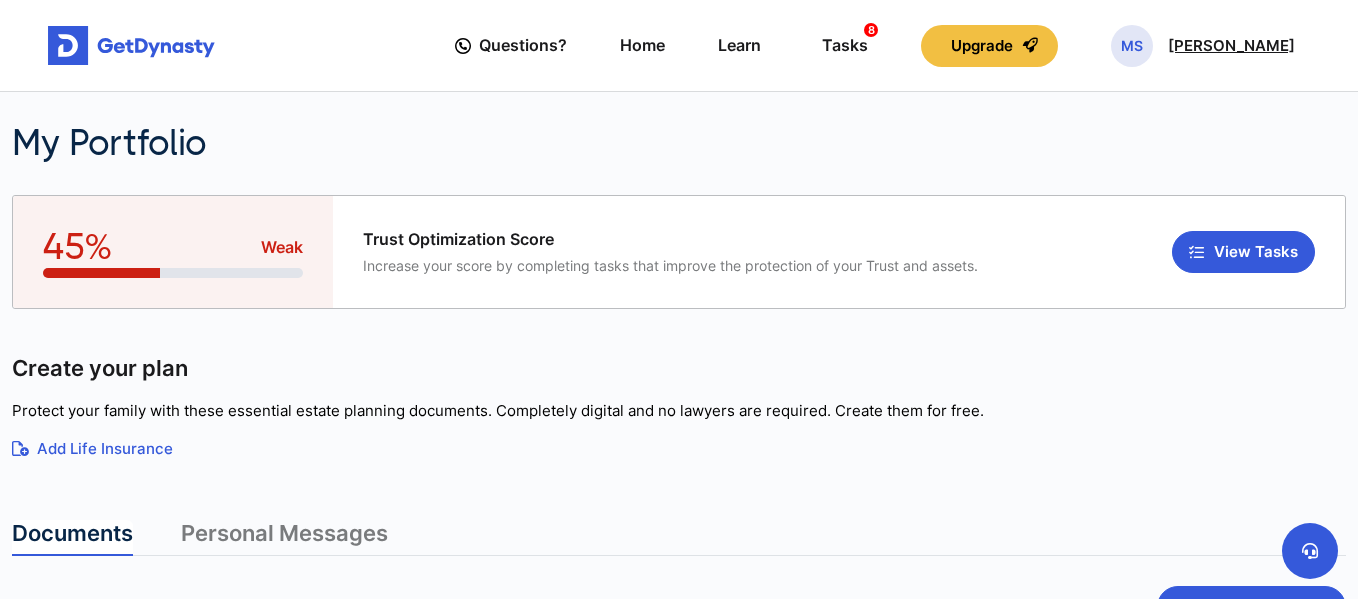 click on "[PERSON_NAME]" at bounding box center [1231, 46] 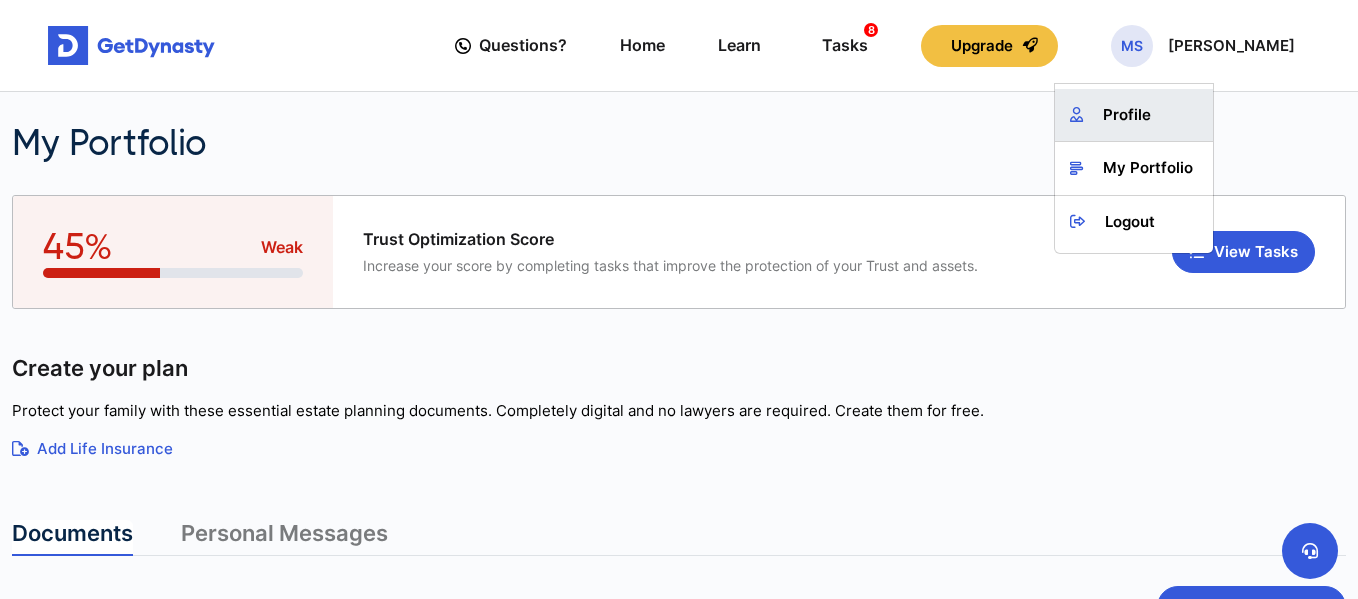 click on "Profile" at bounding box center (1134, 115) 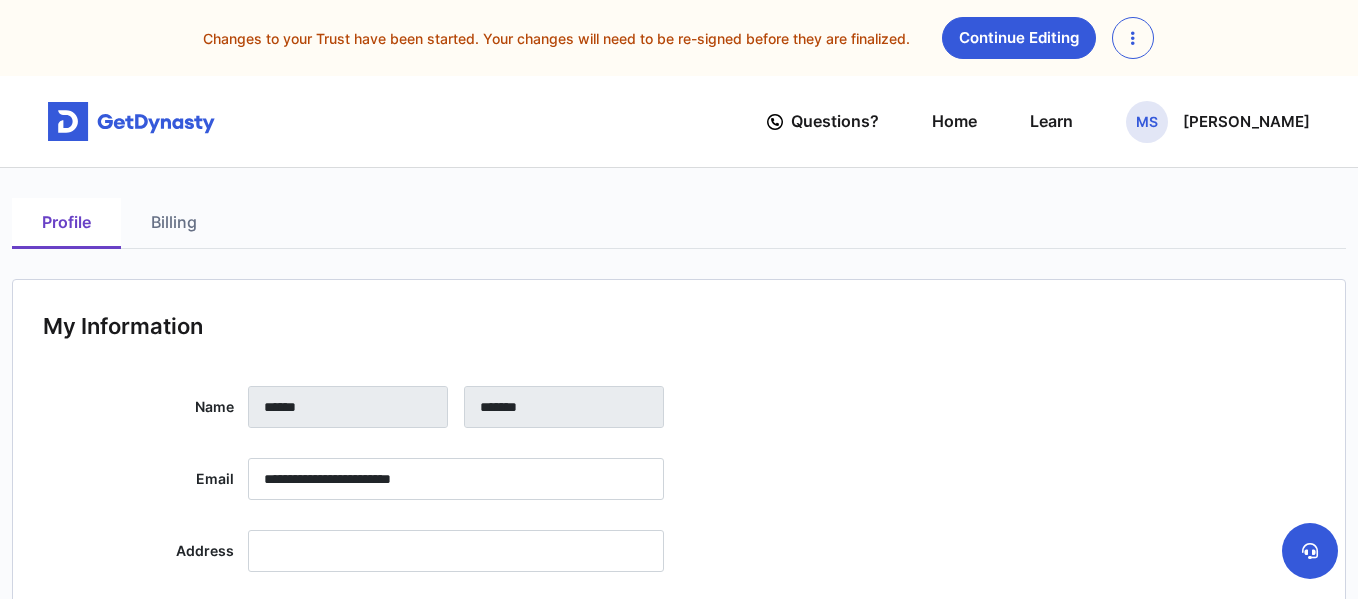 scroll, scrollTop: 0, scrollLeft: 0, axis: both 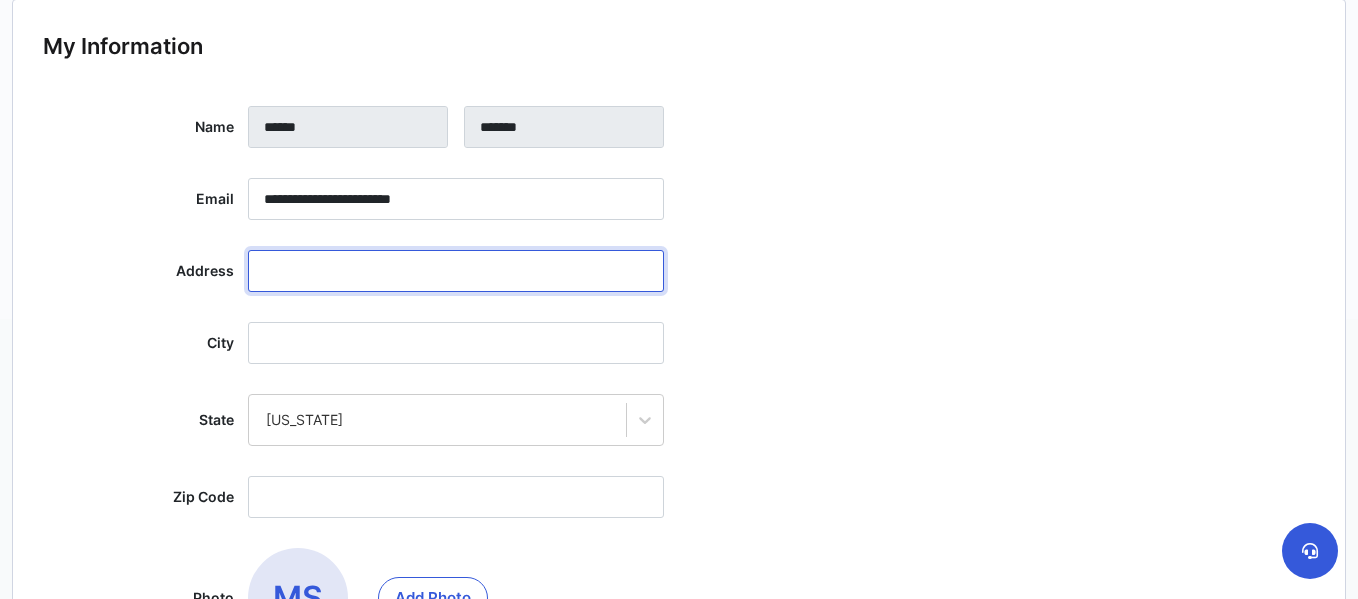 click at bounding box center (456, 271) 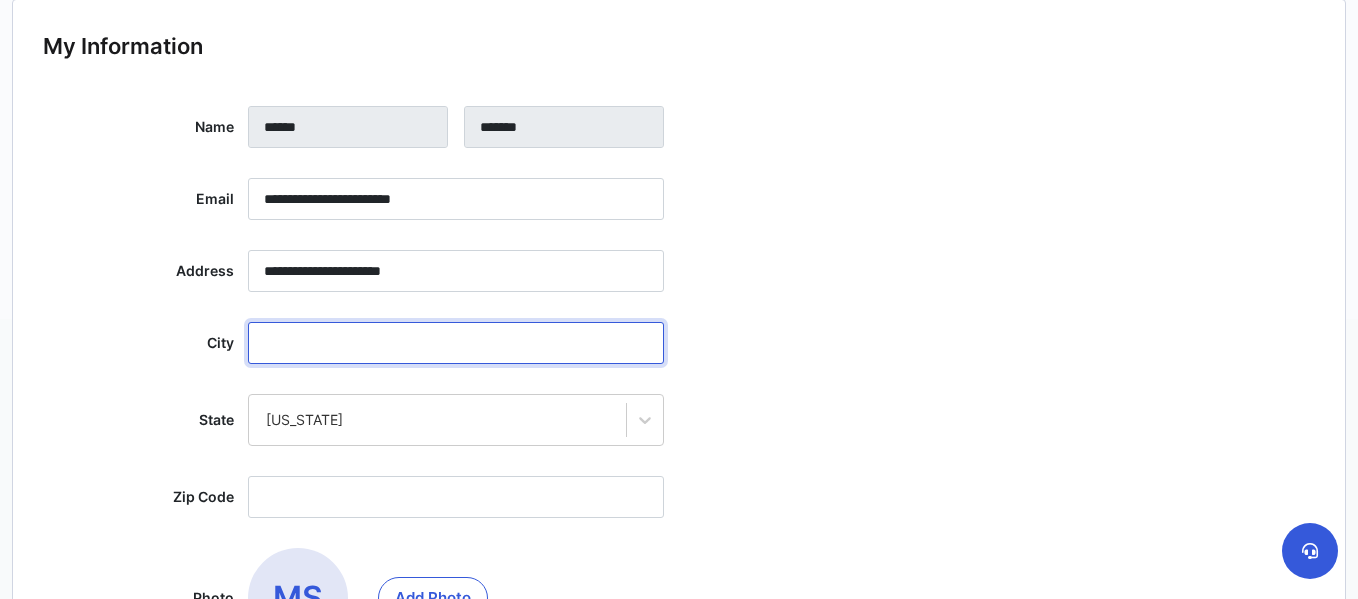 type on "*******" 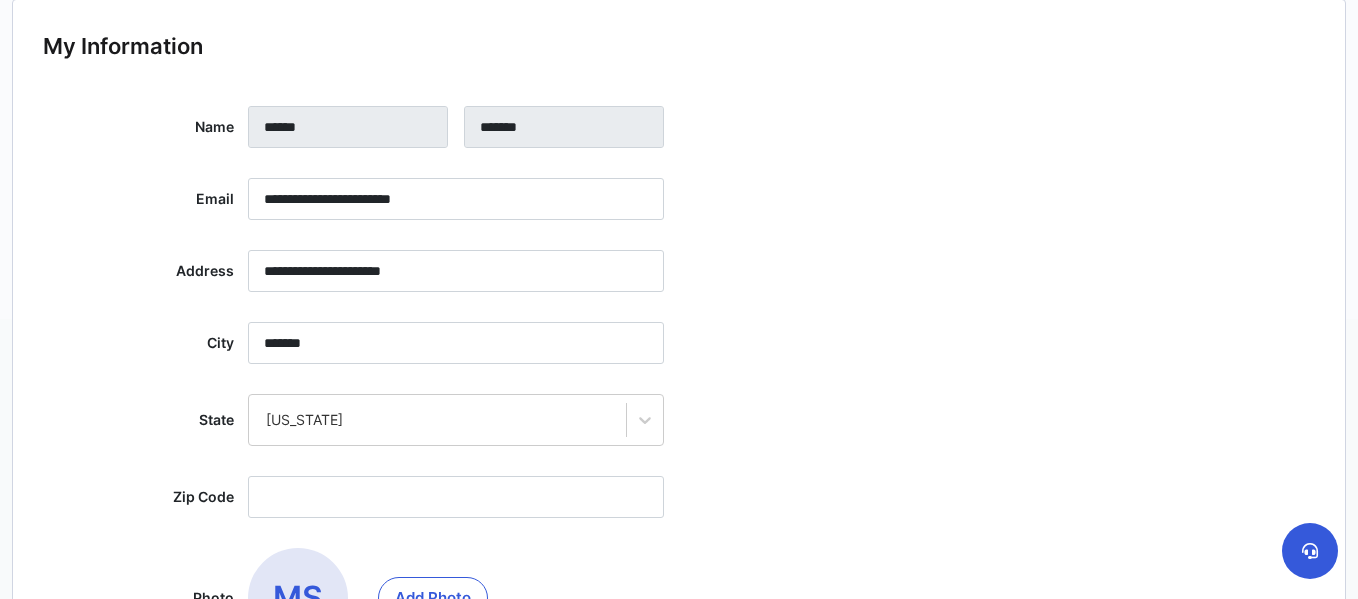 type 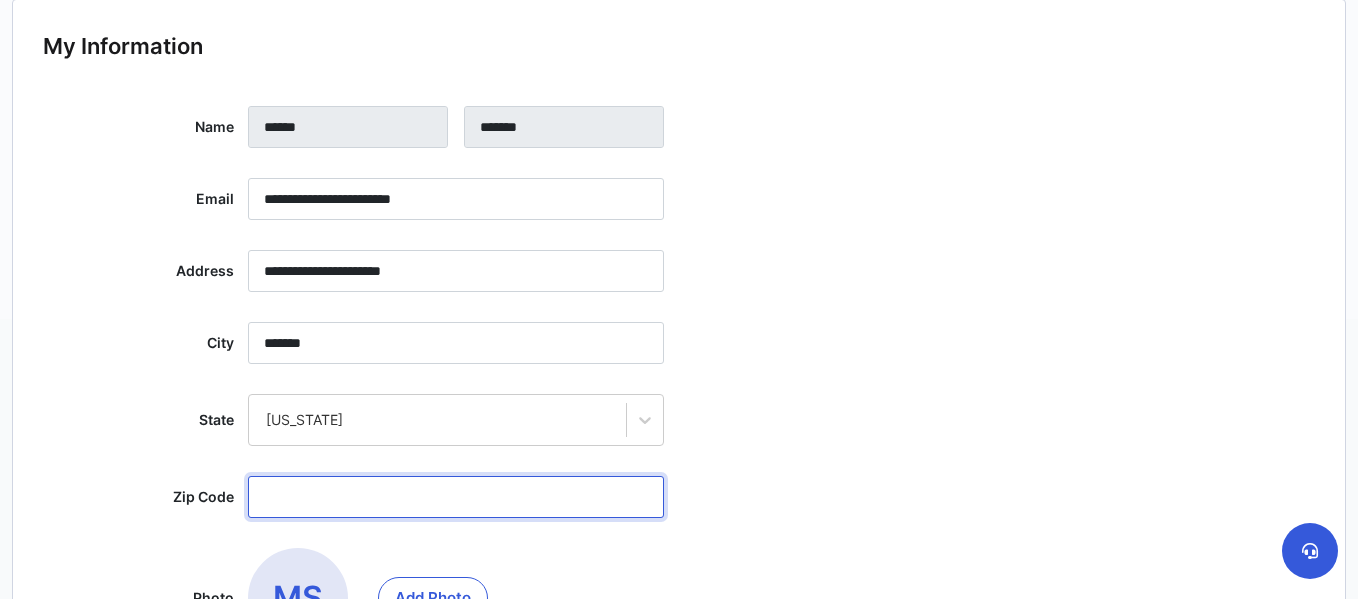 type on "*****" 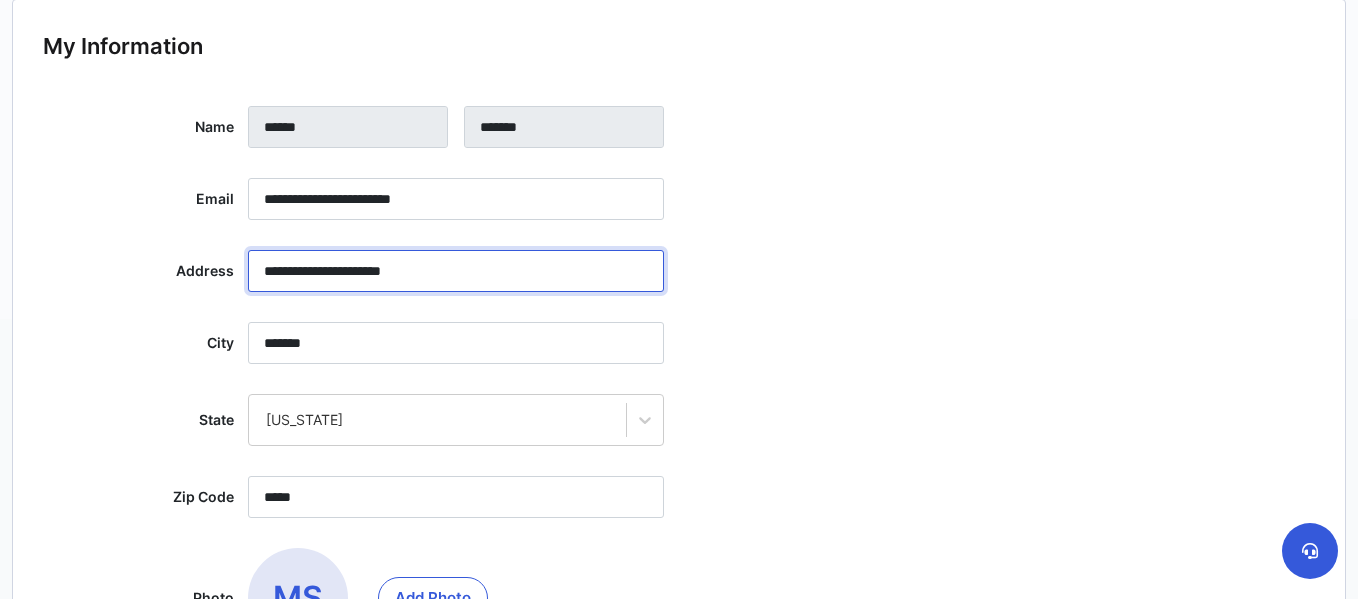 type 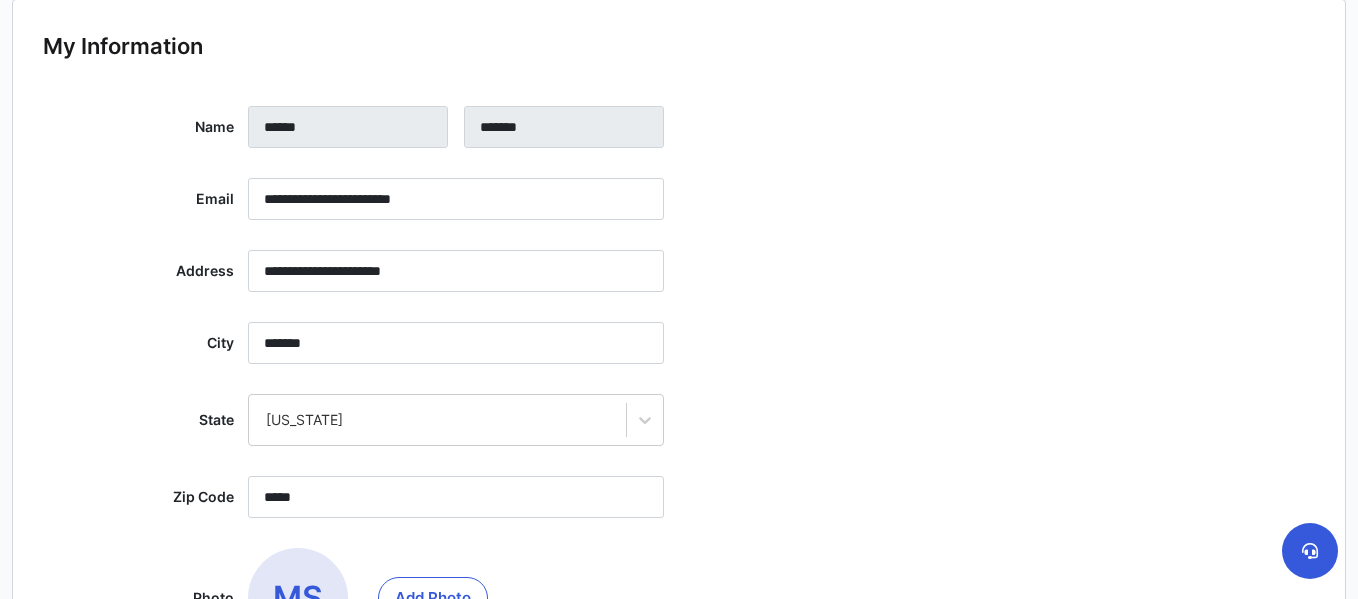 click on "State [US_STATE]" at bounding box center (679, 420) 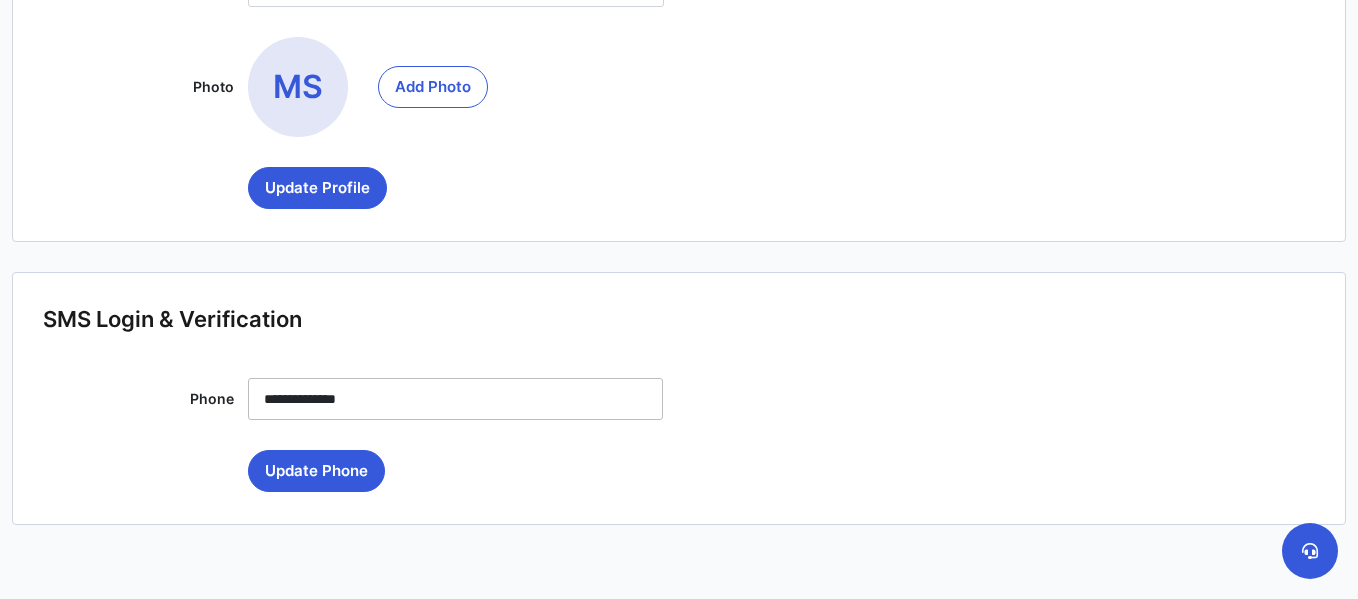 scroll, scrollTop: 853, scrollLeft: 0, axis: vertical 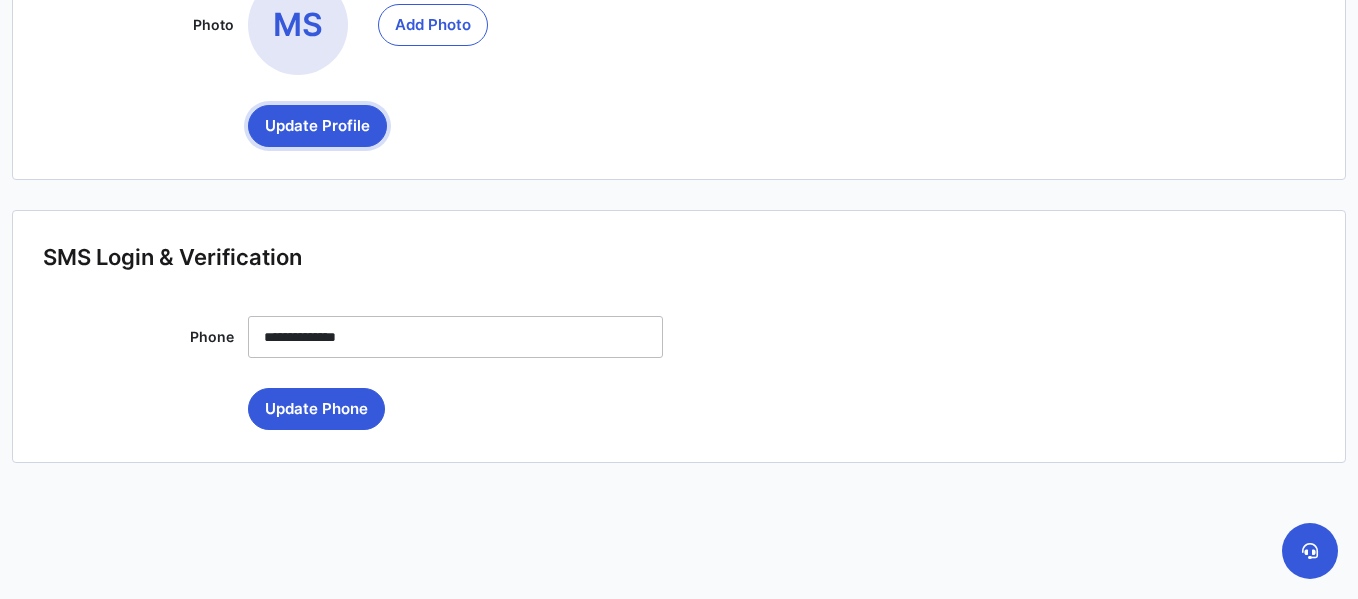 click on "Update Profile" at bounding box center (317, 126) 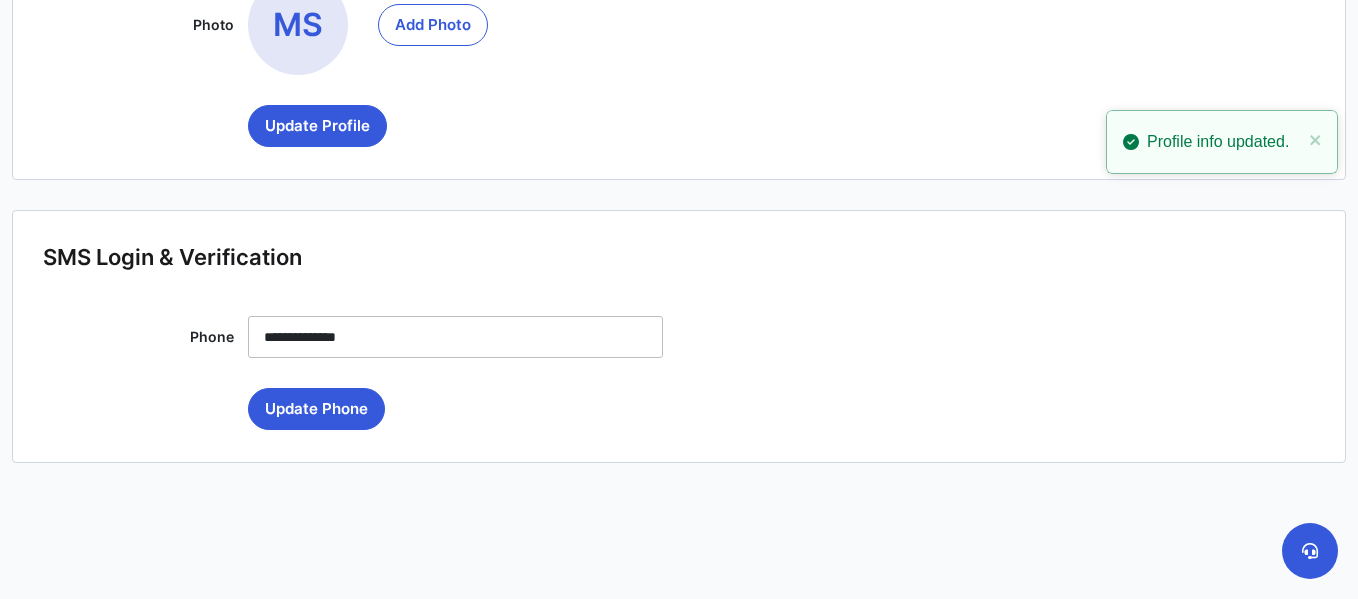 scroll, scrollTop: 0, scrollLeft: 0, axis: both 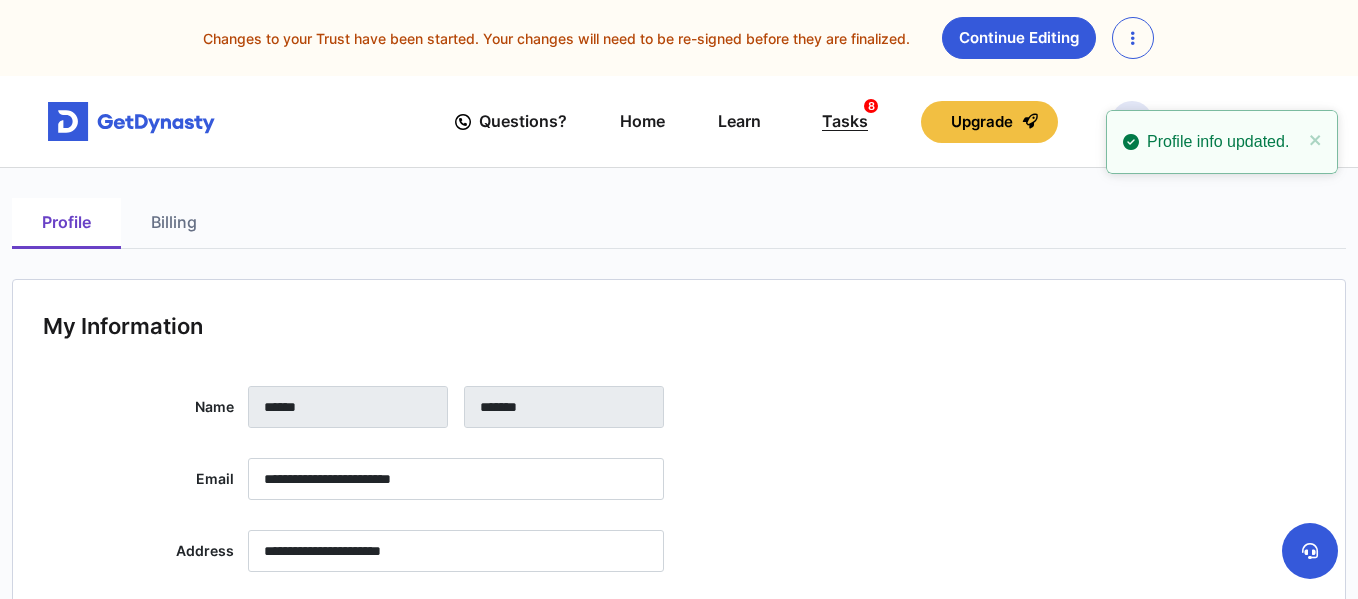 click on "Tasks 8" at bounding box center [845, 121] 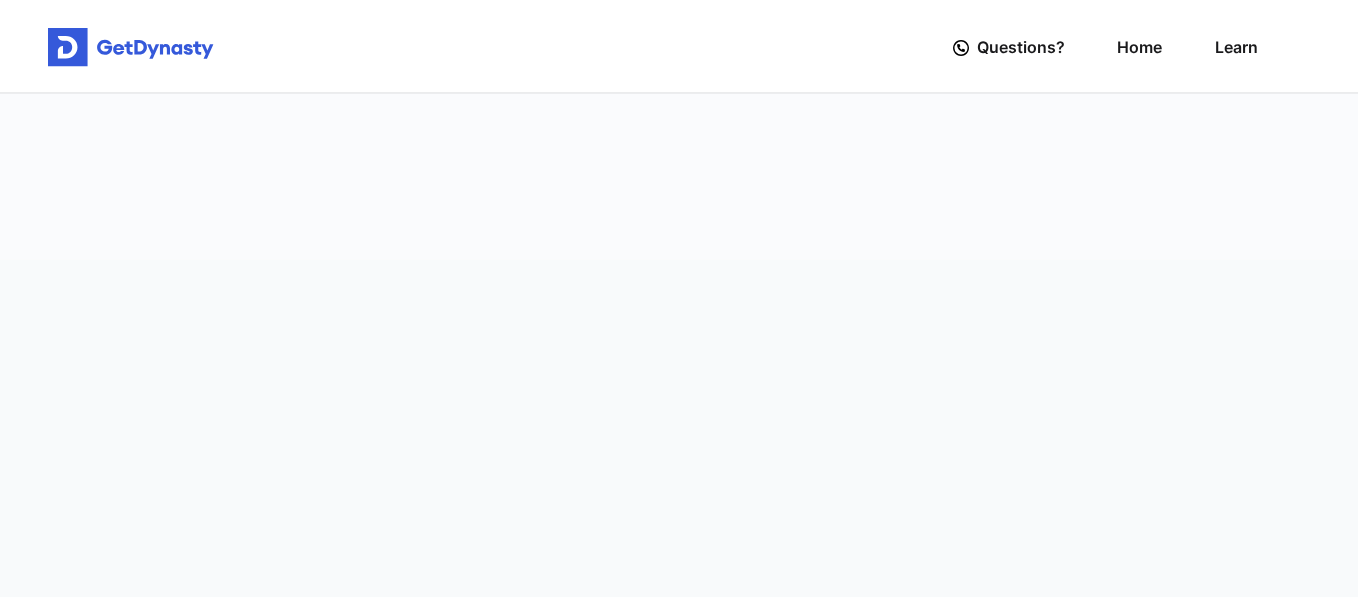 scroll, scrollTop: 0, scrollLeft: 0, axis: both 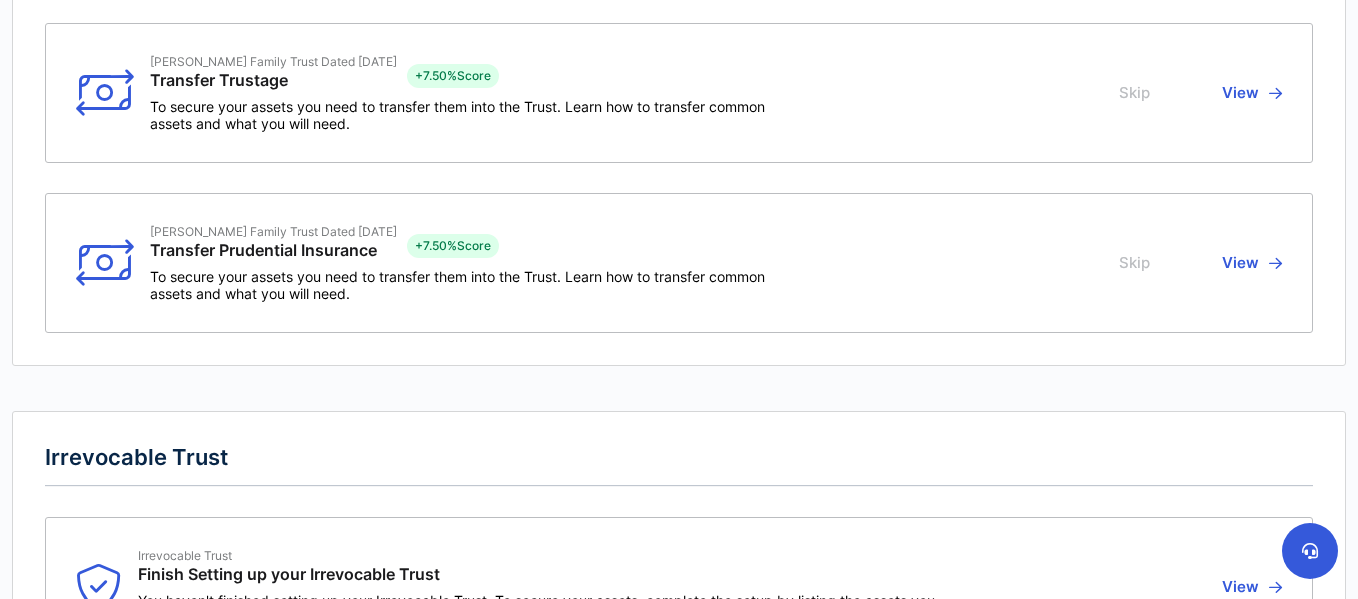 click on "View" at bounding box center [1249, 263] 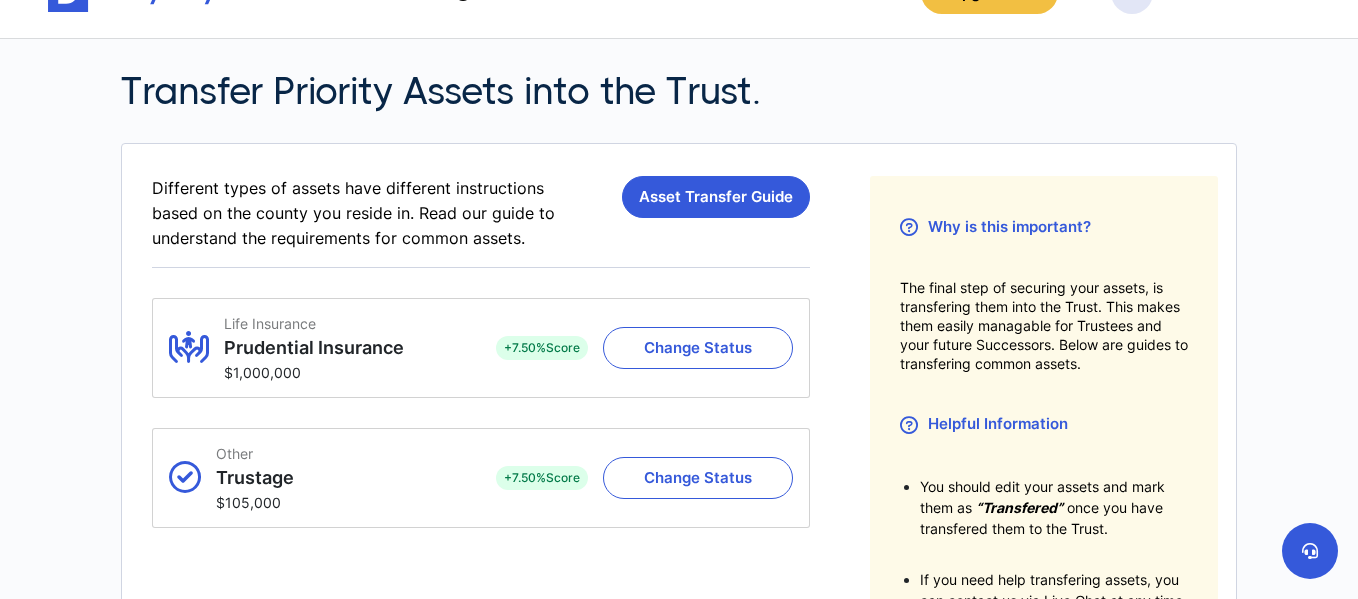 scroll, scrollTop: 0, scrollLeft: 0, axis: both 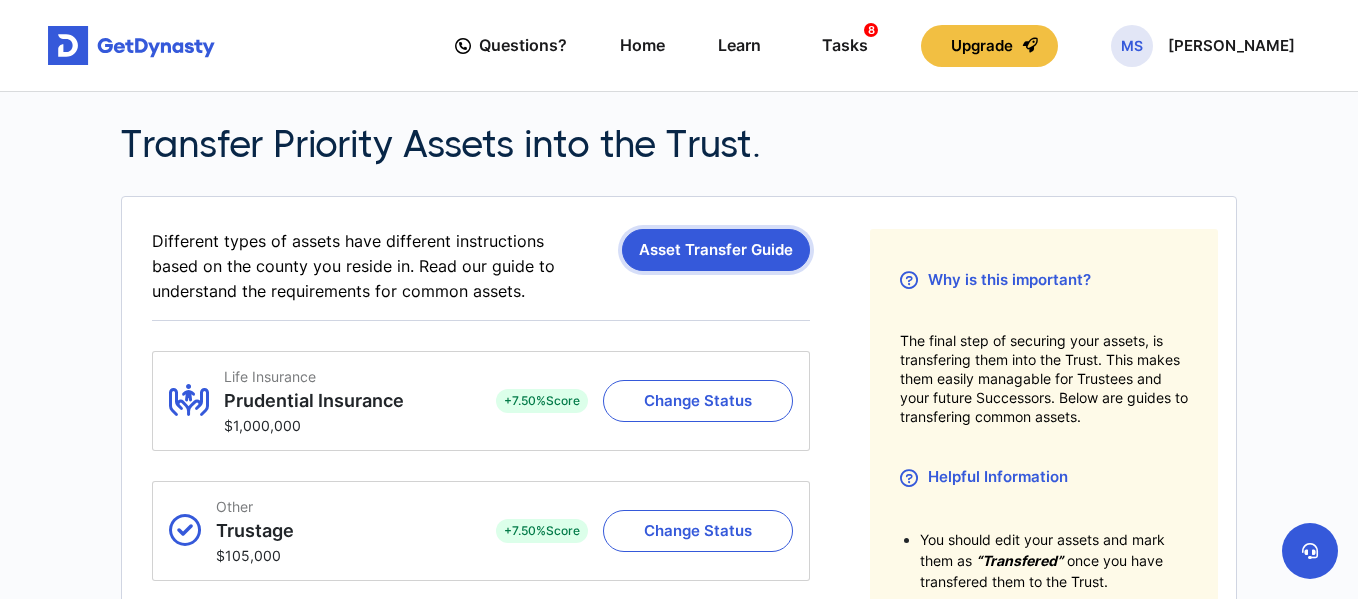 click on "Asset Transfer Guide" at bounding box center (716, 250) 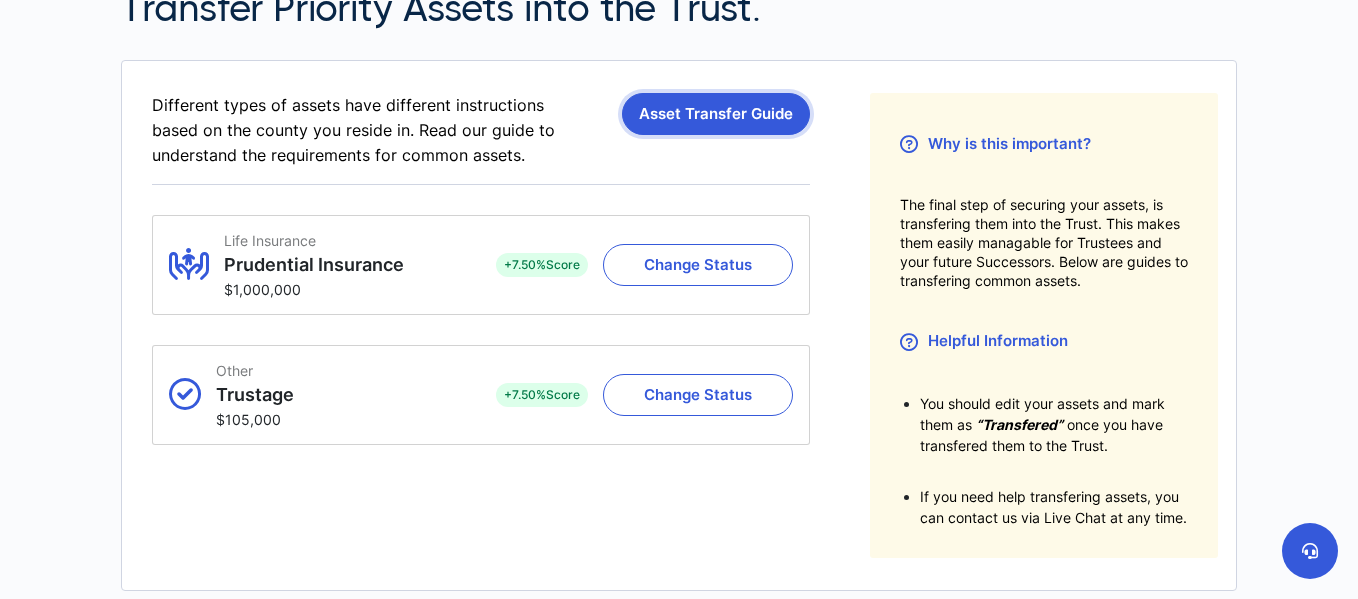 scroll, scrollTop: 0, scrollLeft: 0, axis: both 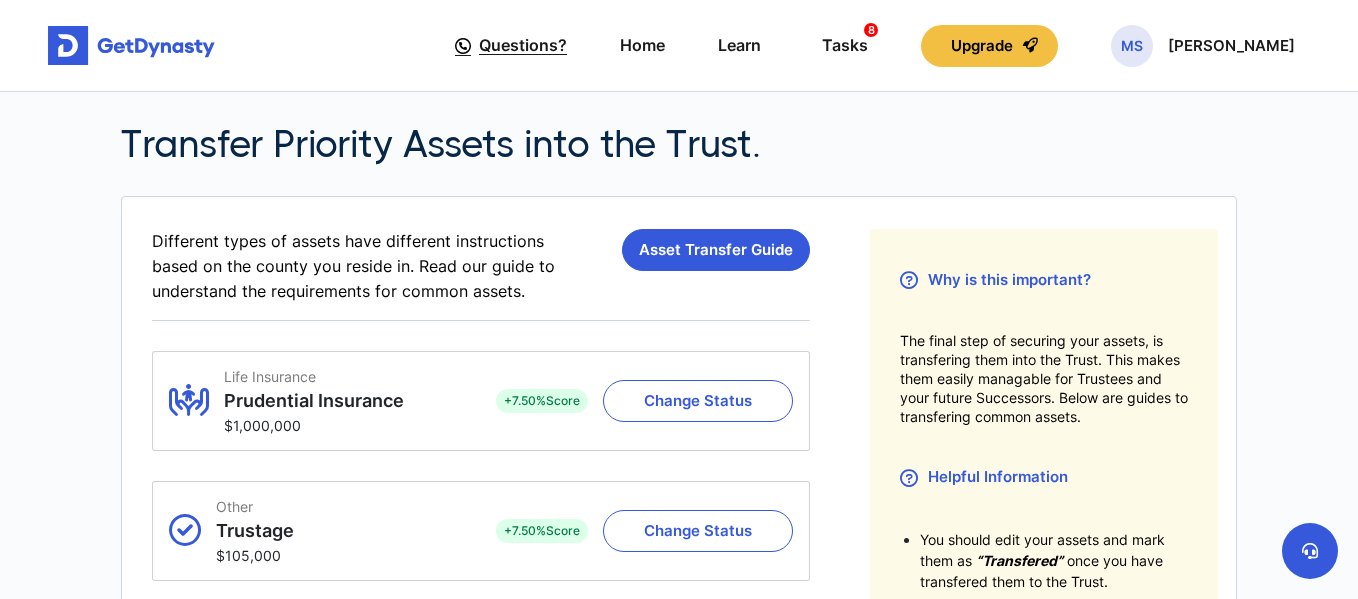 click on "Questions?" at bounding box center [523, 45] 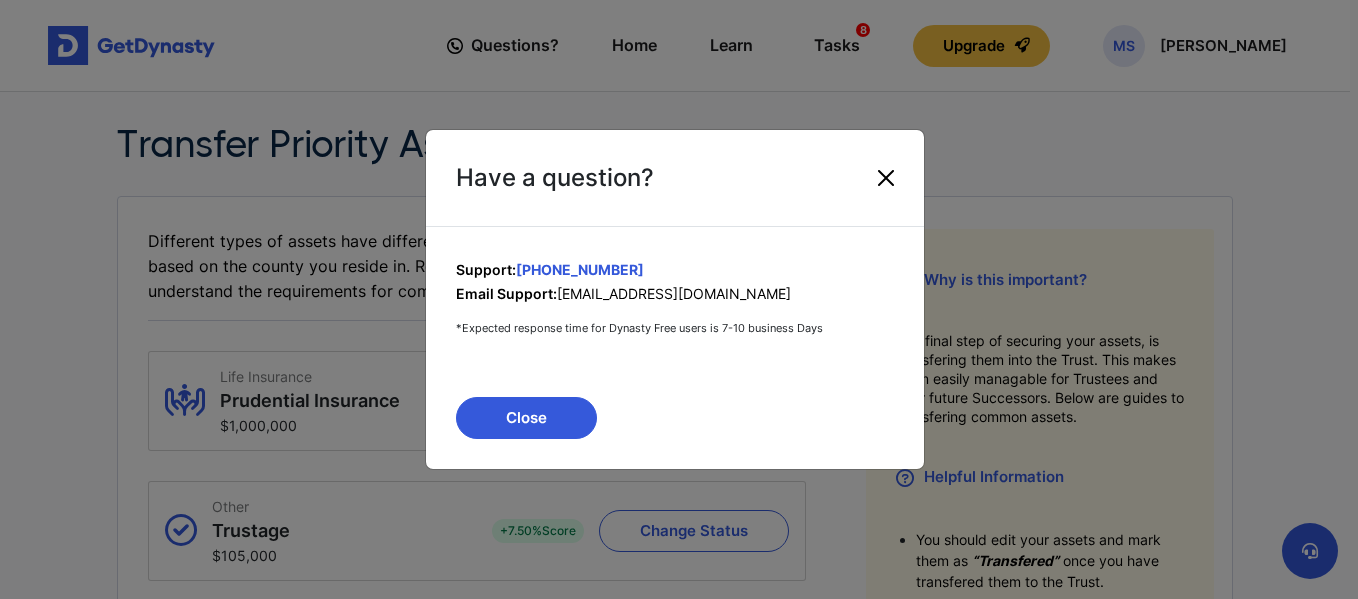 click at bounding box center [886, 178] 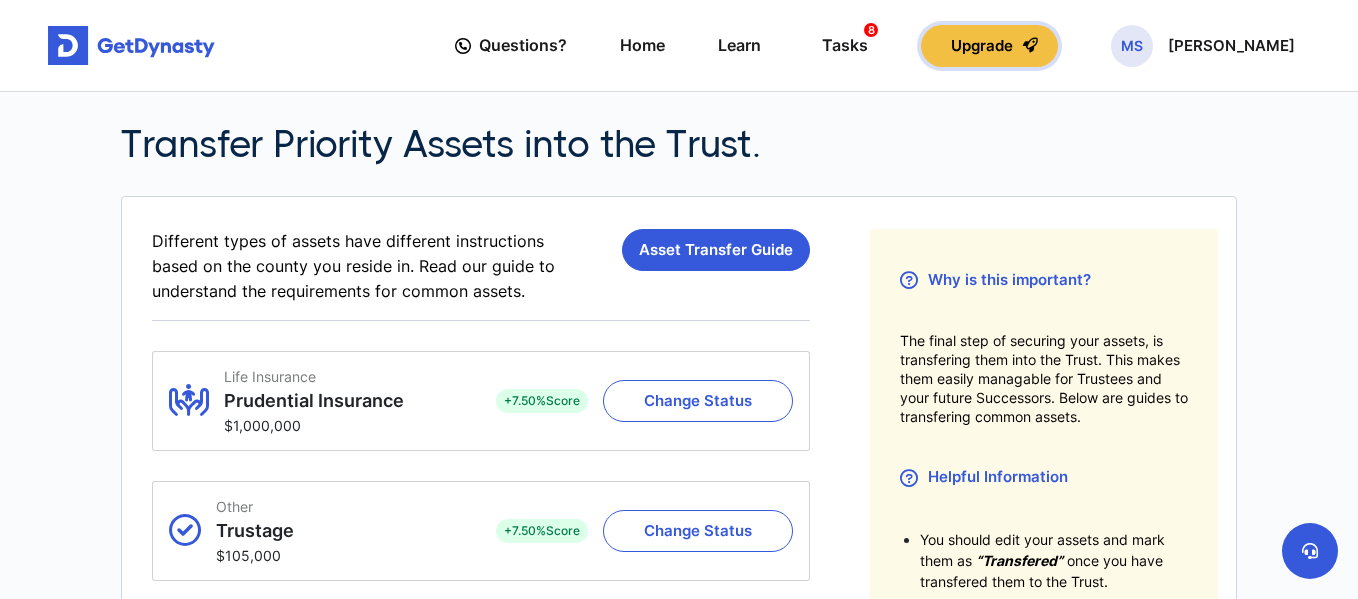 click on "Upgrade" at bounding box center (989, 46) 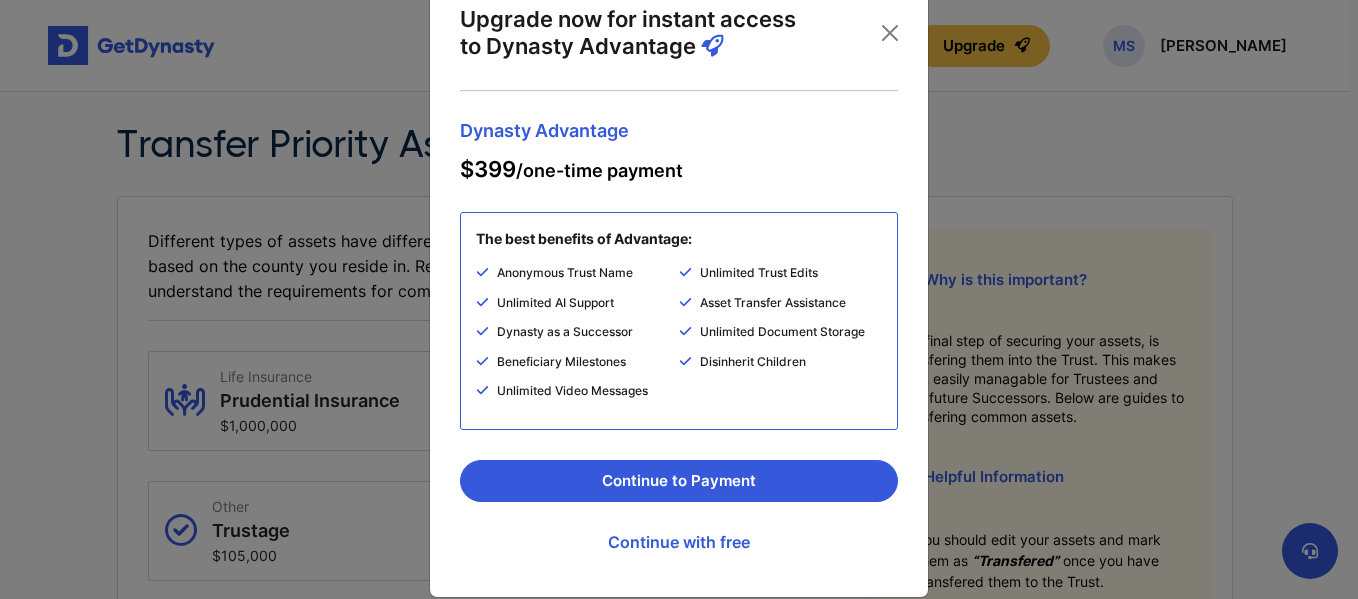 scroll, scrollTop: 80, scrollLeft: 0, axis: vertical 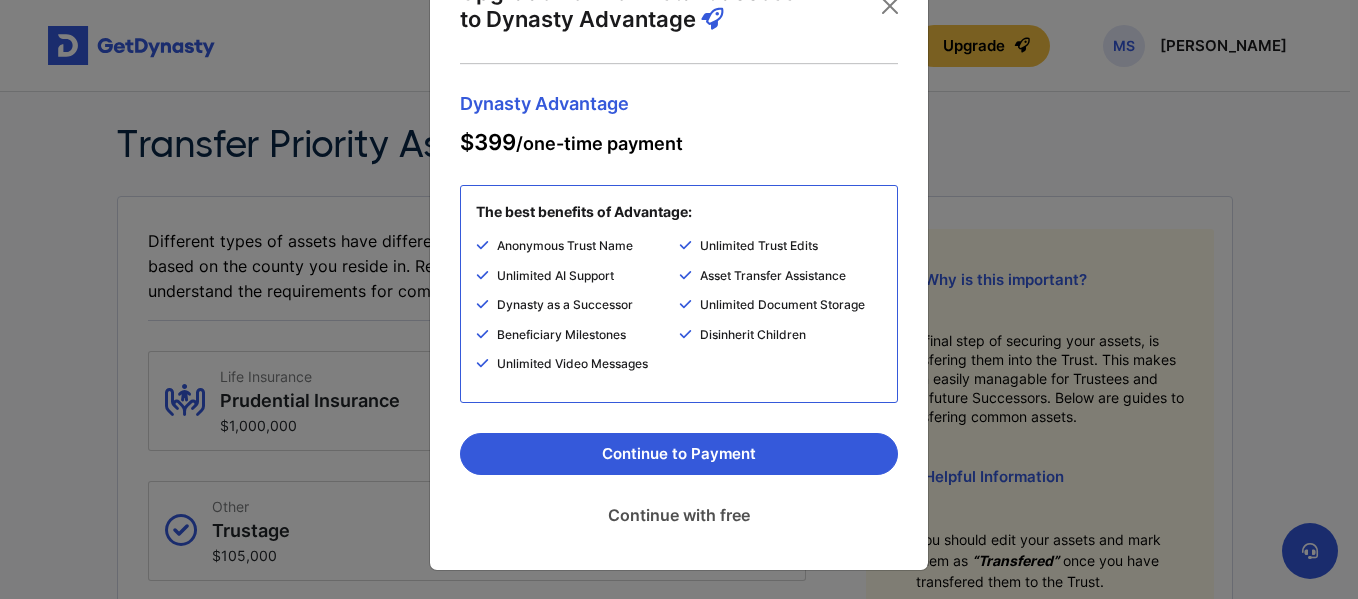 click on "Continue with free" at bounding box center (679, 515) 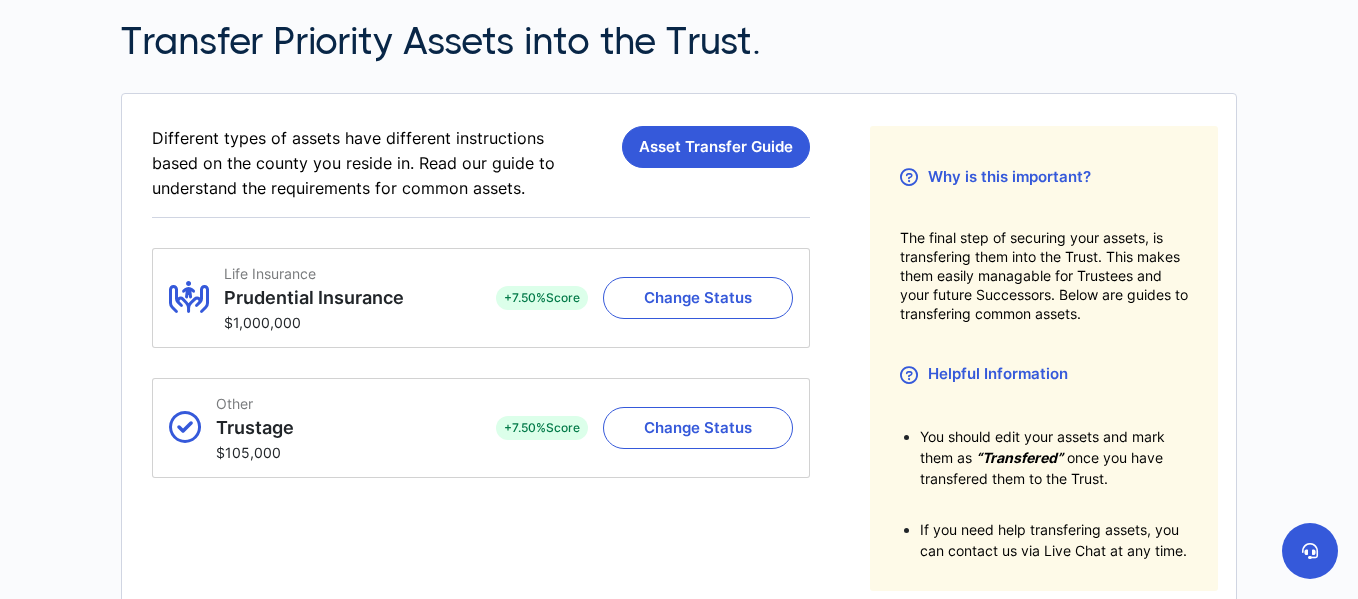 scroll, scrollTop: 102, scrollLeft: 0, axis: vertical 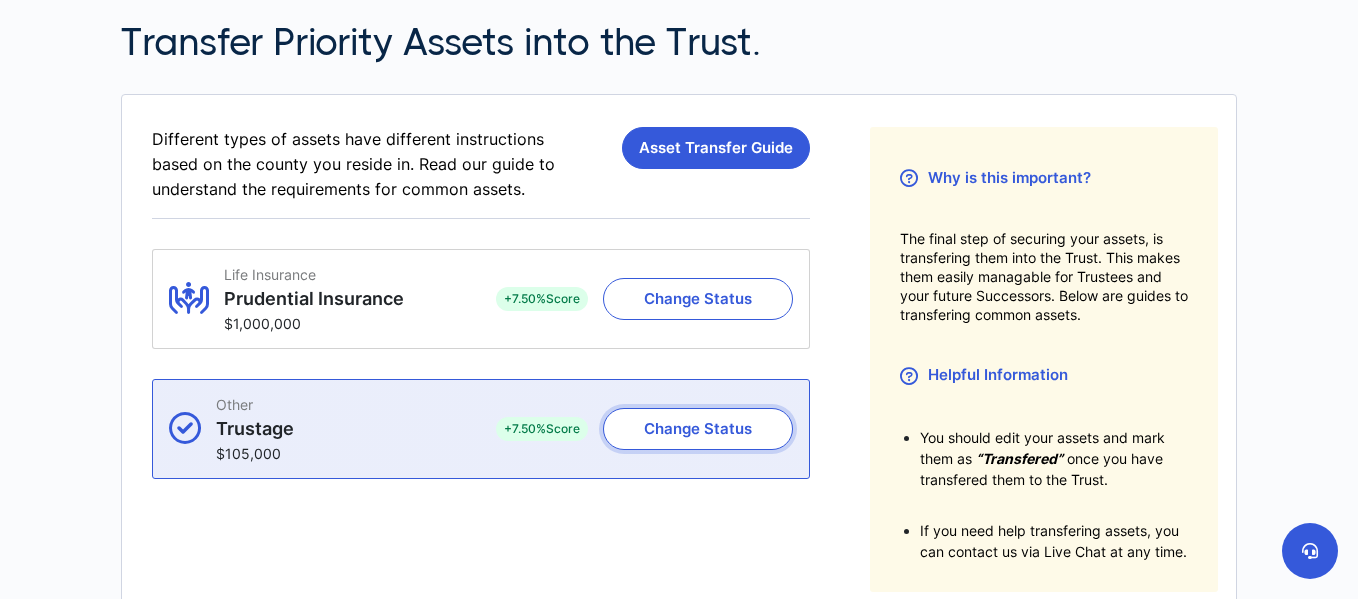 click on "Change Status" at bounding box center (698, 429) 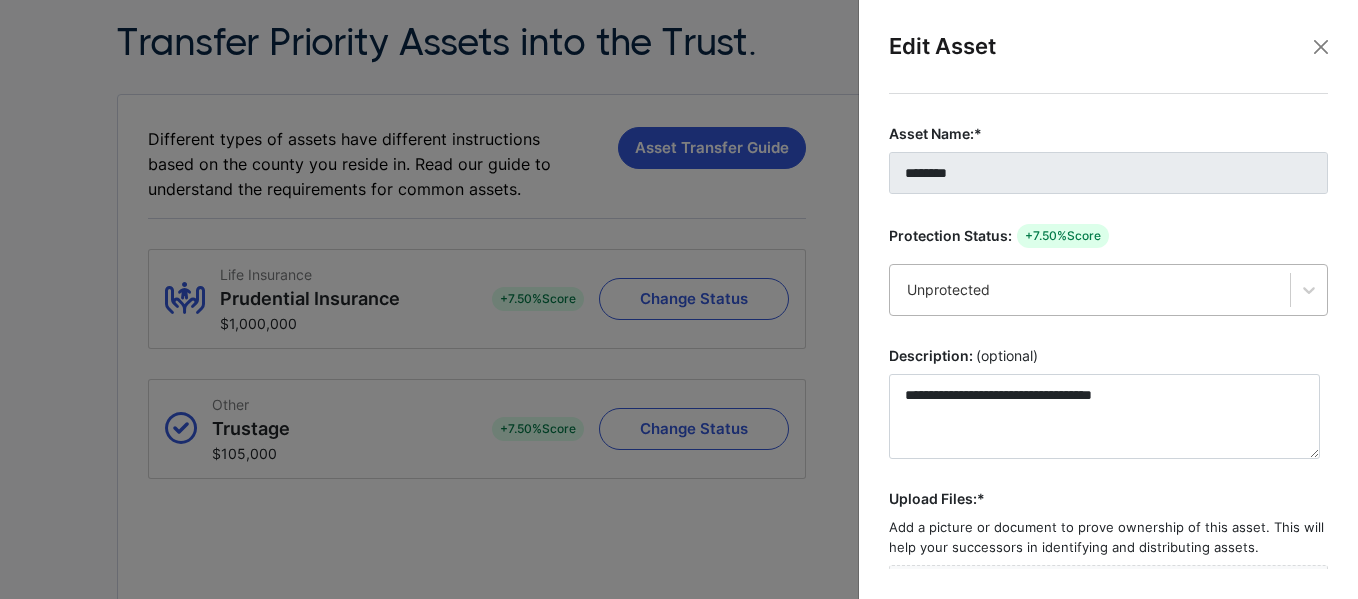 click on "Unprotected" at bounding box center (1090, 290) 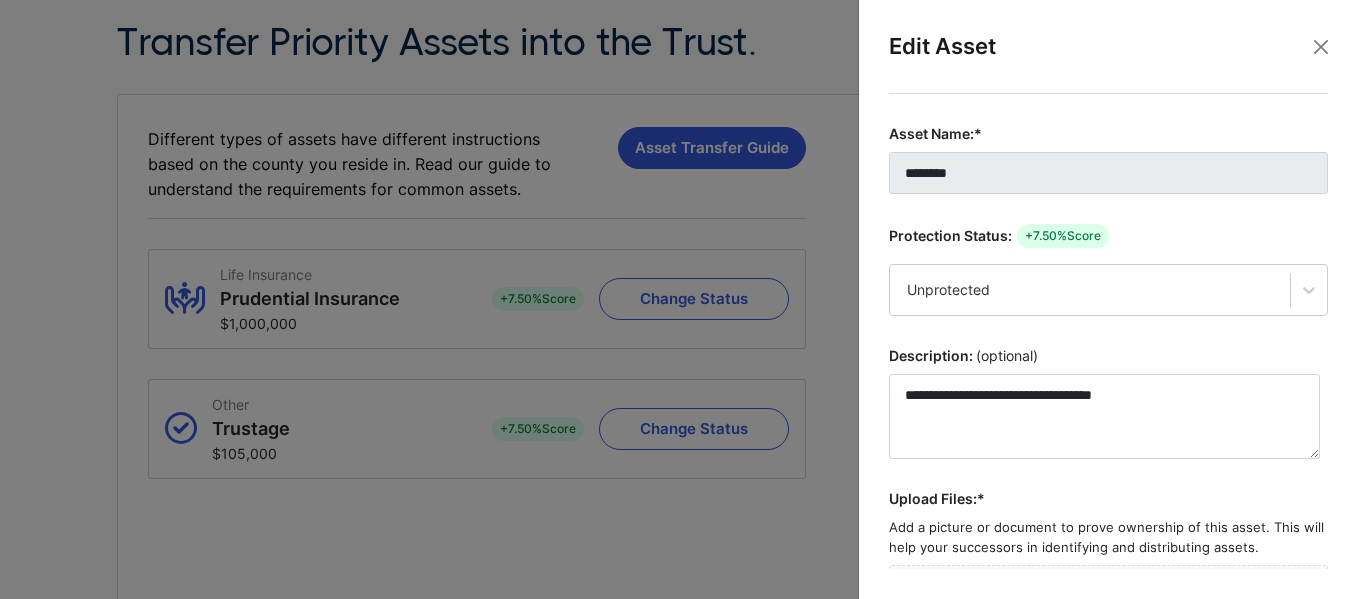 click on "**********" at bounding box center [1108, 448] 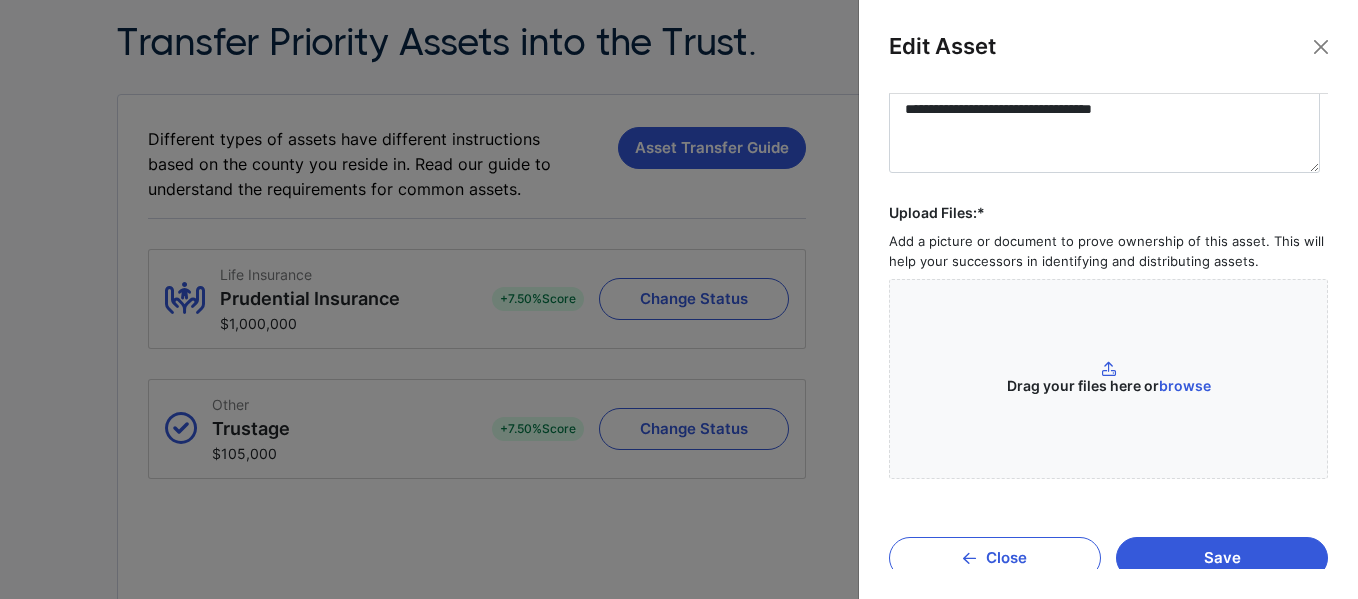 scroll, scrollTop: 312, scrollLeft: 0, axis: vertical 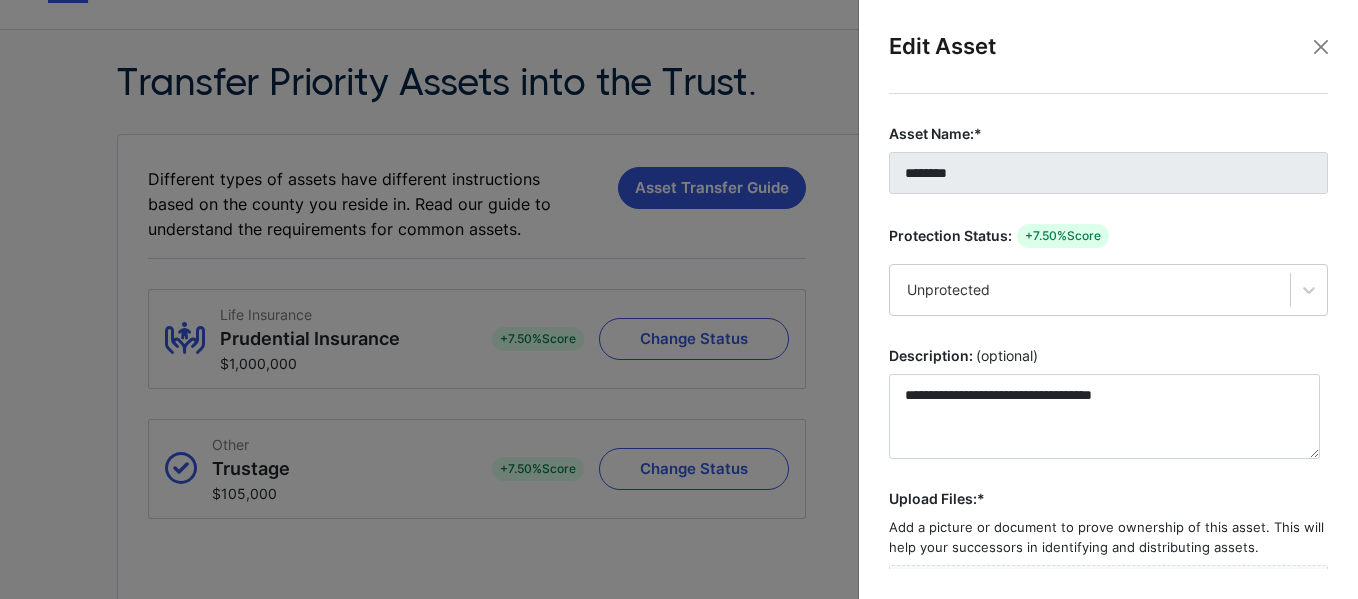 click at bounding box center [679, 299] 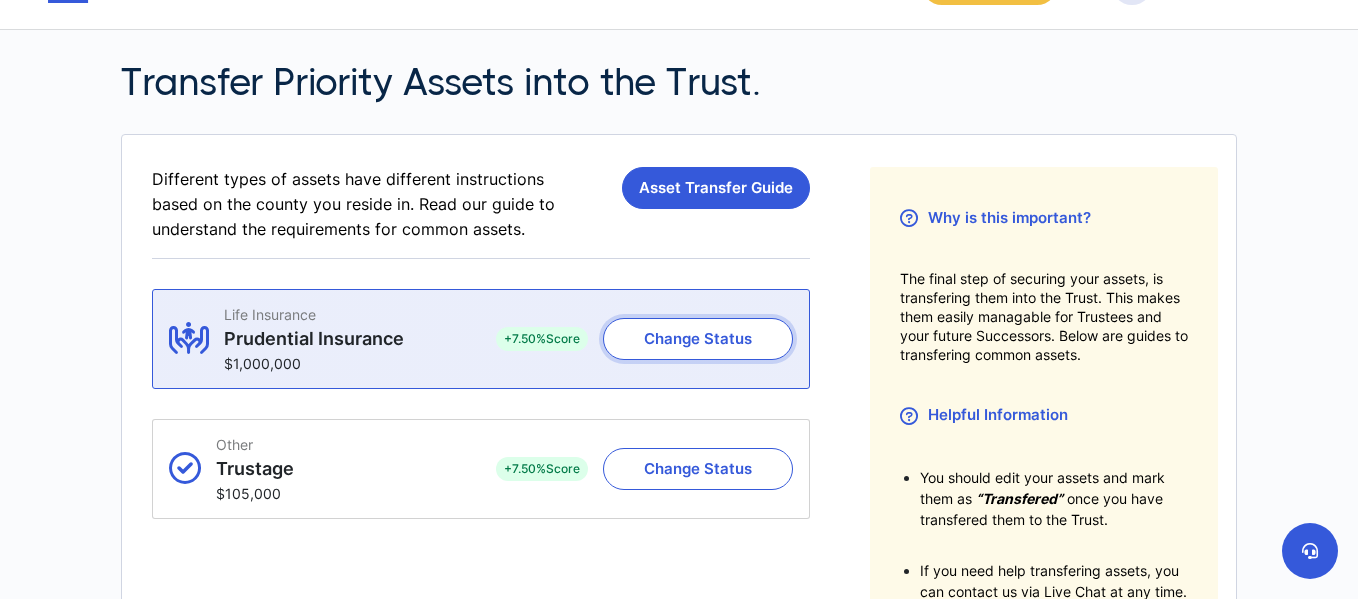 click on "Change Status" at bounding box center [698, 339] 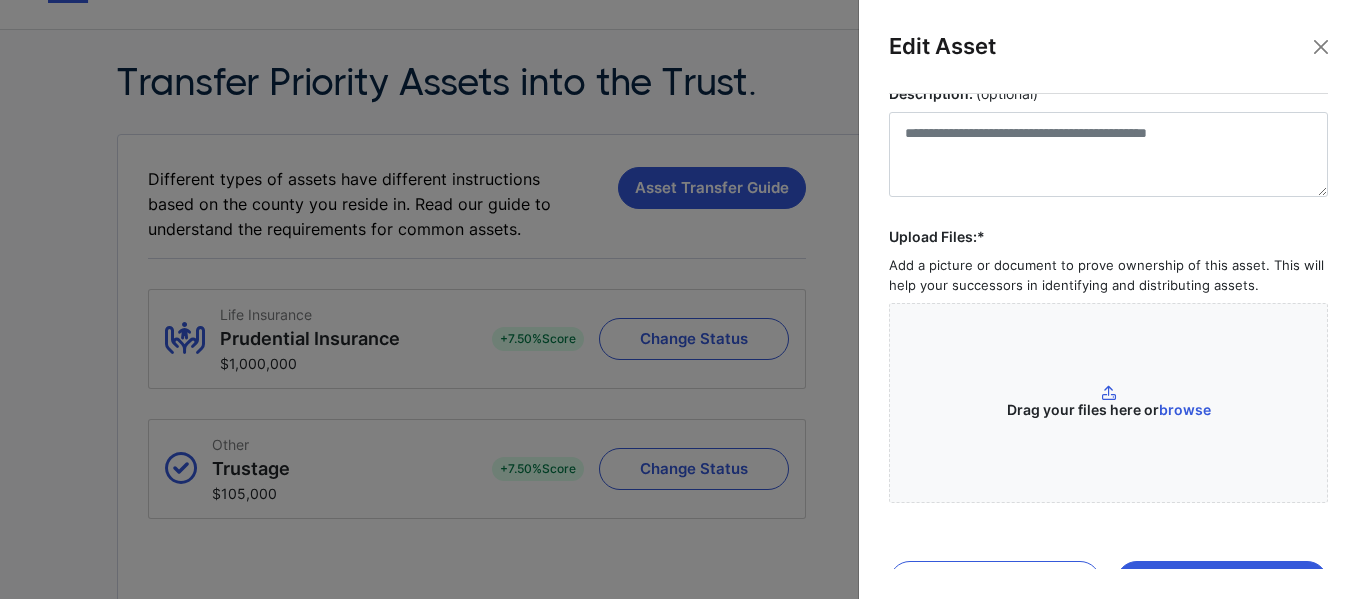 scroll, scrollTop: 312, scrollLeft: 0, axis: vertical 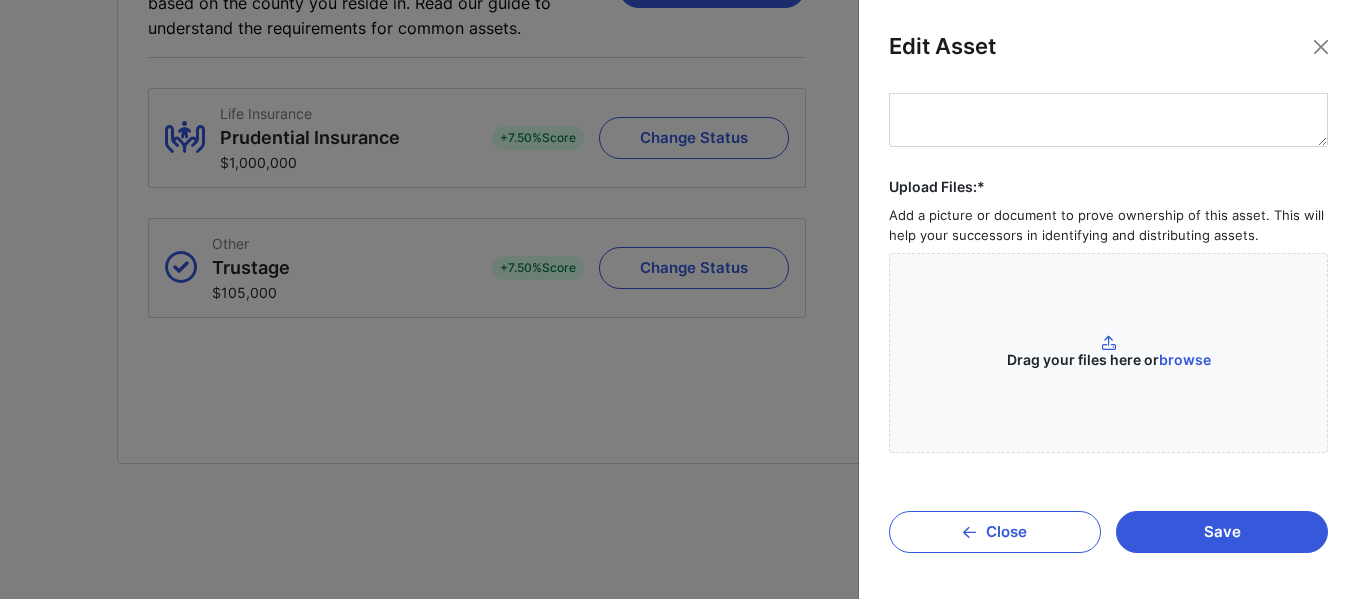 click at bounding box center [679, 299] 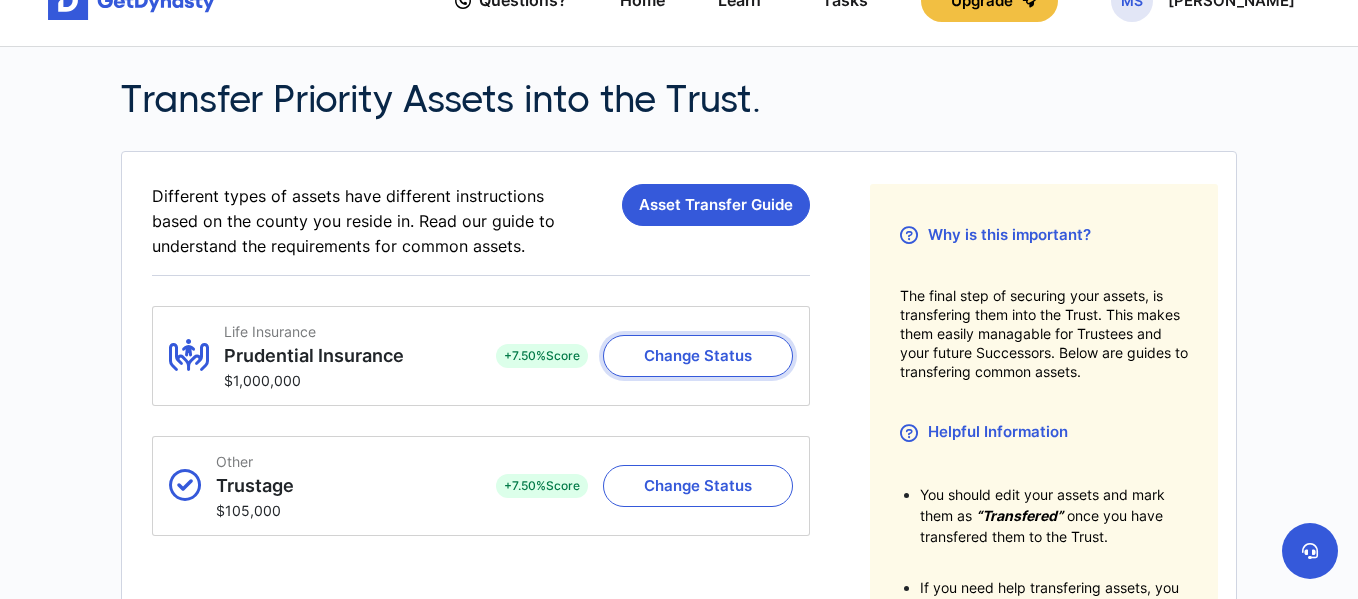scroll, scrollTop: 0, scrollLeft: 0, axis: both 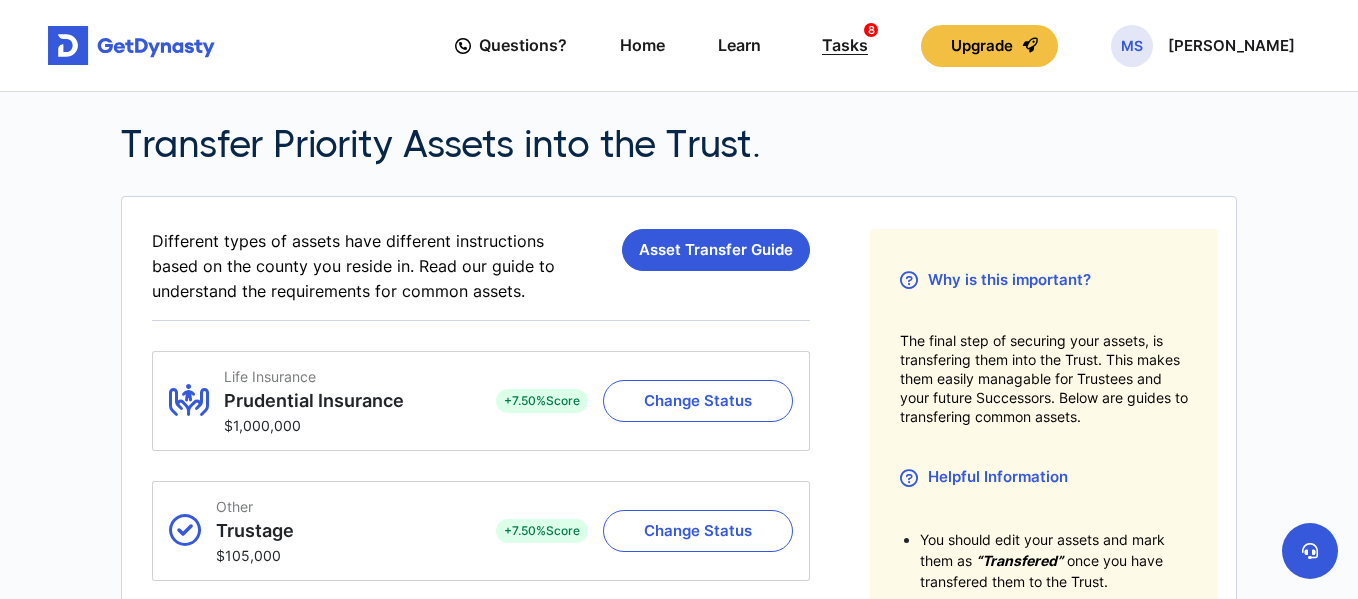 click on "Tasks 8" at bounding box center (845, 45) 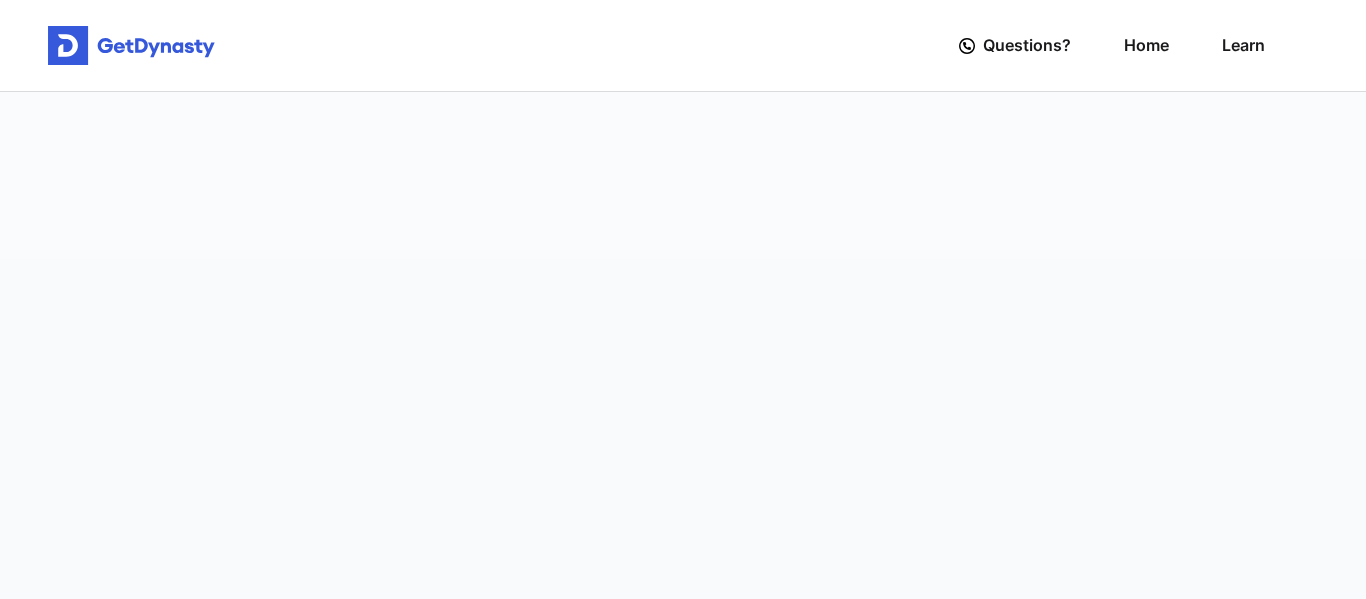 scroll, scrollTop: 0, scrollLeft: 0, axis: both 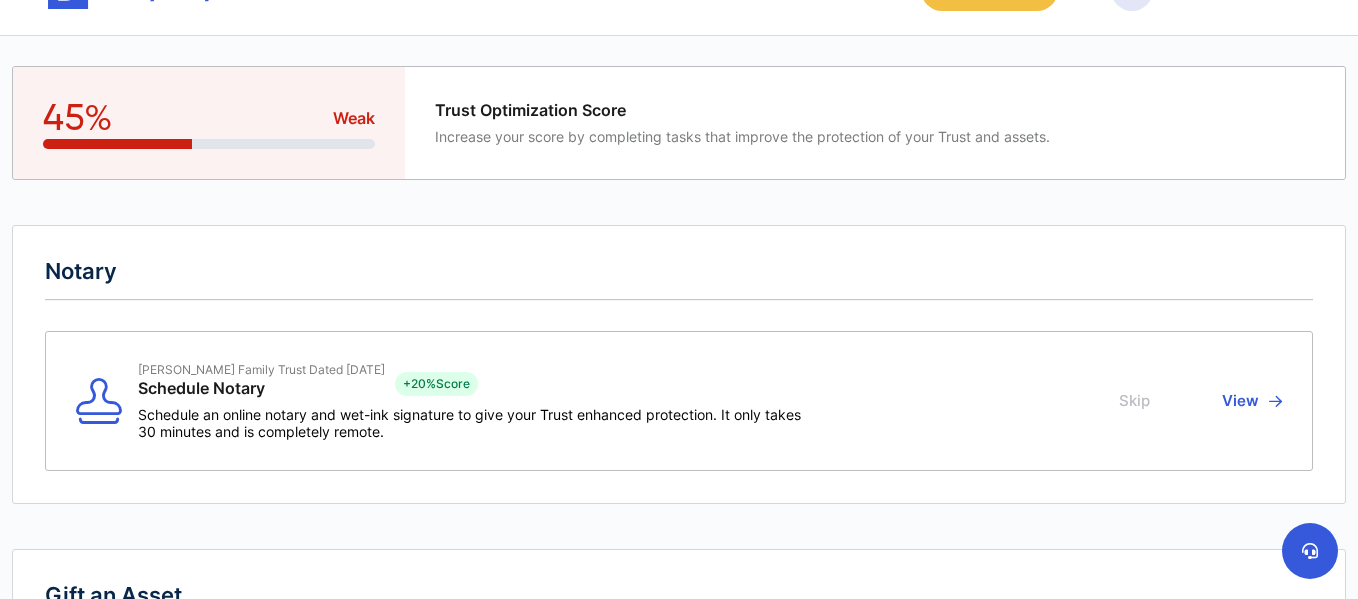 click on "Shepard Family Trust Dated 07/28/2023 Schedule Notary + 20%  Score" at bounding box center (479, 384) 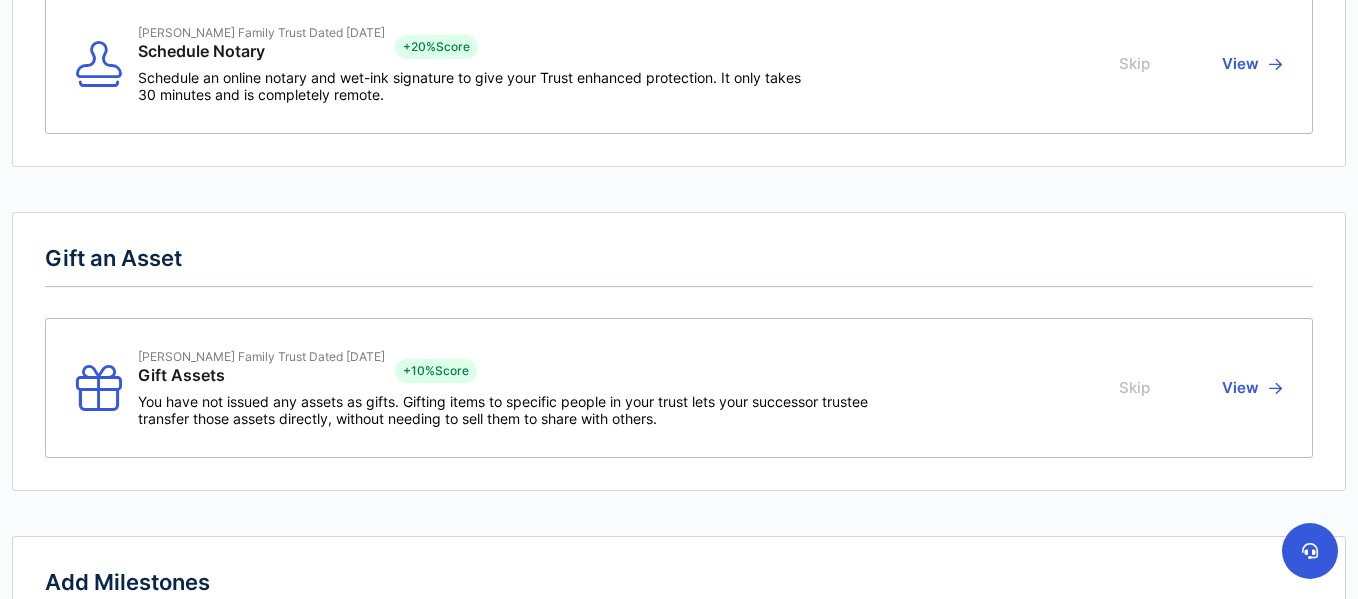 scroll, scrollTop: 394, scrollLeft: 0, axis: vertical 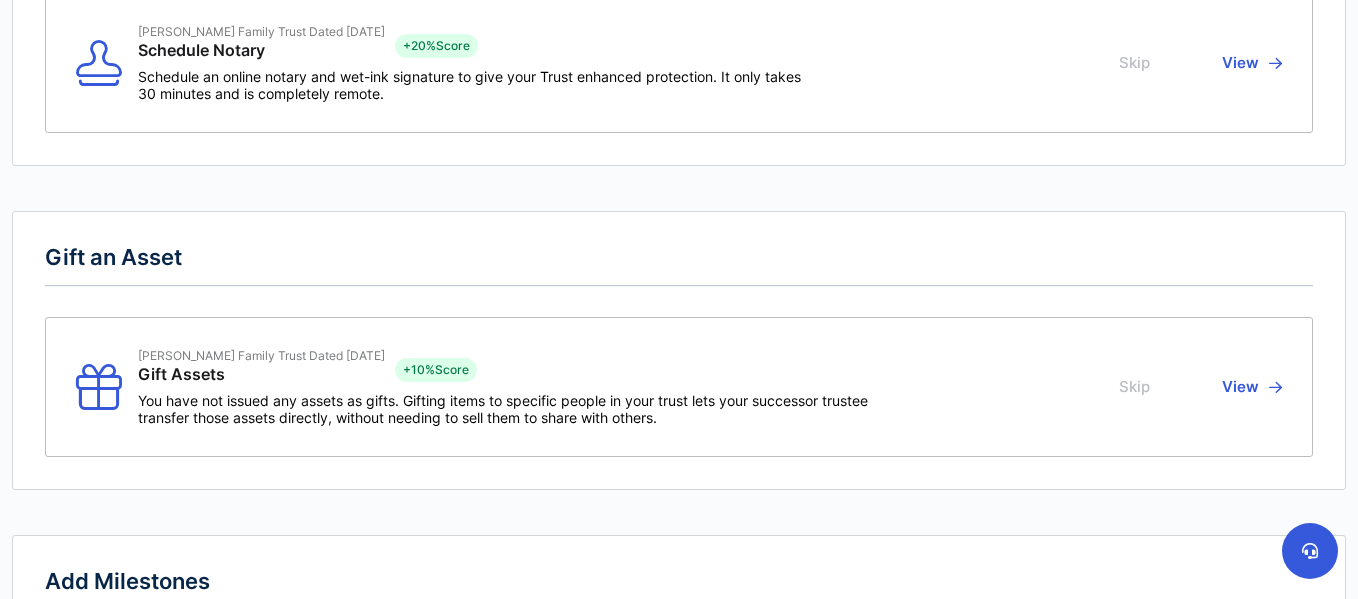 click on "View" at bounding box center (1249, 387) 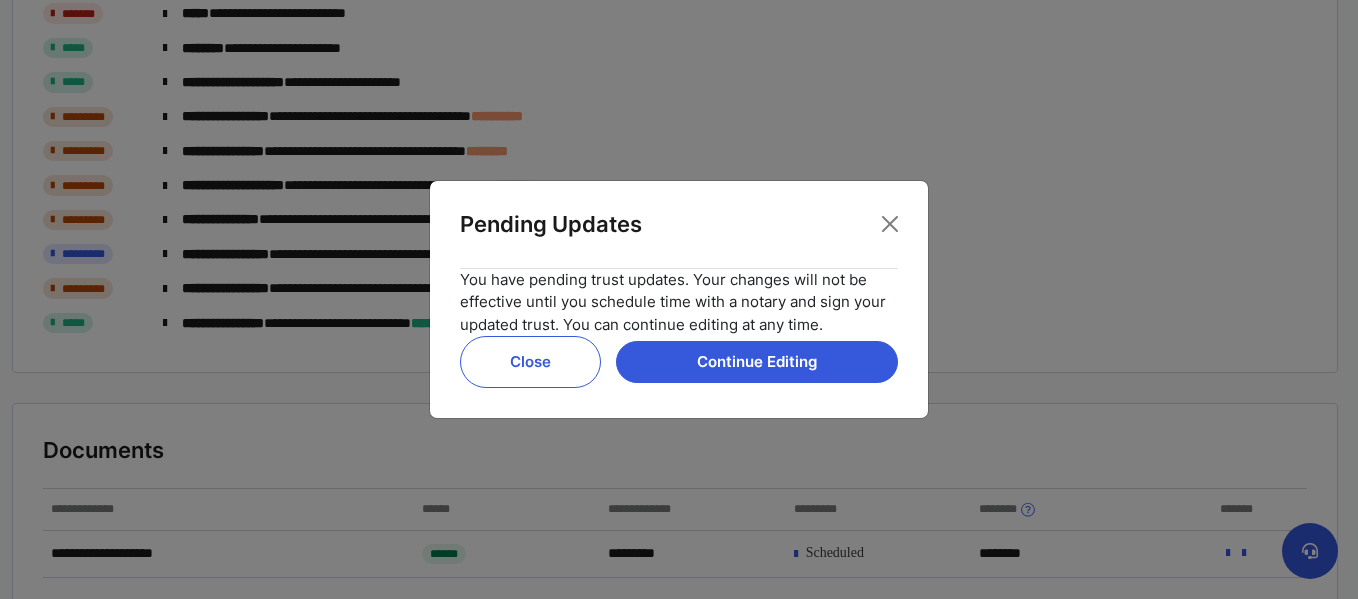 scroll, scrollTop: 0, scrollLeft: 0, axis: both 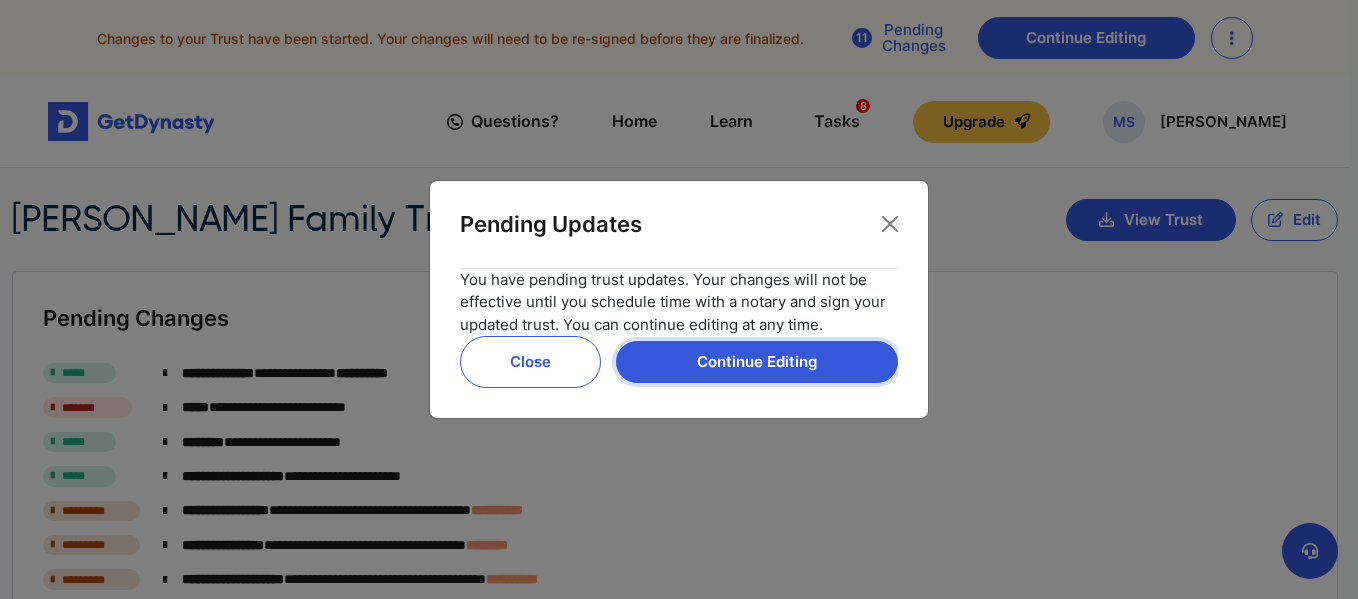 click on "Continue Editing" at bounding box center [757, 362] 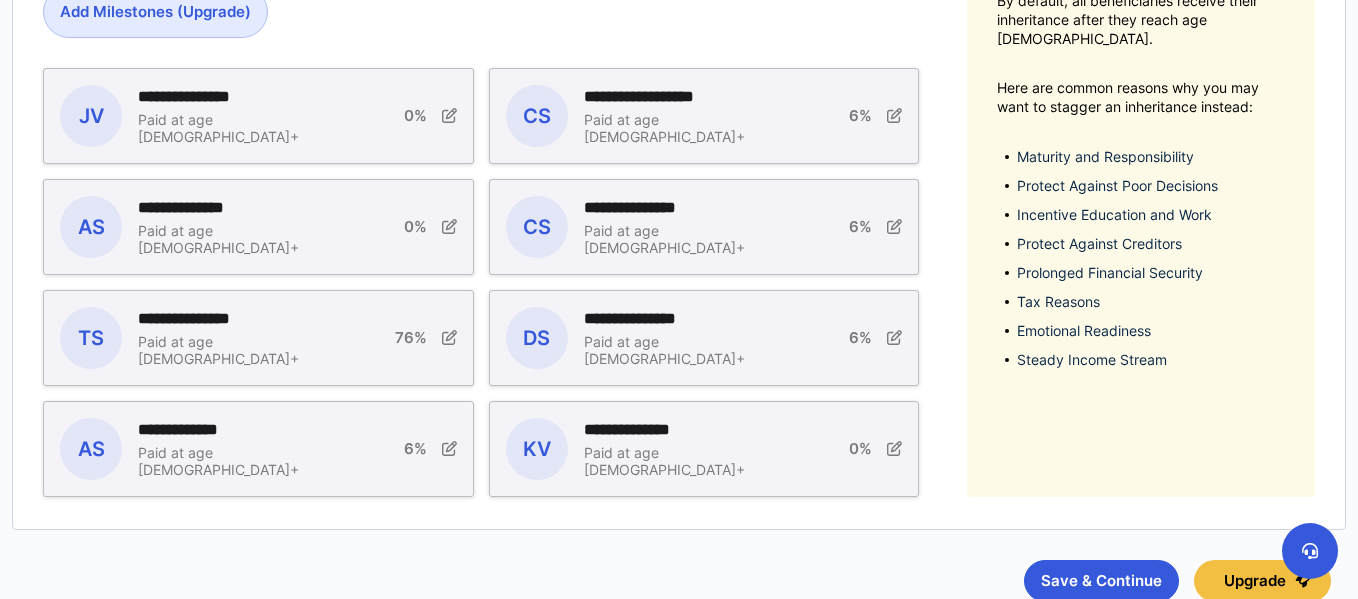 scroll, scrollTop: 678, scrollLeft: 0, axis: vertical 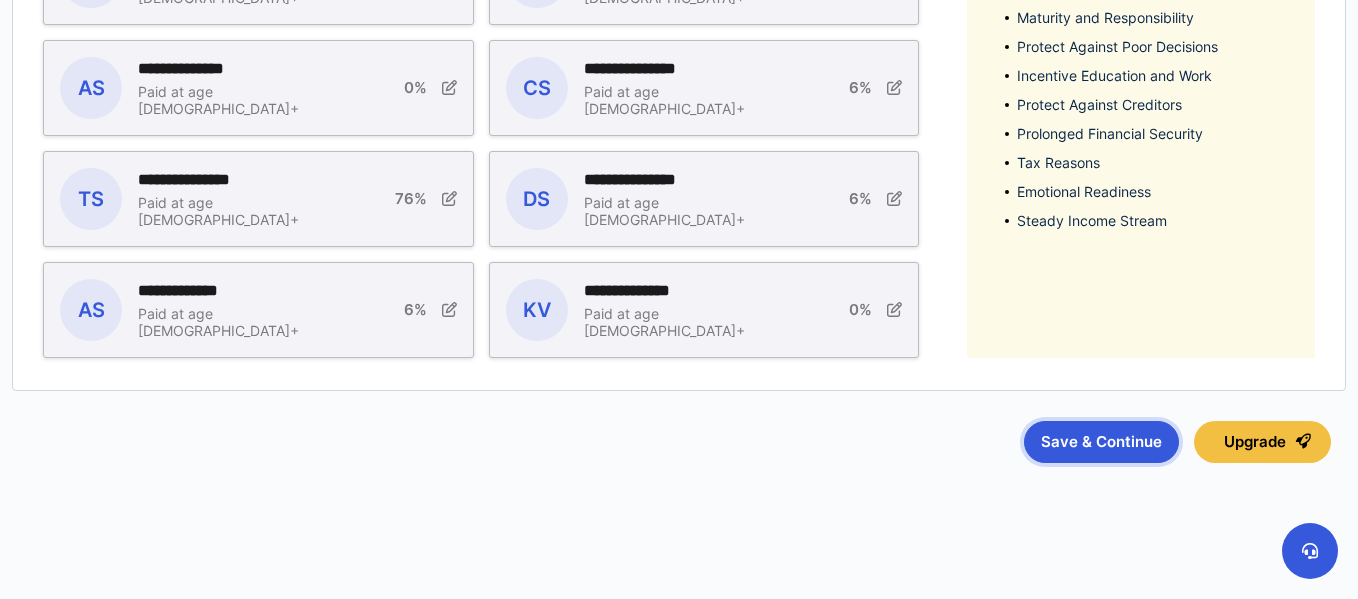 click on "Save & Continue" at bounding box center (1101, 442) 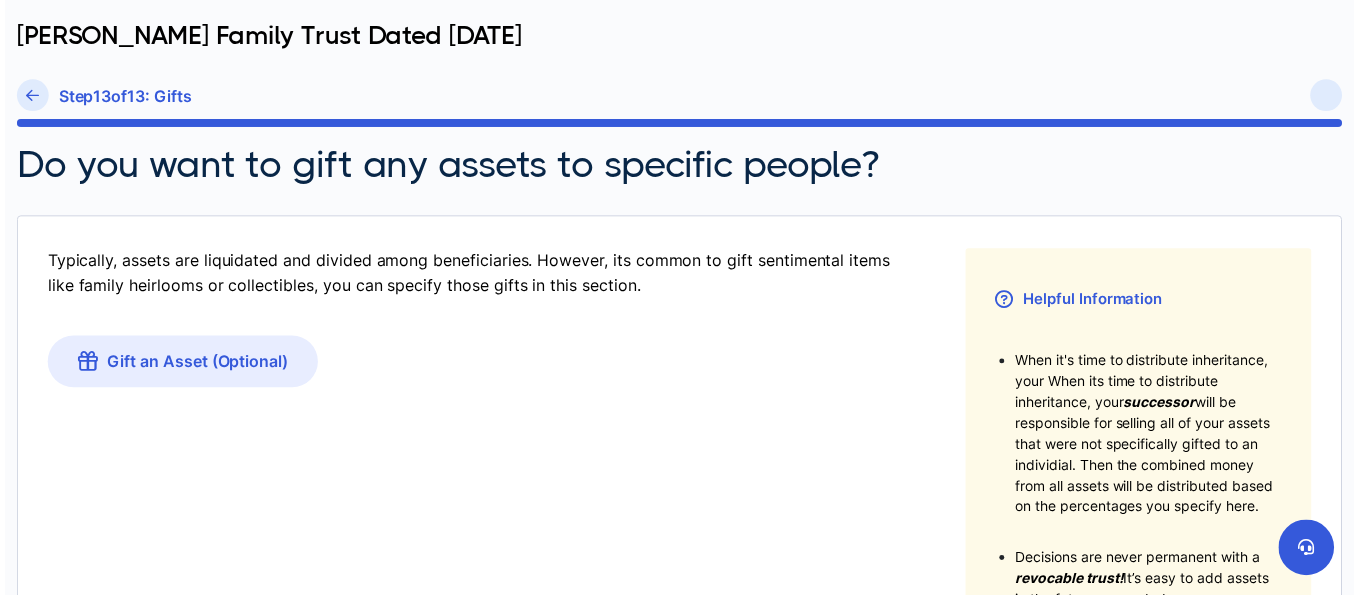 scroll, scrollTop: 179, scrollLeft: 0, axis: vertical 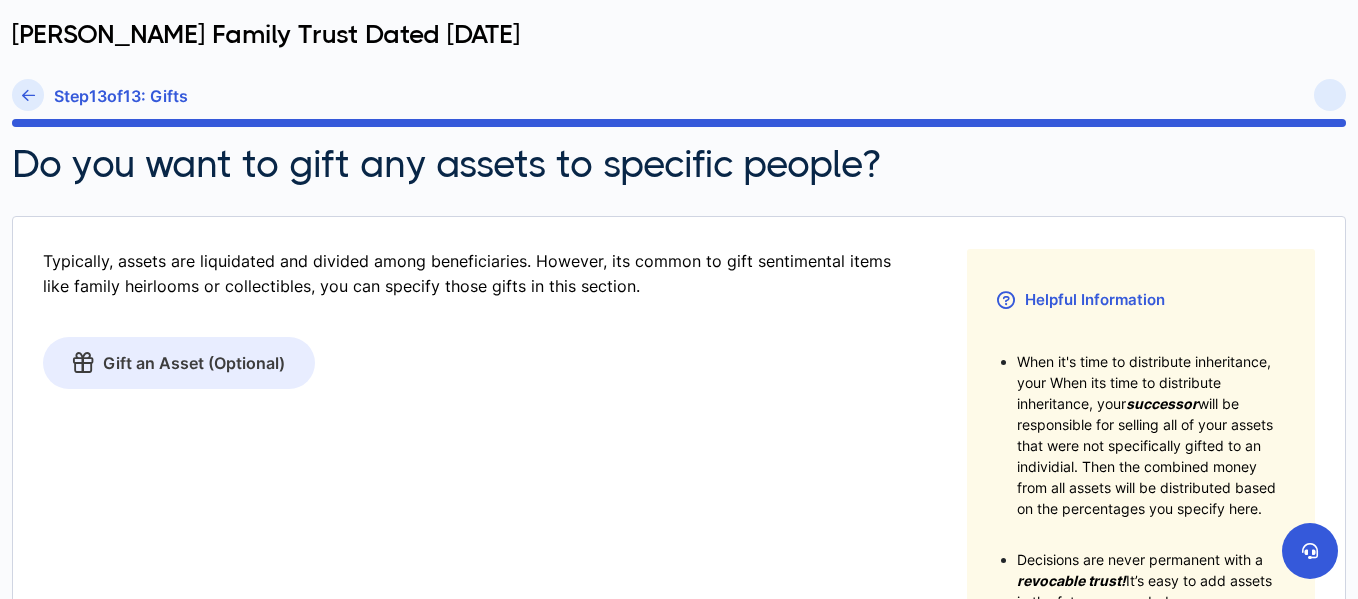 click on "Gift an Asset (Optional)" at bounding box center [179, 363] 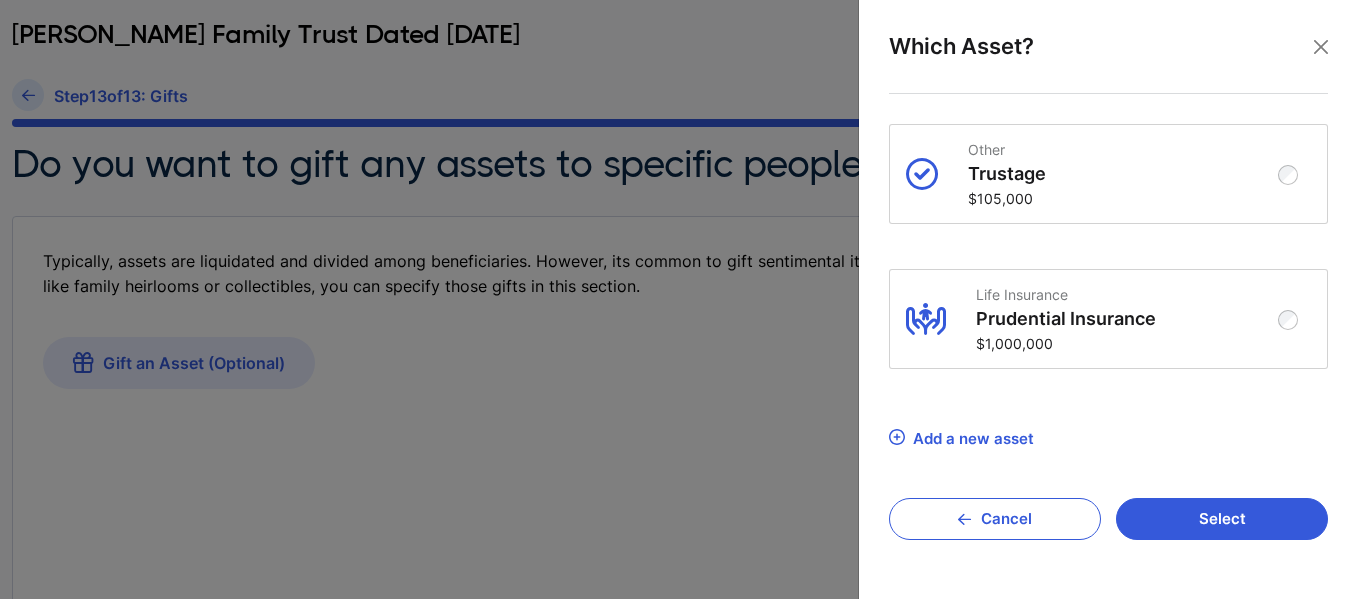 click on "Add a new asset" at bounding box center (973, 438) 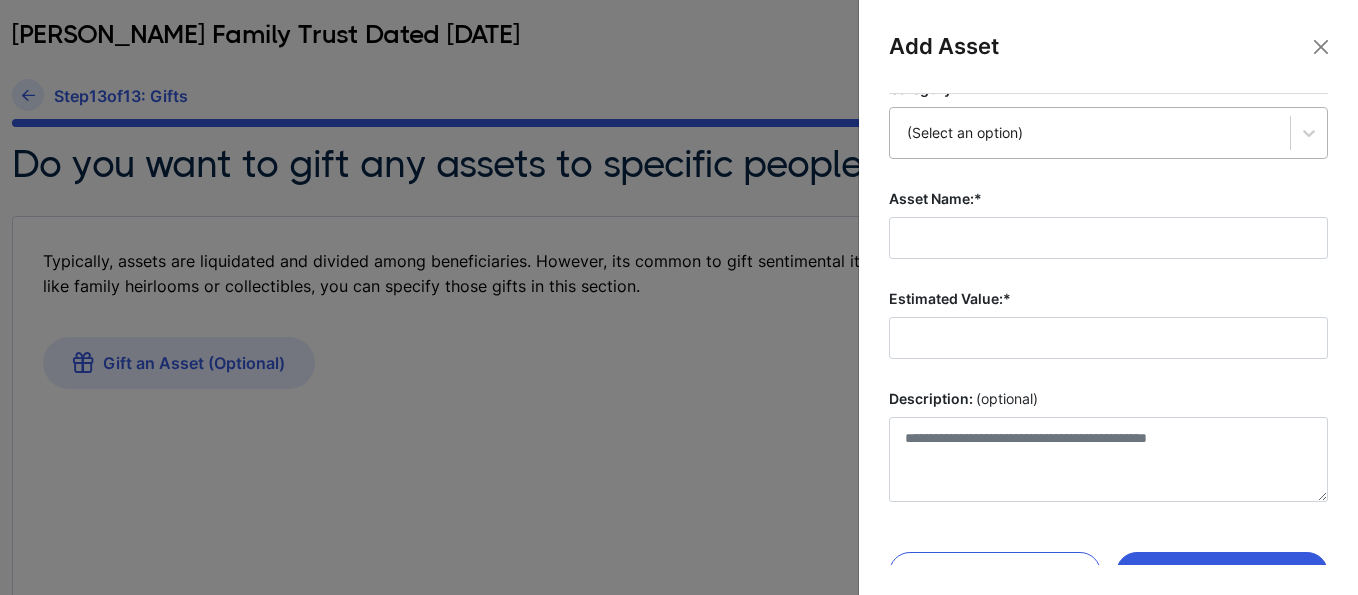 click on "(Select an option)" at bounding box center [1108, 133] 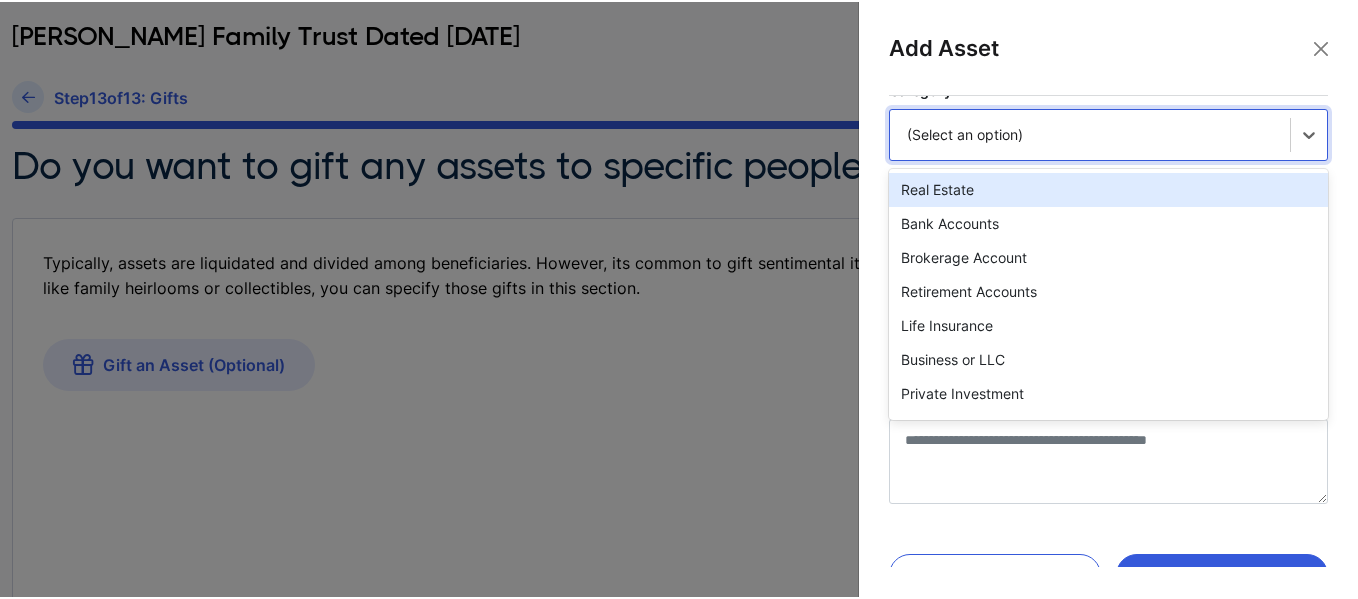 scroll, scrollTop: 49, scrollLeft: 0, axis: vertical 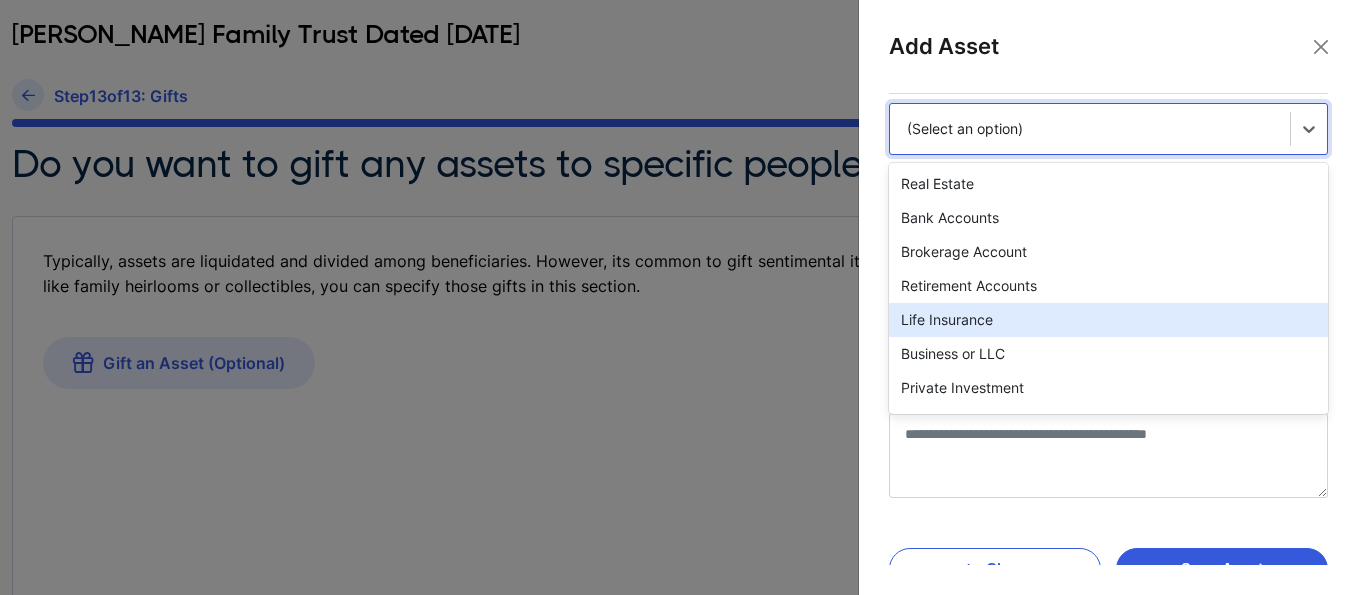 click on "Life Insurance" at bounding box center (1108, 320) 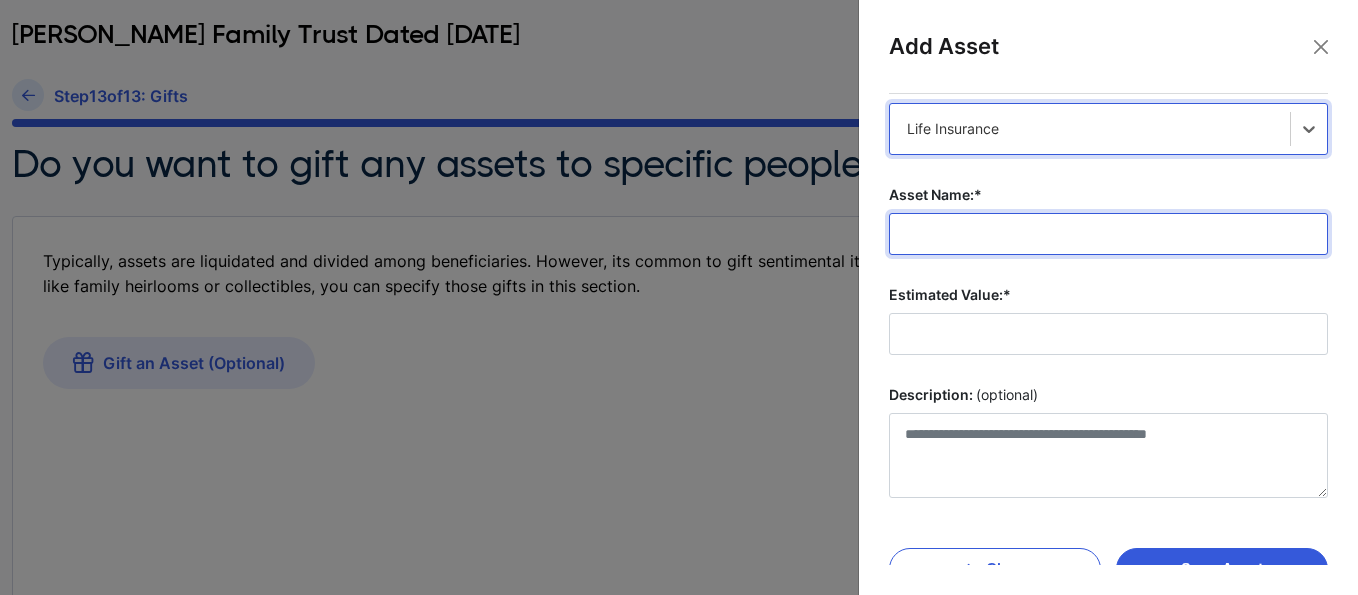 click on "Asset Name:*" at bounding box center [1108, 234] 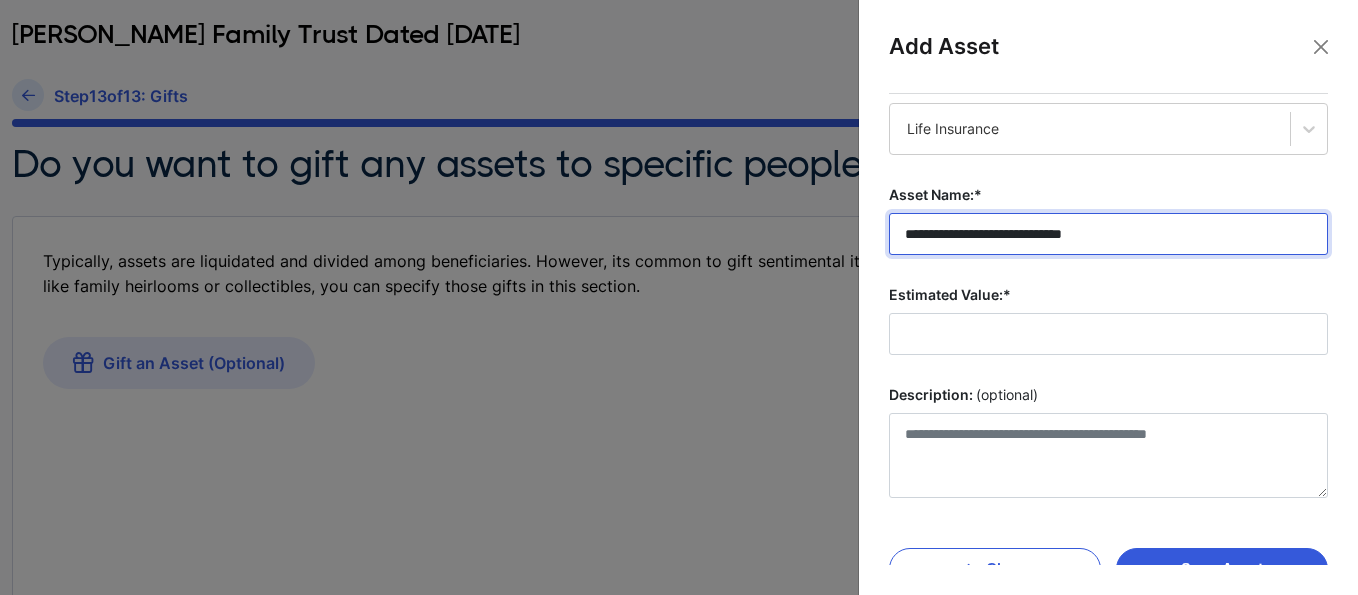 type on "**********" 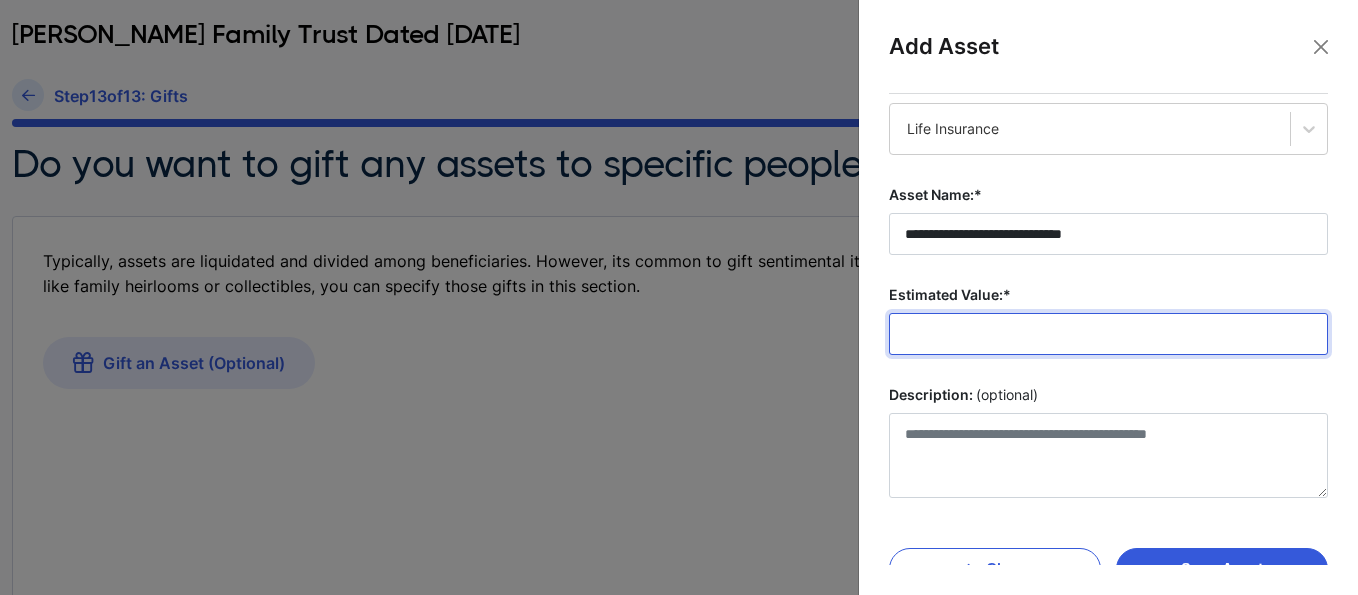 click on "Estimated Value:*" at bounding box center (1108, 334) 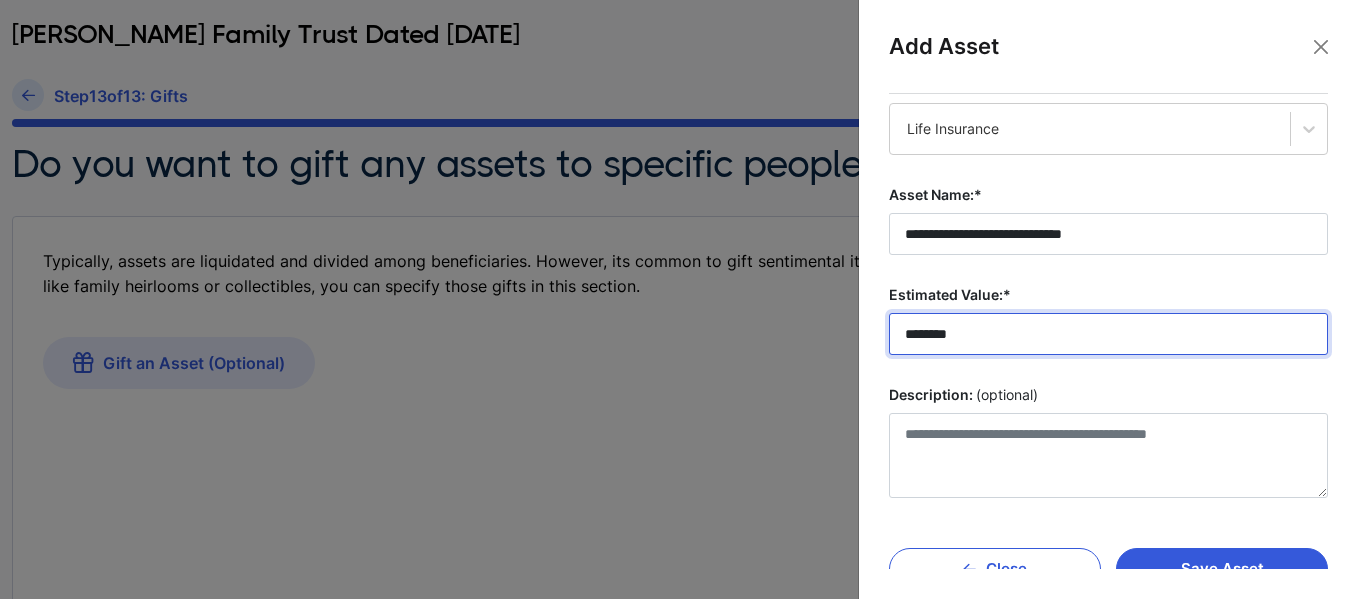 scroll, scrollTop: 86, scrollLeft: 0, axis: vertical 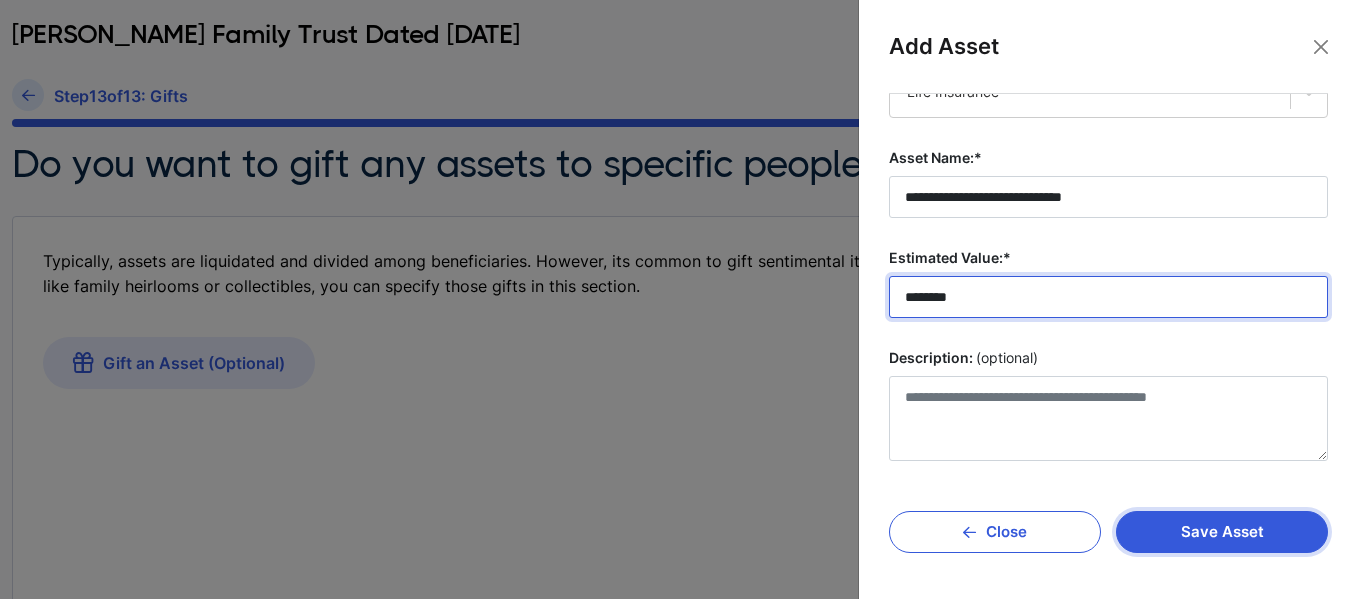 type on "********" 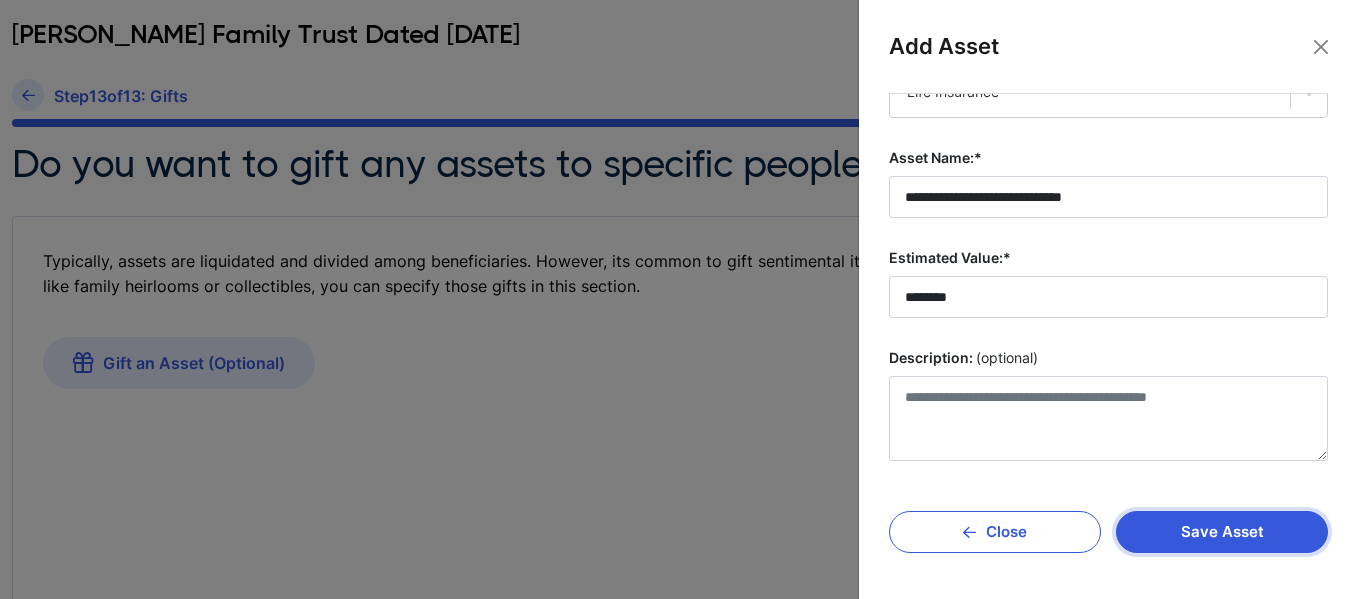 click on "Save Asset" at bounding box center [1222, 532] 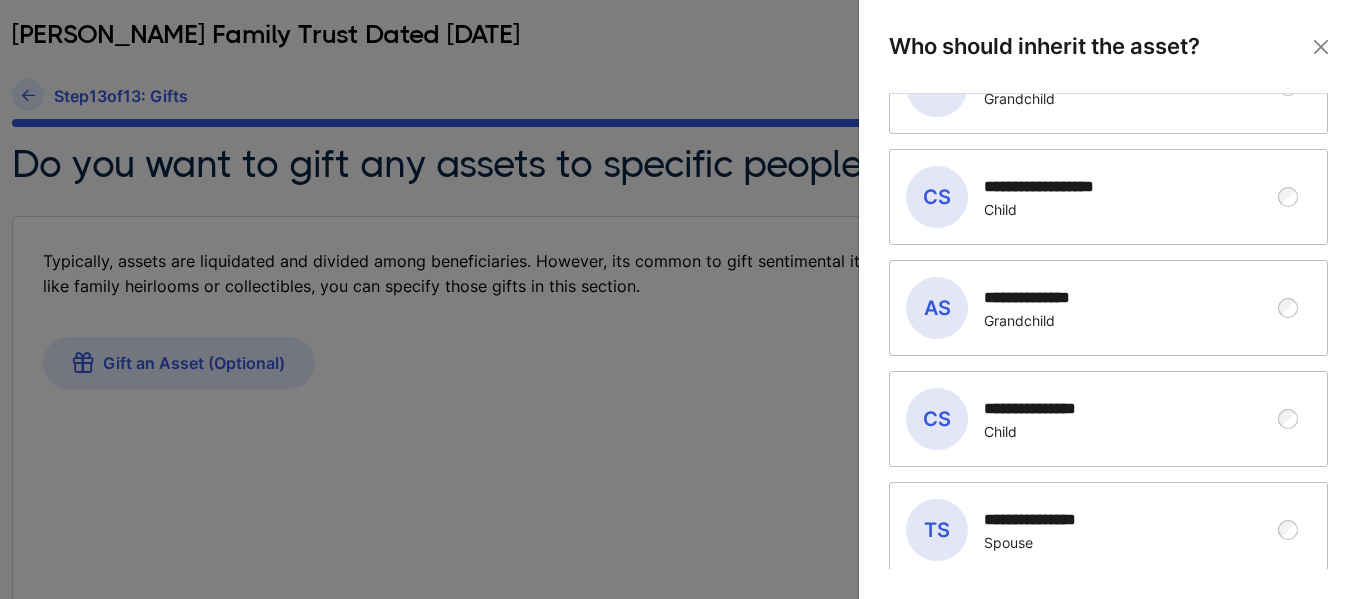 scroll, scrollTop: 0, scrollLeft: 0, axis: both 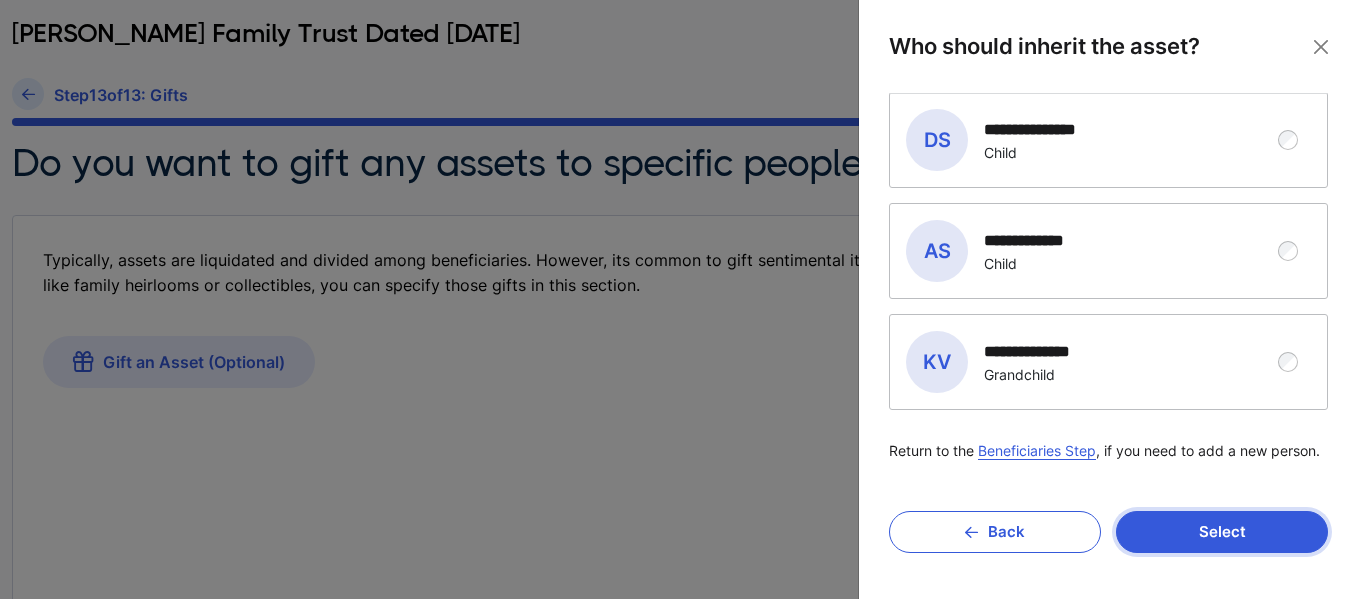 click on "Select" at bounding box center (1222, 532) 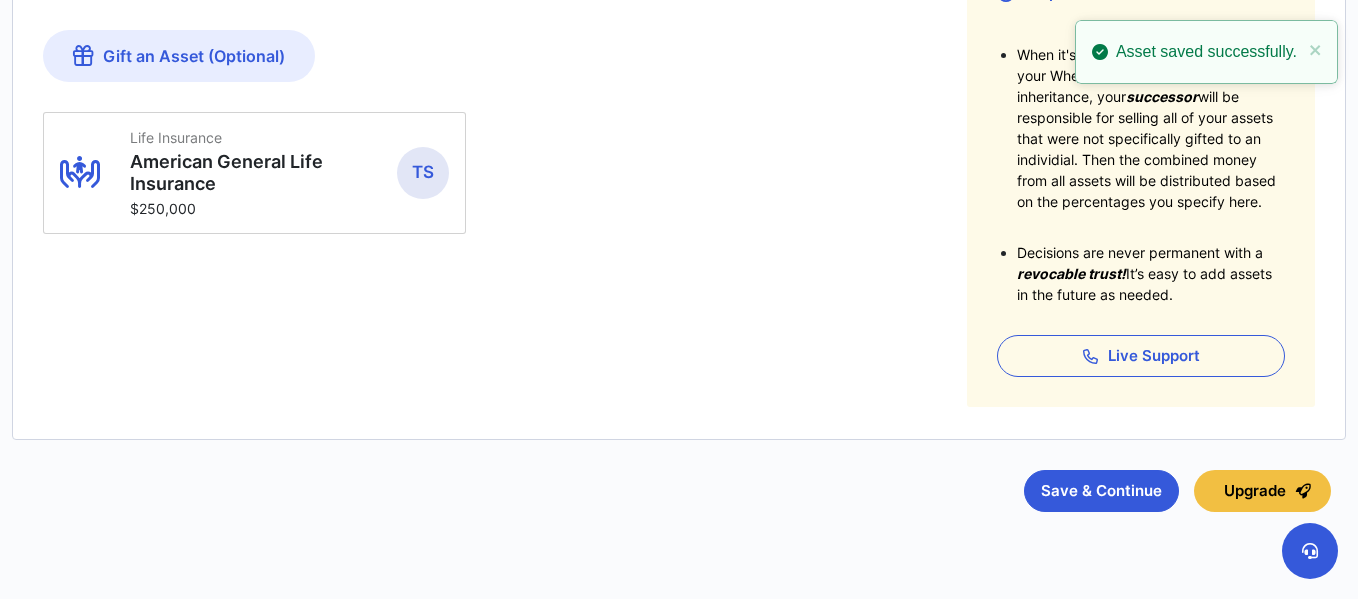 scroll, scrollTop: 535, scrollLeft: 0, axis: vertical 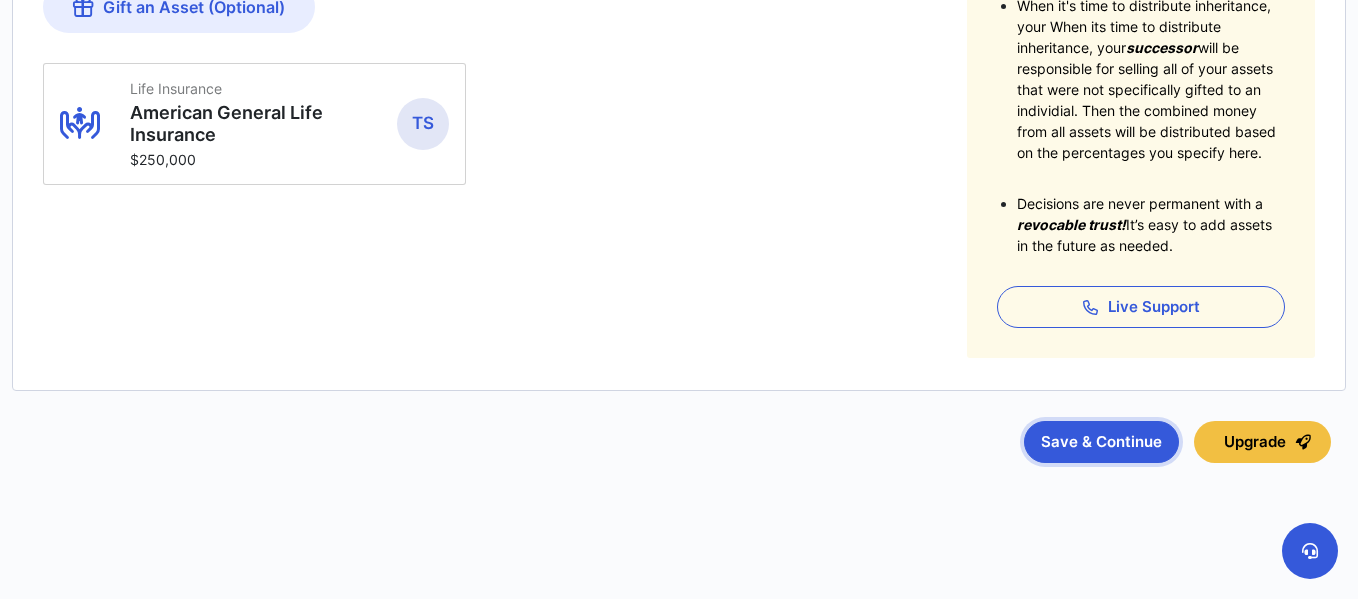 click on "Save & Continue" at bounding box center [1101, 442] 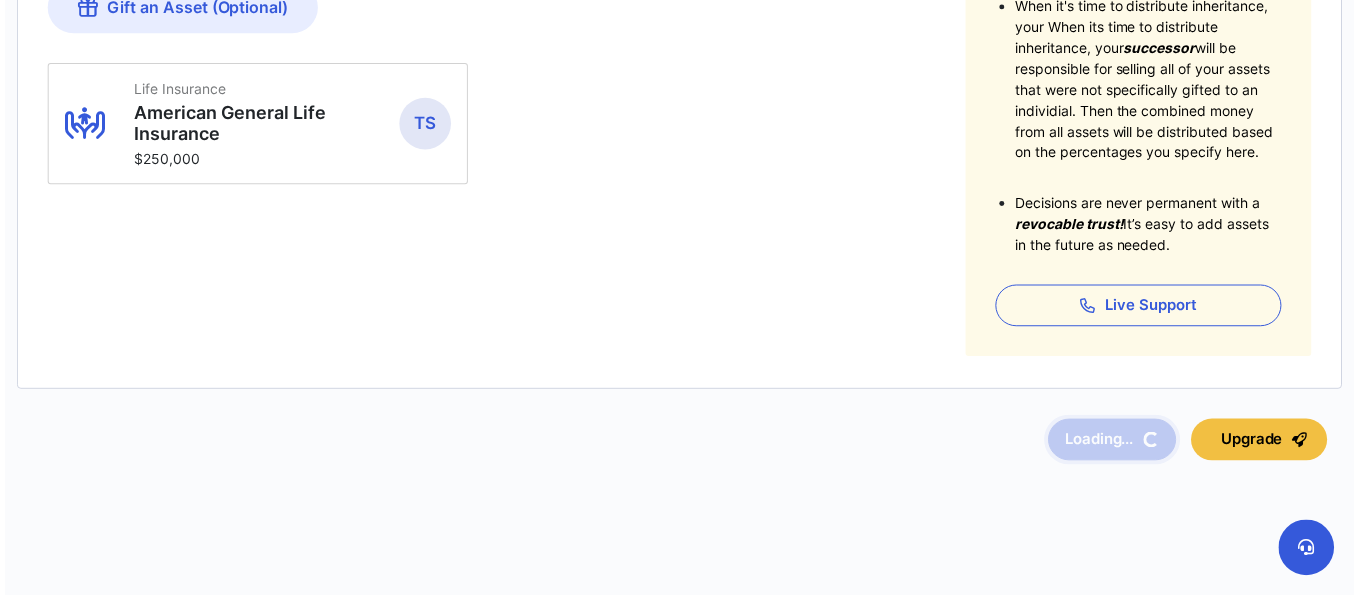 scroll, scrollTop: 0, scrollLeft: 0, axis: both 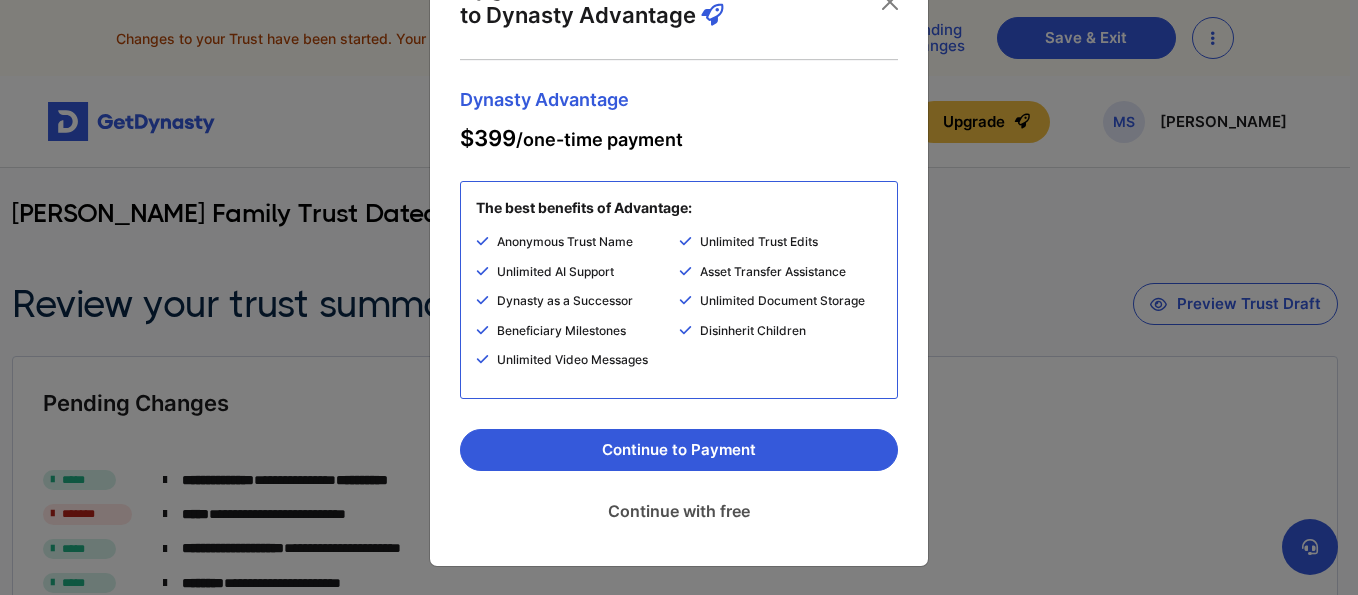click on "Continue with free" at bounding box center (679, 511) 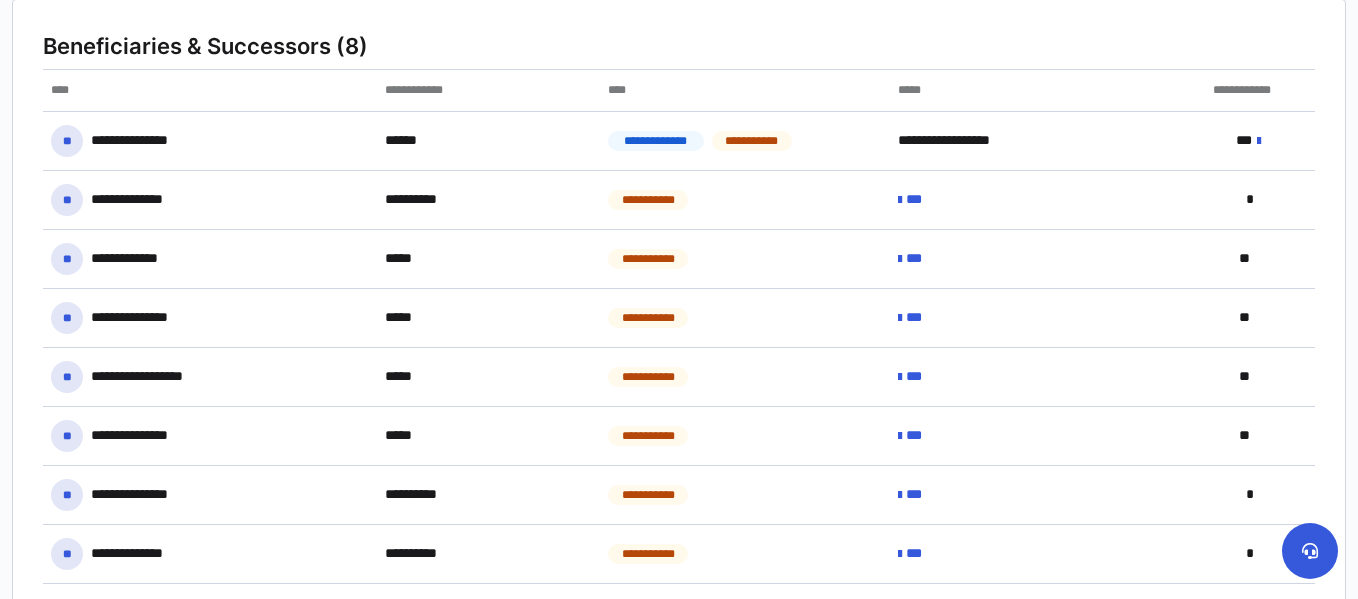 scroll, scrollTop: 1206, scrollLeft: 0, axis: vertical 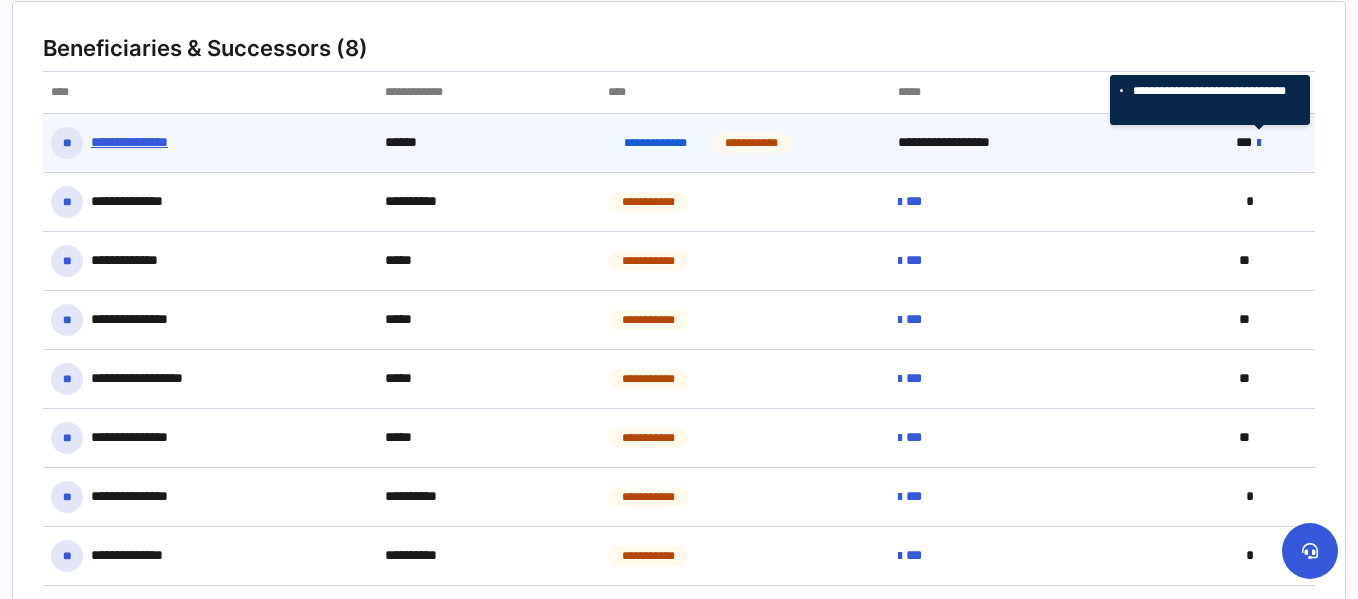 click at bounding box center [1259, 143] 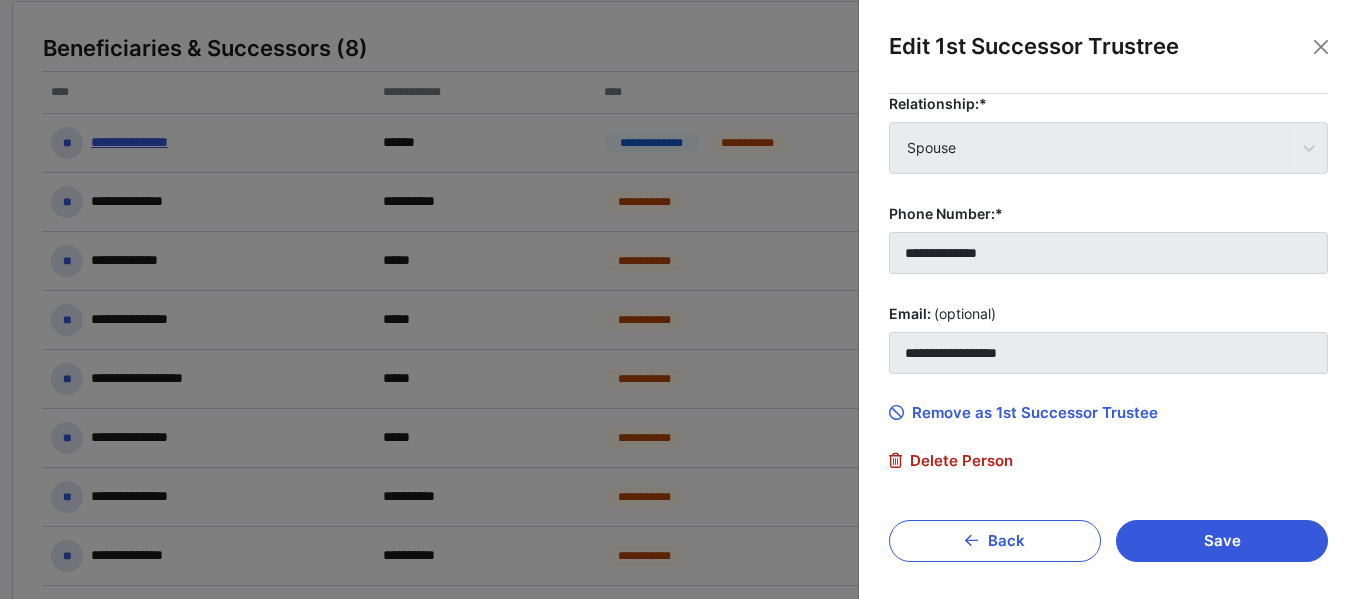 scroll, scrollTop: 326, scrollLeft: 0, axis: vertical 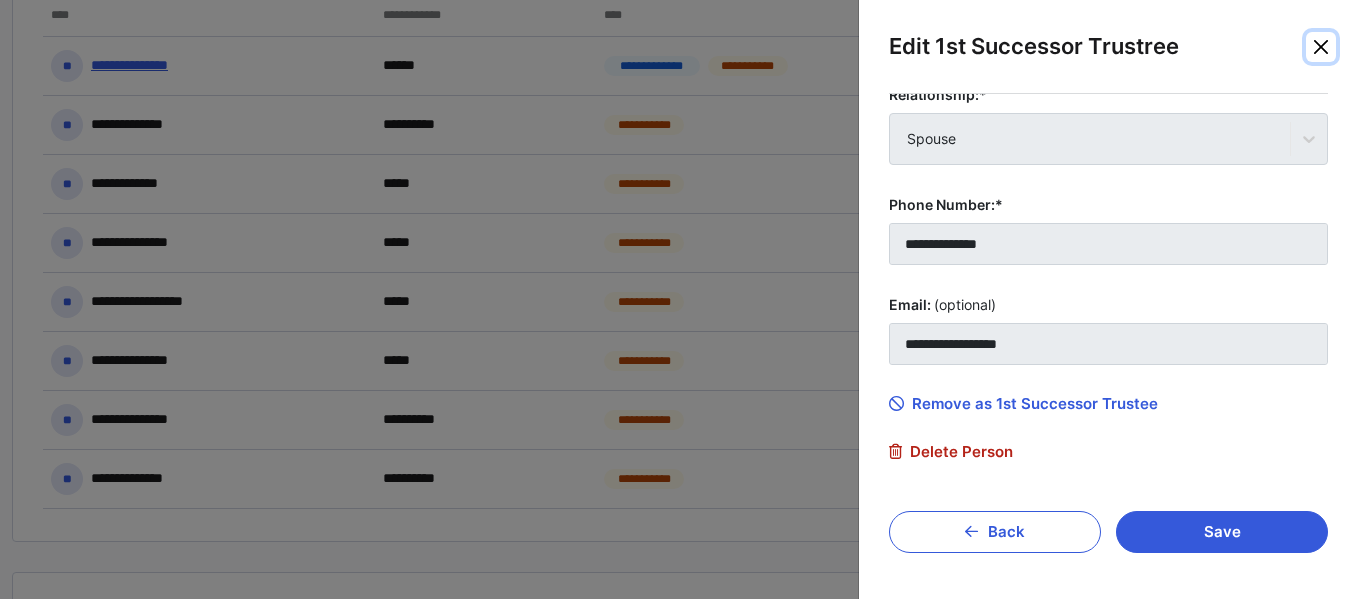 click at bounding box center [1321, 47] 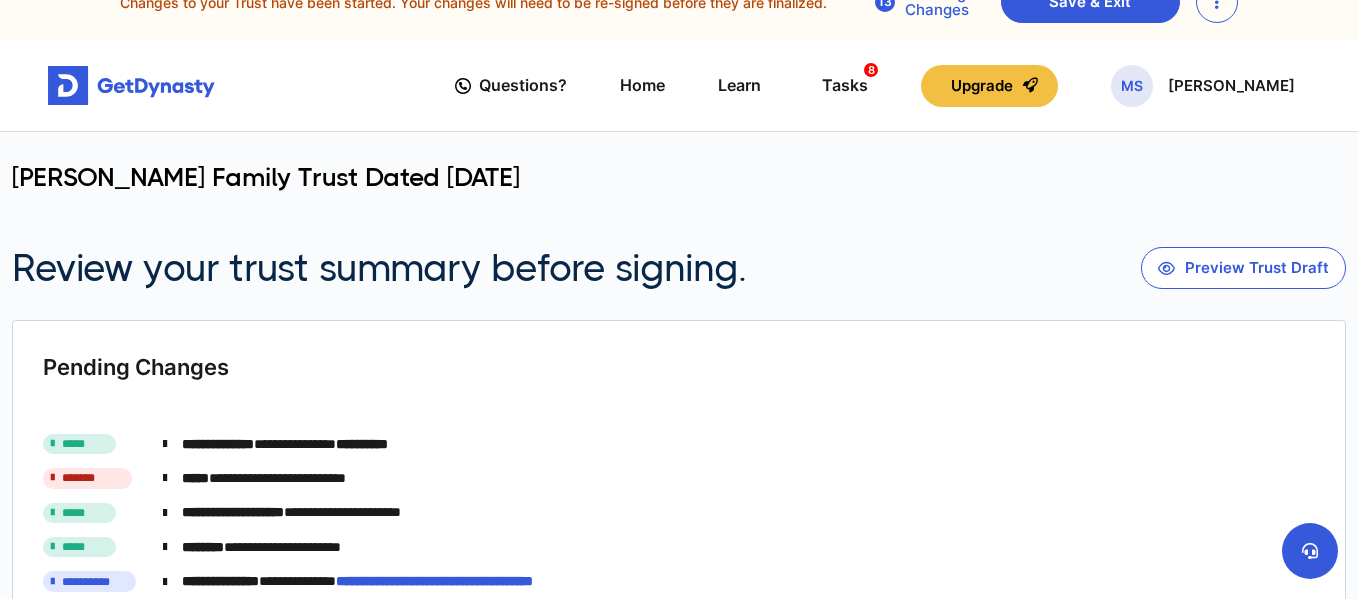 scroll, scrollTop: 0, scrollLeft: 0, axis: both 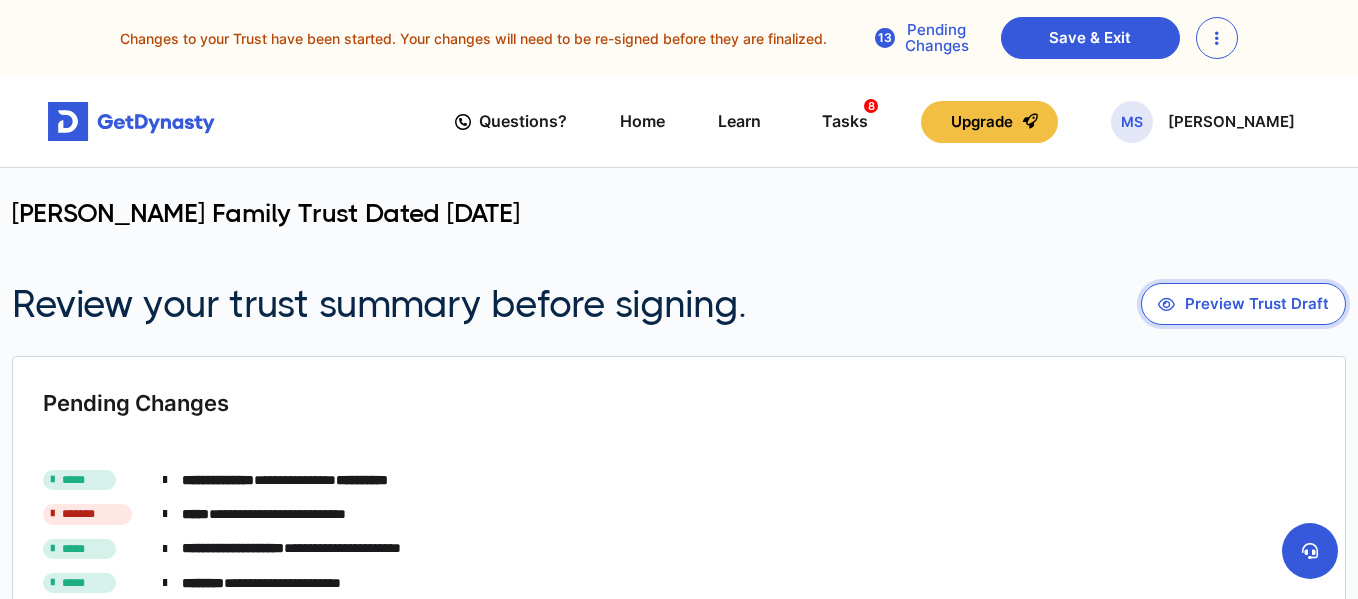 click on "Preview Trust Draft" at bounding box center [1243, 304] 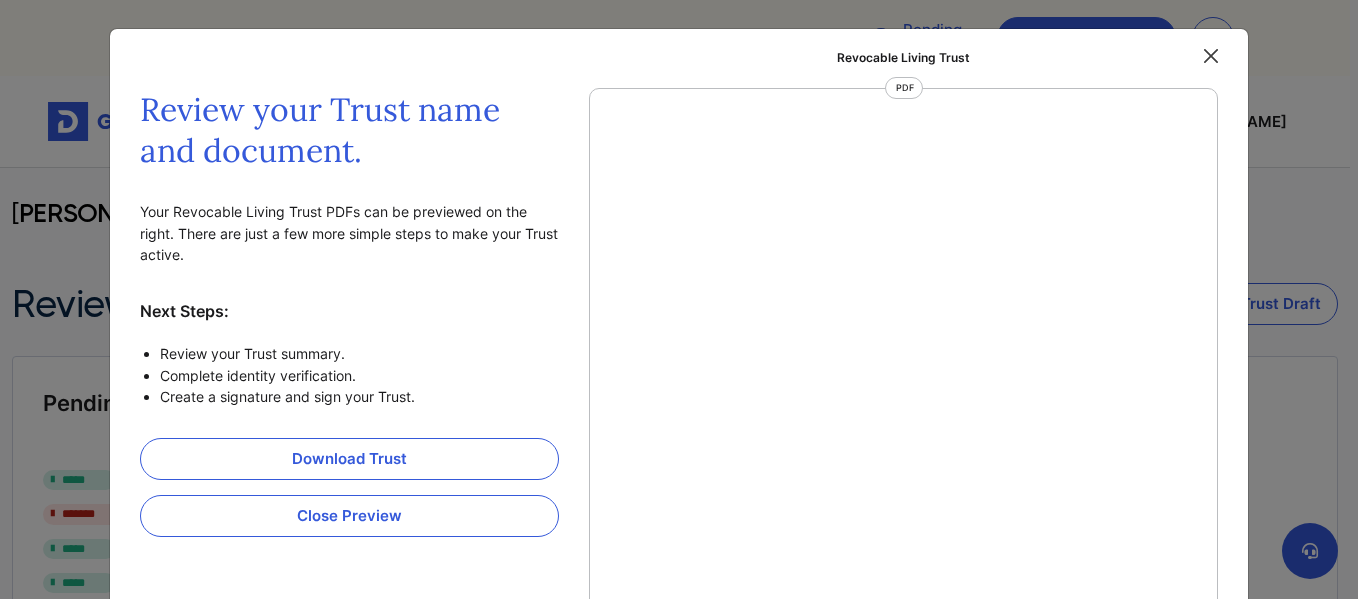 scroll, scrollTop: 9, scrollLeft: 0, axis: vertical 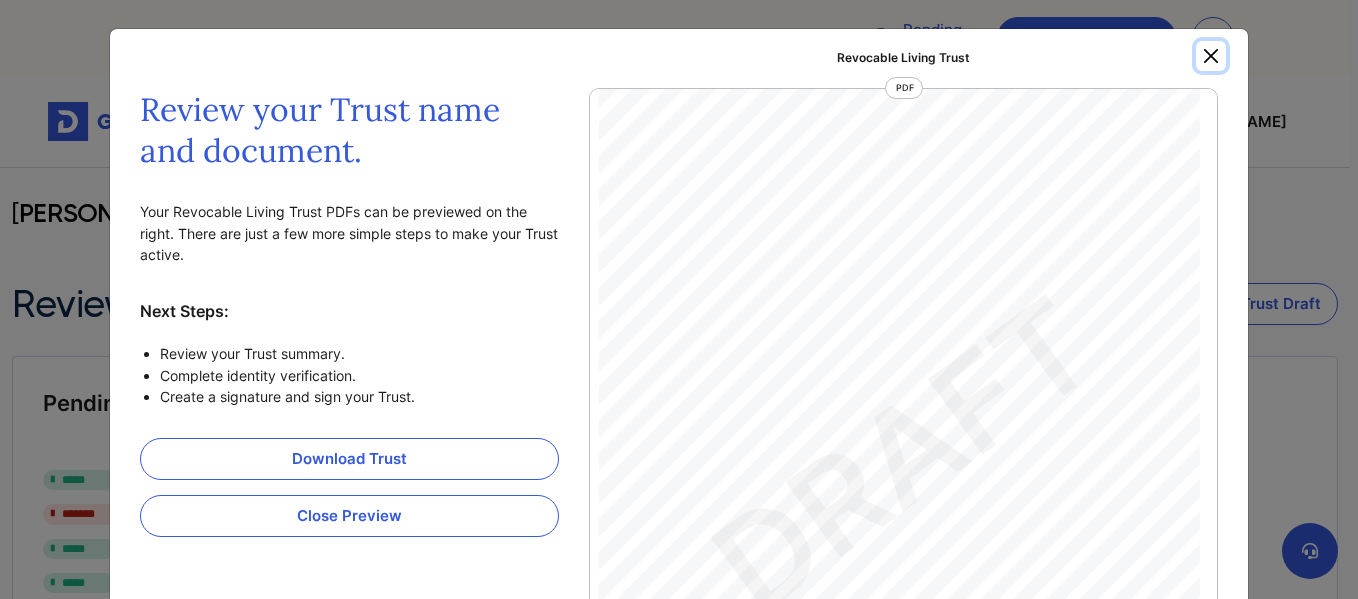 click at bounding box center (1211, 56) 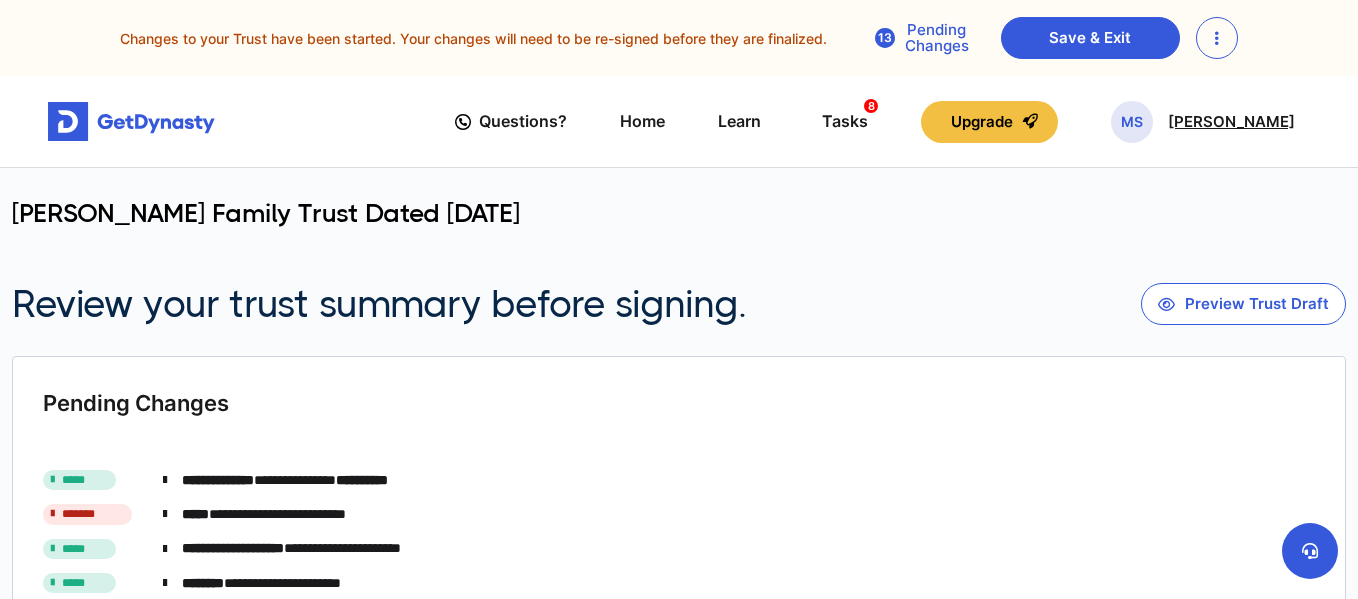 click on "[PERSON_NAME]" at bounding box center (1231, 122) 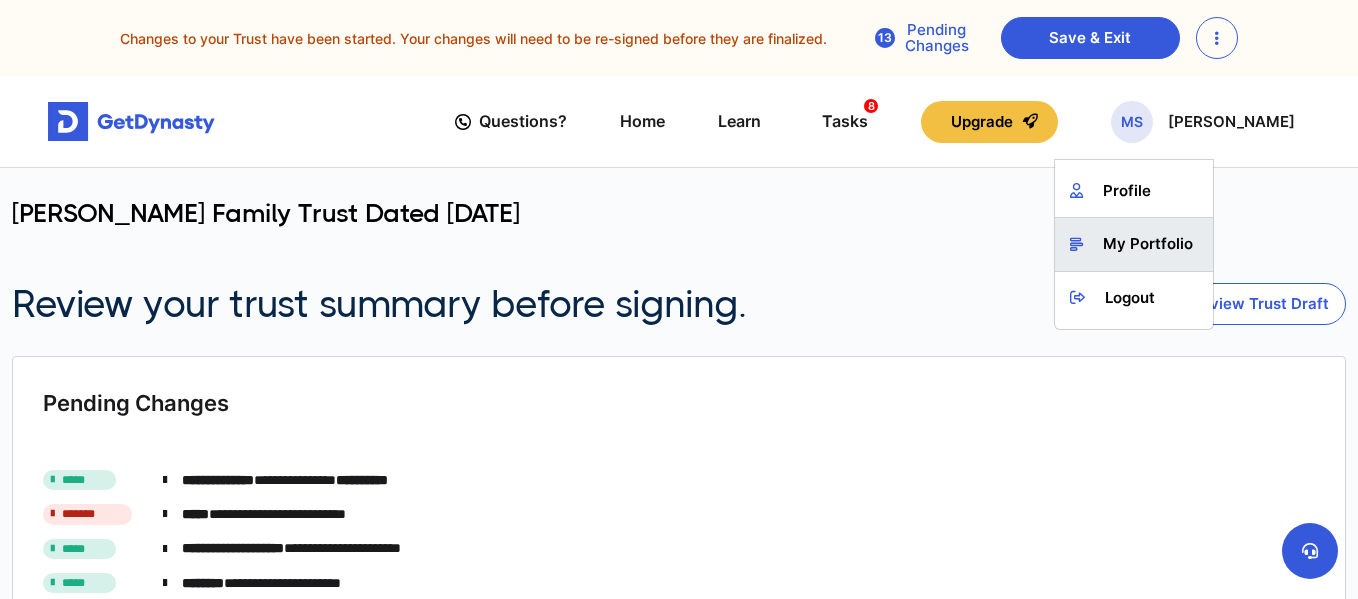 click on "My Portfolio" at bounding box center [1134, 244] 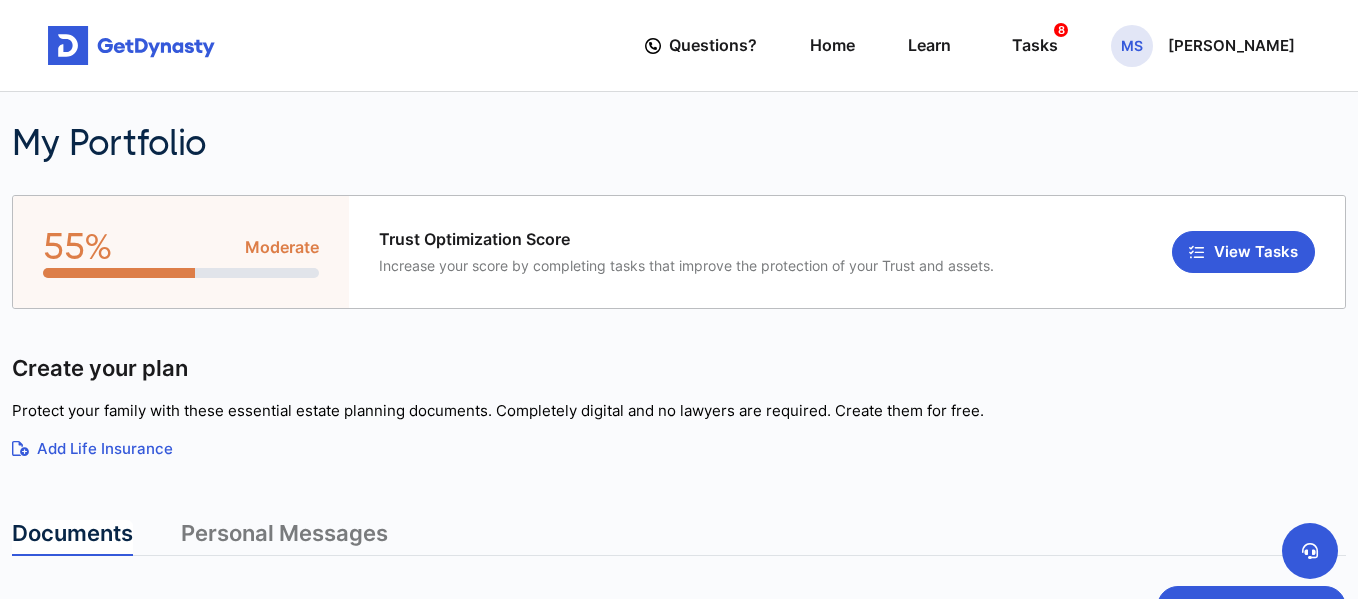 scroll, scrollTop: 0, scrollLeft: 0, axis: both 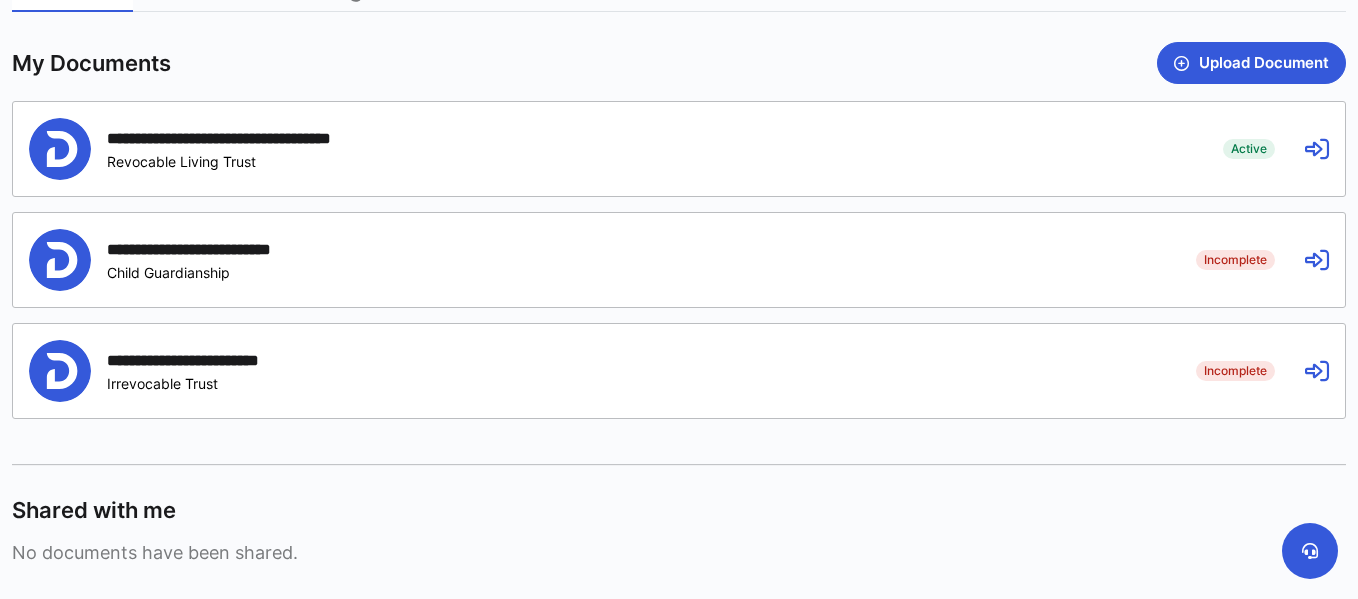 click at bounding box center [1317, 260] 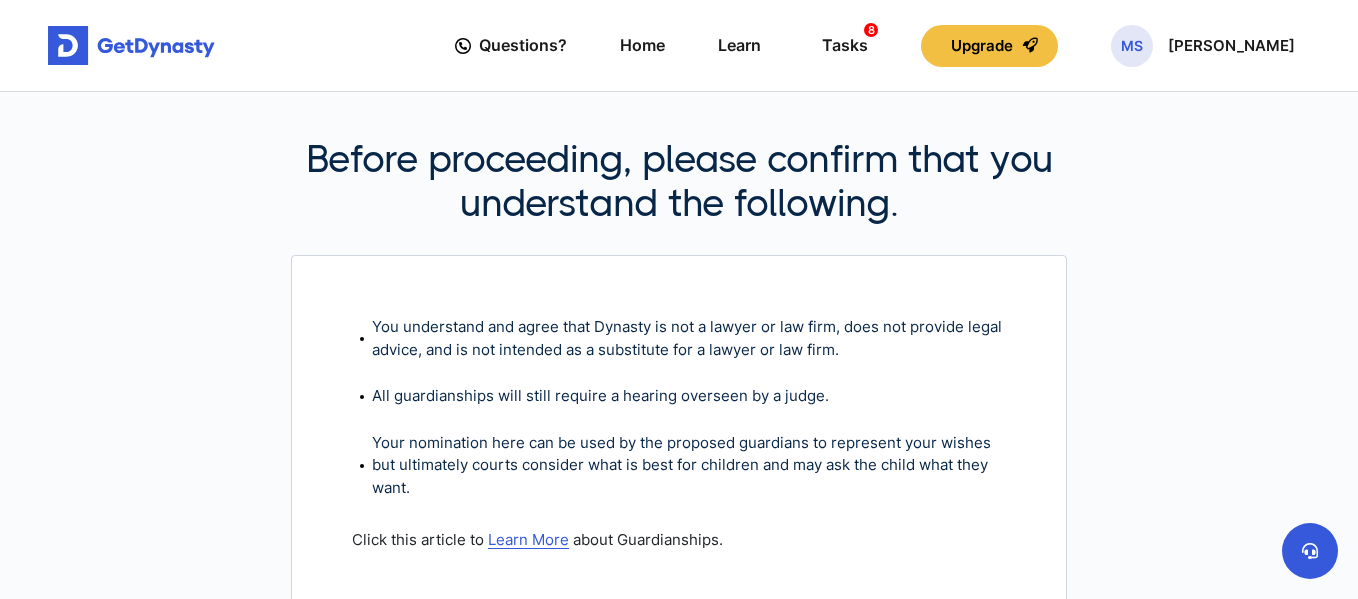 scroll, scrollTop: 220, scrollLeft: 0, axis: vertical 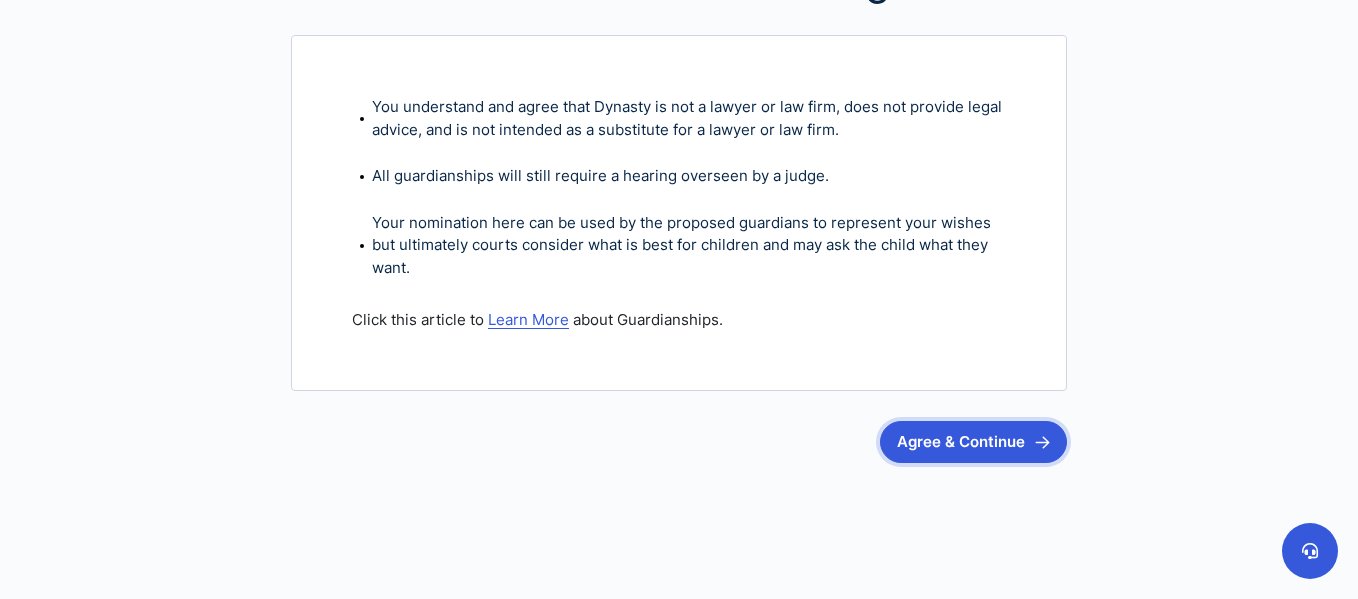 click on "Agree & Continue" at bounding box center [973, 442] 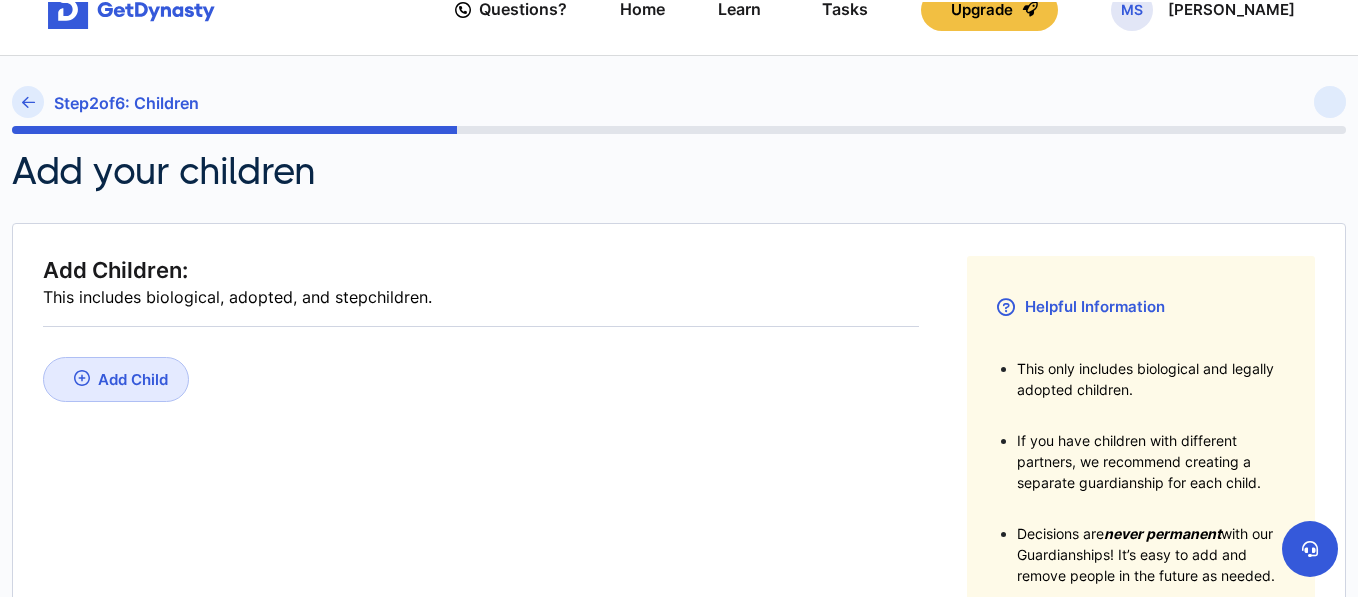 scroll, scrollTop: 0, scrollLeft: 0, axis: both 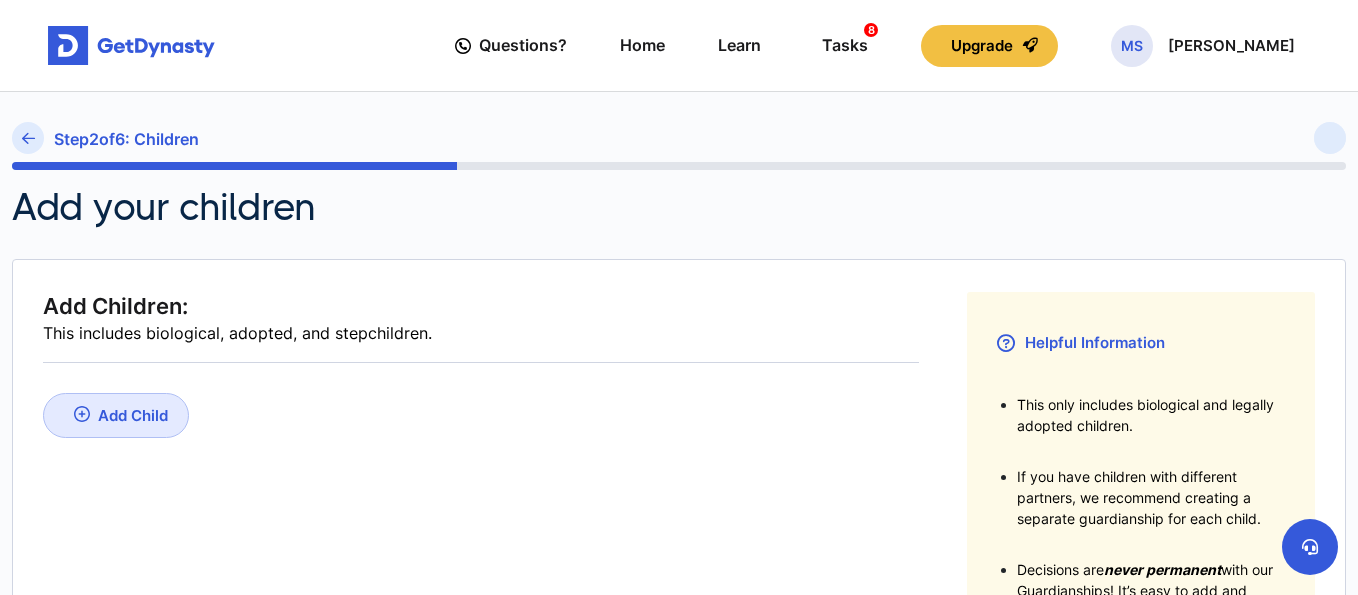 click on "Add Child" at bounding box center (133, 415) 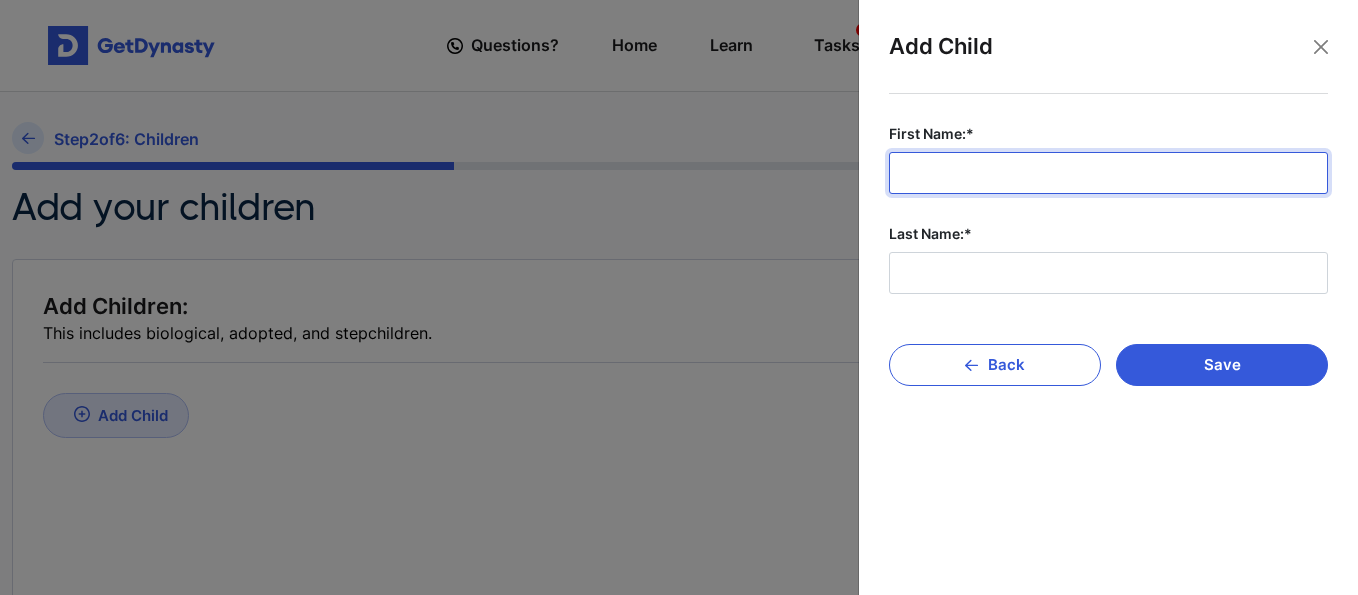 click on "First Name:*" at bounding box center (1108, 173) 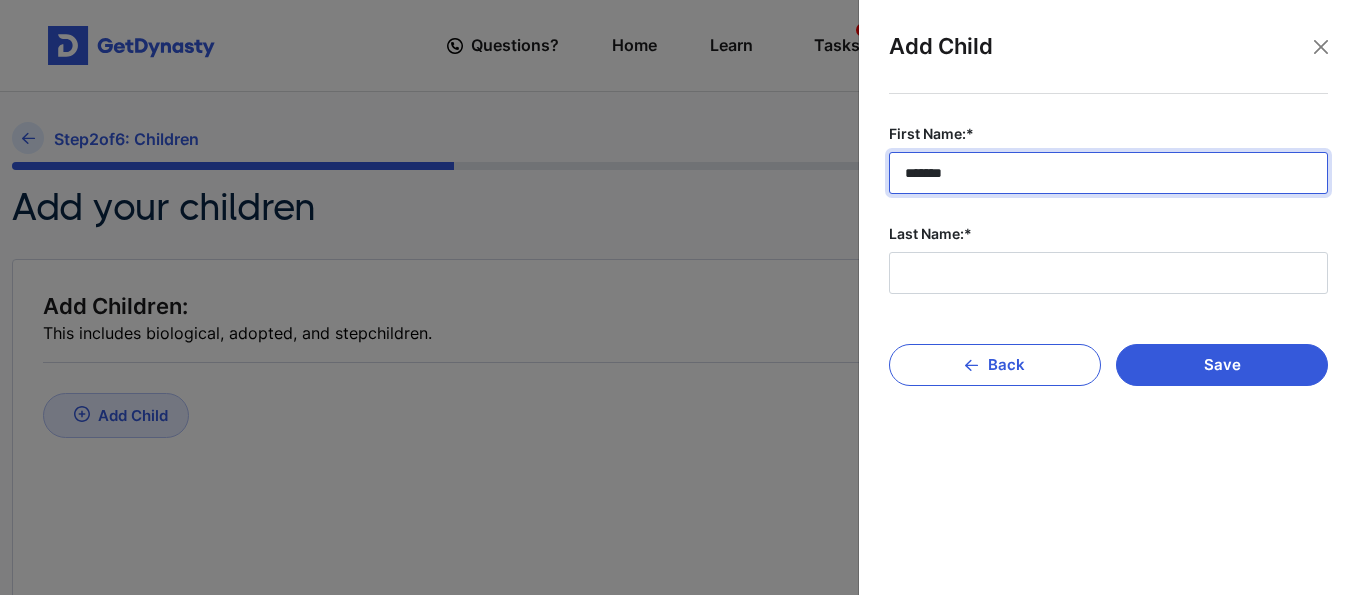 type on "*******" 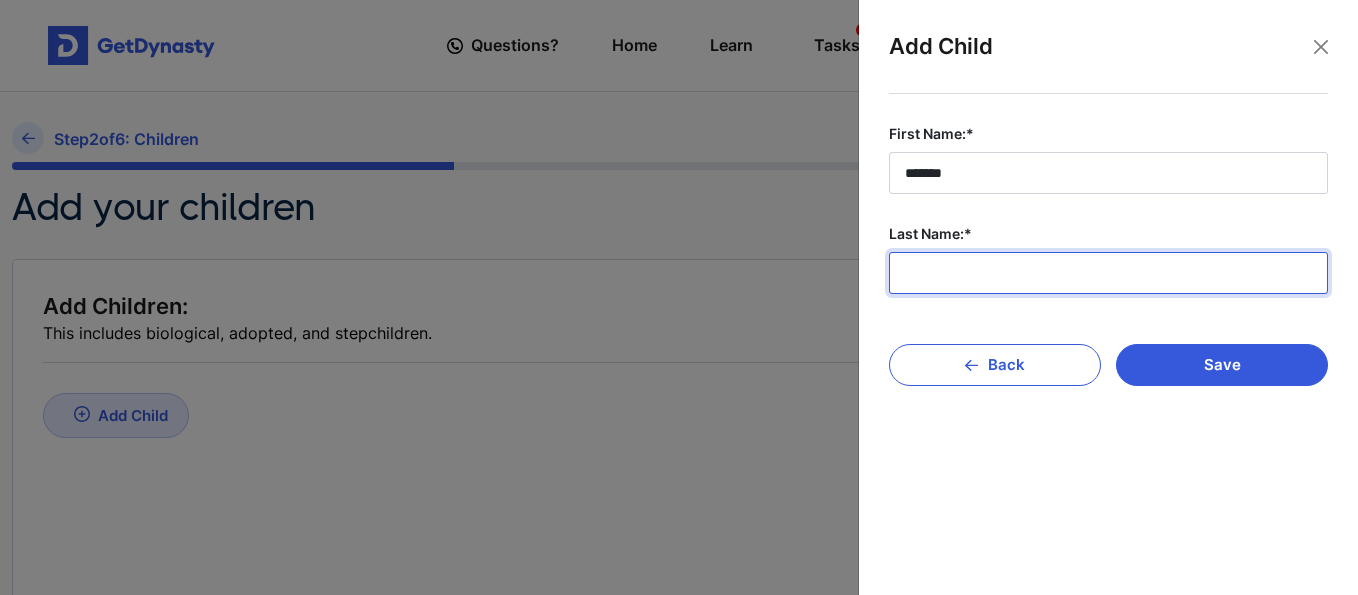 click on "Last Name:*" at bounding box center (1108, 273) 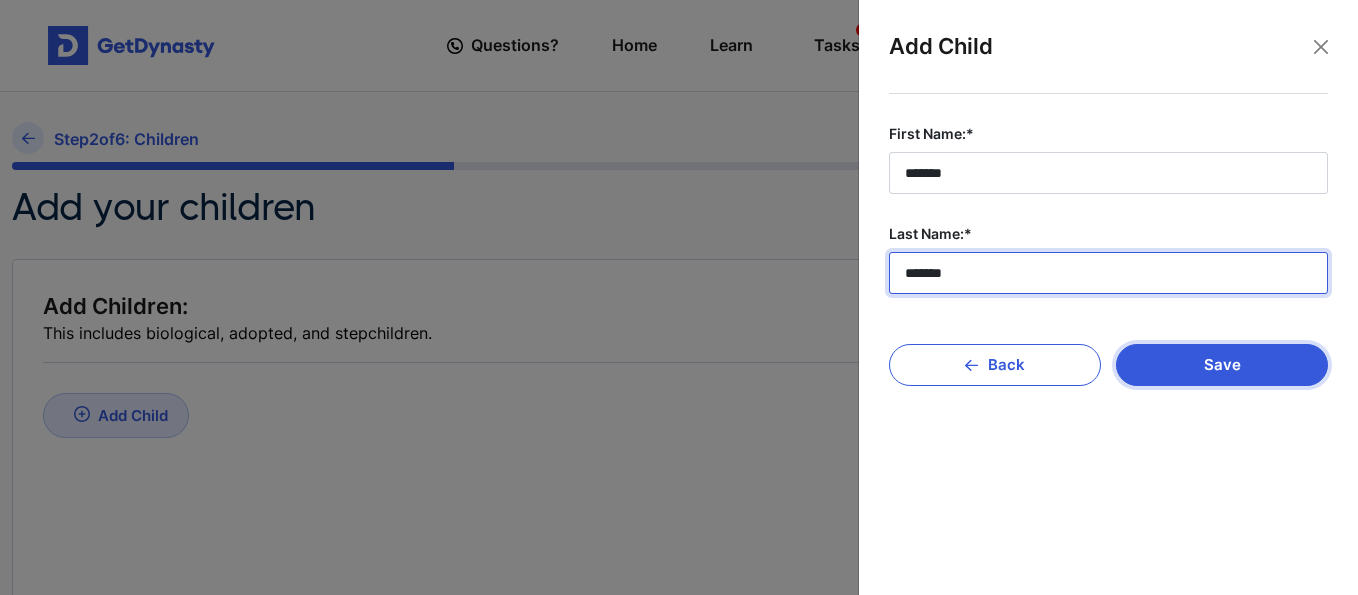 type on "*******" 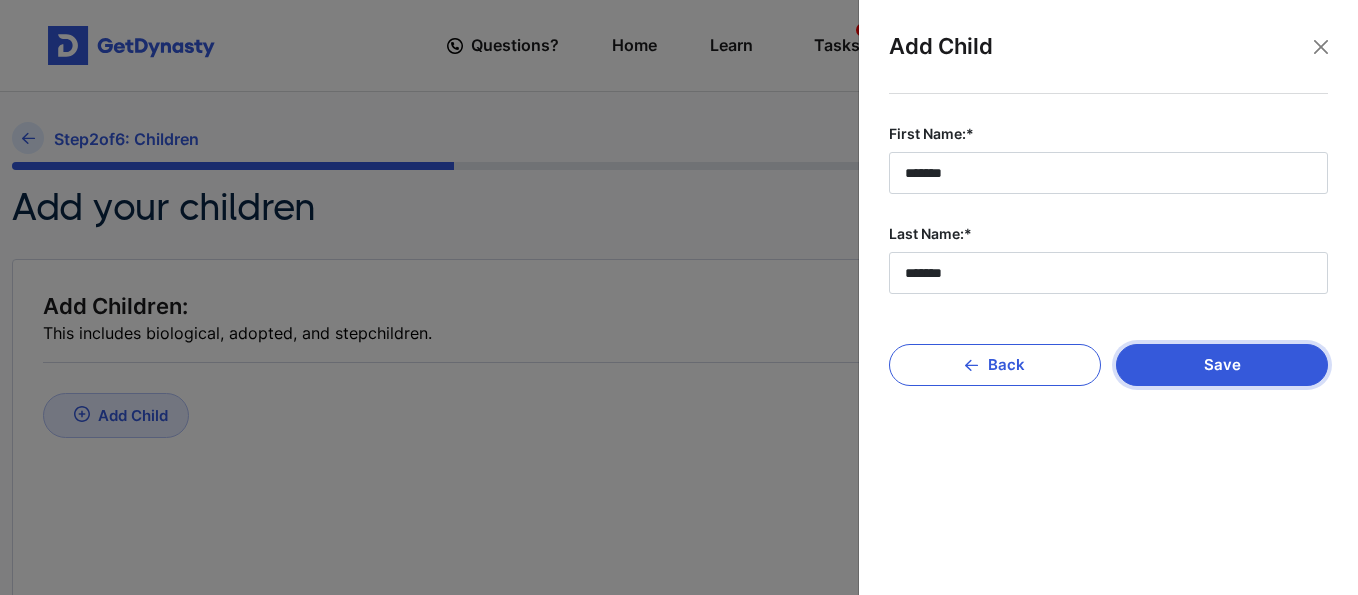 click on "Save" at bounding box center (1222, 365) 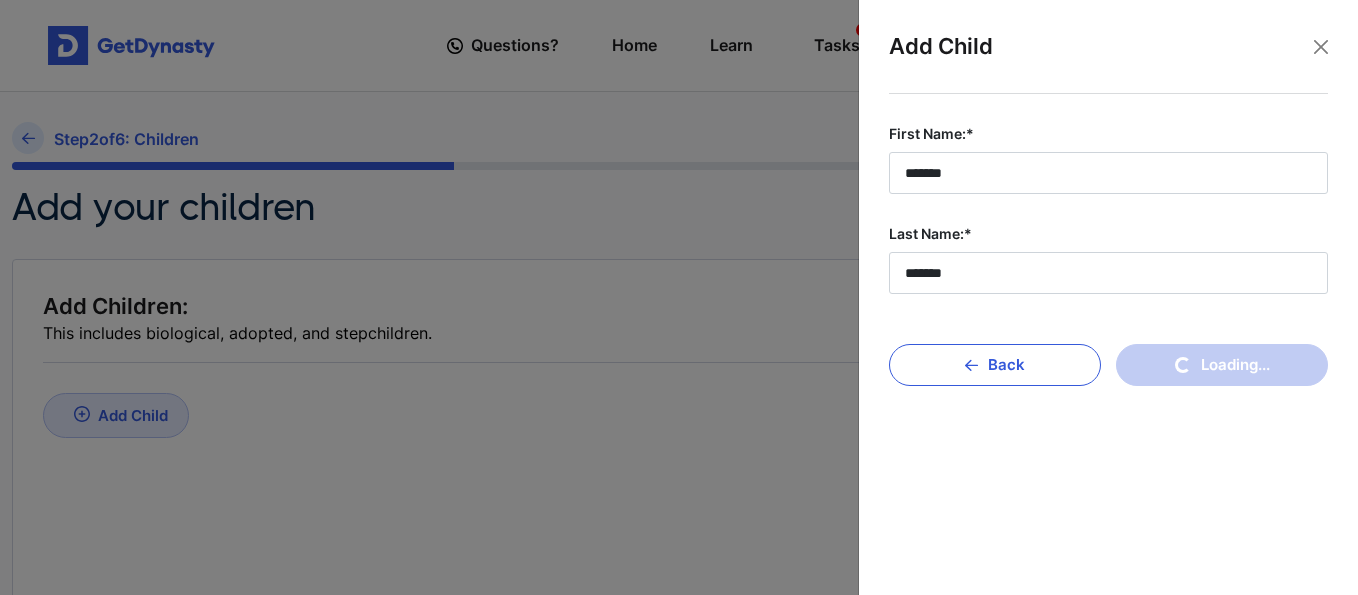 type 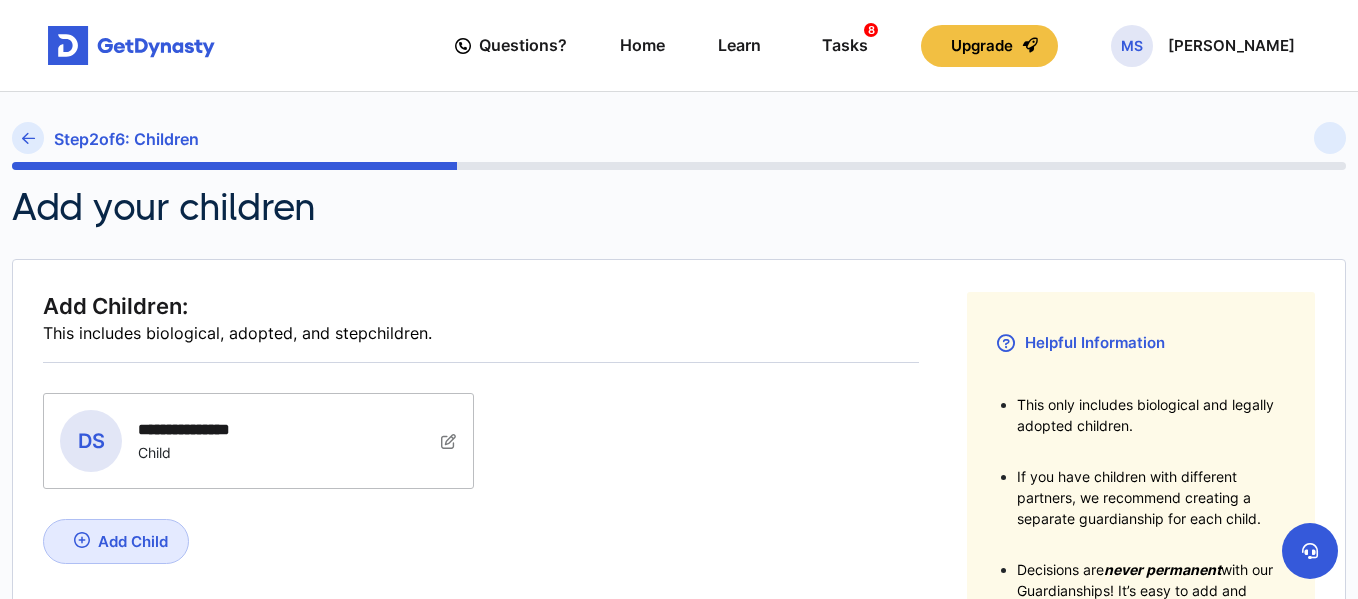 click on "Add Child" at bounding box center (133, 541) 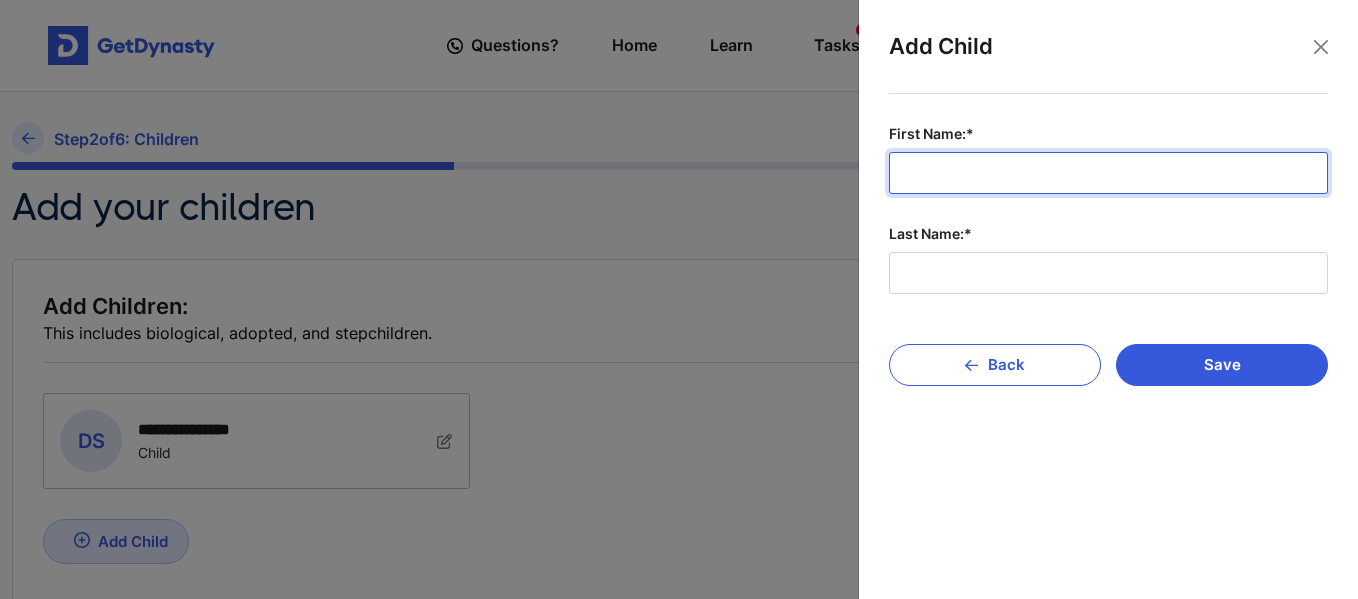 click on "First Name:*" at bounding box center (1108, 173) 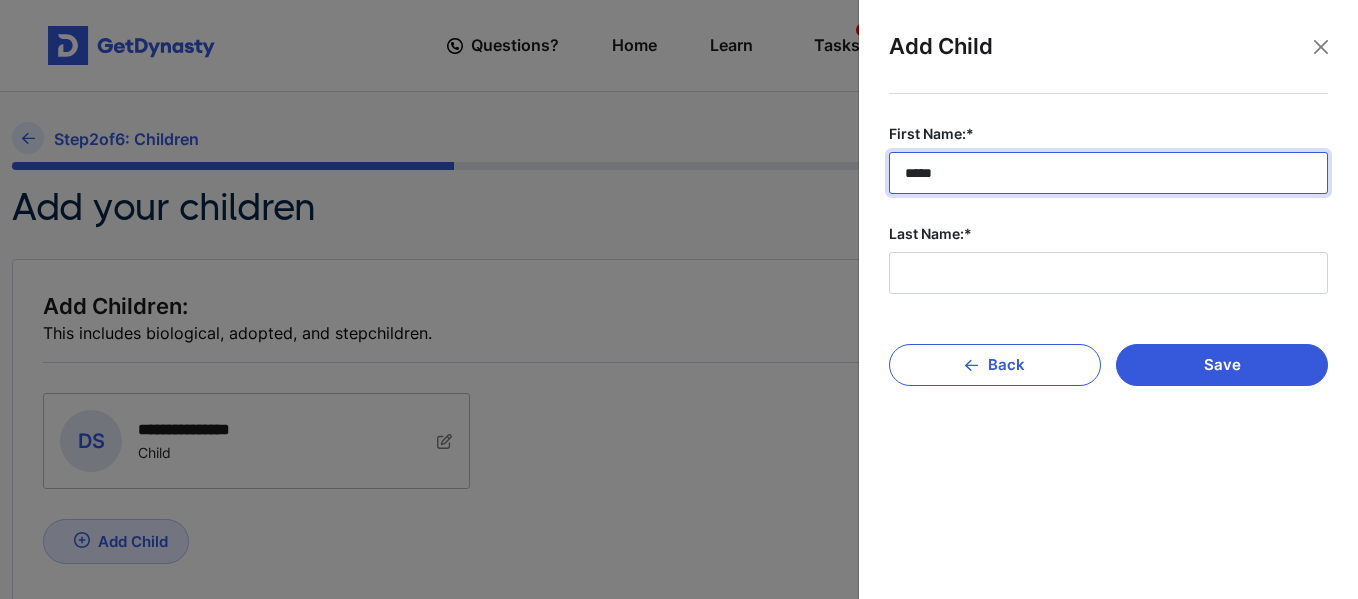 type on "*****" 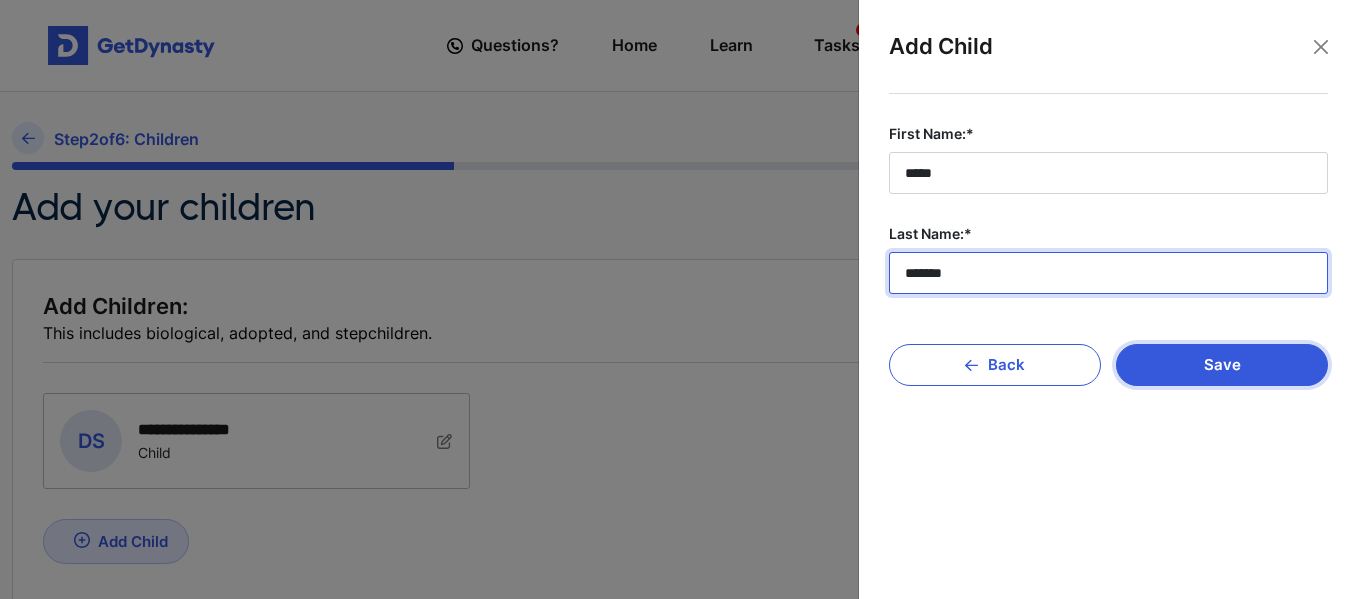 type on "*******" 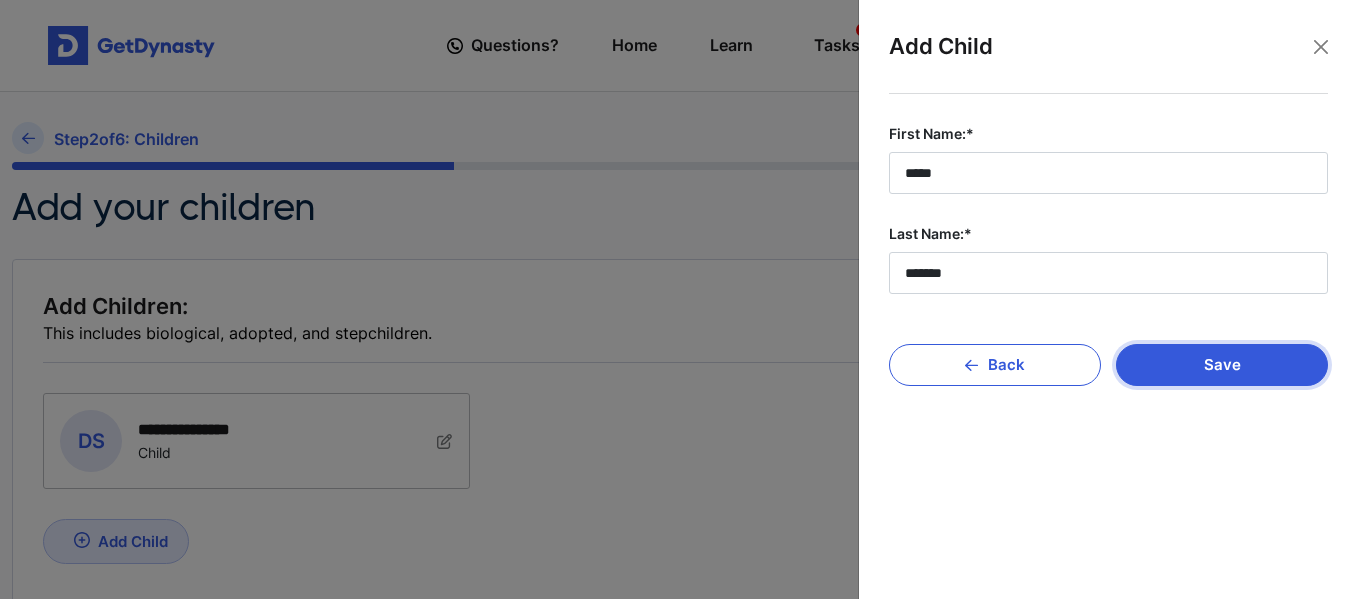 click on "Save" at bounding box center (1222, 365) 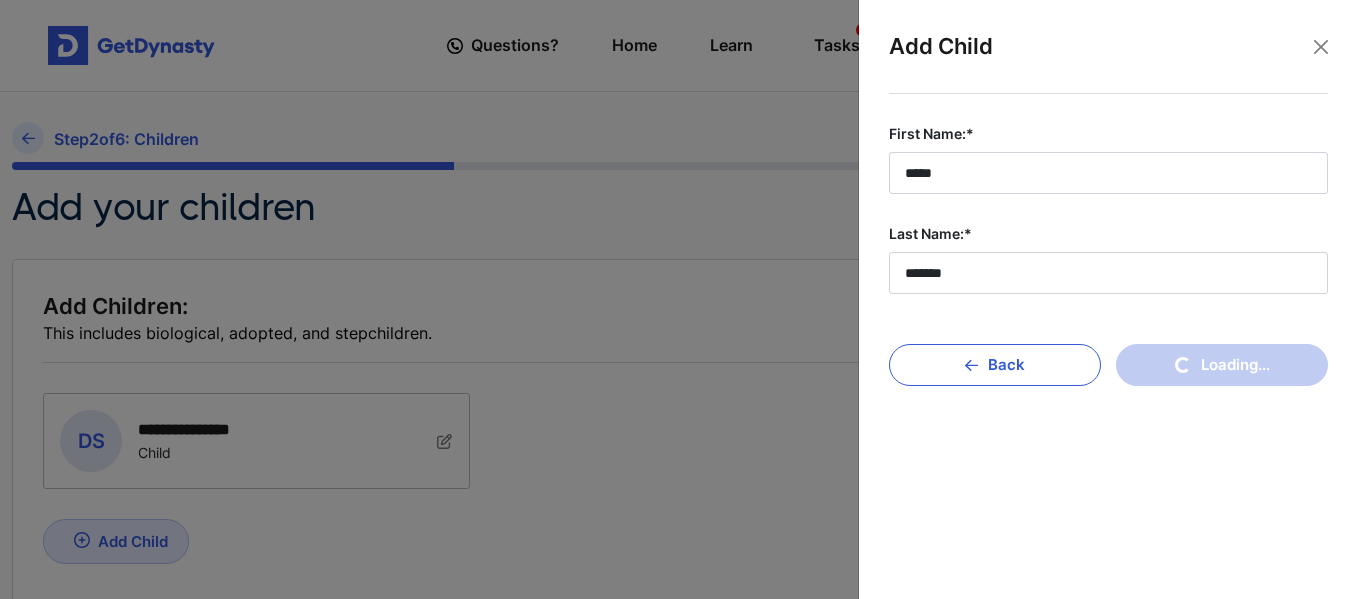 type 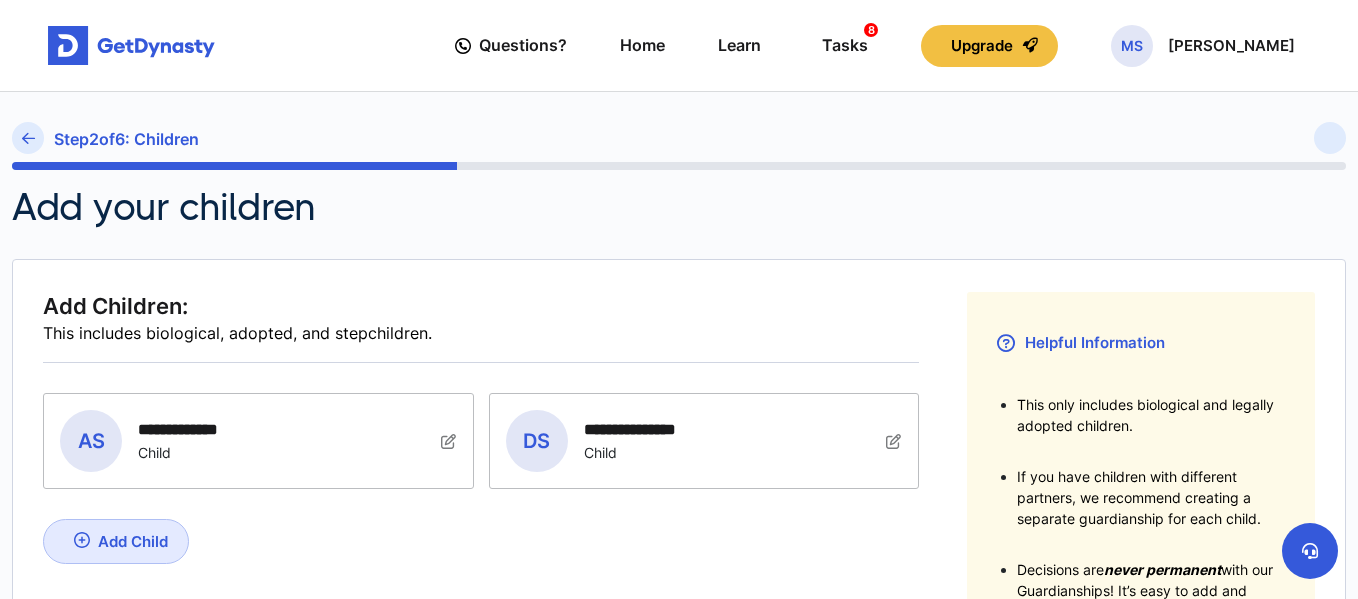 click on "Add Child" at bounding box center [133, 541] 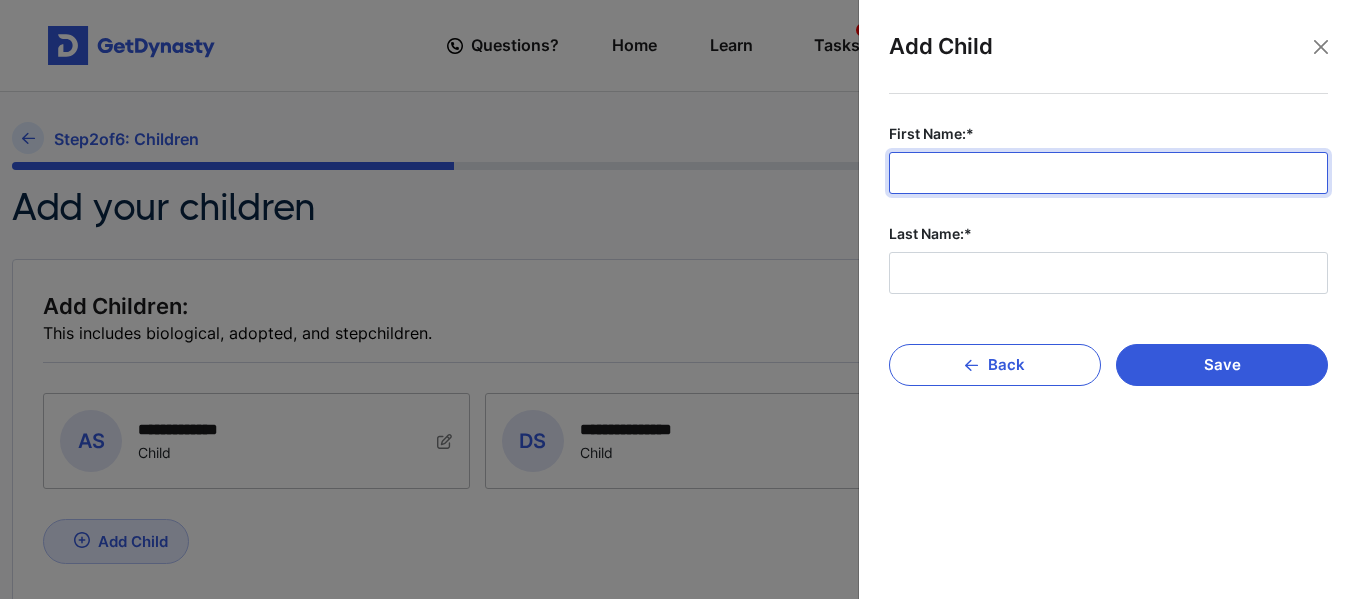 click on "First Name:*" at bounding box center (1108, 173) 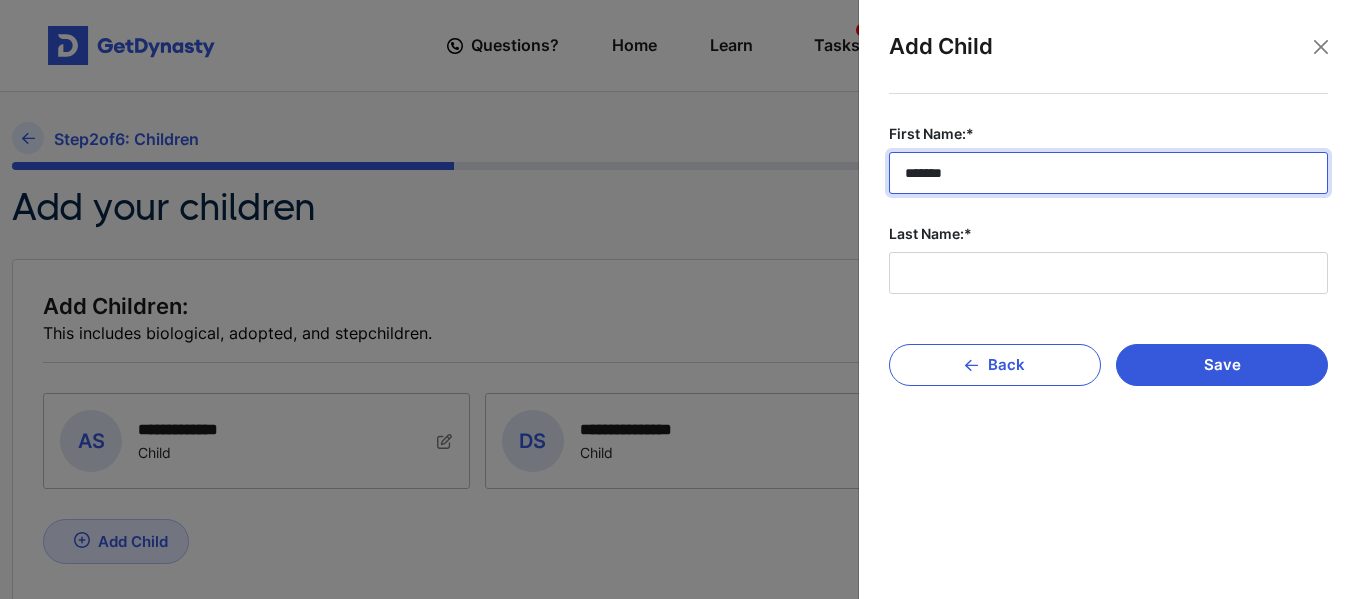 type on "*******" 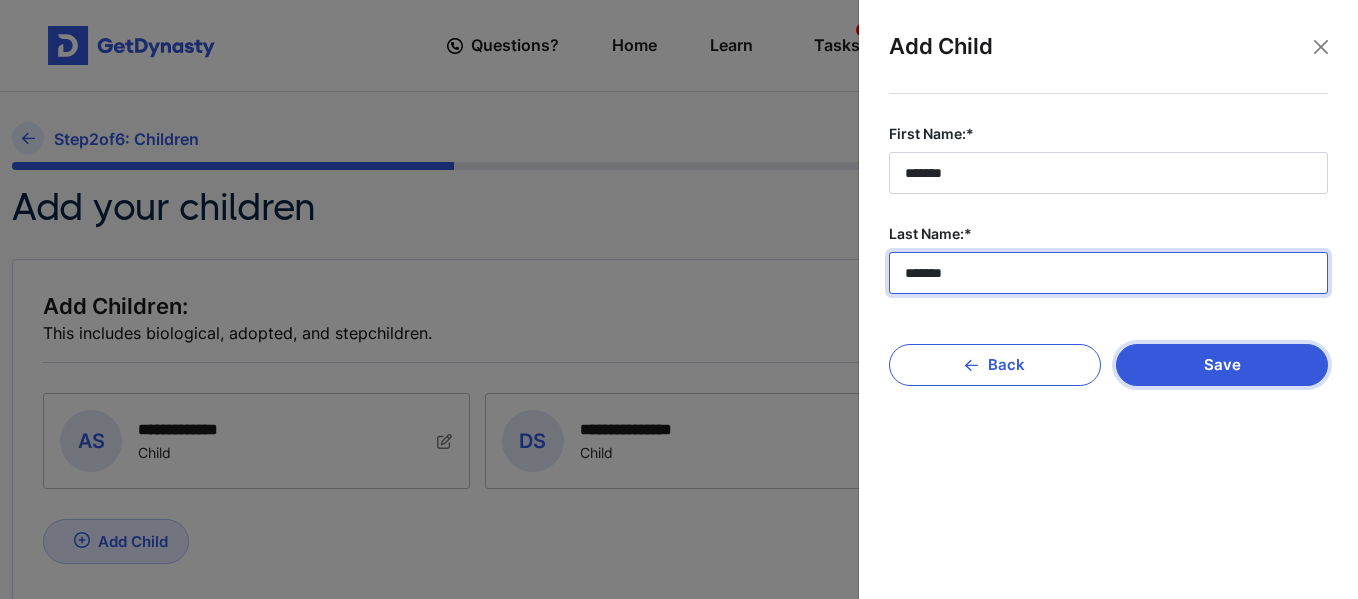 type on "*******" 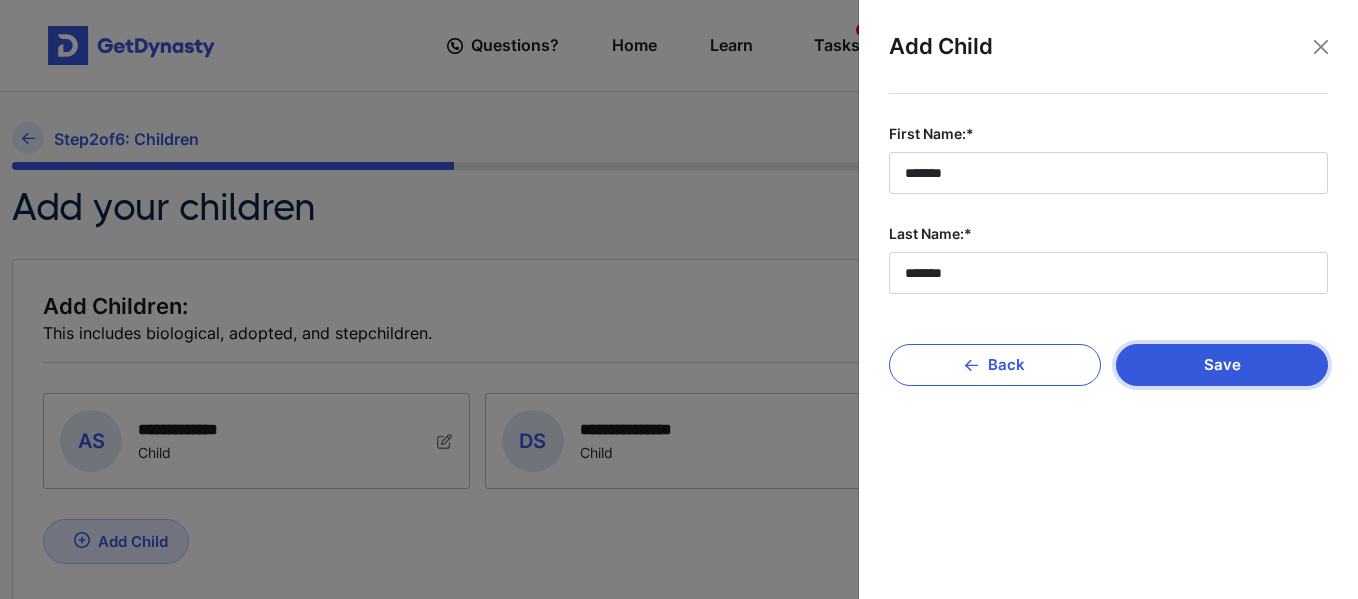 click on "Save" at bounding box center (1222, 365) 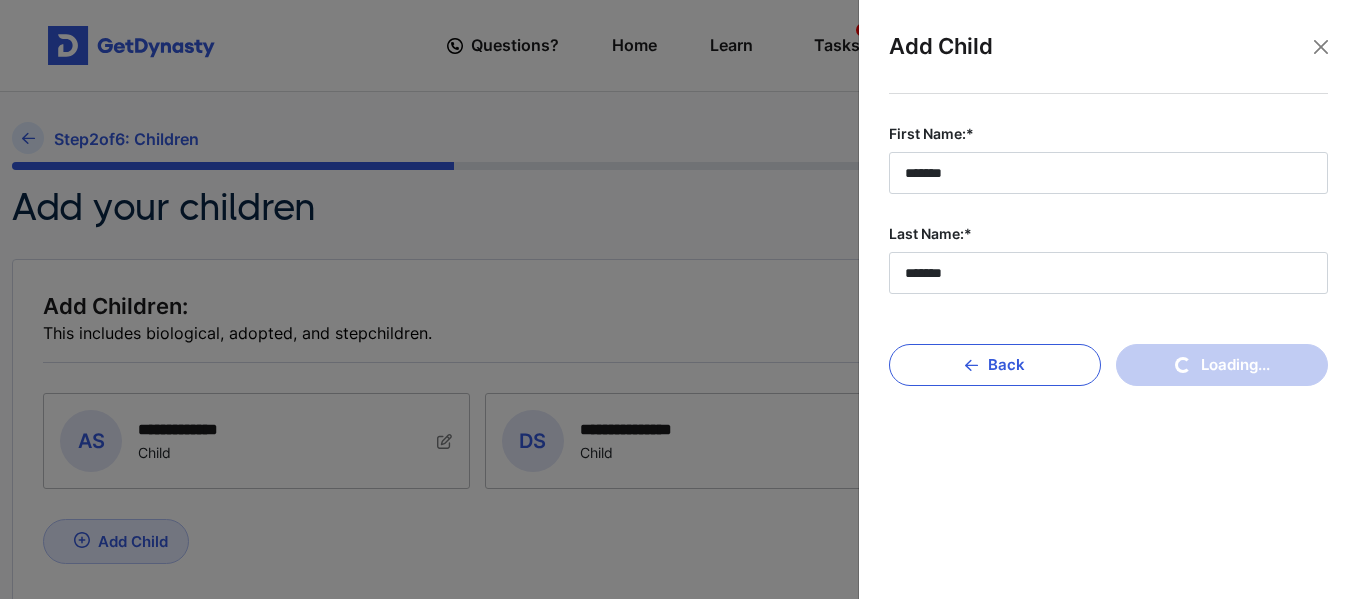 type 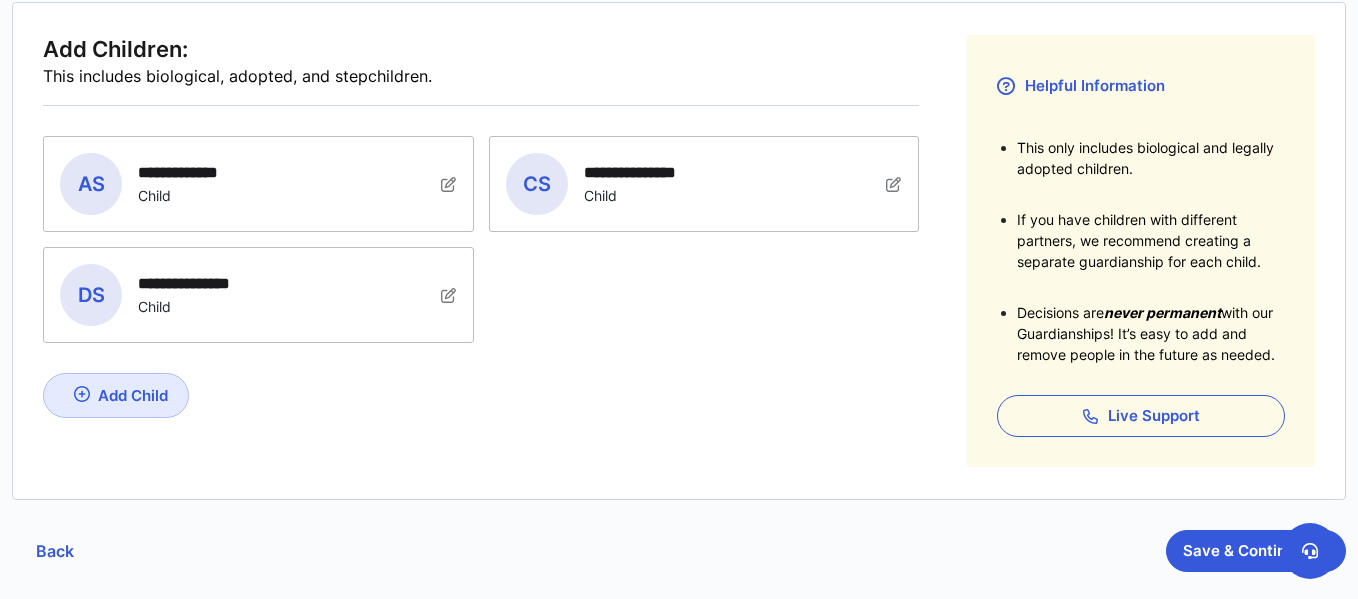 scroll, scrollTop: 353, scrollLeft: 0, axis: vertical 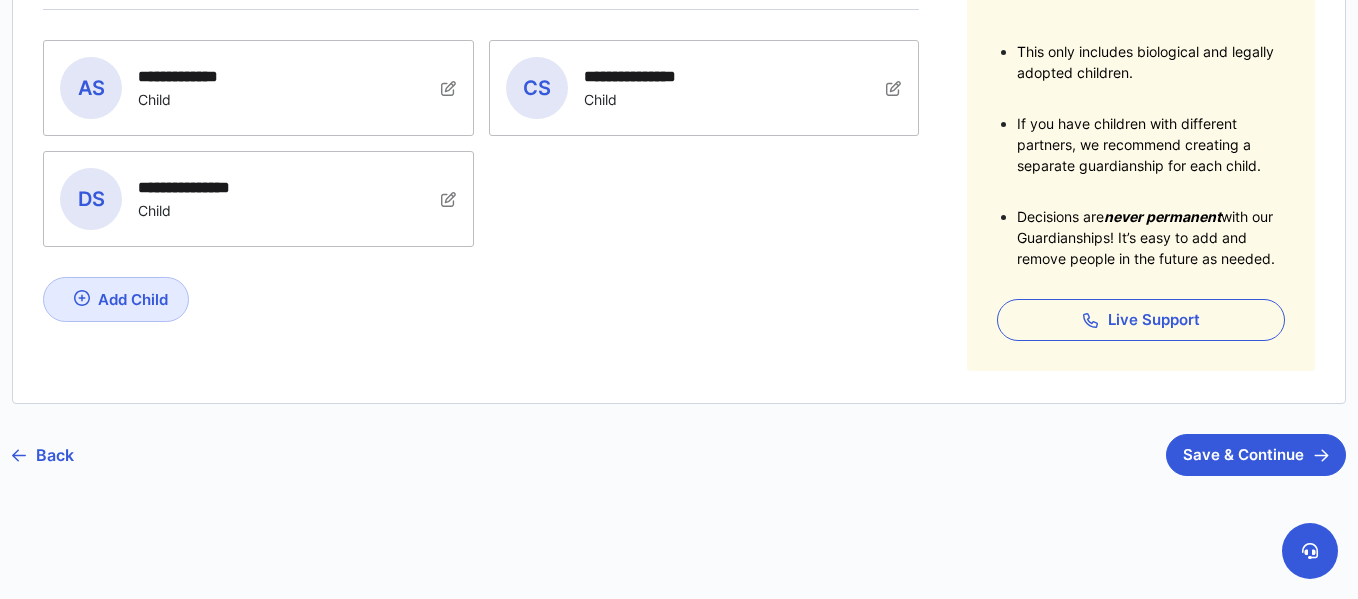 click on "Add Child" at bounding box center [133, 299] 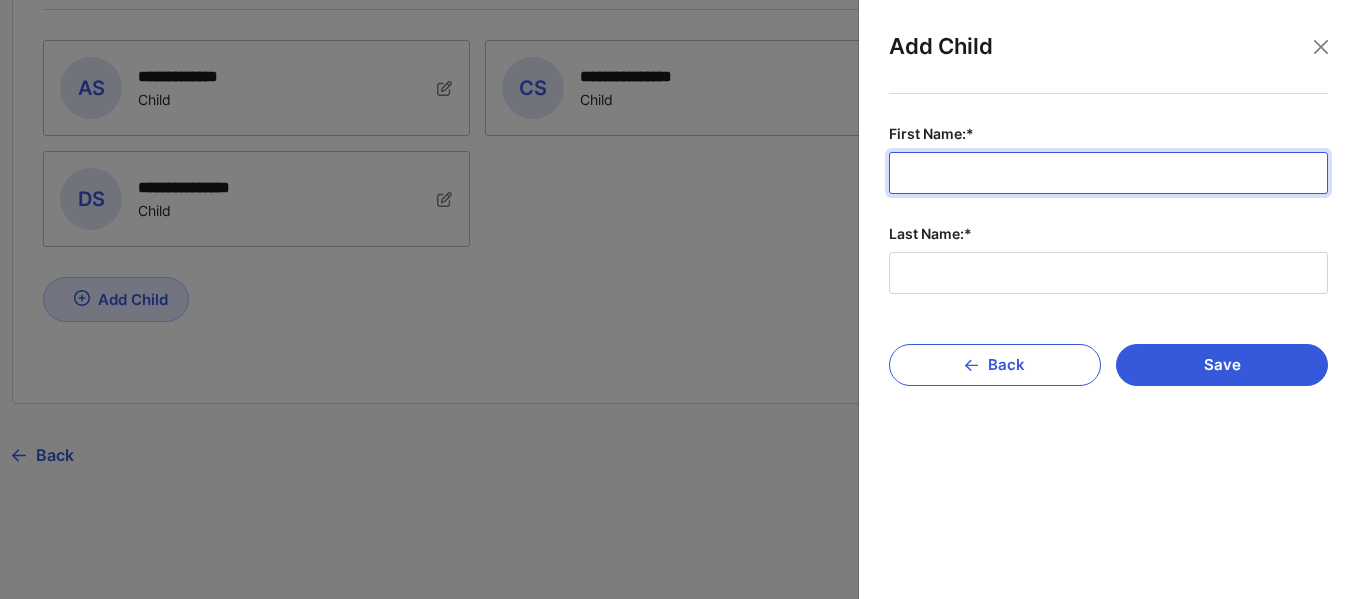 click on "First Name:*" at bounding box center (1108, 173) 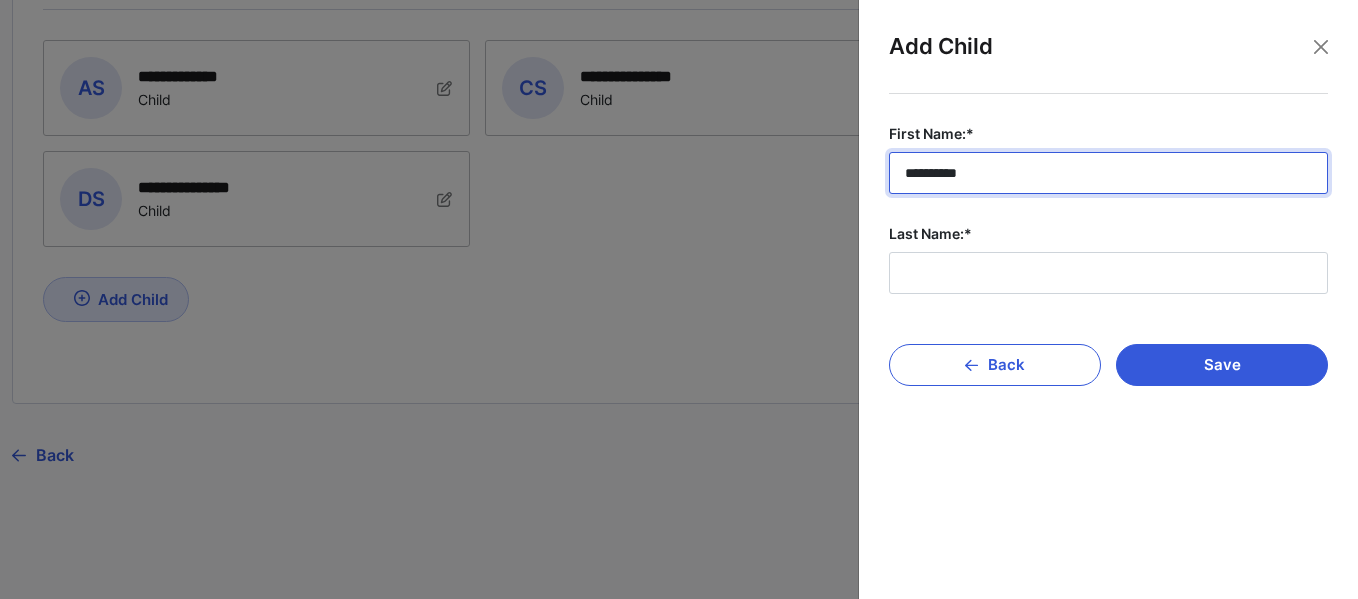 type on "**********" 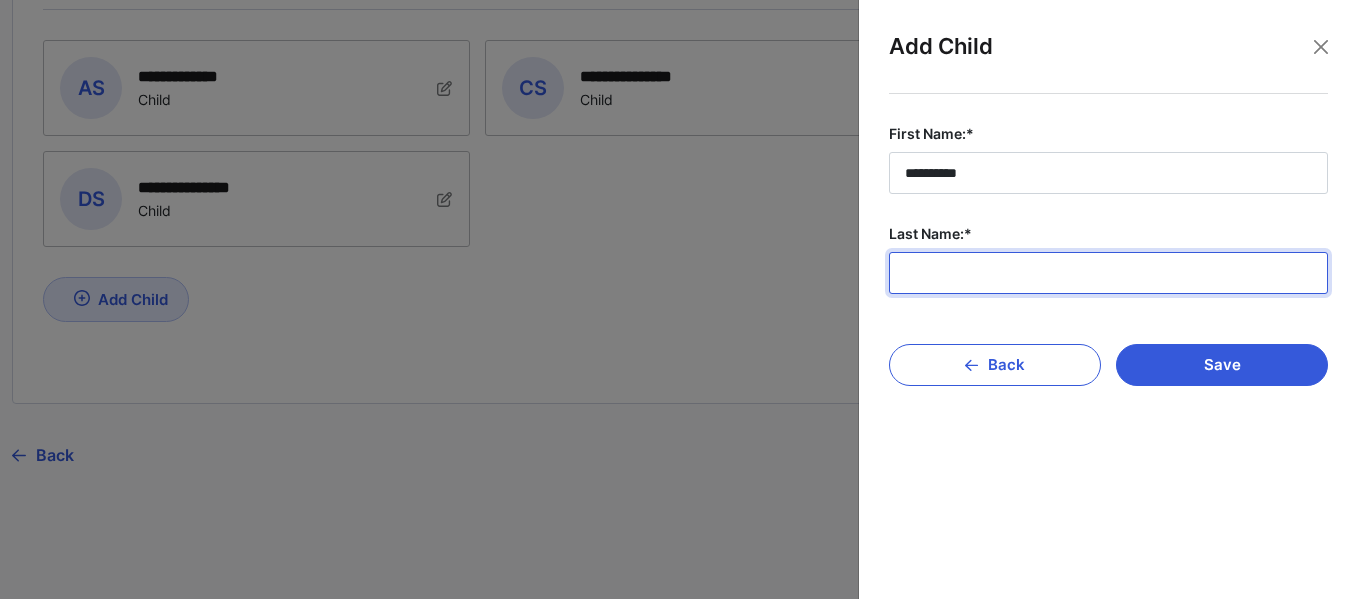 click on "Last Name:*" at bounding box center (1108, 273) 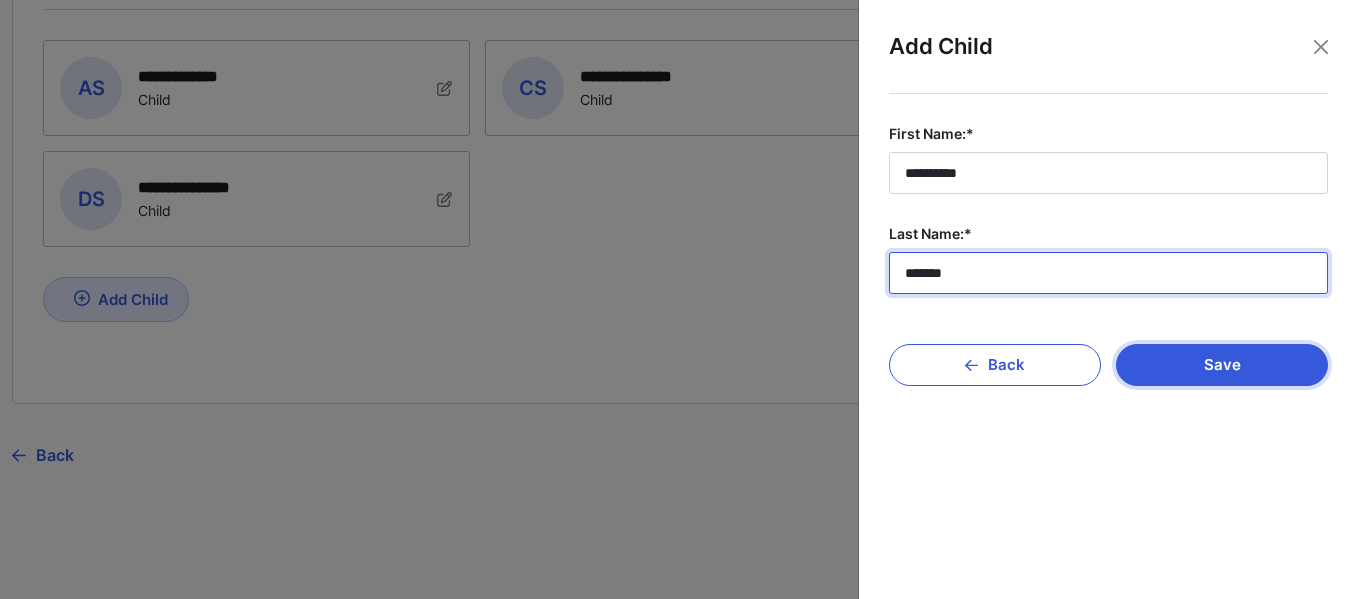 type on "*******" 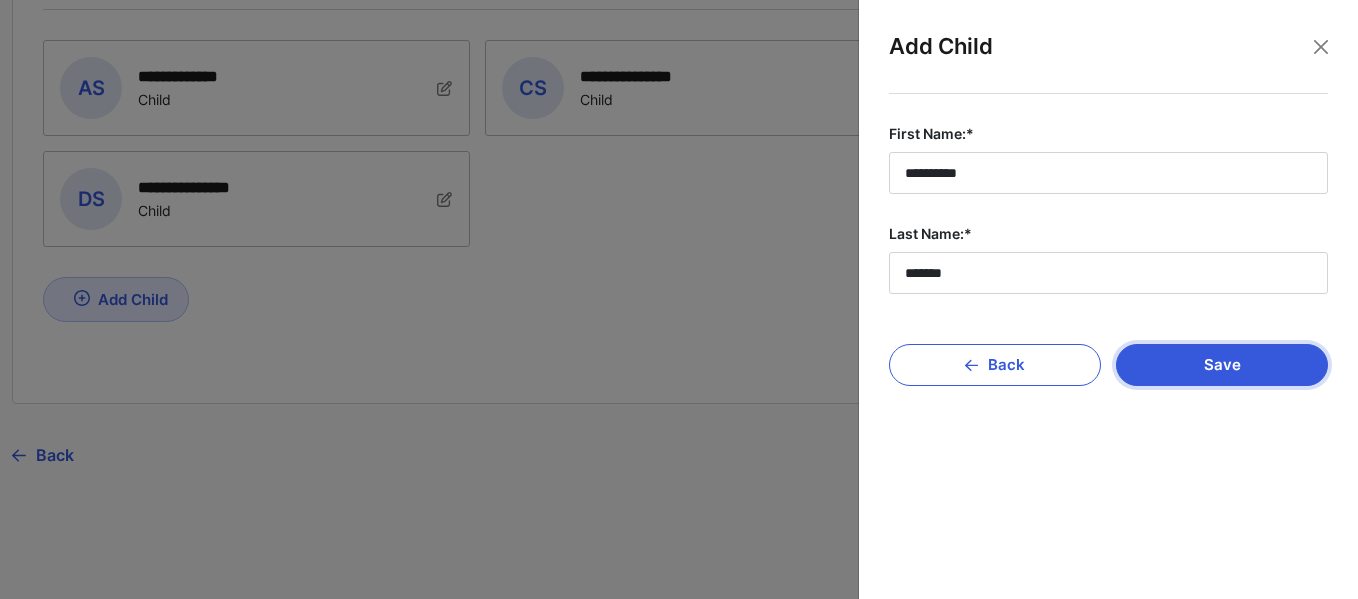 click on "Save" at bounding box center (1222, 365) 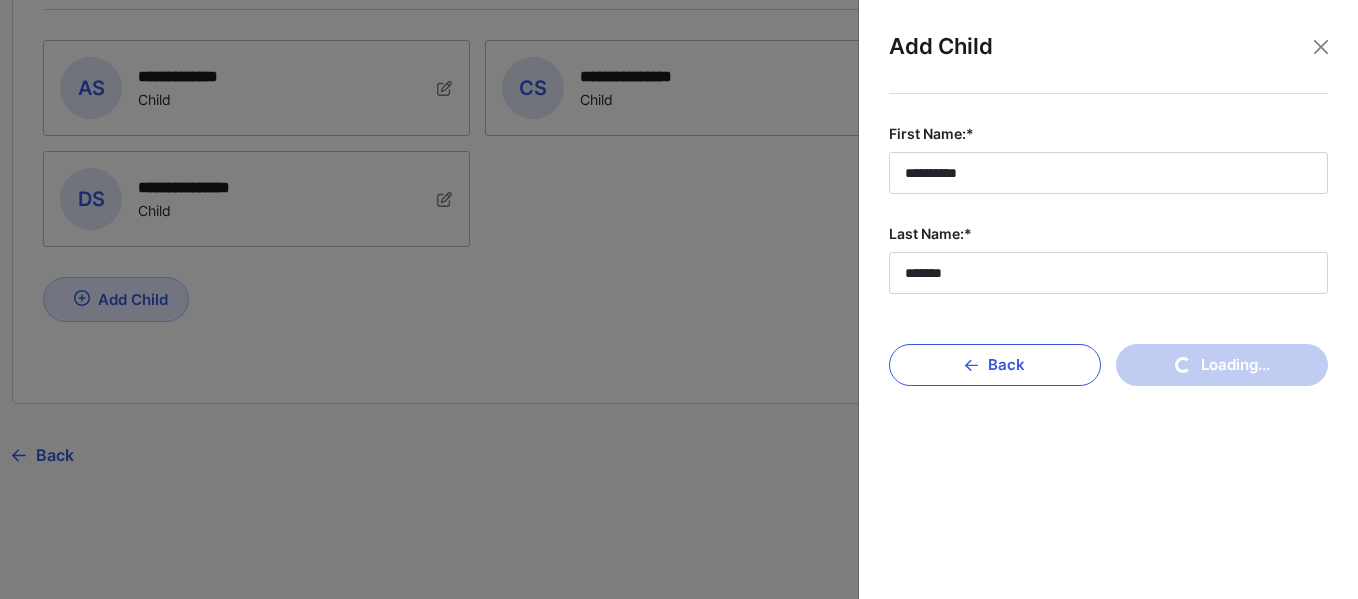 type 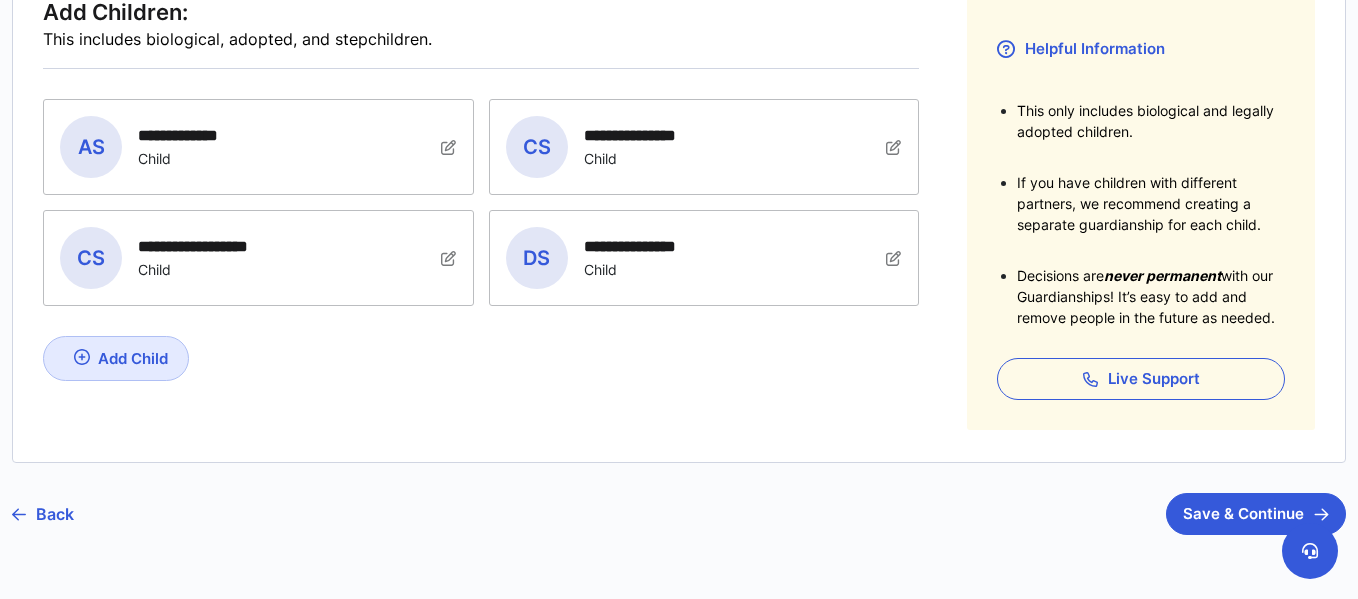 scroll, scrollTop: 295, scrollLeft: 0, axis: vertical 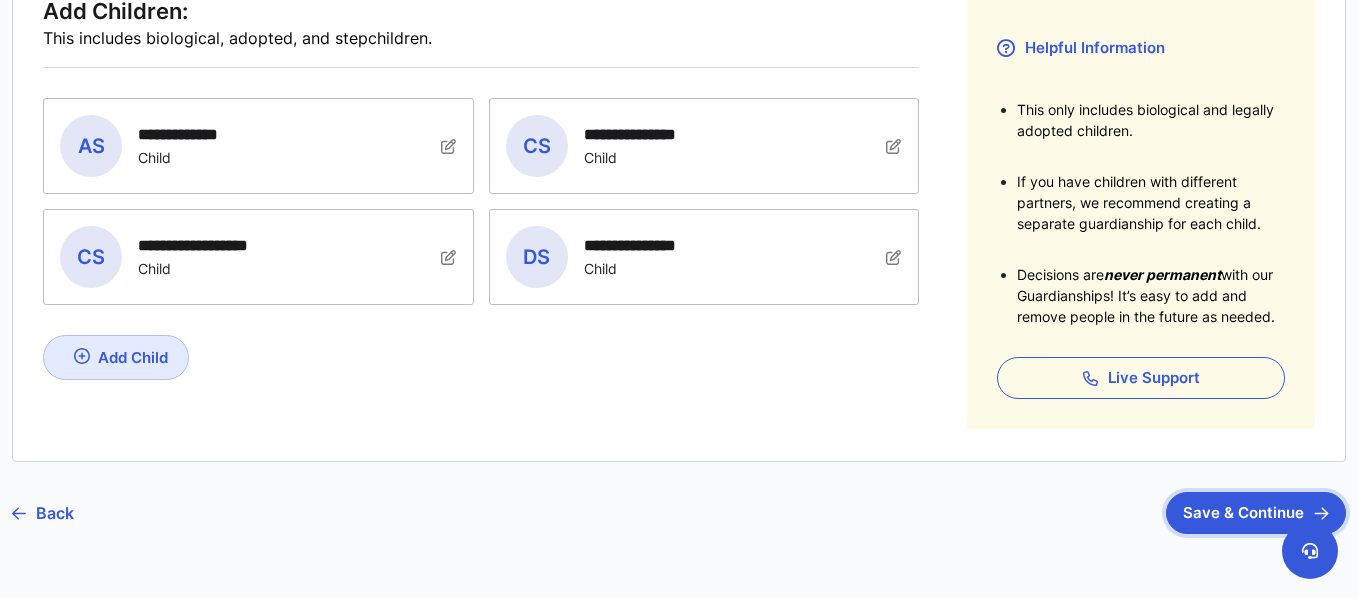 click on "Save & Continue" at bounding box center (1256, 513) 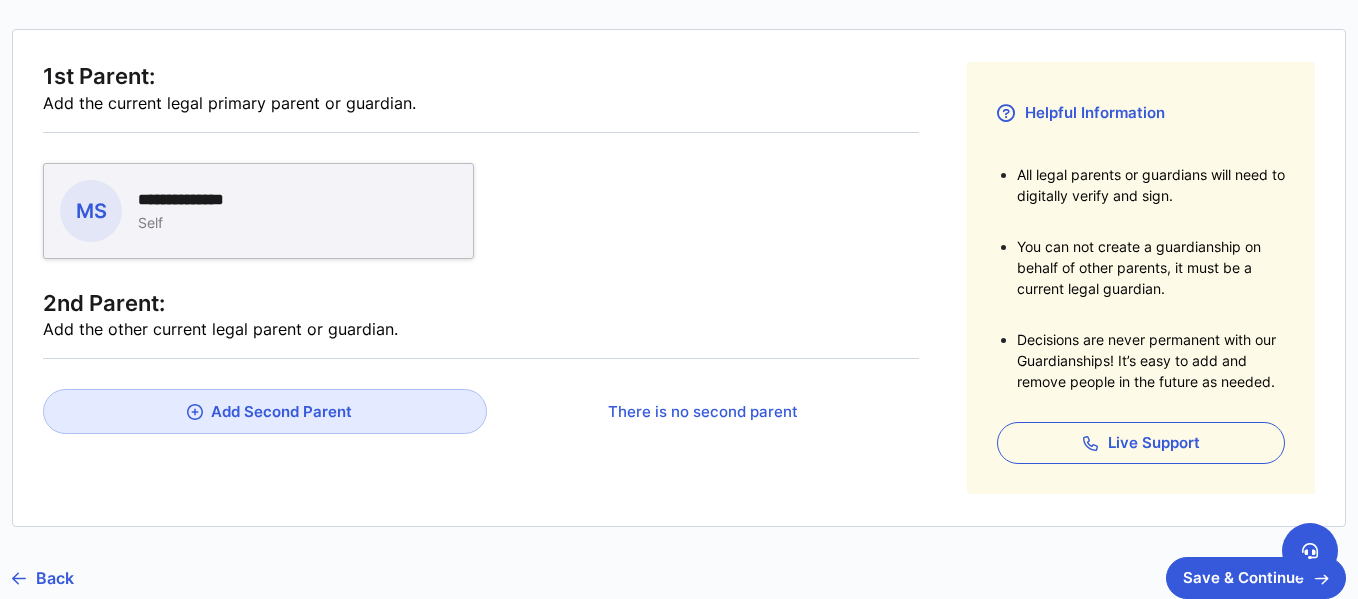 scroll, scrollTop: 231, scrollLeft: 0, axis: vertical 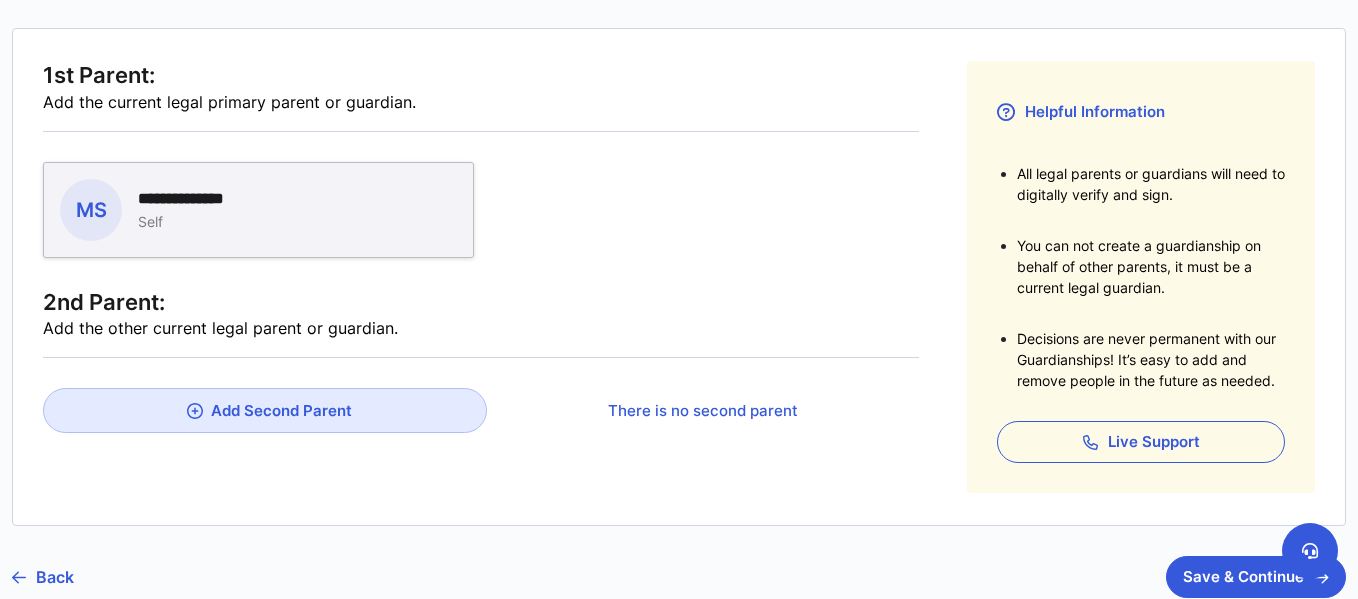 click on "**********" at bounding box center (243, 210) 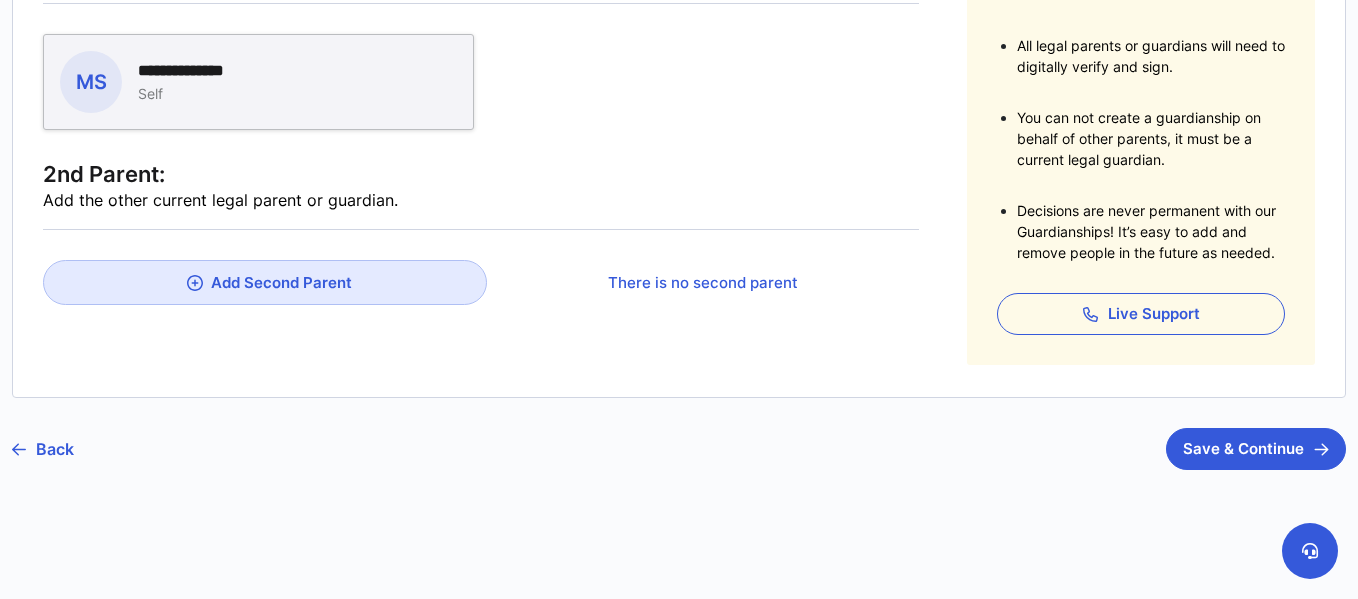 scroll, scrollTop: 365, scrollLeft: 0, axis: vertical 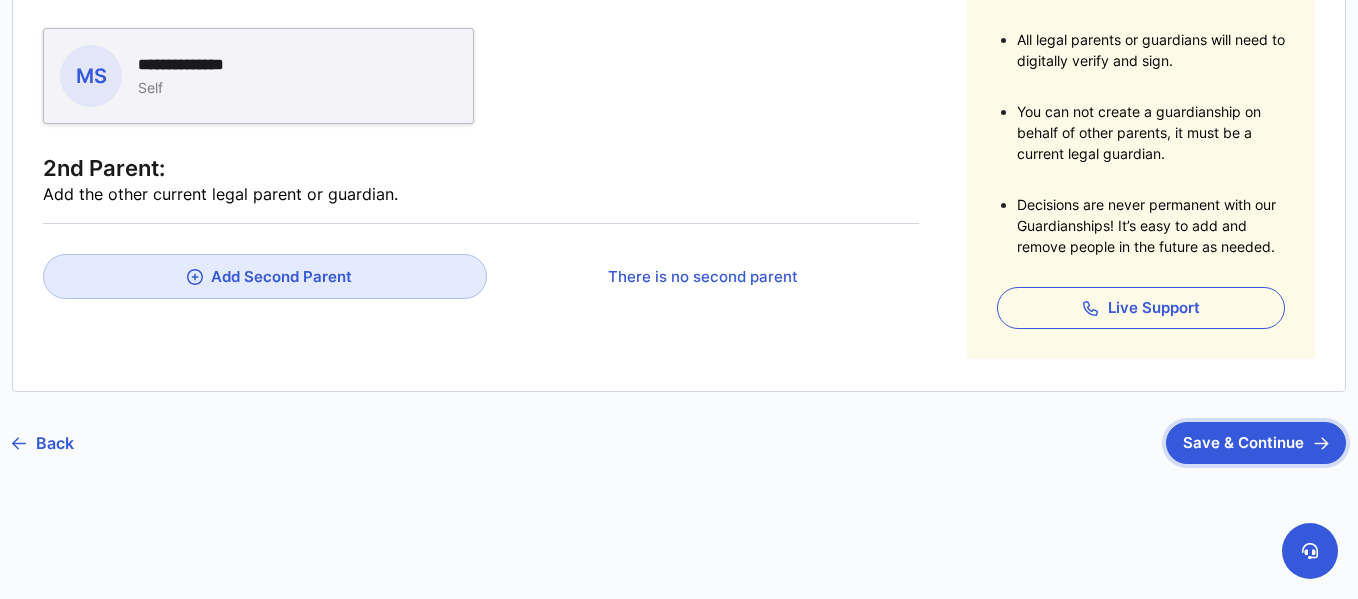 click on "Save & Continue" at bounding box center (1256, 443) 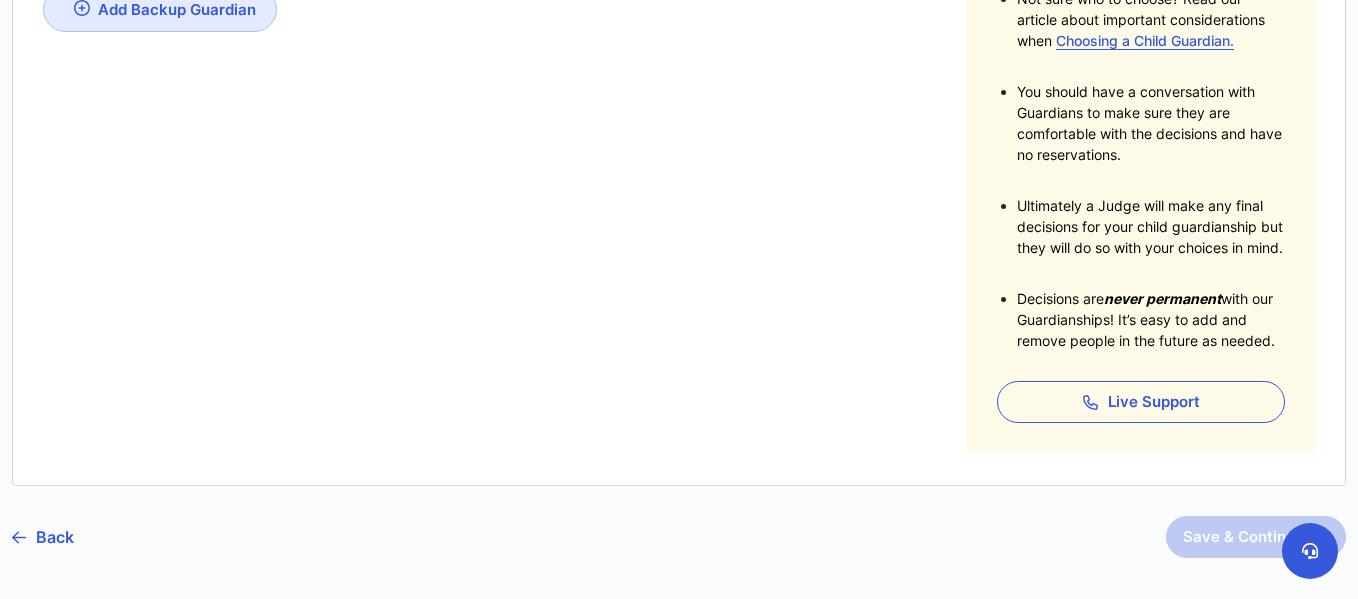 scroll, scrollTop: 522, scrollLeft: 0, axis: vertical 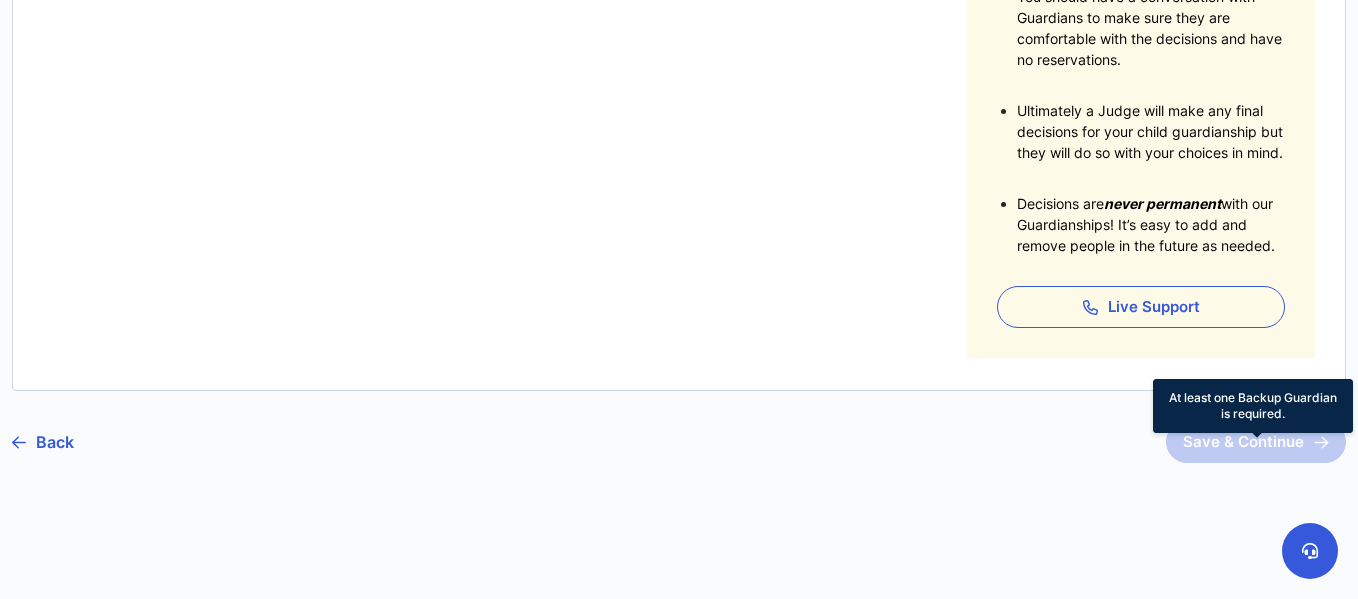 click on "Save & Continue" at bounding box center [1256, 442] 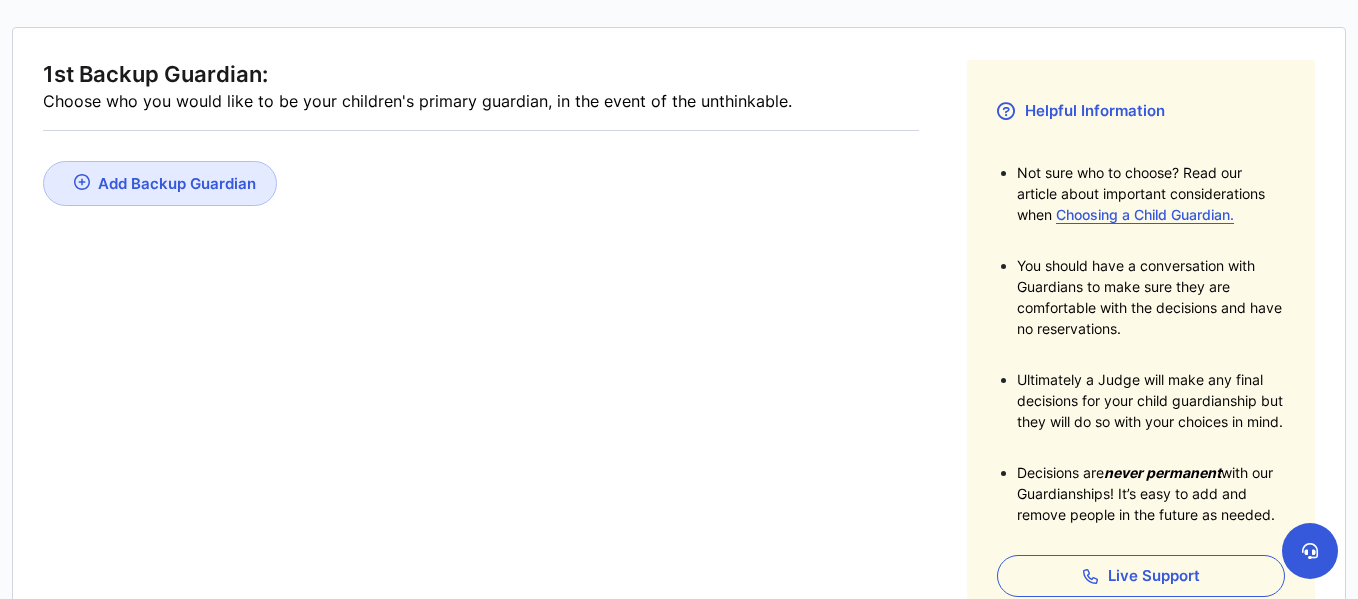 scroll, scrollTop: 231, scrollLeft: 0, axis: vertical 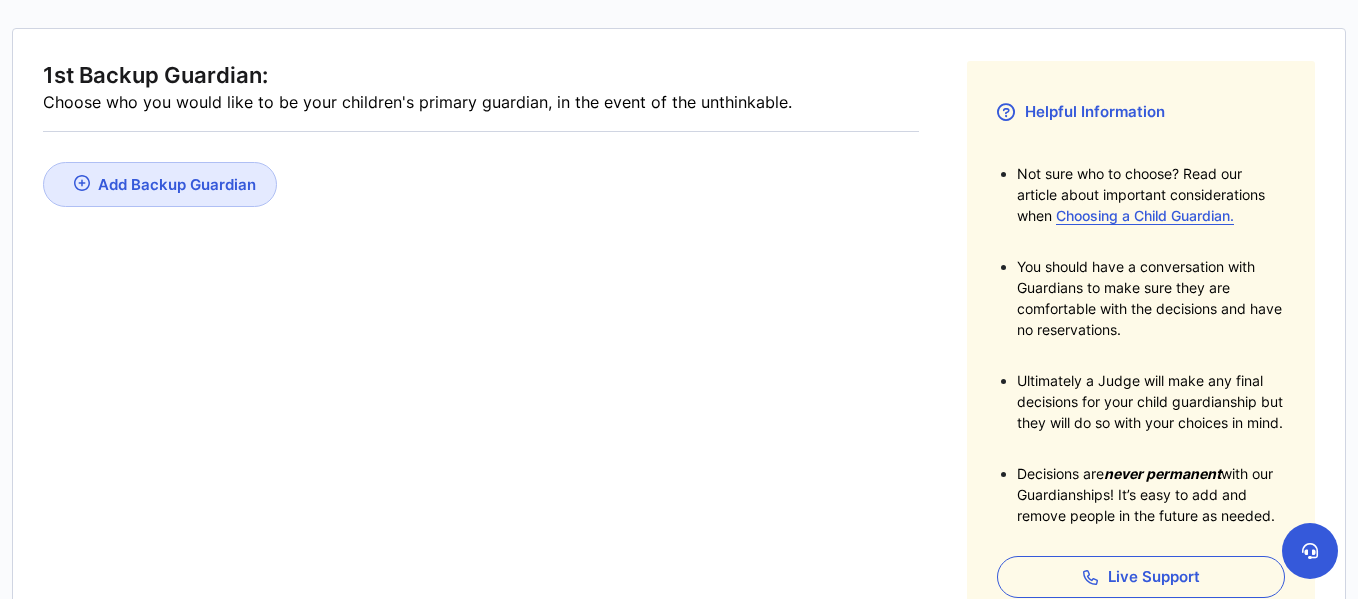 click on "Add Backup Guardian" at bounding box center (177, 184) 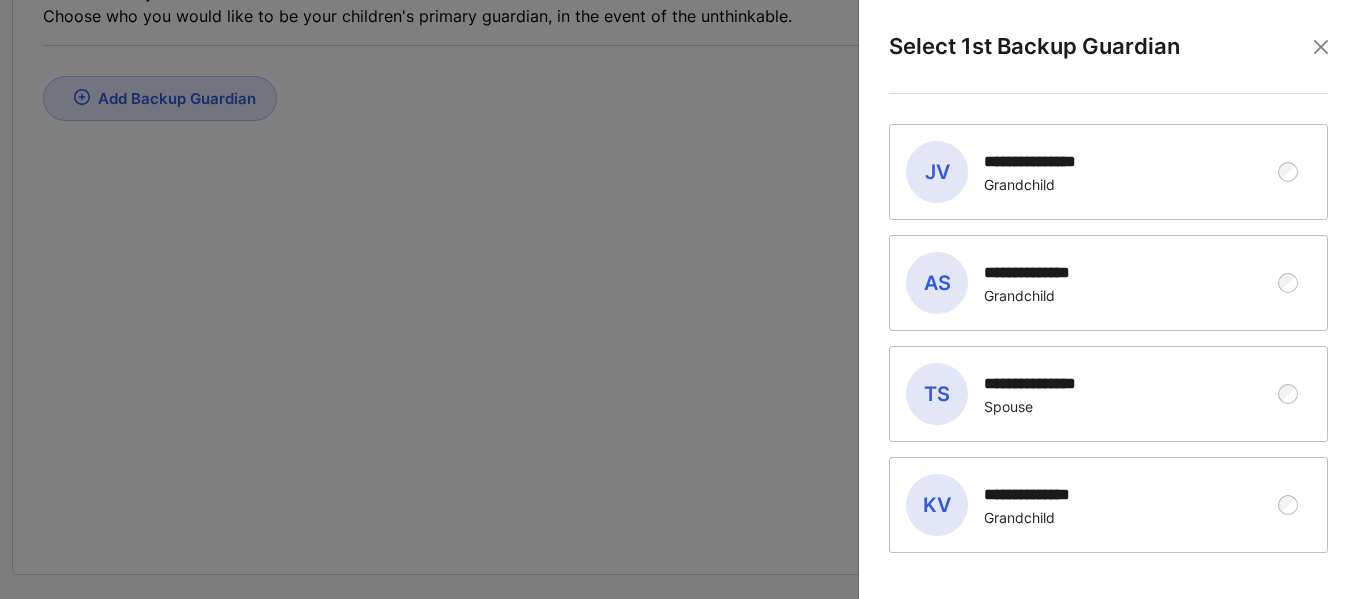 scroll, scrollTop: 335, scrollLeft: 0, axis: vertical 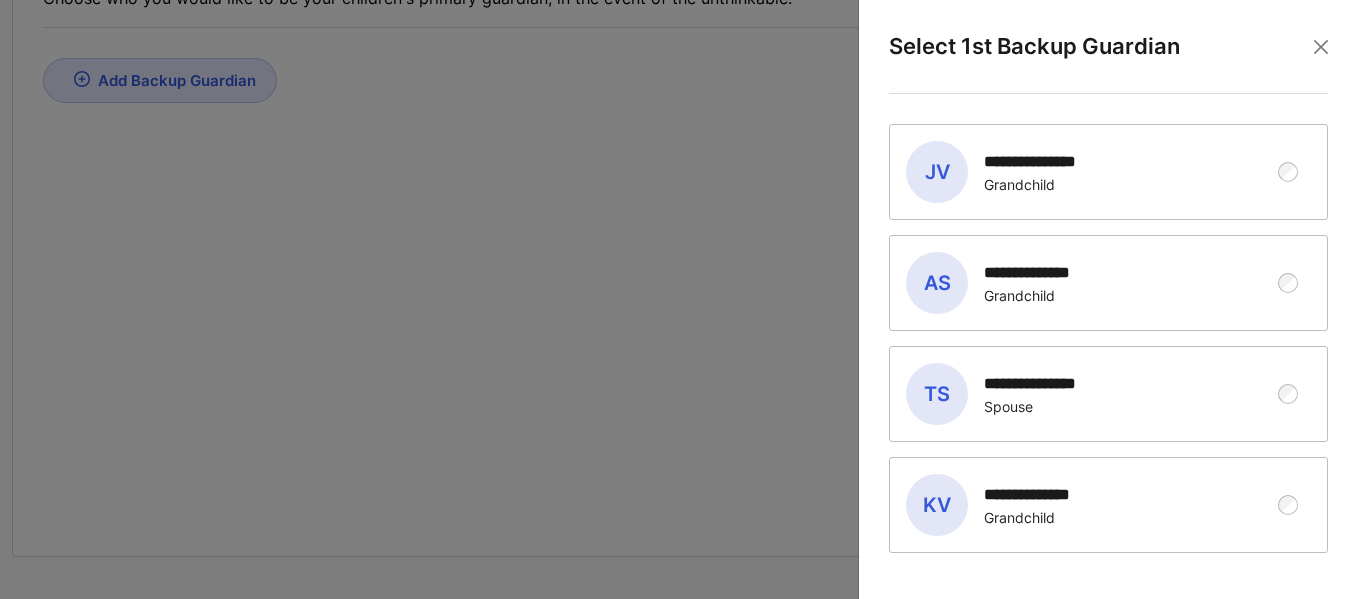 click on "**********" at bounding box center (1108, 394) 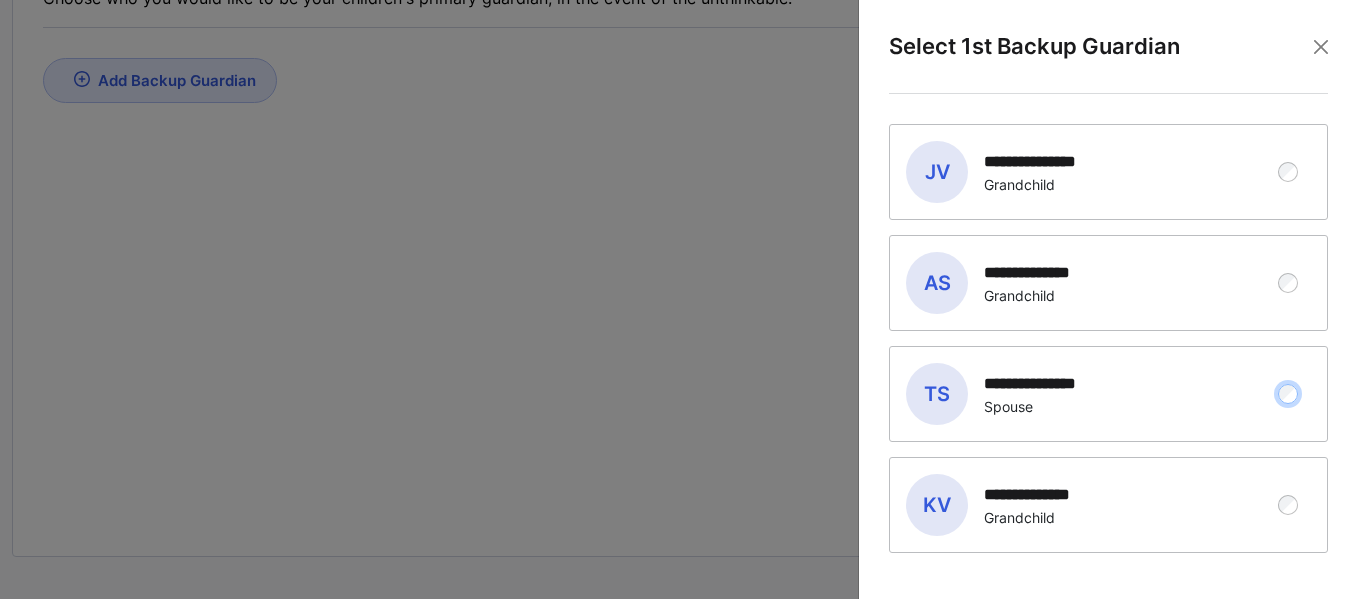 scroll, scrollTop: 141, scrollLeft: 0, axis: vertical 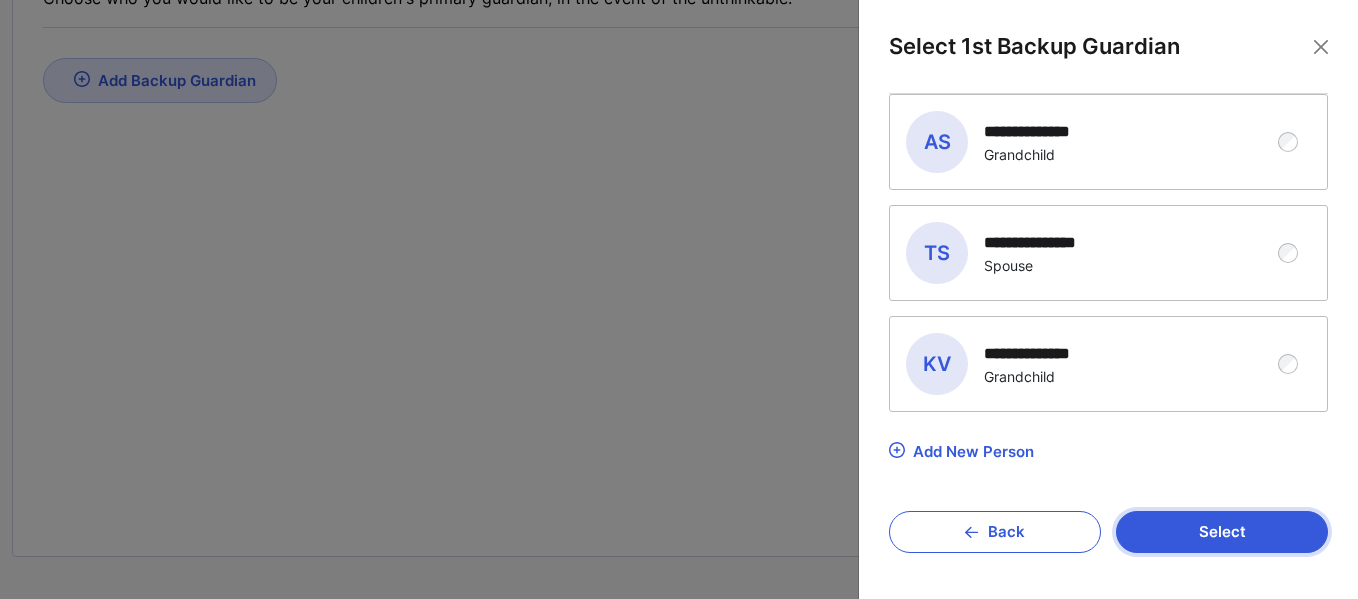click on "Select" at bounding box center [1222, 532] 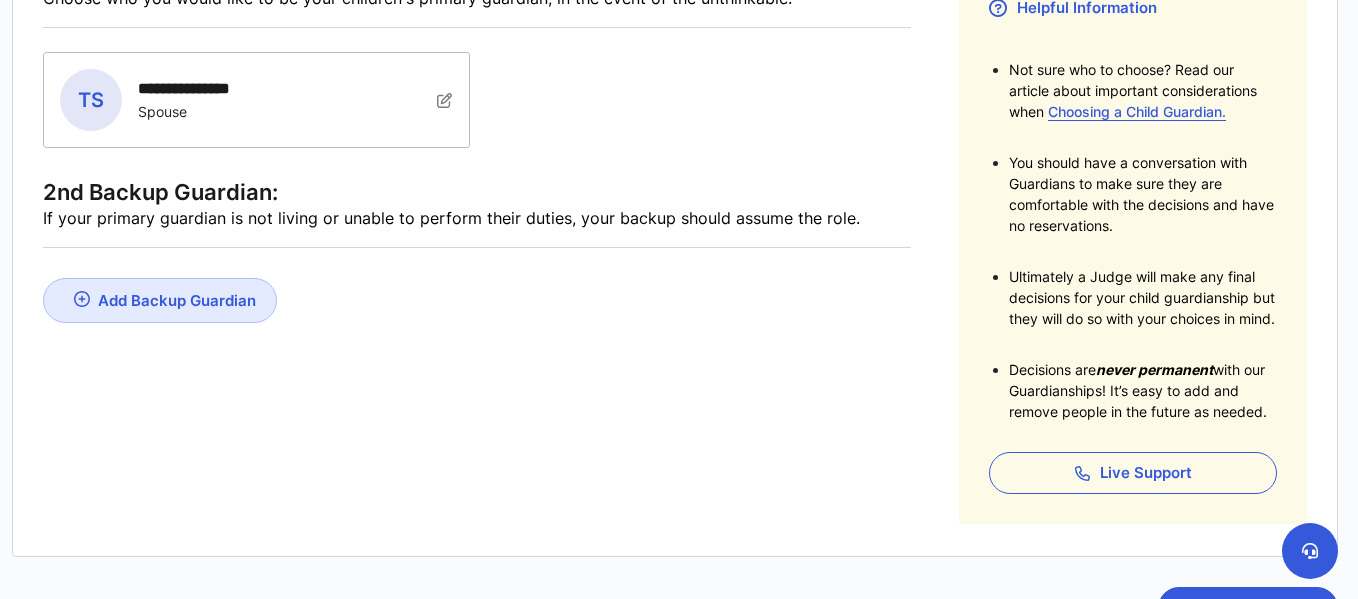 scroll, scrollTop: 56, scrollLeft: 0, axis: vertical 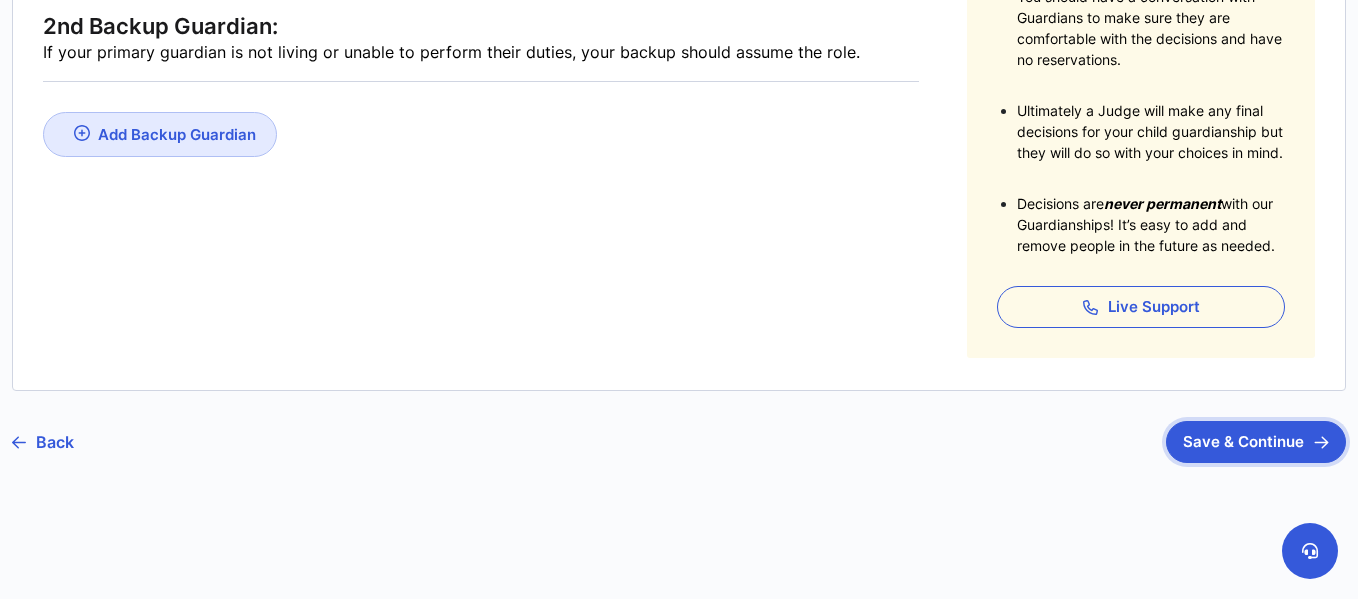 click on "Save & Continue" at bounding box center [1256, 442] 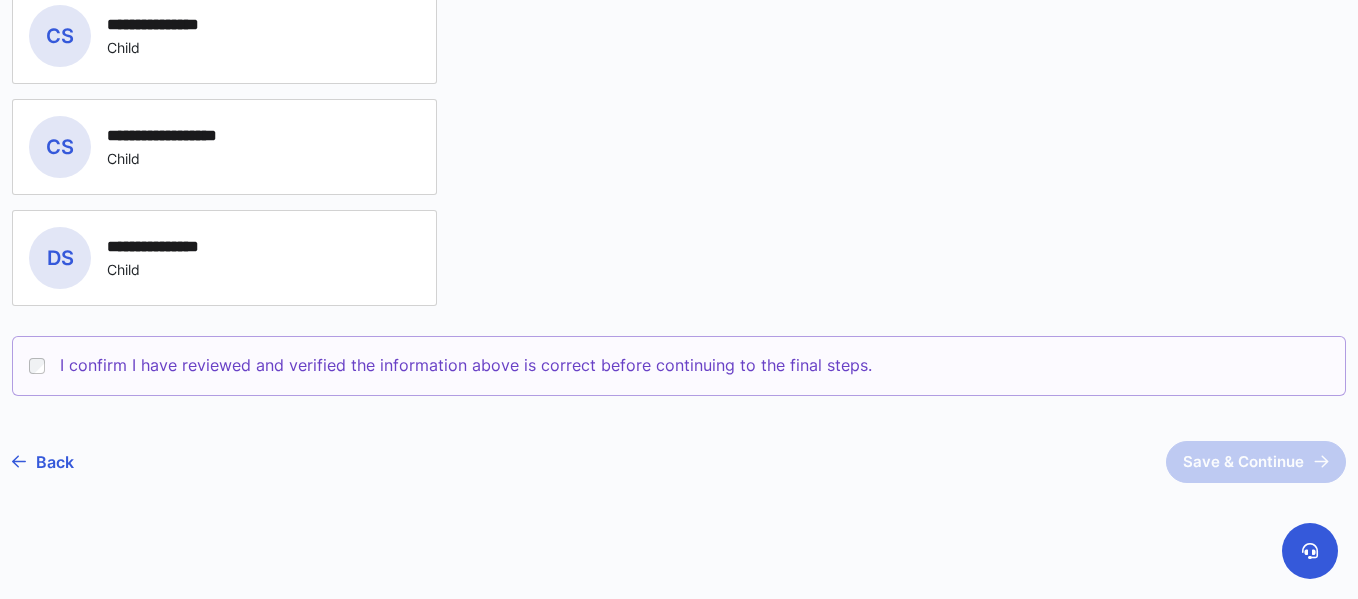 scroll, scrollTop: 612, scrollLeft: 0, axis: vertical 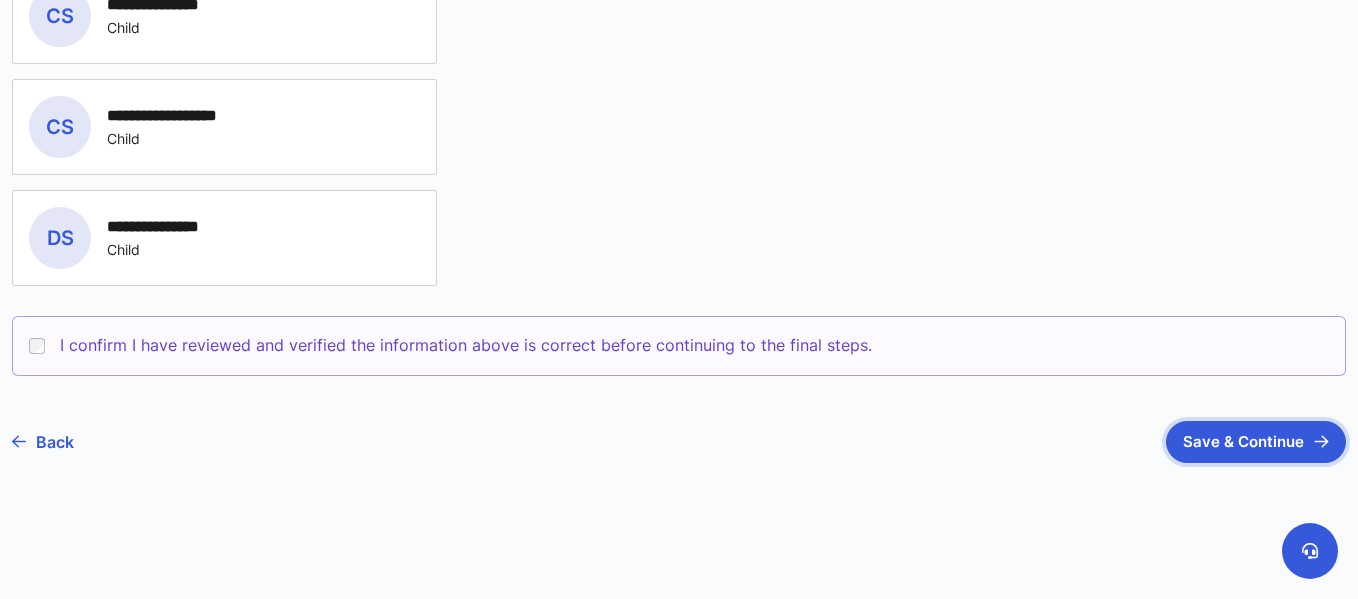 click on "Save & Continue" at bounding box center (1256, 442) 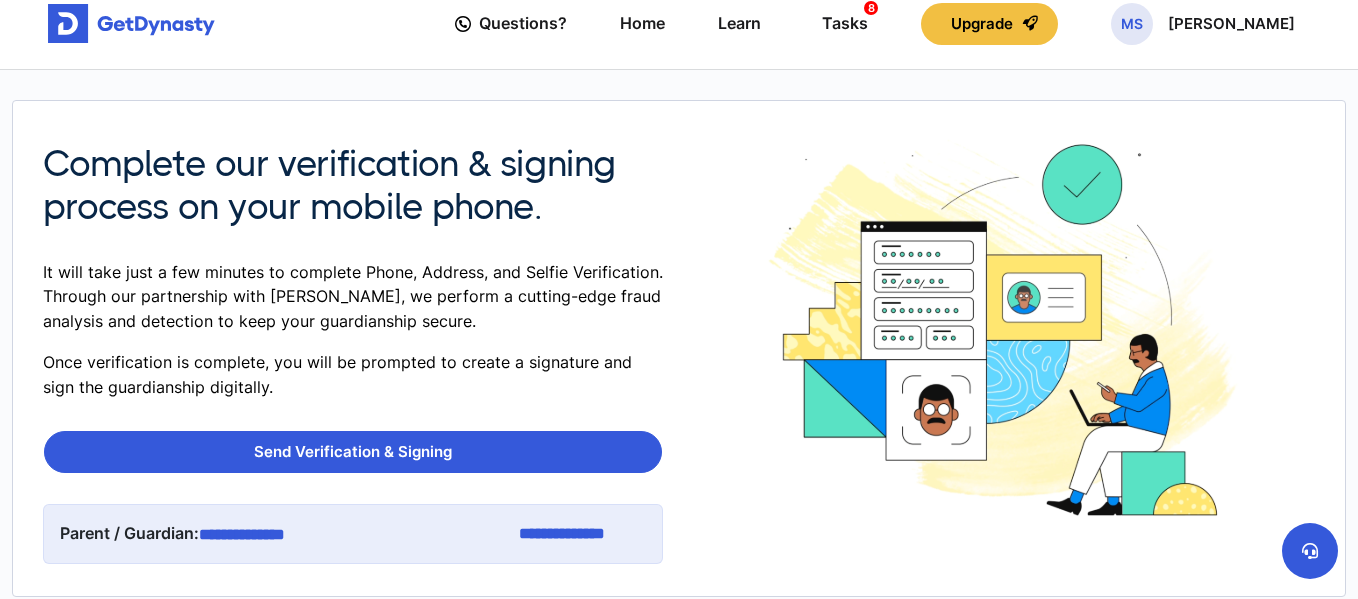 scroll, scrollTop: 0, scrollLeft: 0, axis: both 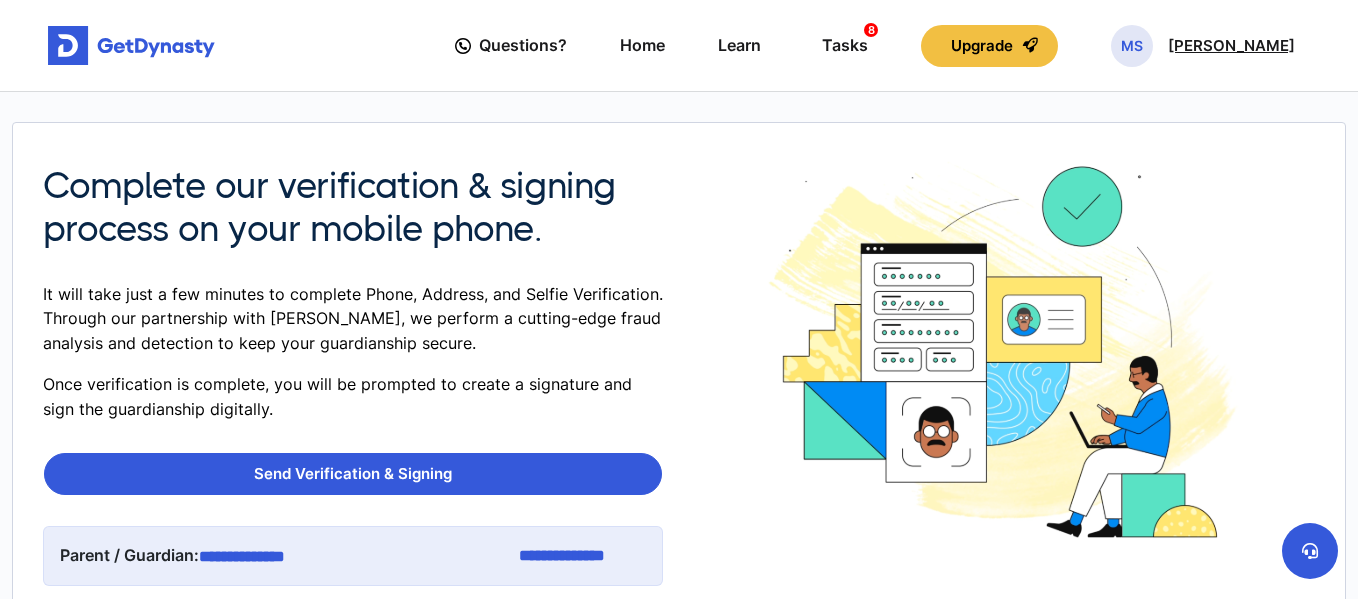 click on "MS" at bounding box center (1132, 46) 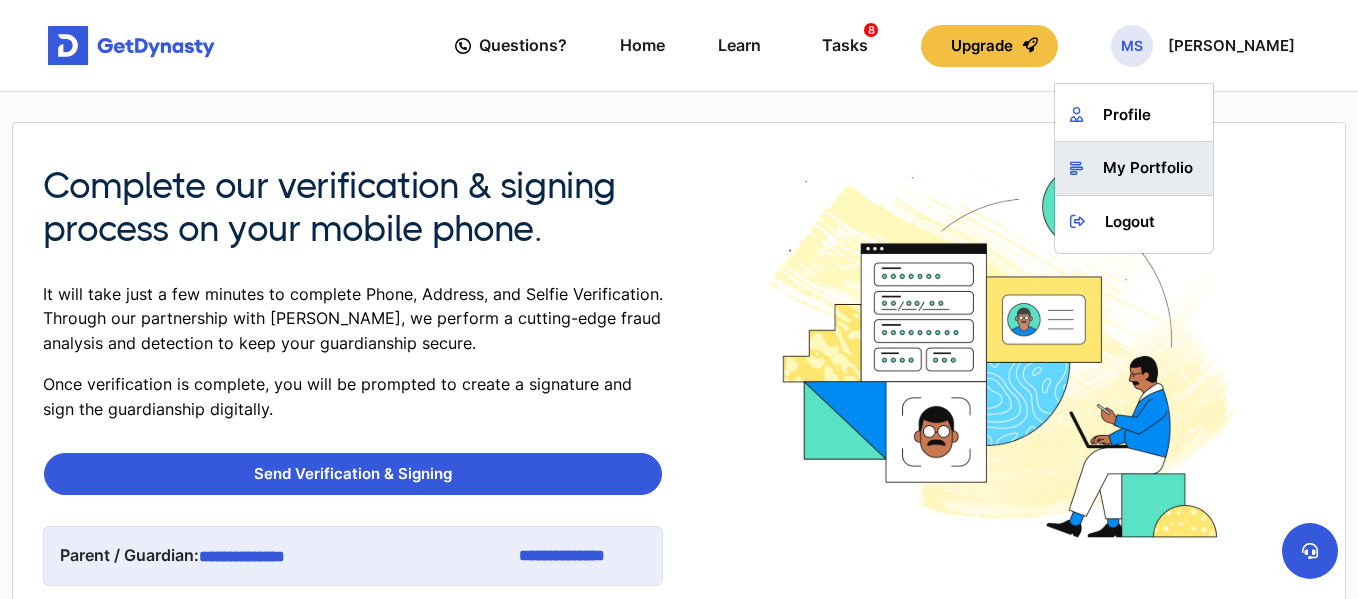 click on "My Portfolio" at bounding box center [1134, 168] 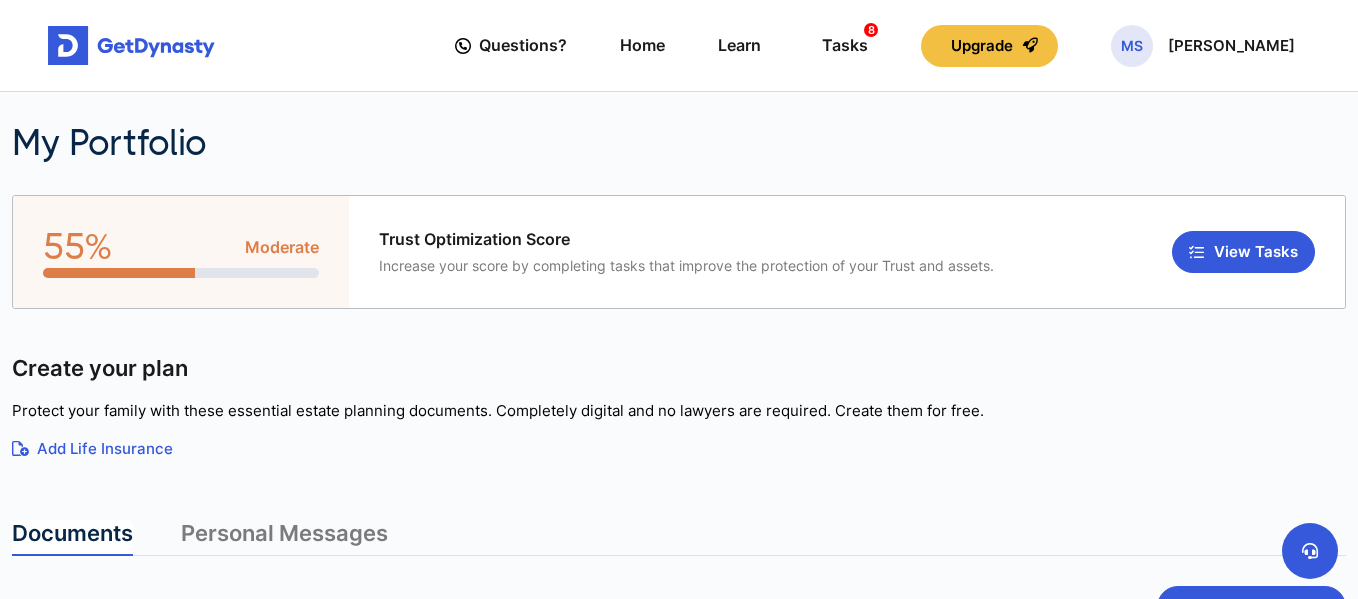 scroll, scrollTop: 0, scrollLeft: 0, axis: both 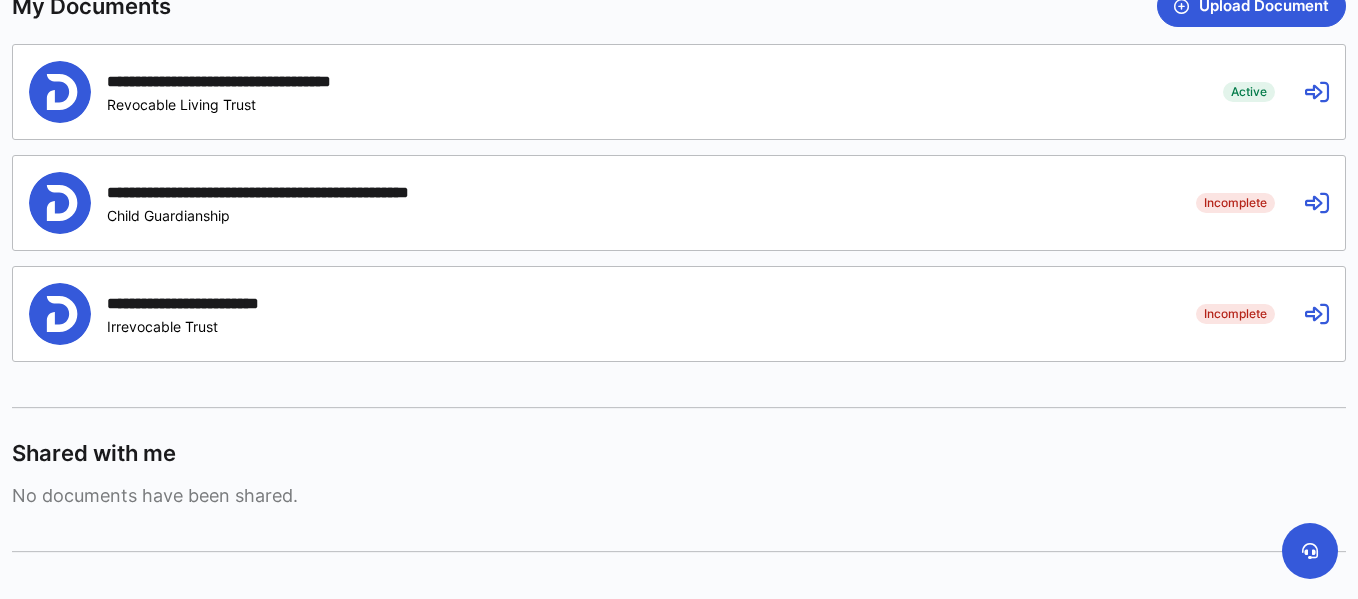 click on "**********" at bounding box center [679, 314] 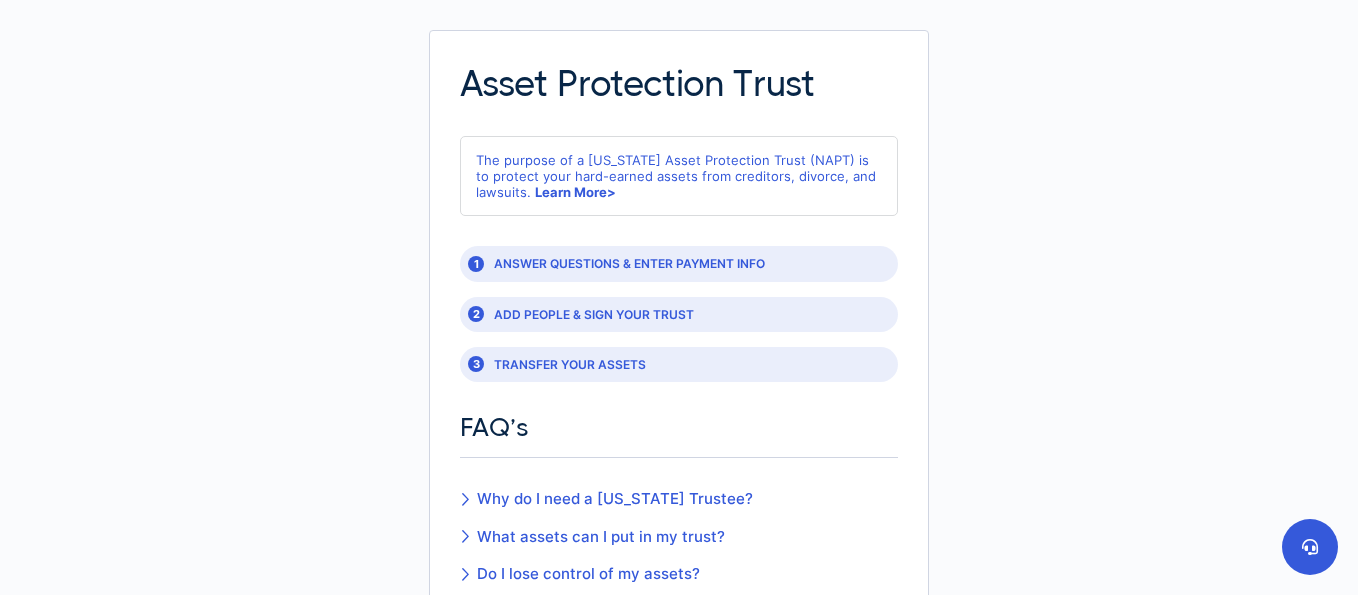 scroll, scrollTop: 95, scrollLeft: 0, axis: vertical 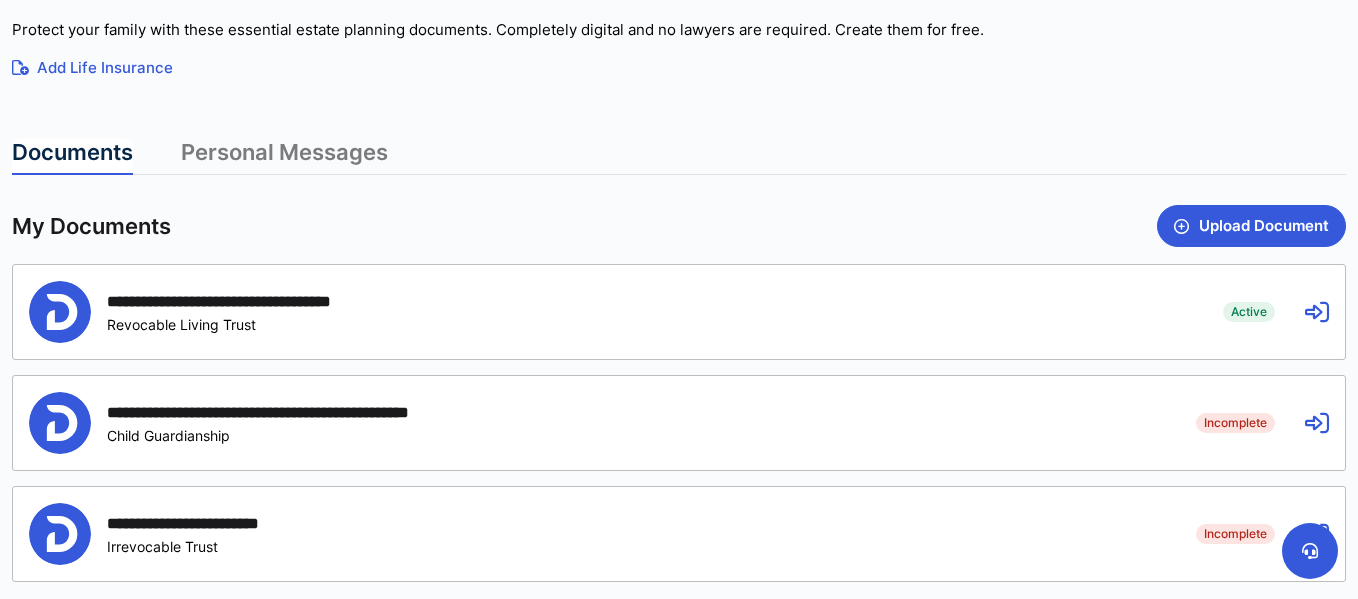 click on "Personal Messages" at bounding box center [284, 157] 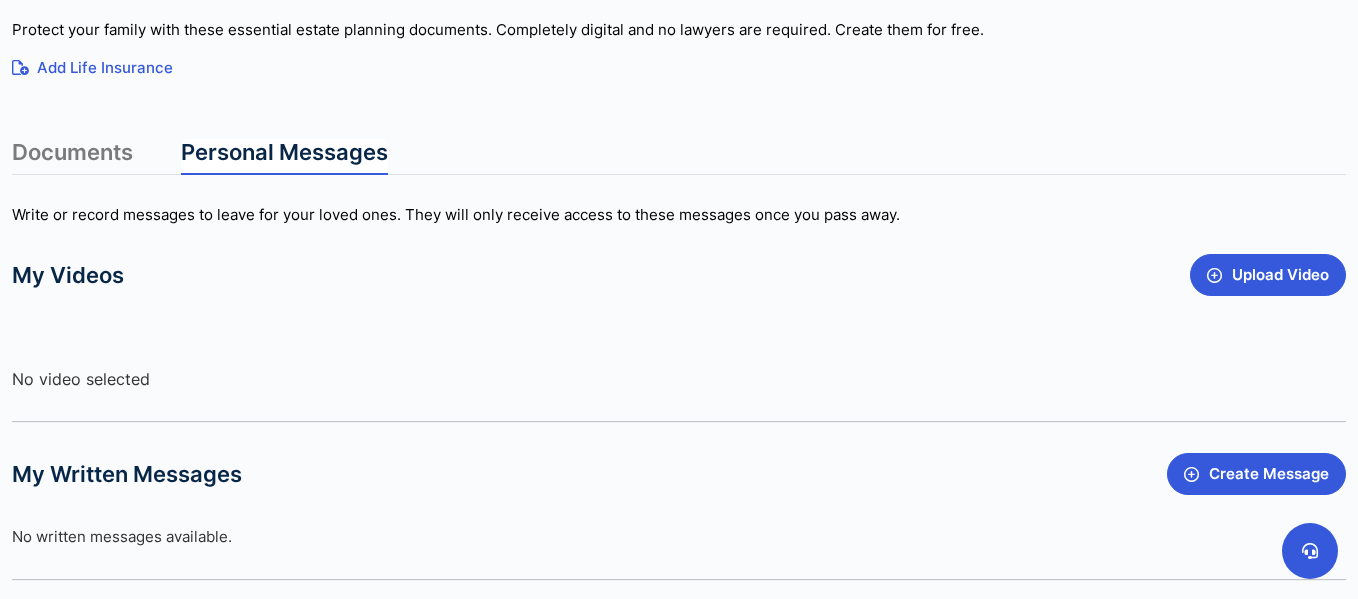 scroll, scrollTop: 498, scrollLeft: 0, axis: vertical 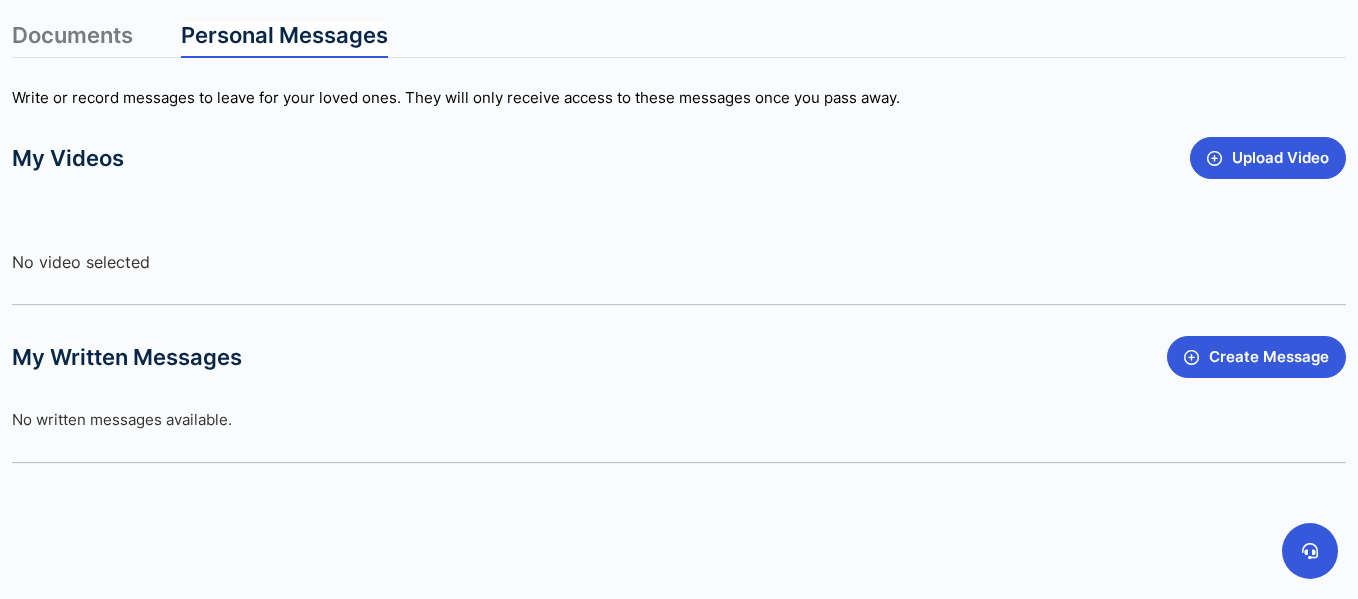 click on "Documents" at bounding box center (72, 40) 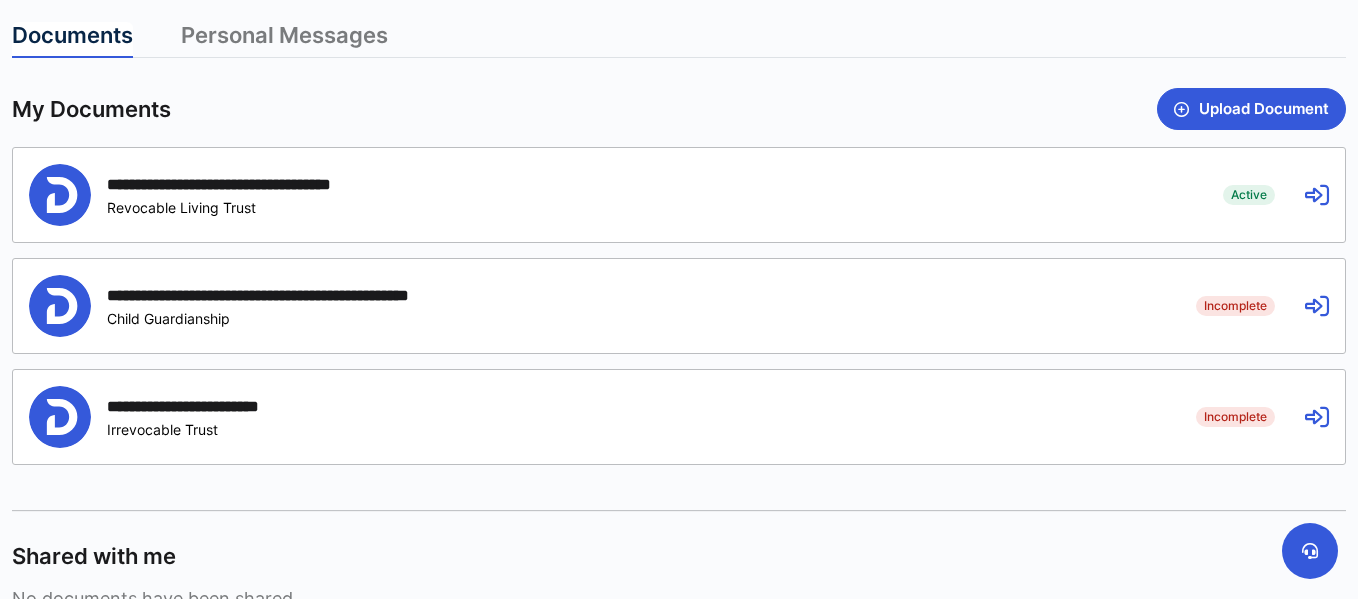 click on "**********" at bounding box center (679, 308) 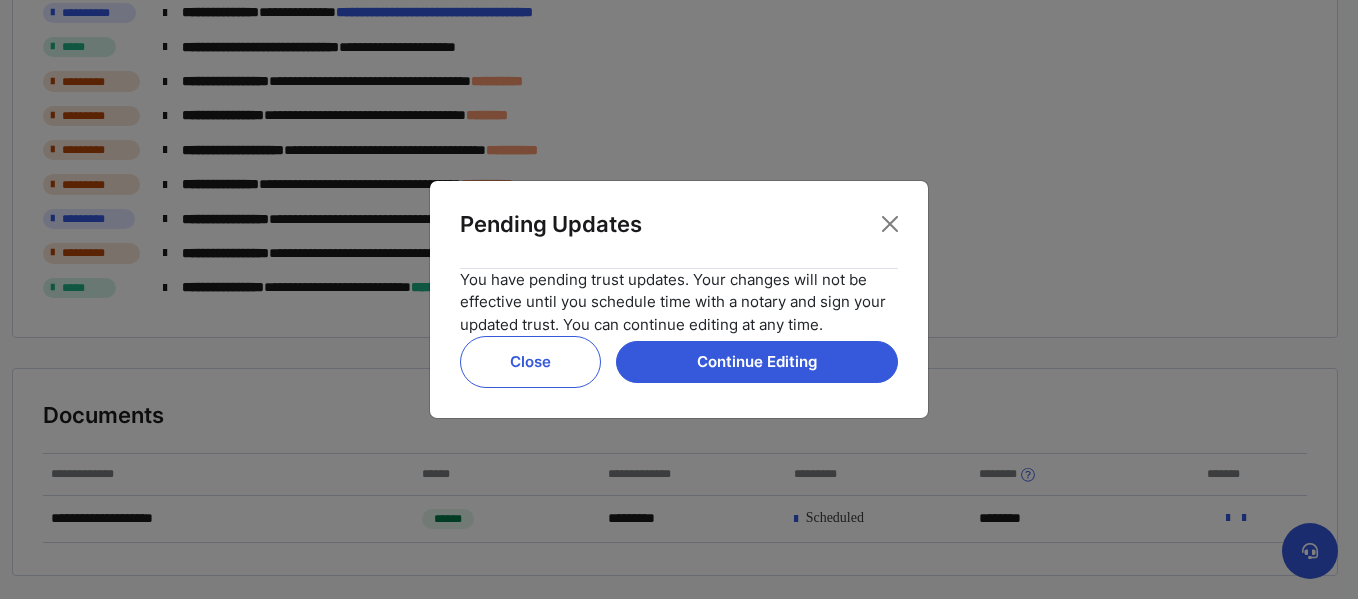 scroll, scrollTop: 0, scrollLeft: 0, axis: both 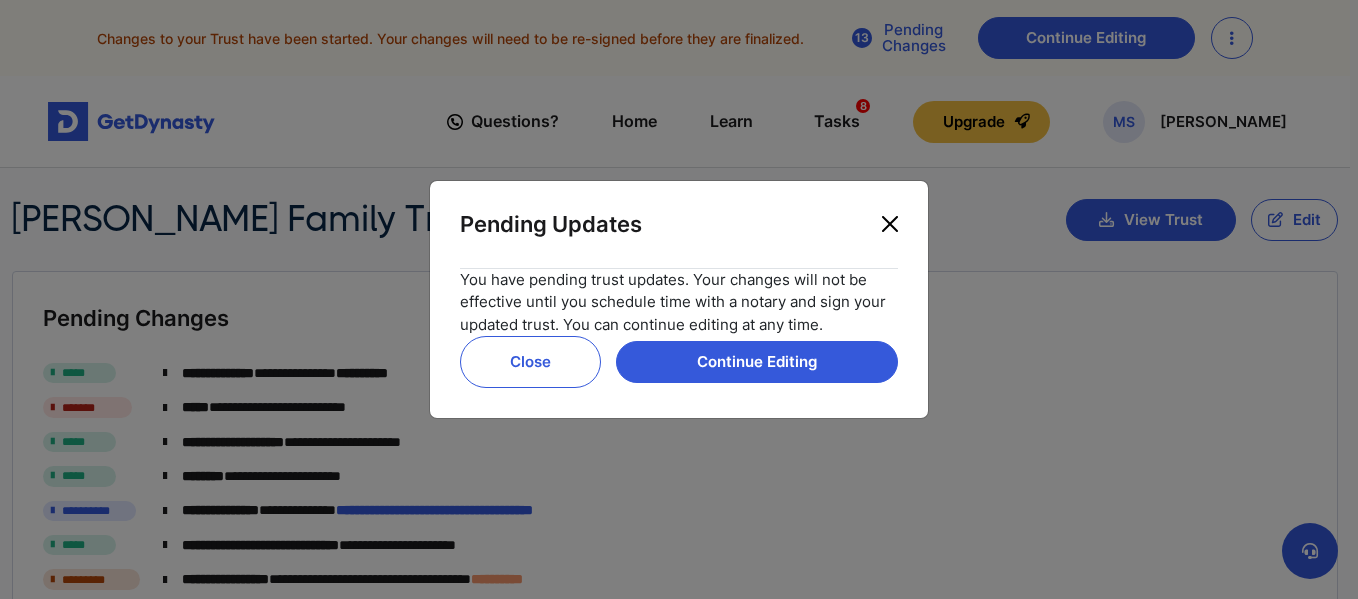 click at bounding box center [890, 224] 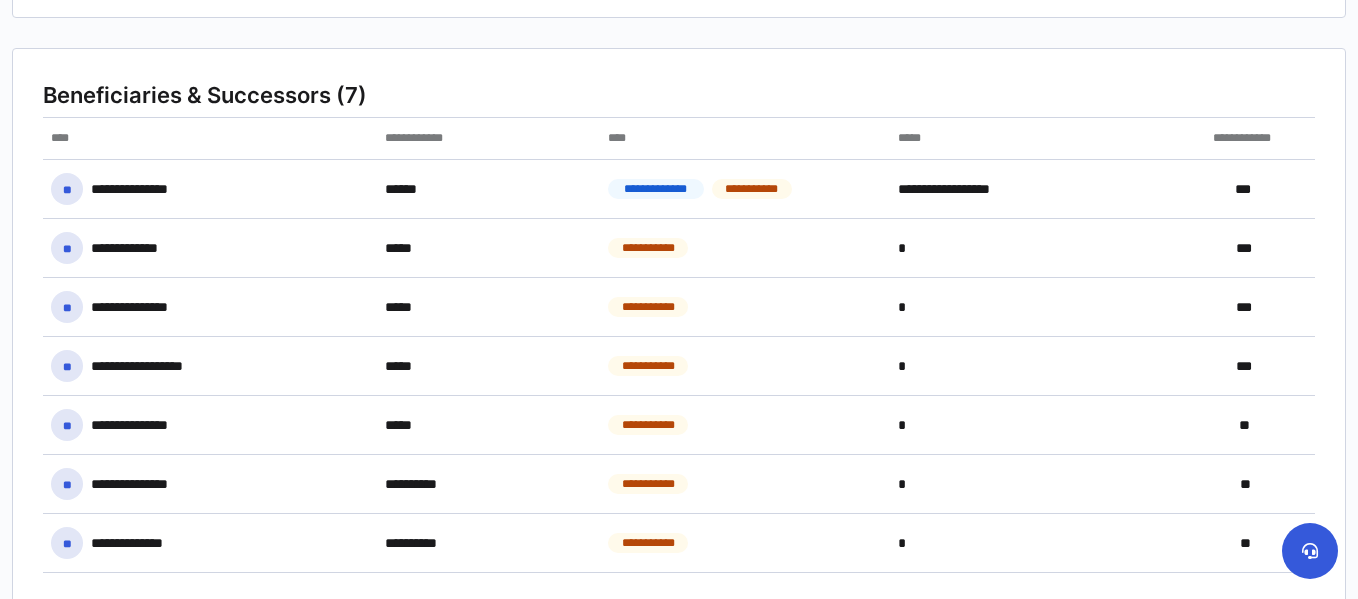 scroll, scrollTop: 1319, scrollLeft: 0, axis: vertical 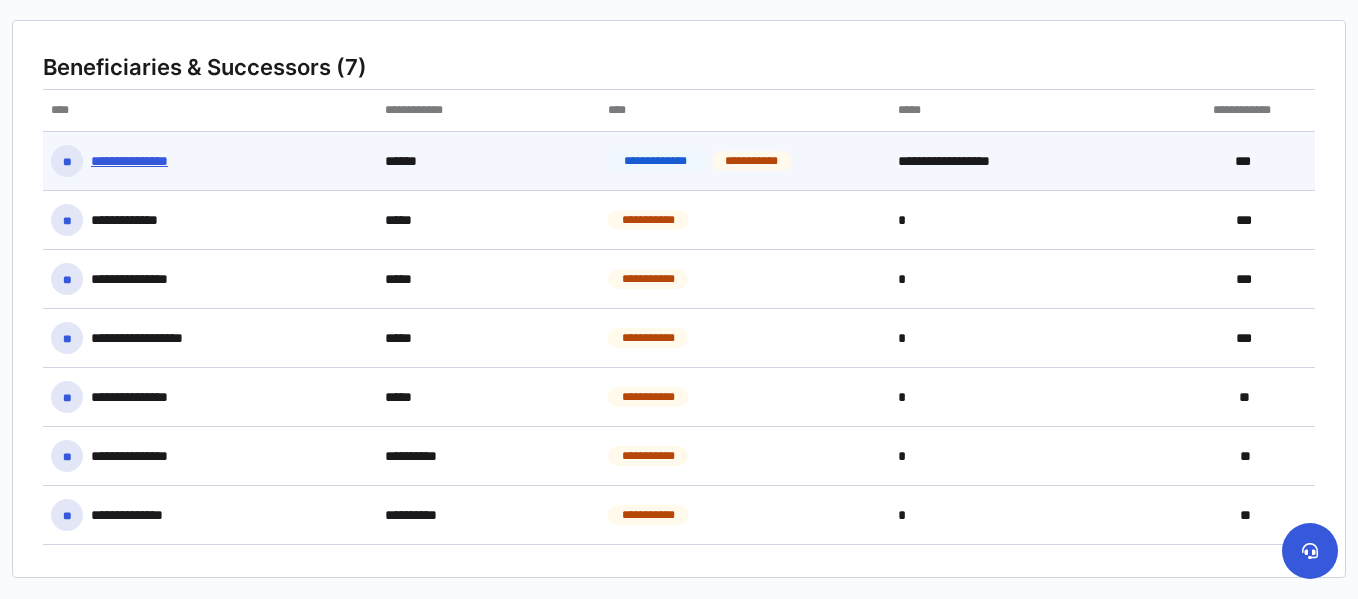 click on "**********" at bounding box center (745, 161) 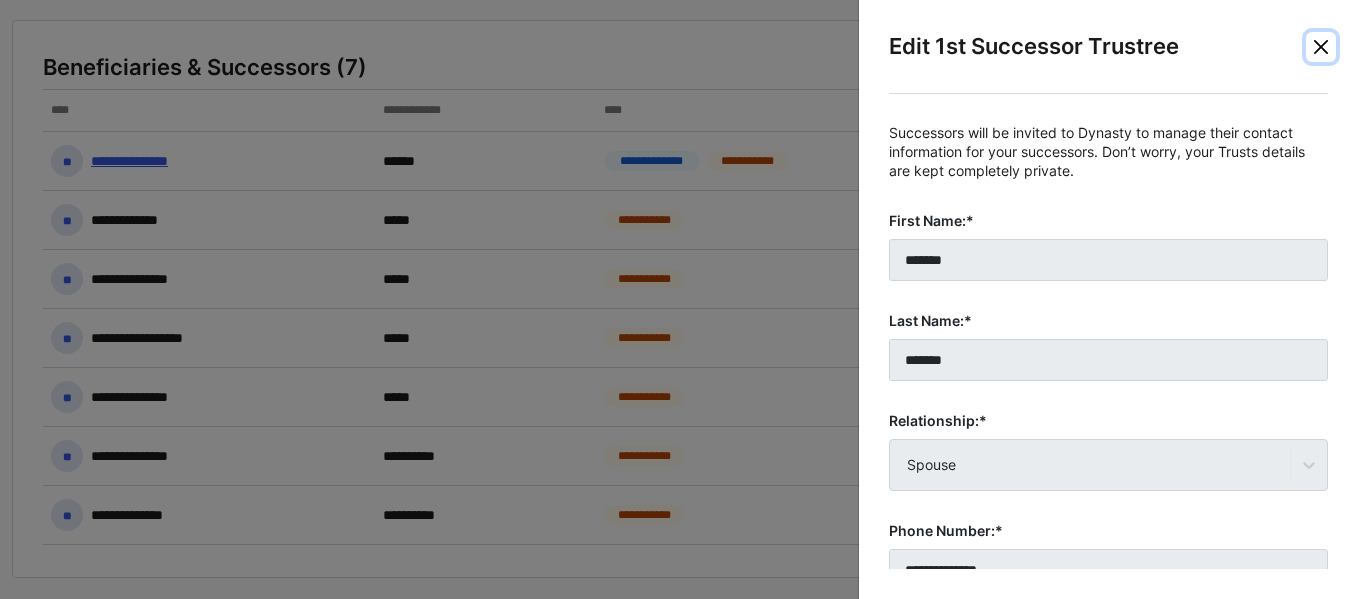 click at bounding box center (1321, 47) 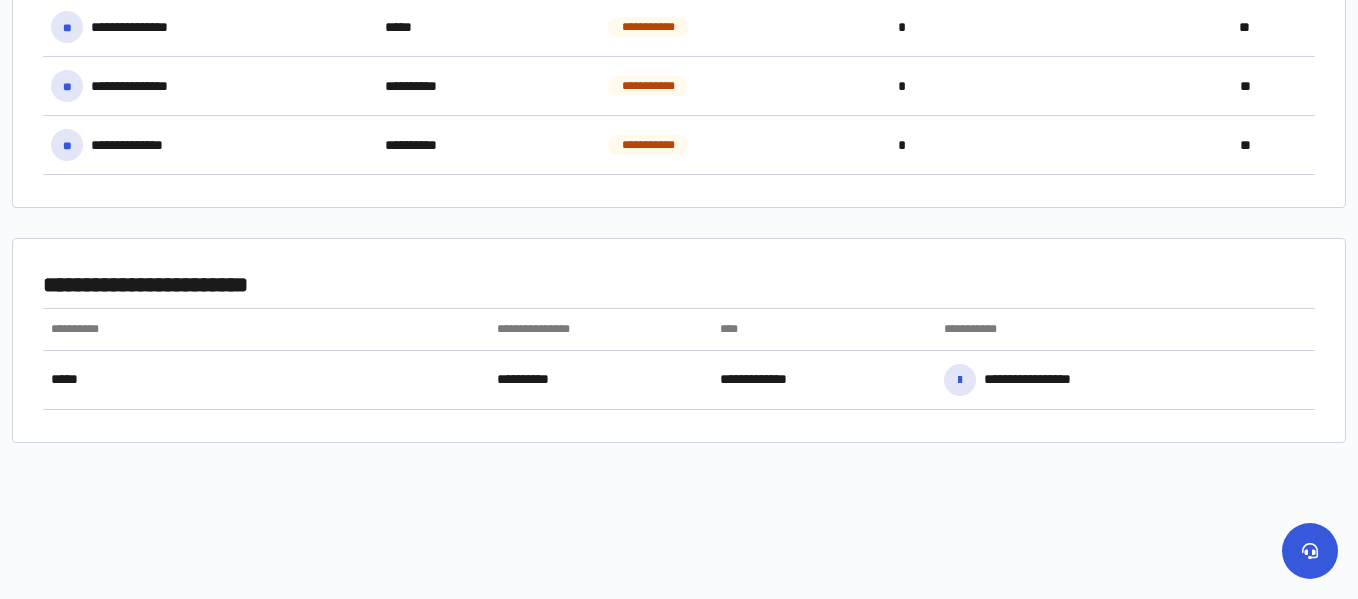 scroll, scrollTop: 1698, scrollLeft: 0, axis: vertical 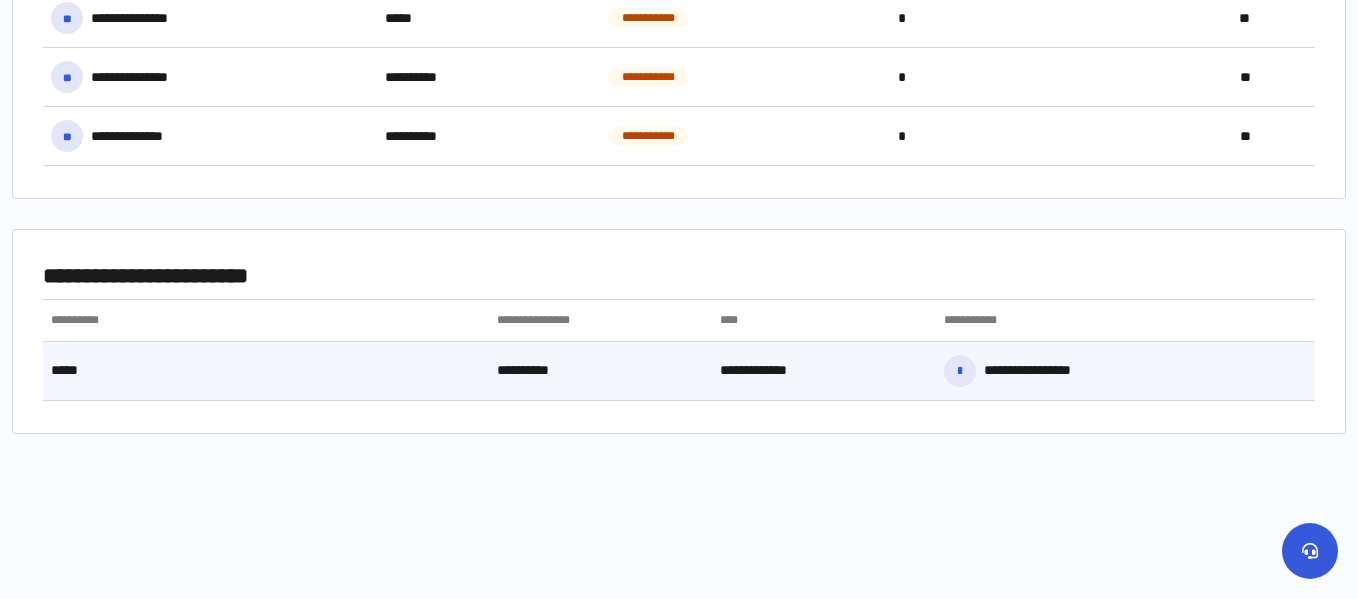 click at bounding box center [85, 371] 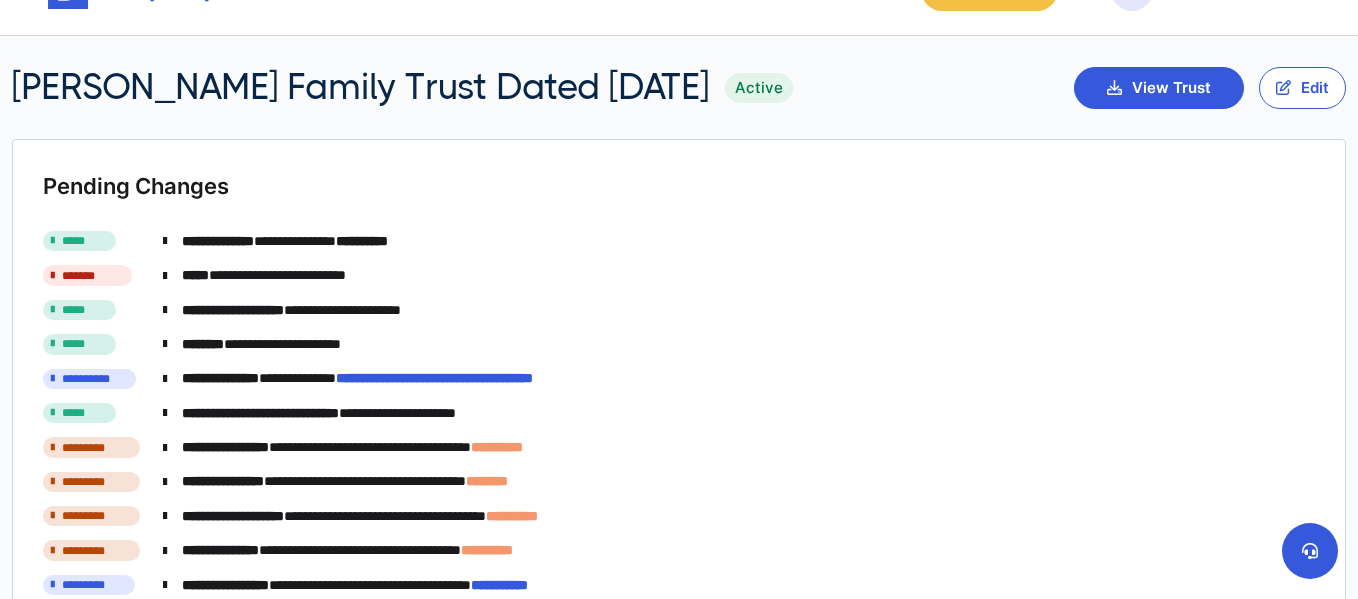 scroll, scrollTop: 0, scrollLeft: 0, axis: both 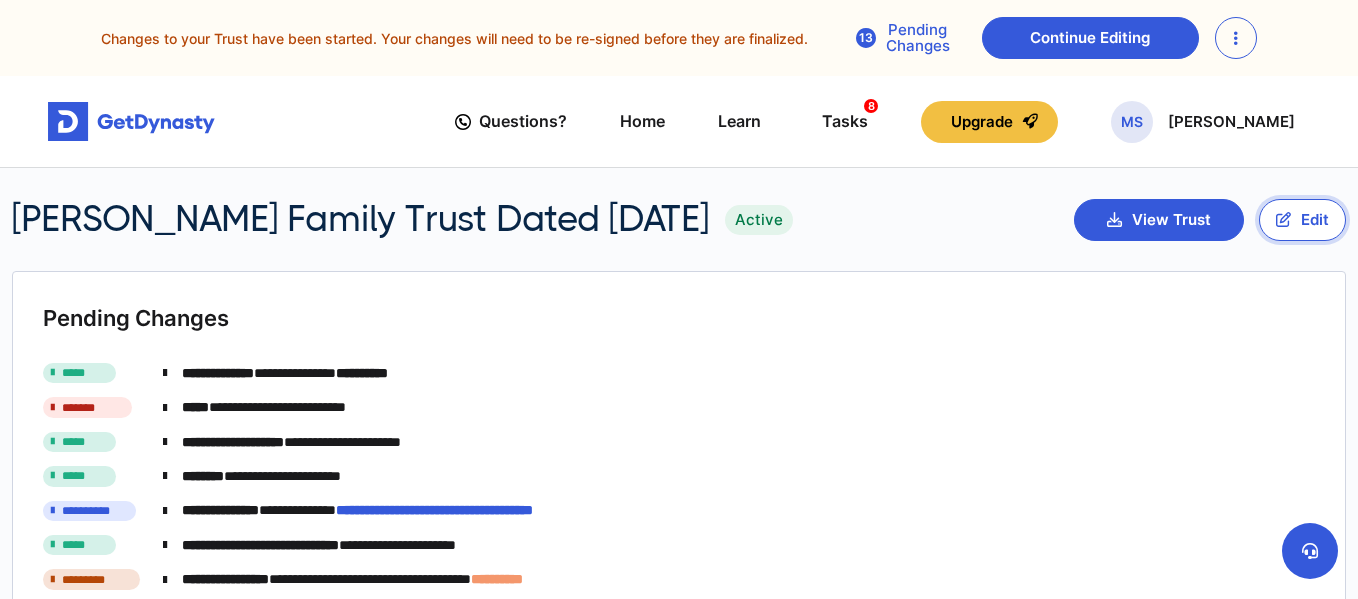 click on "Edit" at bounding box center (1302, 220) 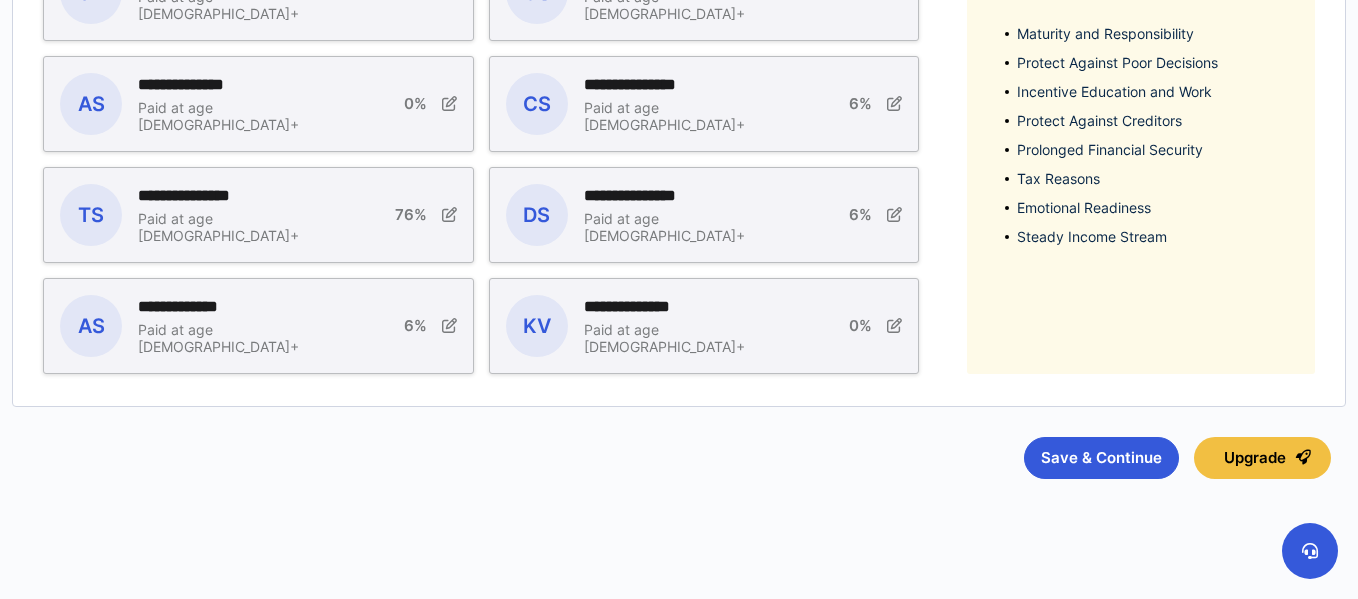 scroll, scrollTop: 678, scrollLeft: 0, axis: vertical 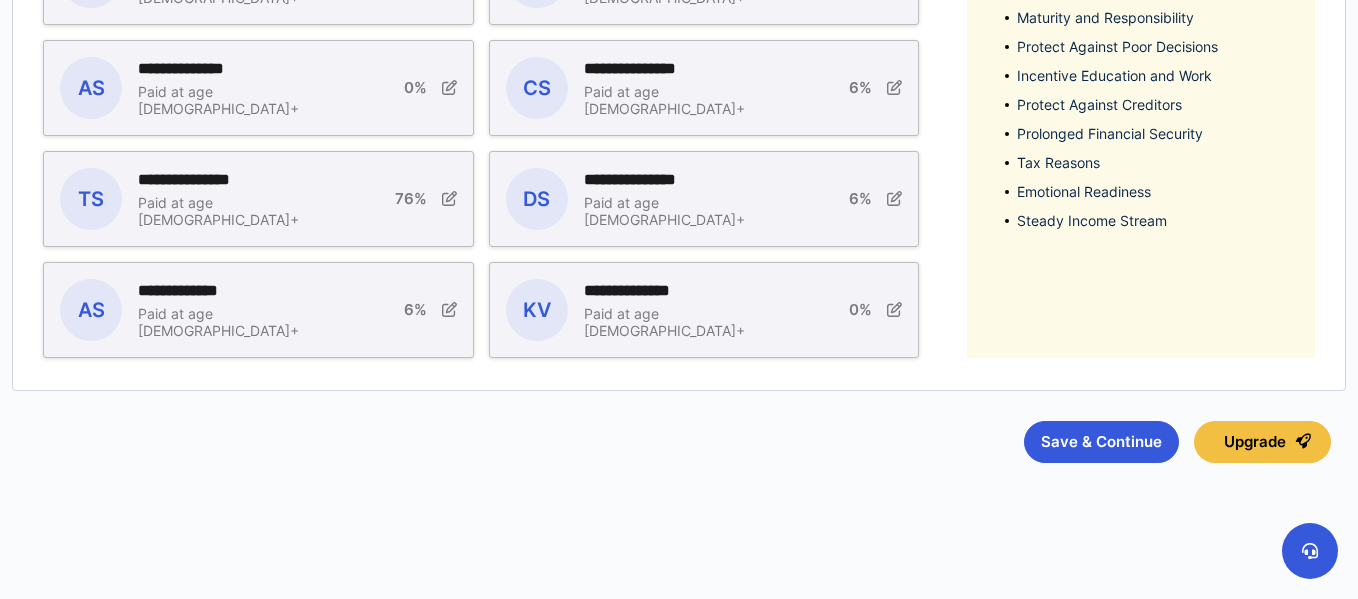 click on "**********" at bounding box center [679, 44] 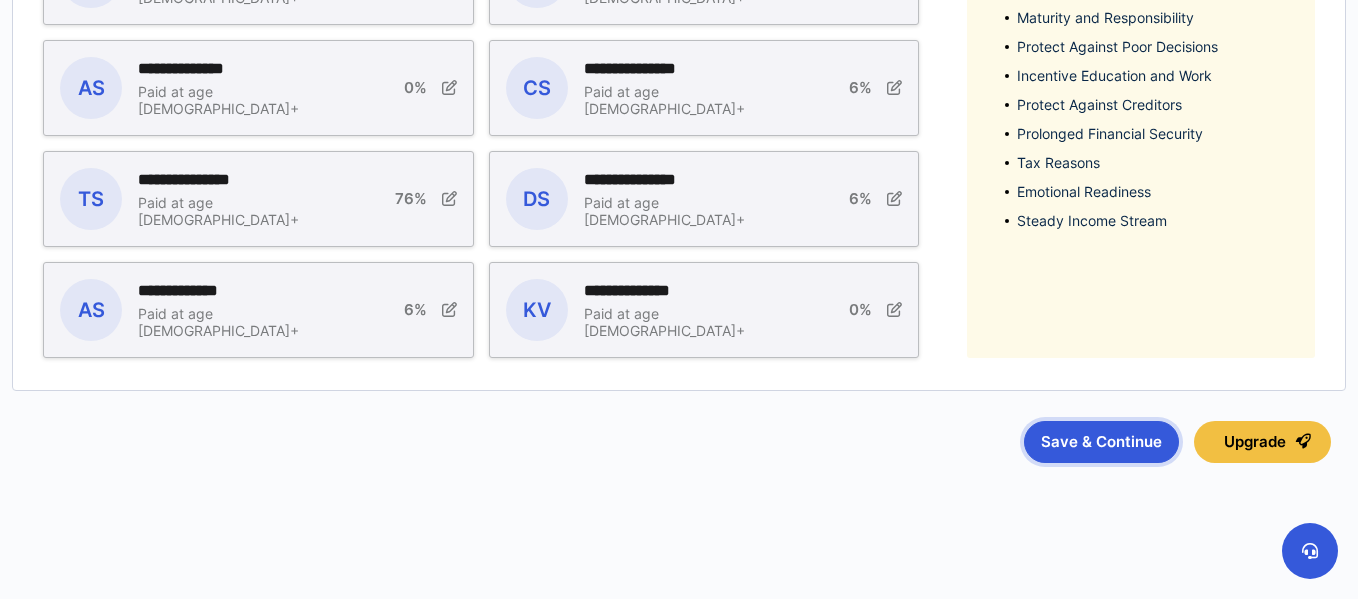 click on "Save & Continue" at bounding box center [1101, 442] 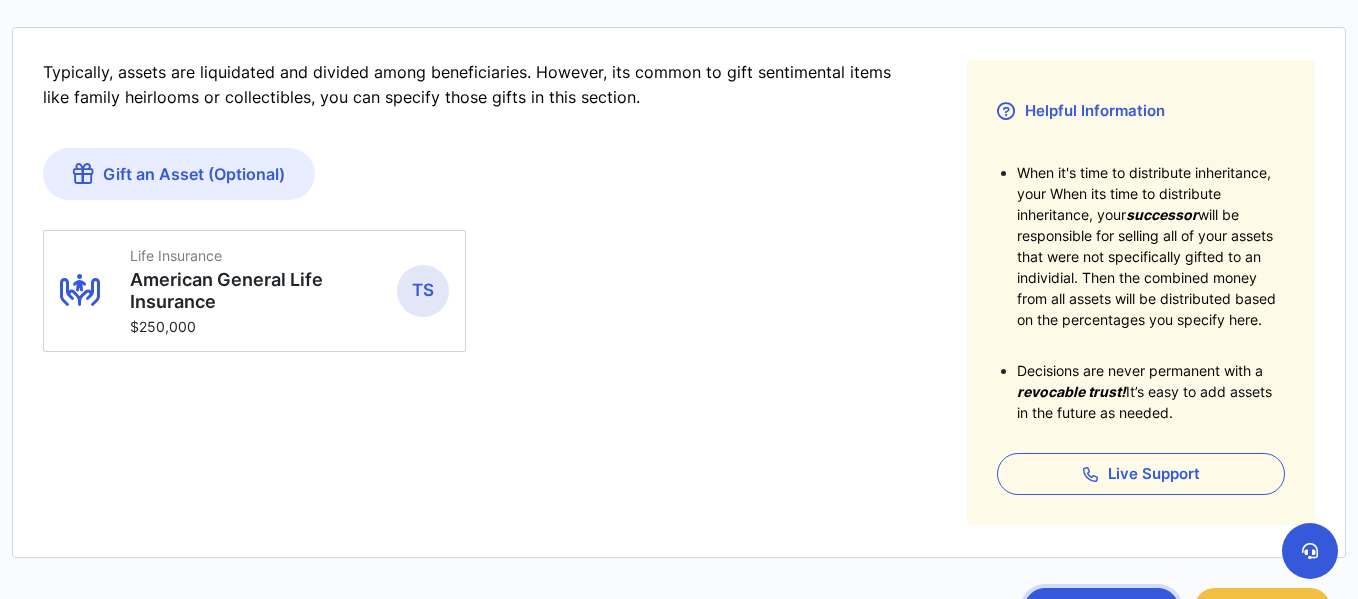 scroll, scrollTop: 365, scrollLeft: 0, axis: vertical 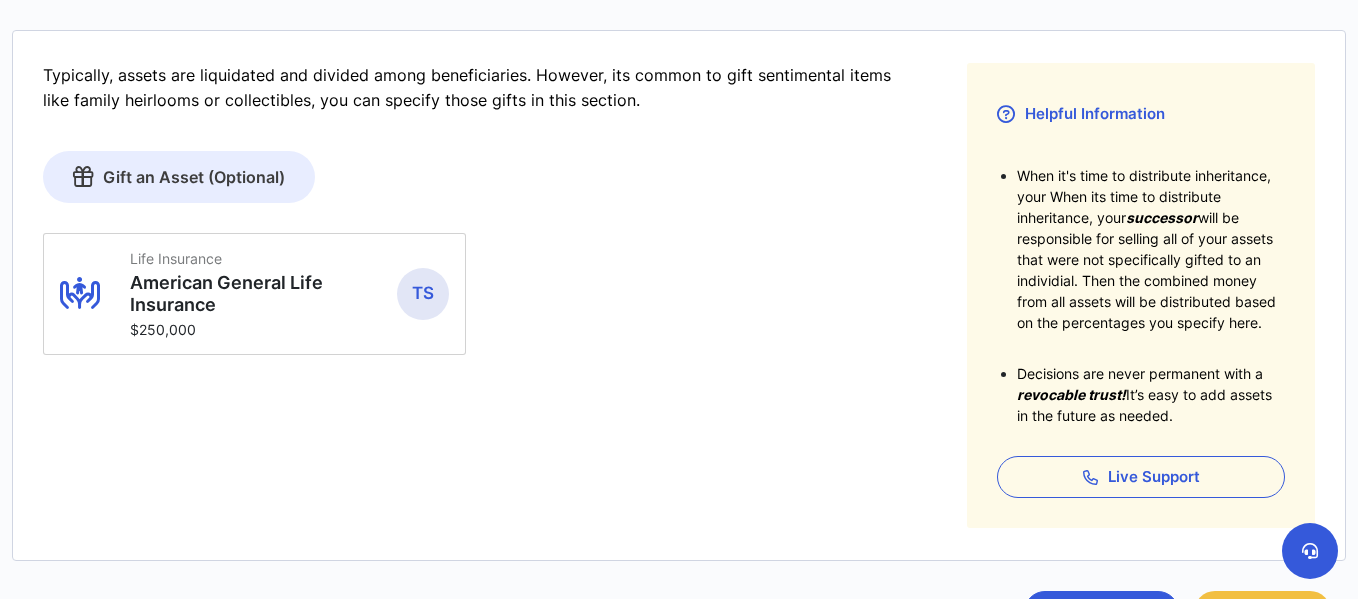 click on "Gift an Asset (Optional)" at bounding box center (179, 177) 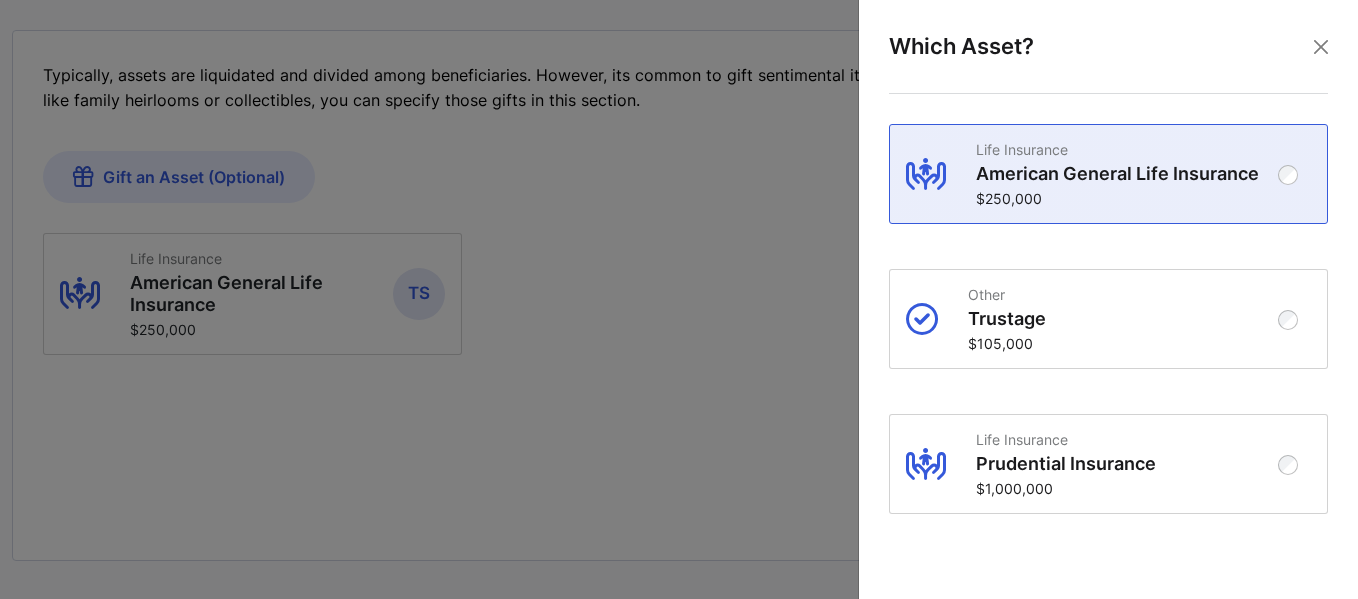 click on "Life Insurance American General Life Insurance $250,000" at bounding box center (1108, 174) 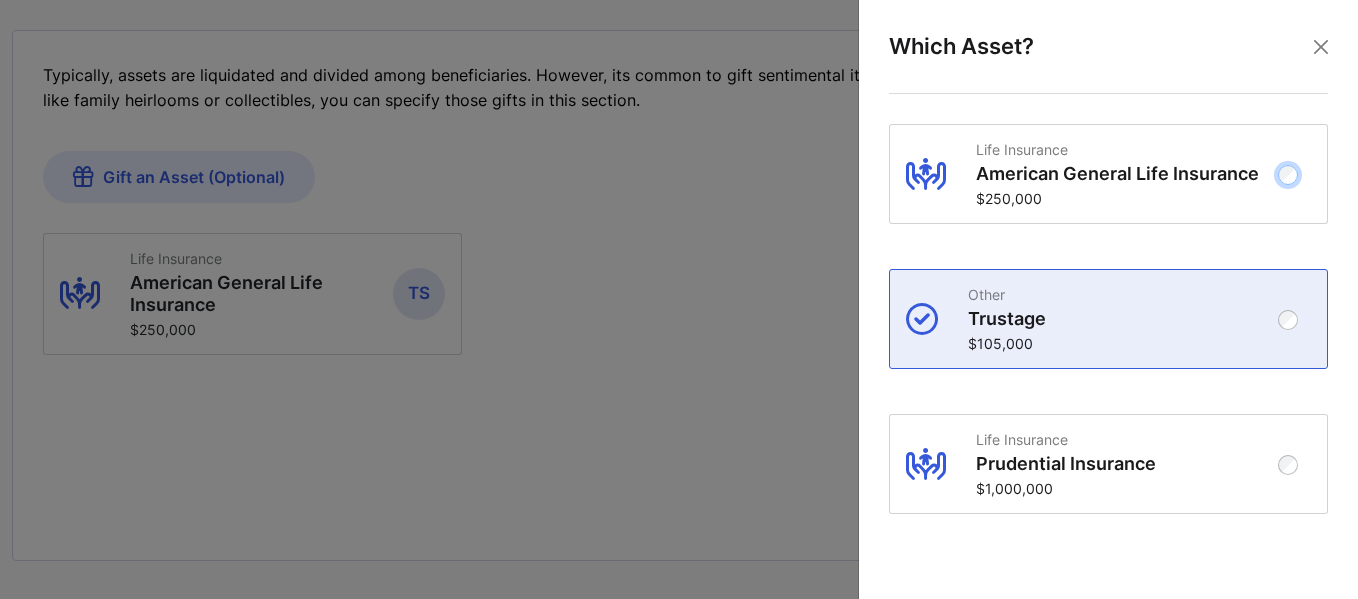 scroll, scrollTop: 132, scrollLeft: 0, axis: vertical 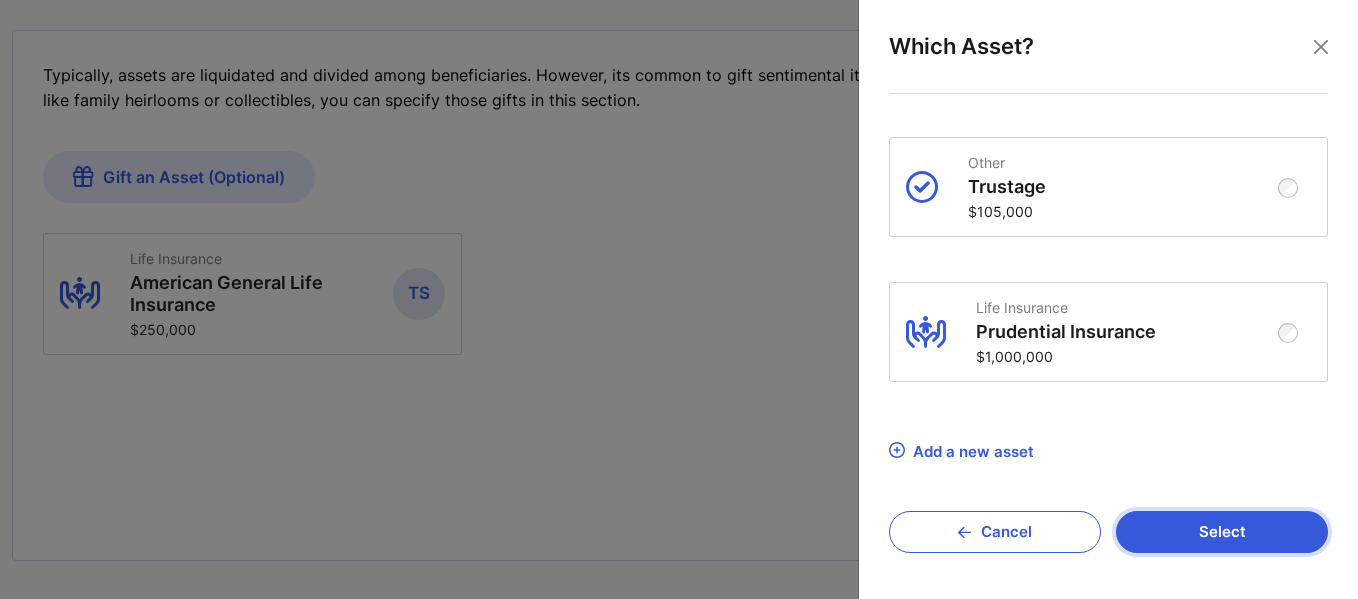click on "Select" at bounding box center [1222, 532] 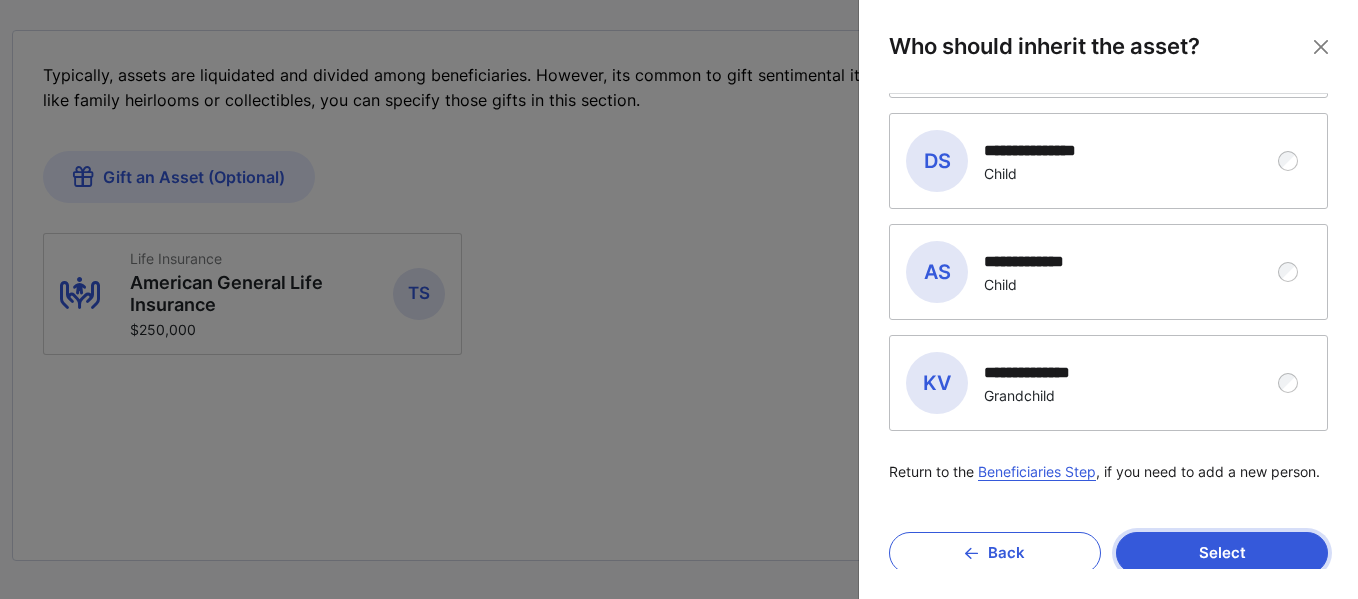 scroll, scrollTop: 608, scrollLeft: 0, axis: vertical 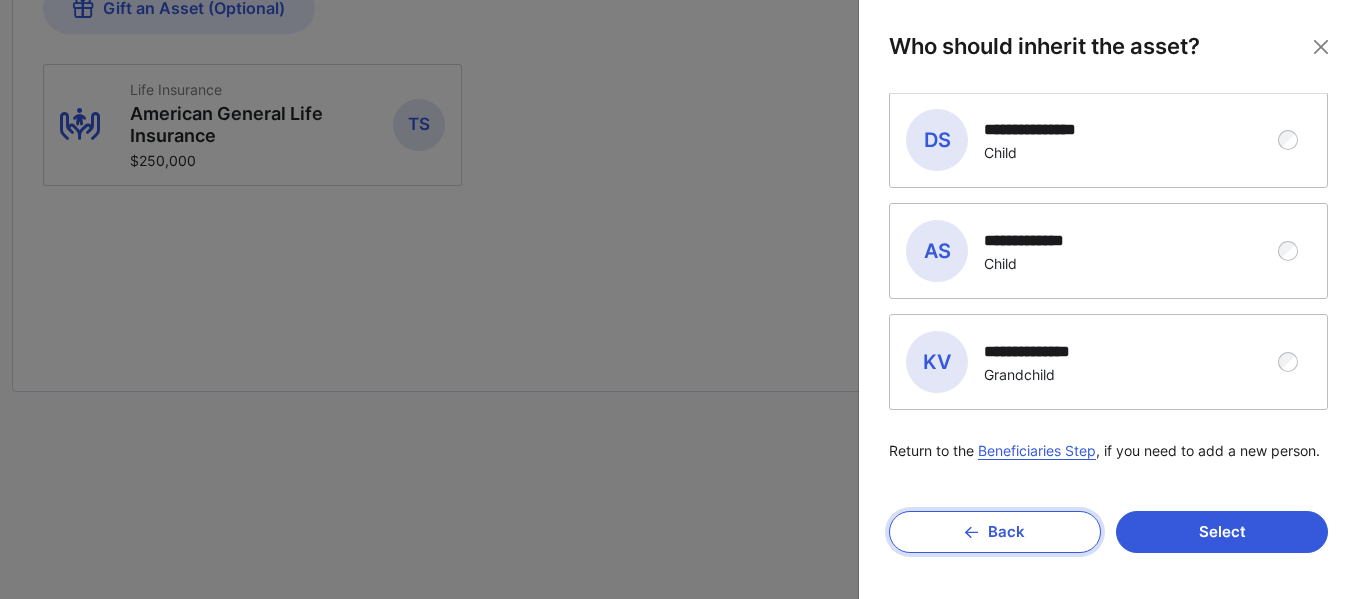 click on "Back" at bounding box center (995, 532) 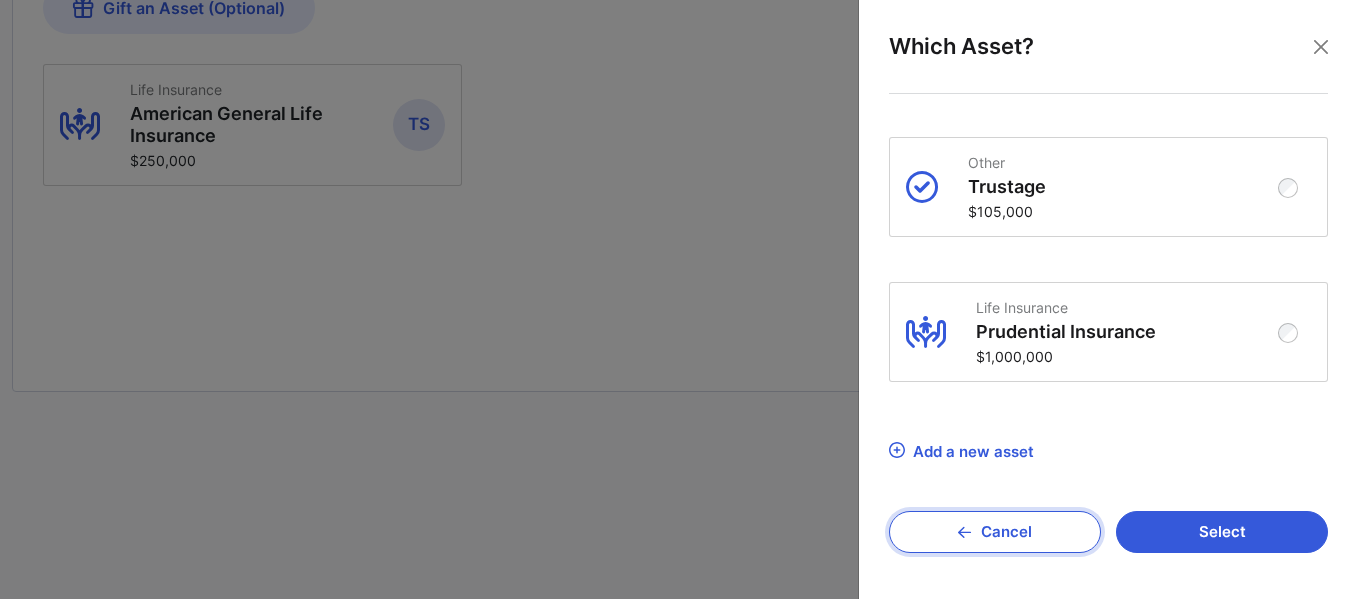 scroll, scrollTop: 0, scrollLeft: 0, axis: both 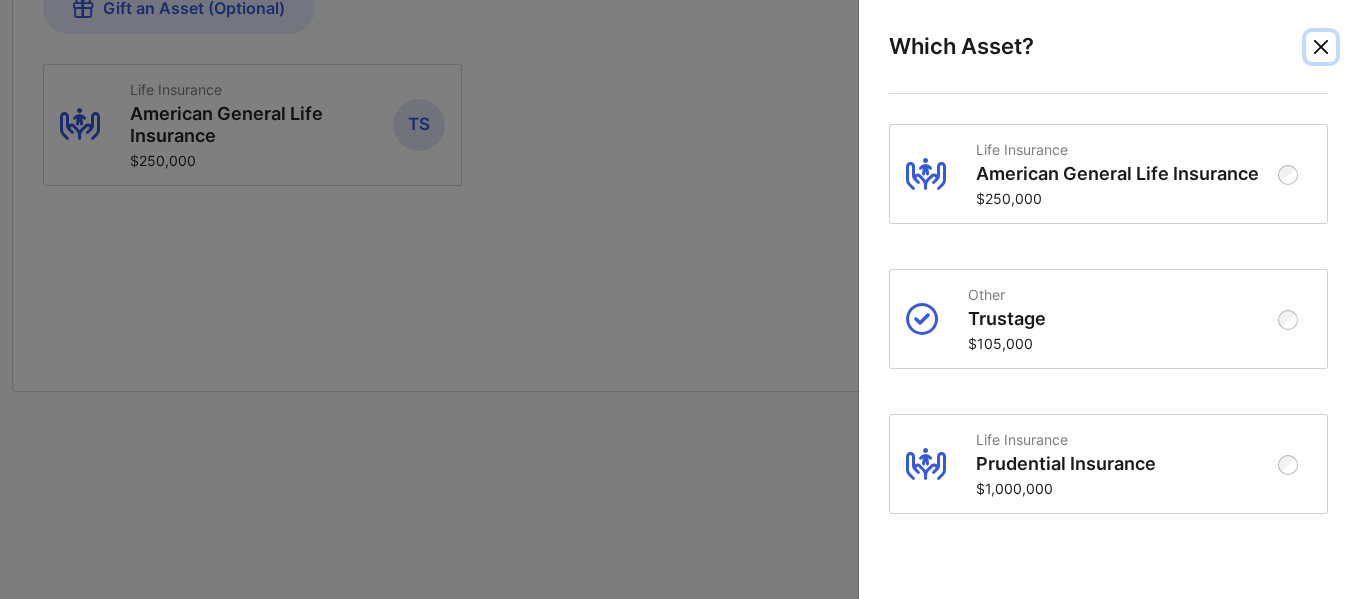 click at bounding box center [1321, 47] 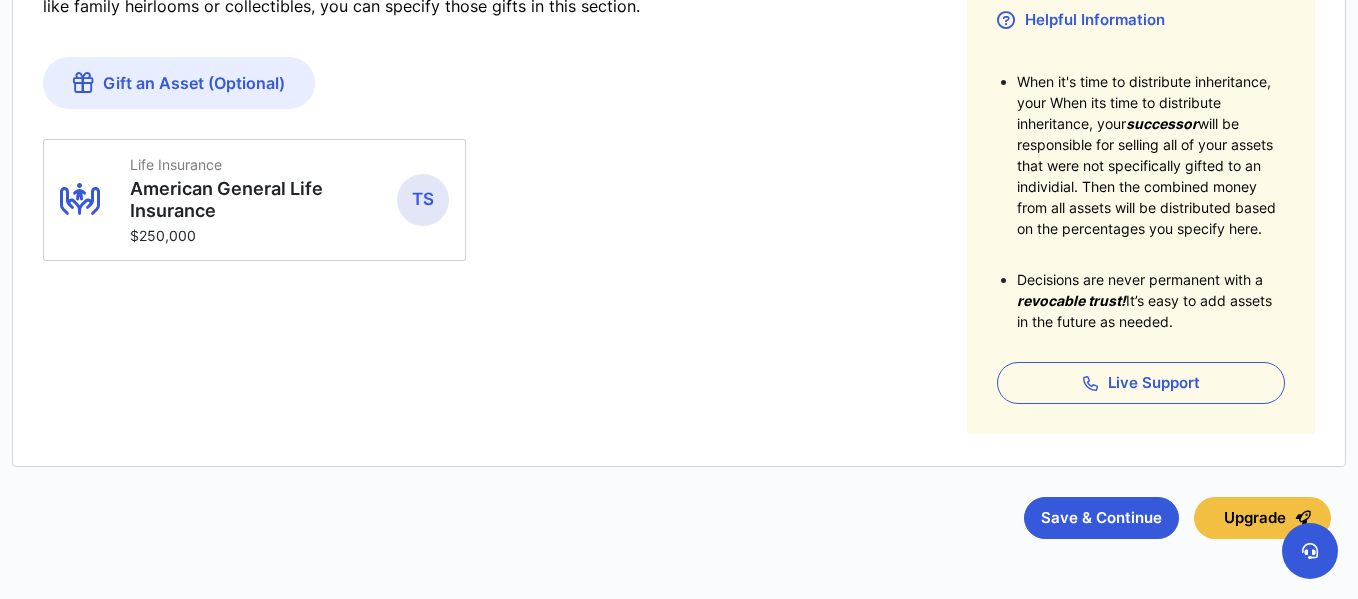 scroll, scrollTop: 535, scrollLeft: 0, axis: vertical 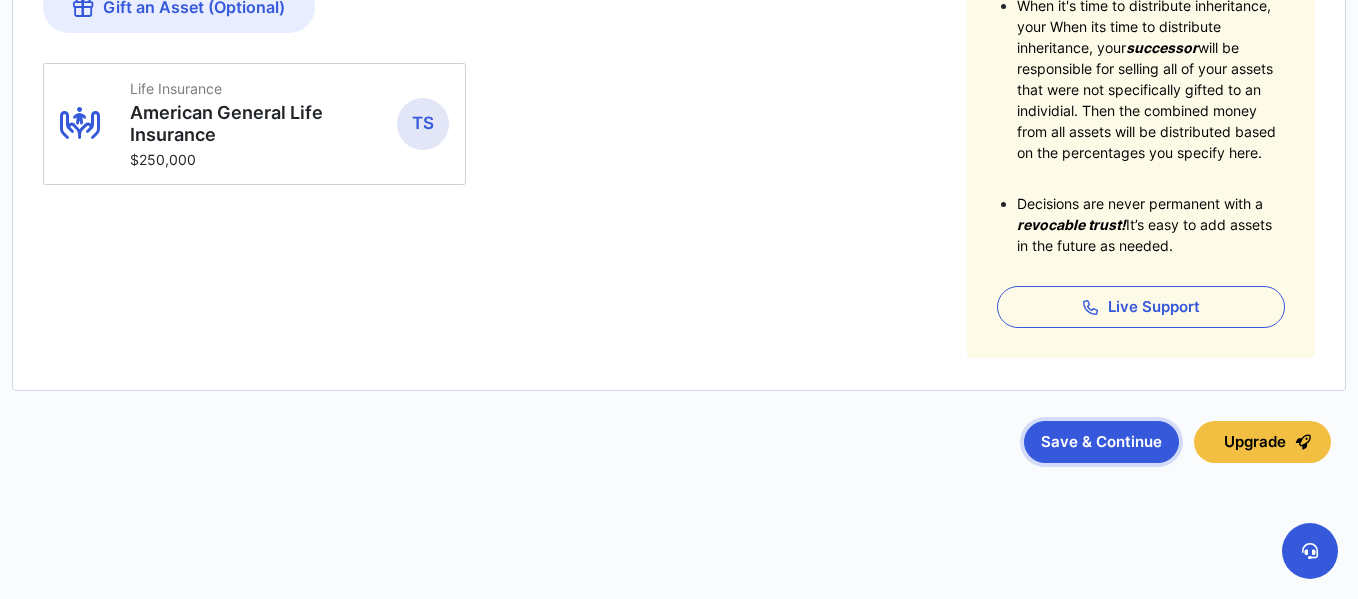 click on "Save & Continue" at bounding box center [1101, 442] 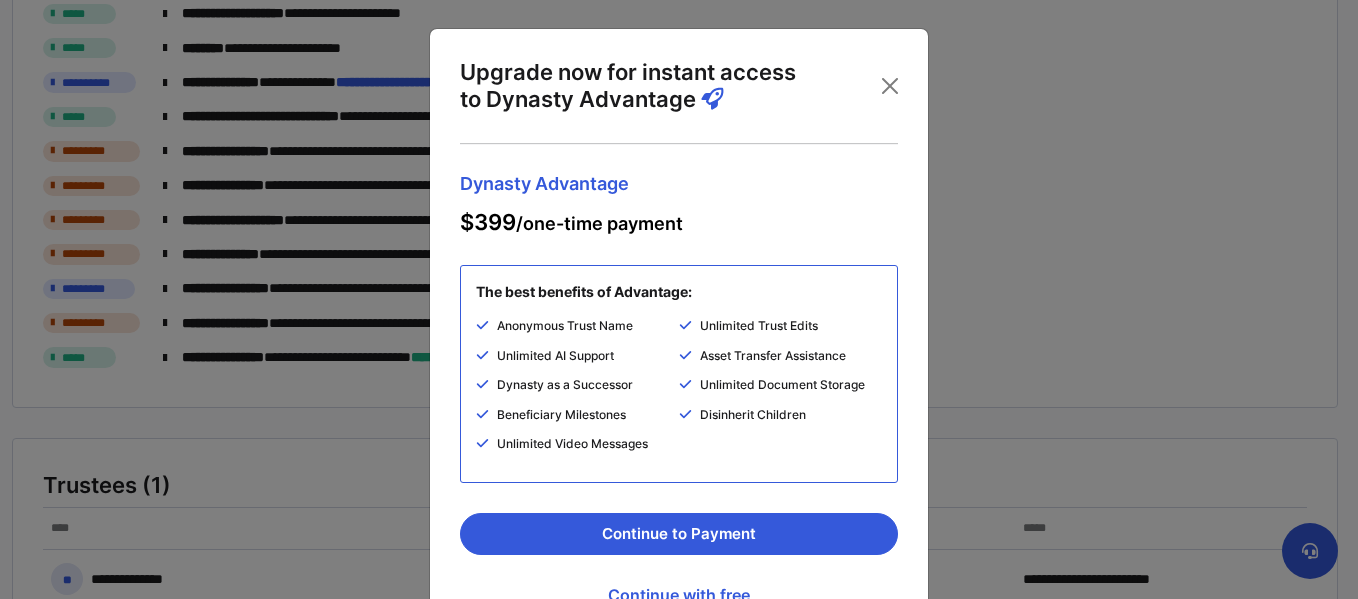 scroll, scrollTop: 0, scrollLeft: 0, axis: both 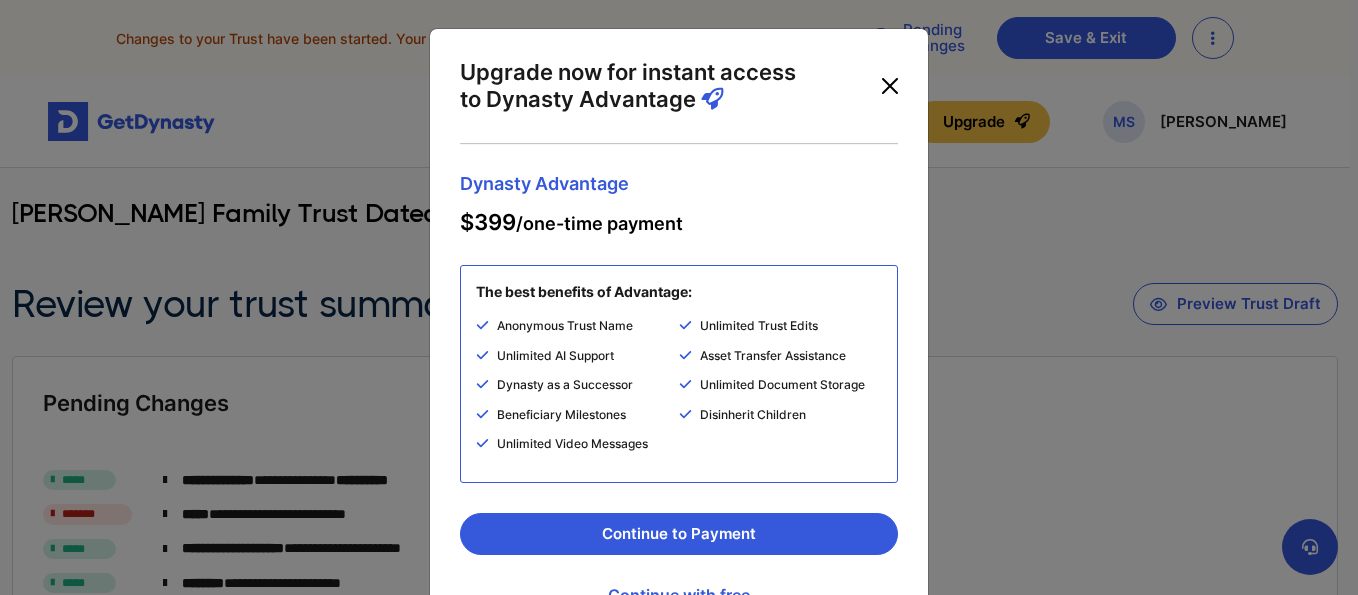 click at bounding box center [890, 86] 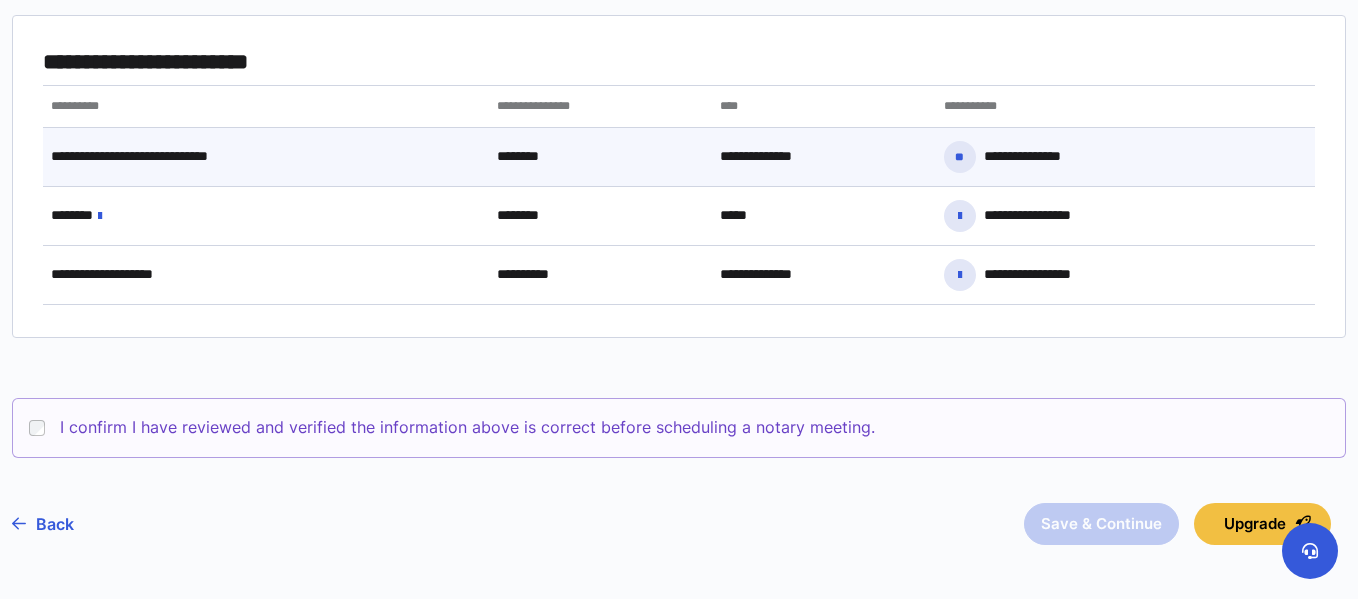 scroll, scrollTop: 1841, scrollLeft: 0, axis: vertical 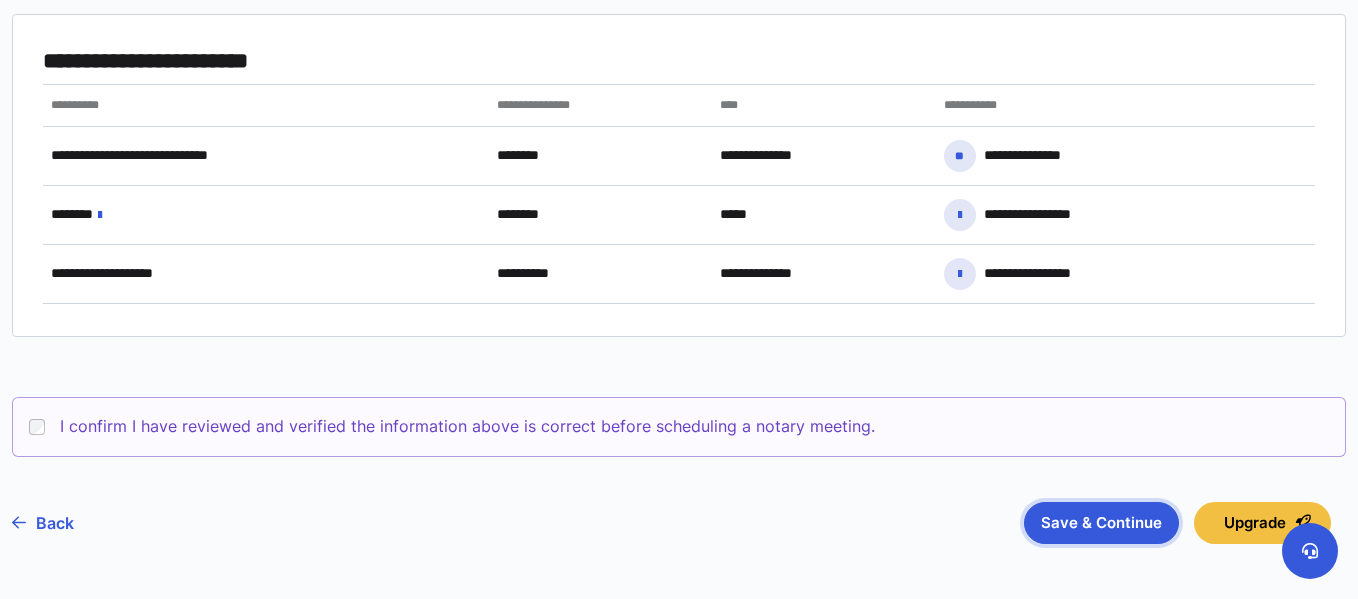 click on "Save & Continue" at bounding box center [1101, 523] 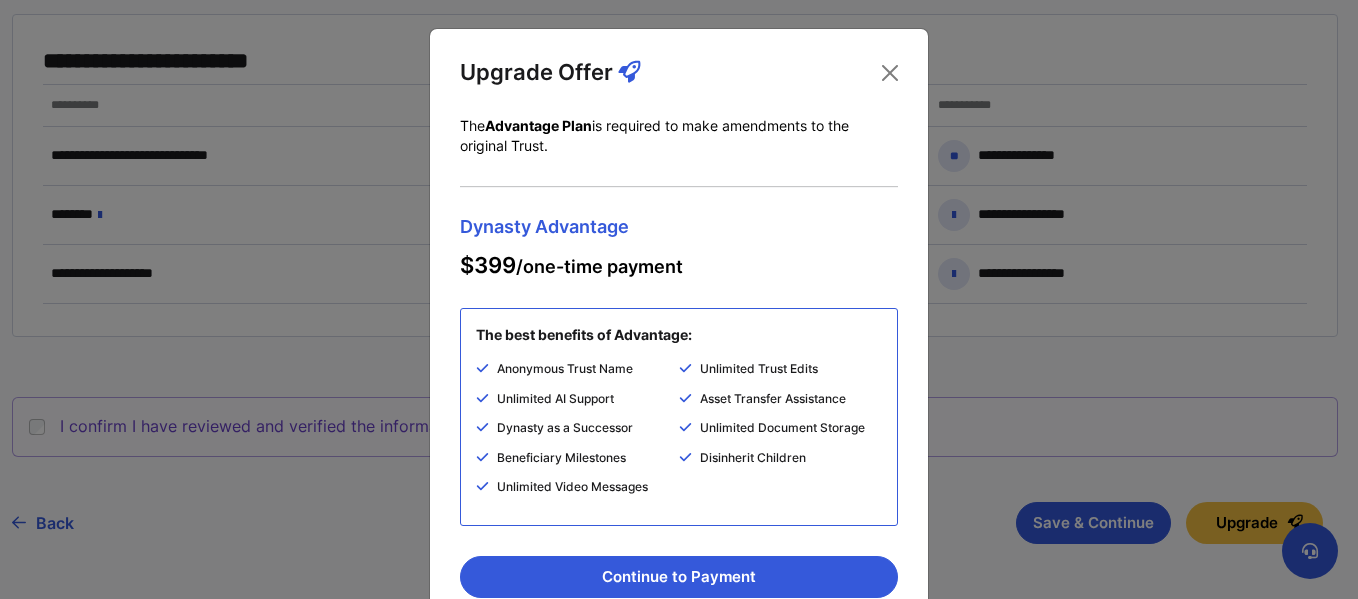 scroll, scrollTop: 123, scrollLeft: 0, axis: vertical 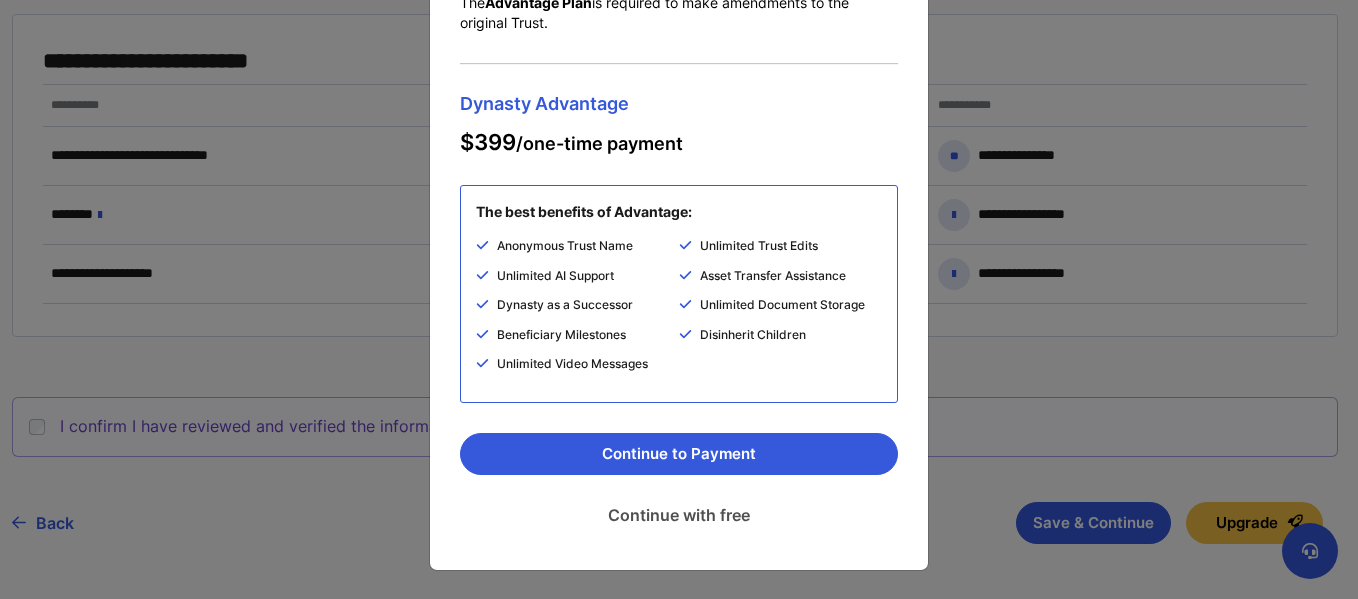 click on "Continue with free" at bounding box center (679, 515) 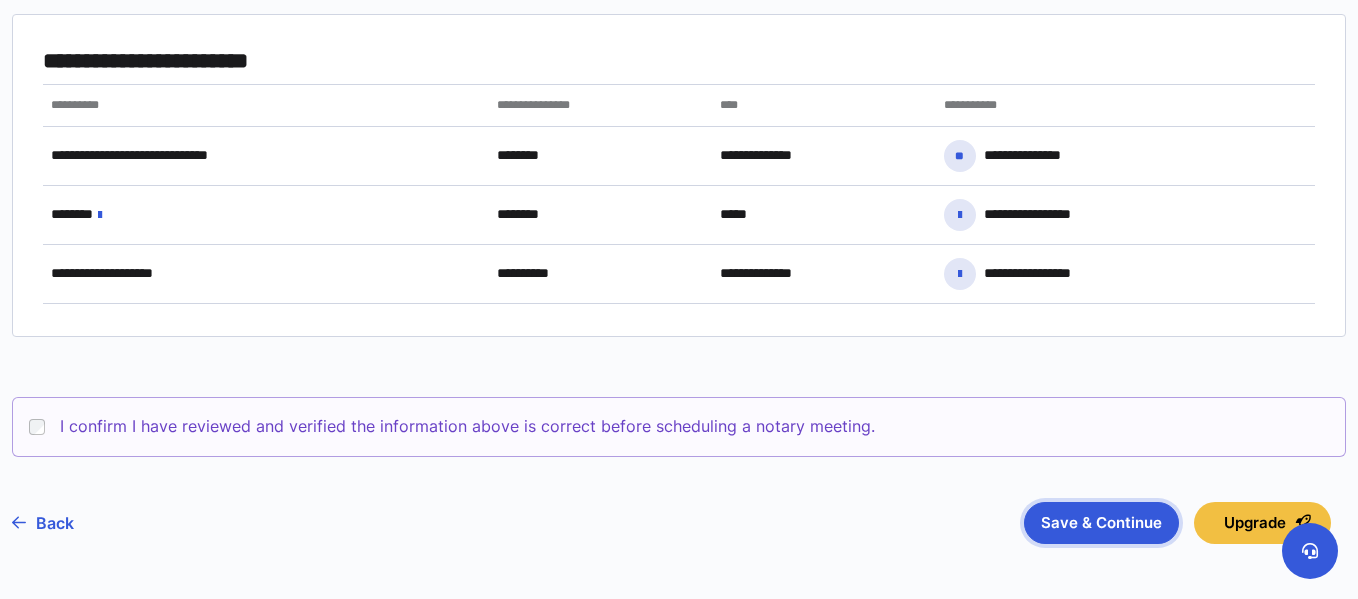 click on "Save & Continue" at bounding box center (1101, 523) 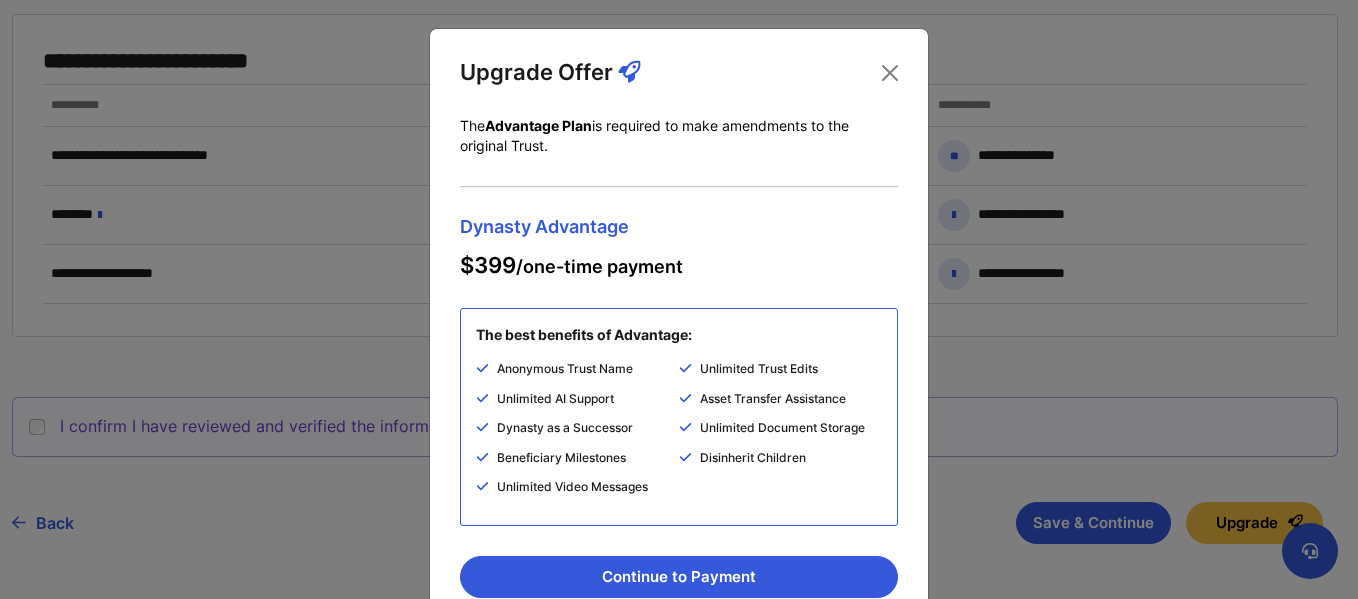 scroll, scrollTop: 123, scrollLeft: 0, axis: vertical 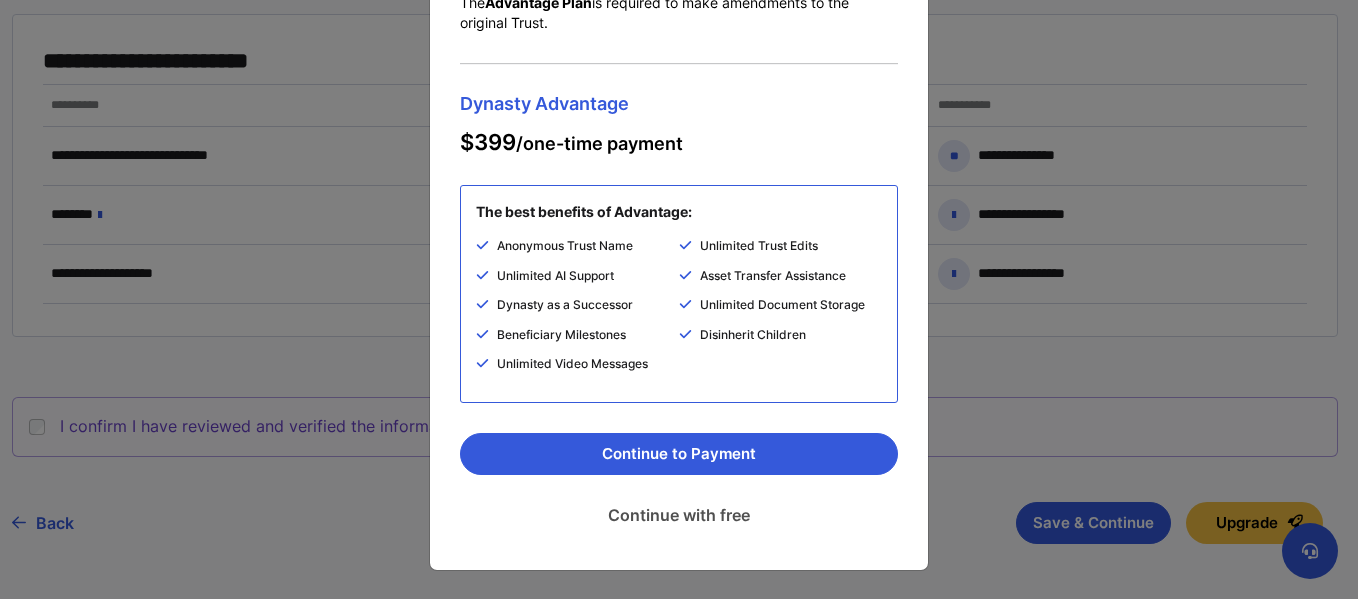 click on "Continue with free" at bounding box center (679, 515) 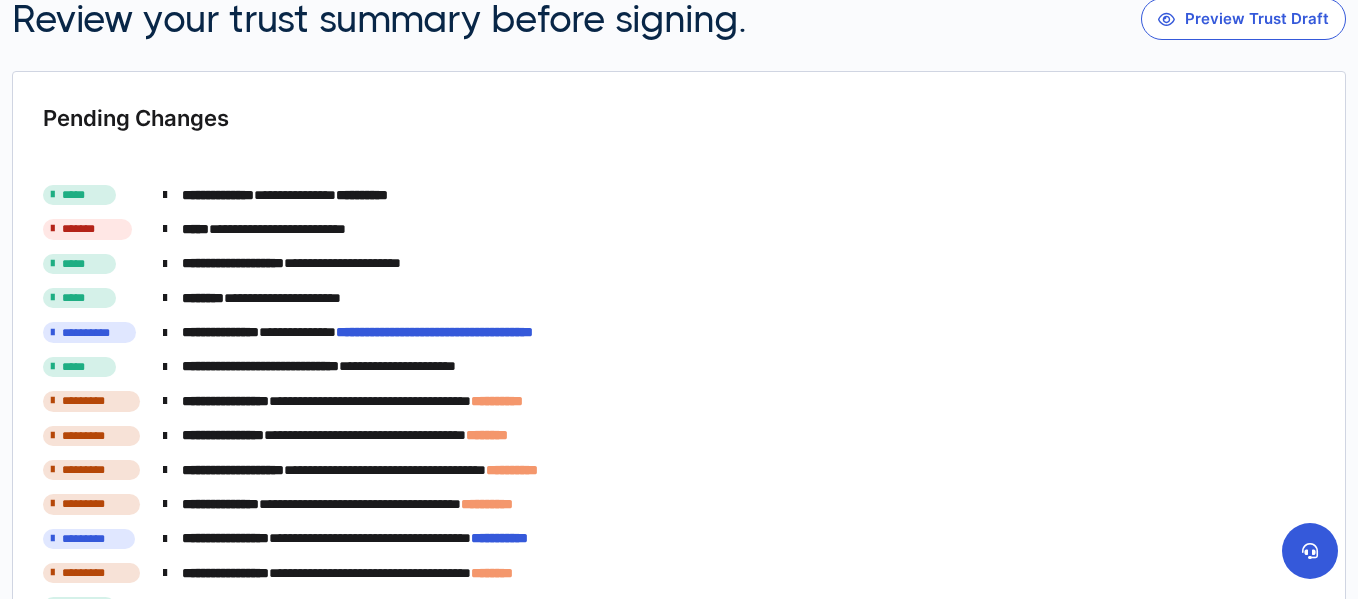 scroll, scrollTop: 0, scrollLeft: 0, axis: both 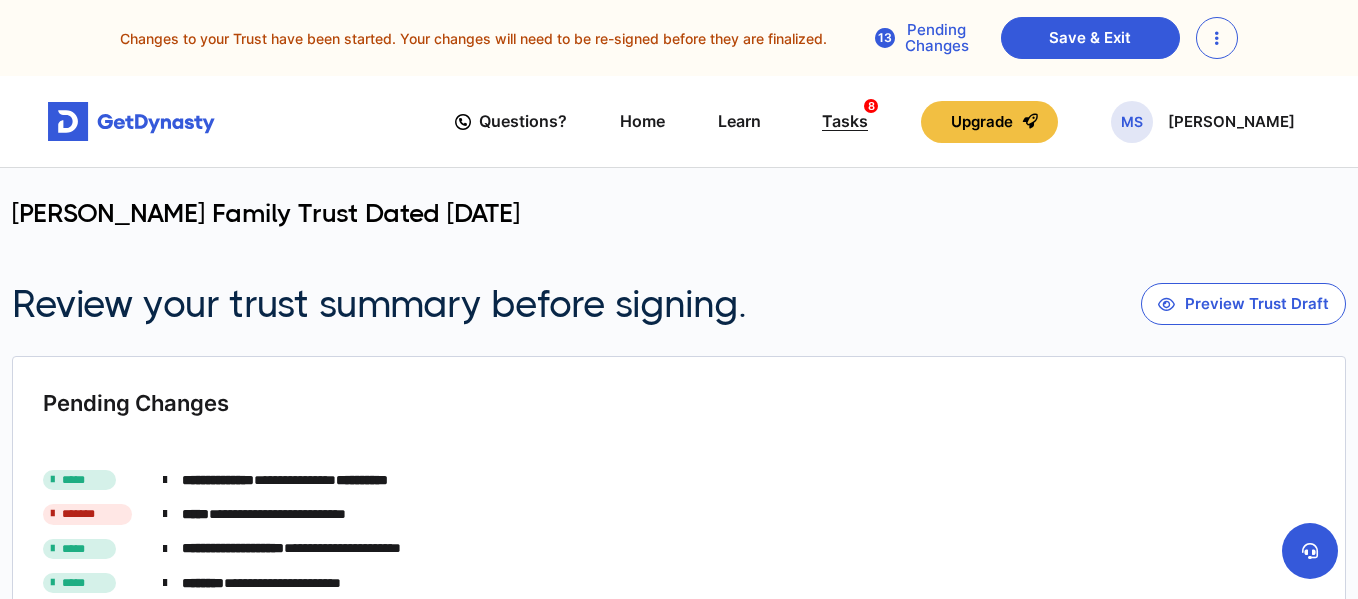 click on "Tasks 8" at bounding box center [845, 121] 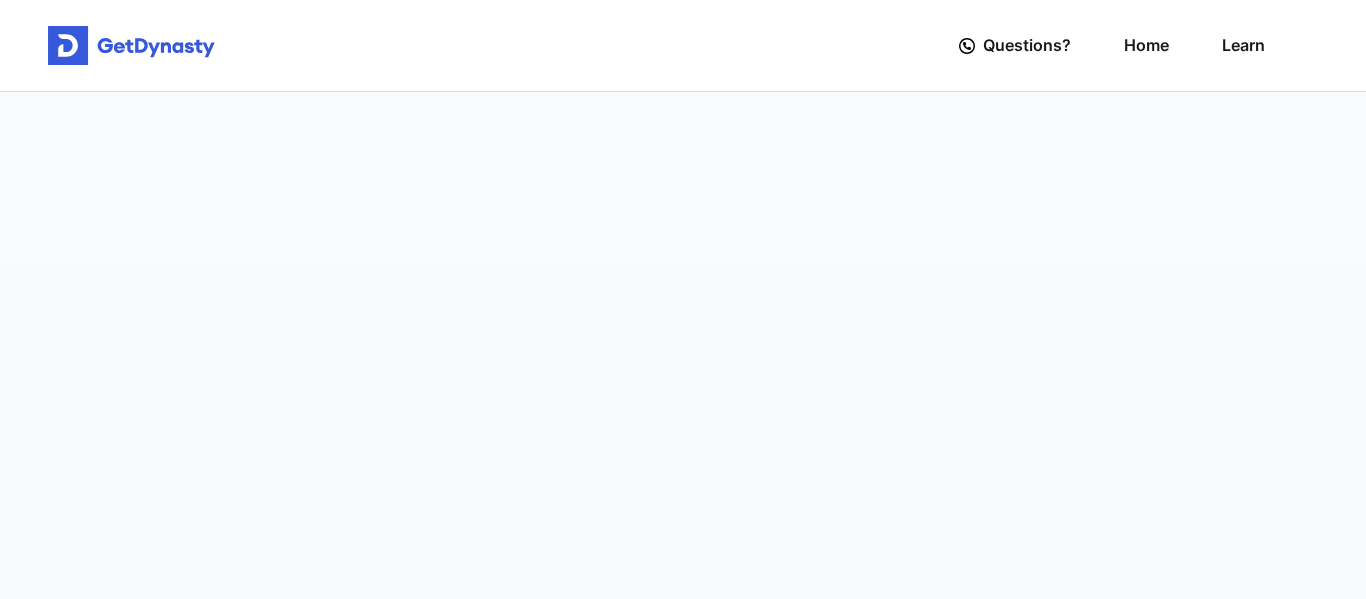 scroll, scrollTop: 0, scrollLeft: 0, axis: both 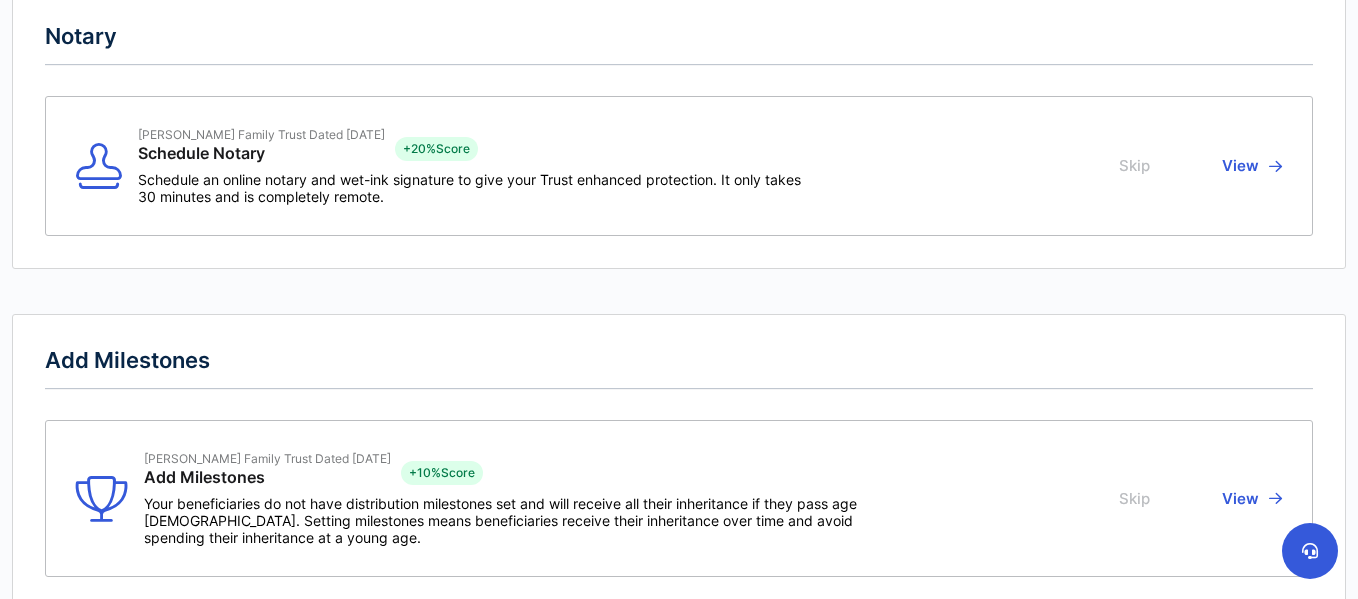 click on "View" at bounding box center (1249, 166) 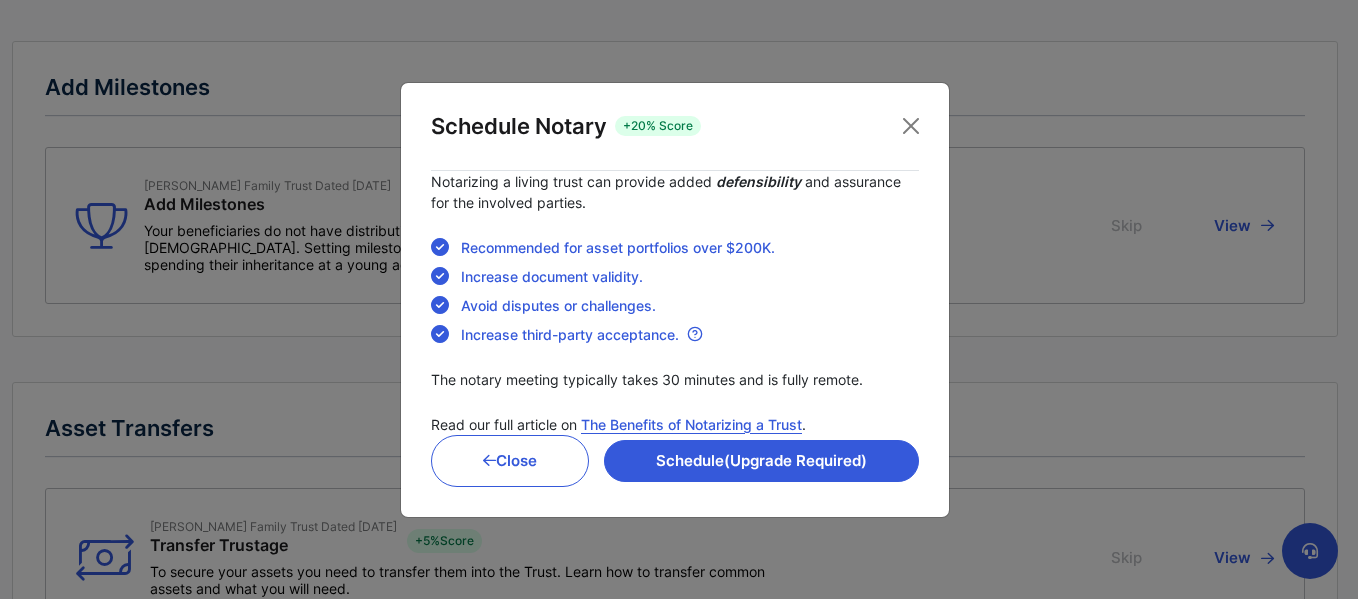 scroll, scrollTop: 565, scrollLeft: 0, axis: vertical 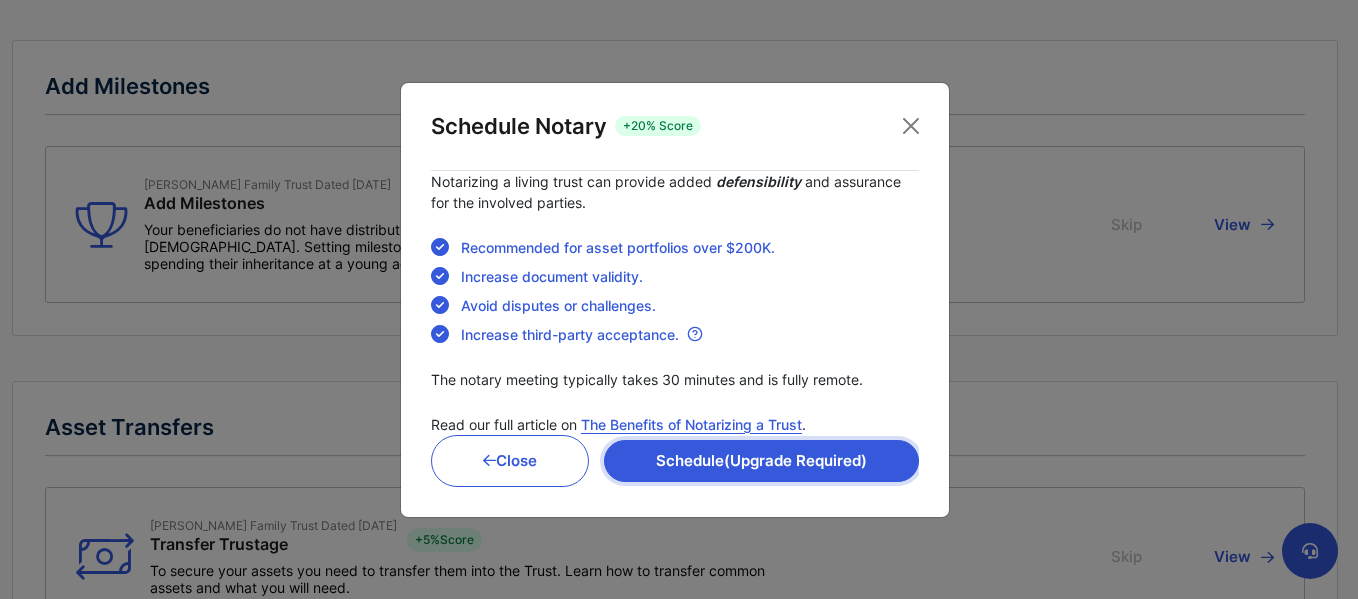 click on "Schedule  (Upgrade Required)" at bounding box center (761, 461) 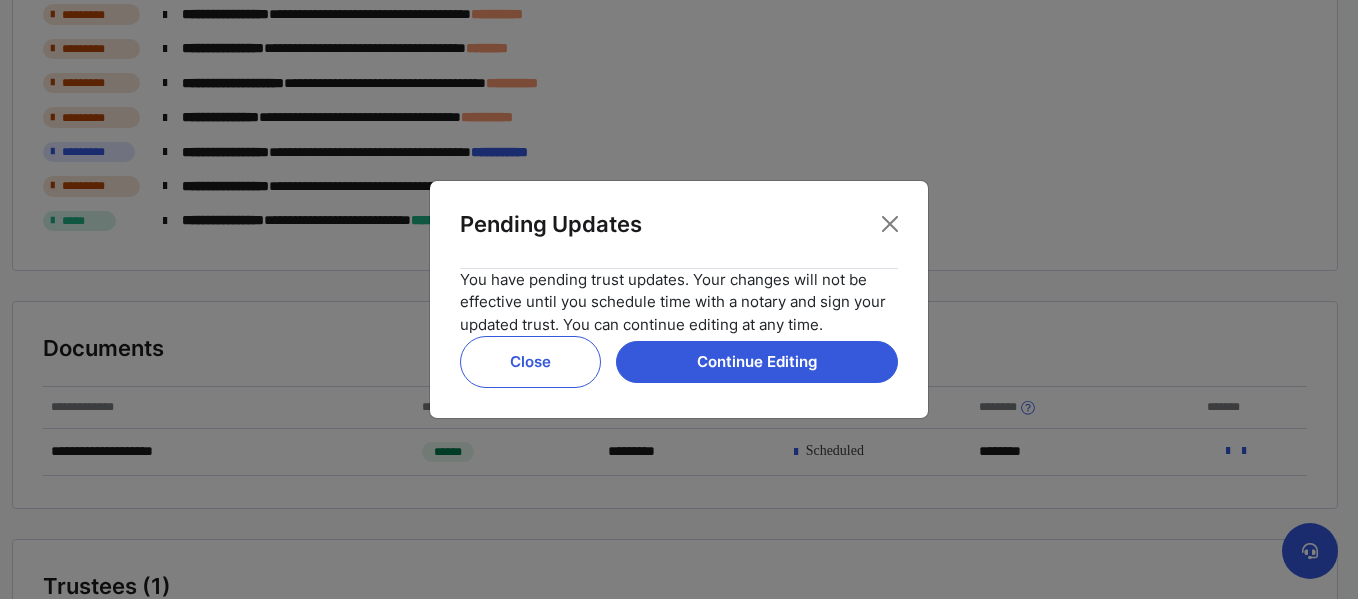 scroll, scrollTop: 0, scrollLeft: 0, axis: both 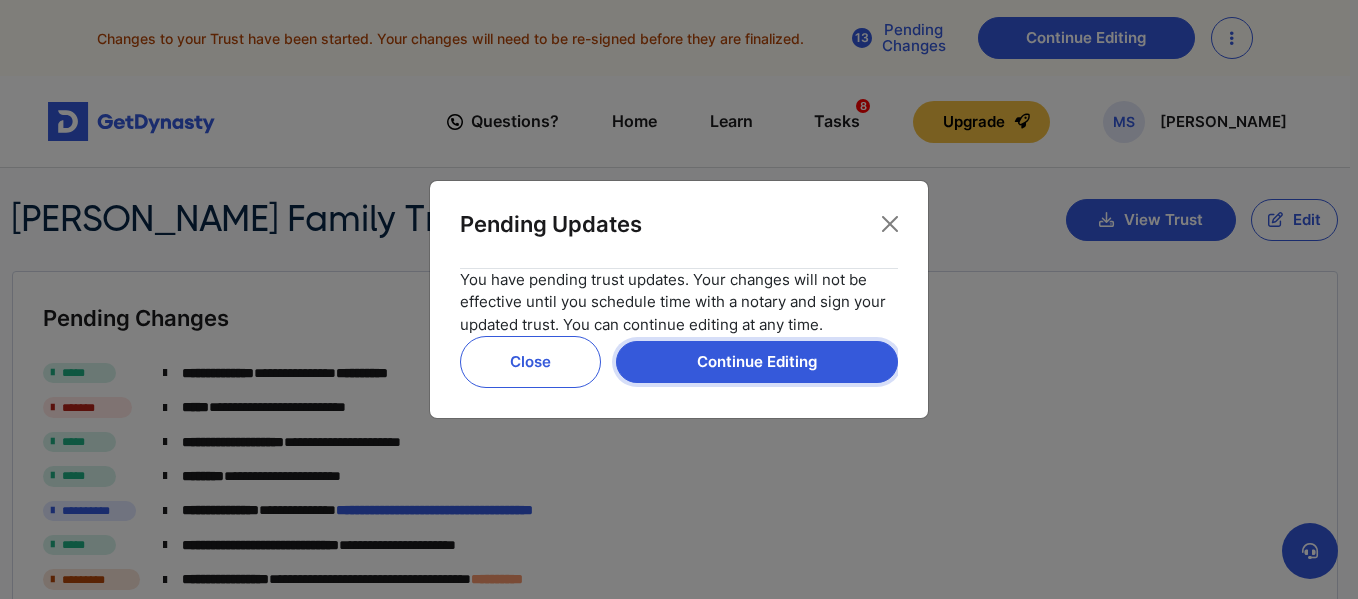 click on "Continue Editing" at bounding box center [757, 362] 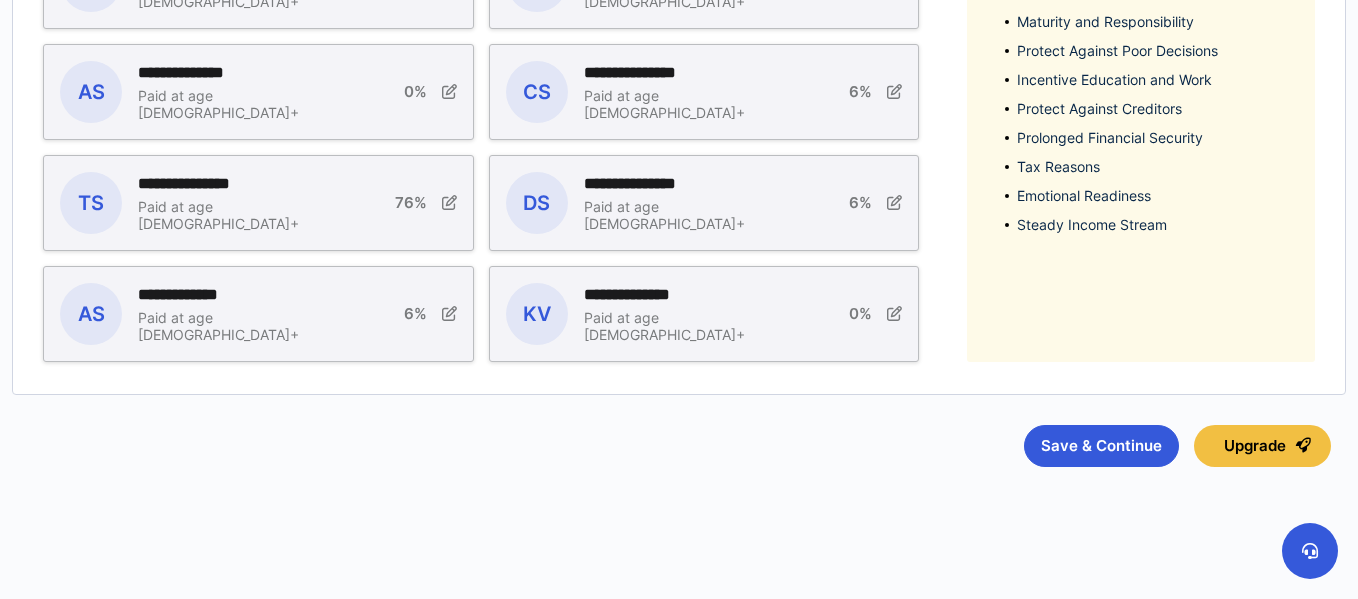 scroll, scrollTop: 678, scrollLeft: 0, axis: vertical 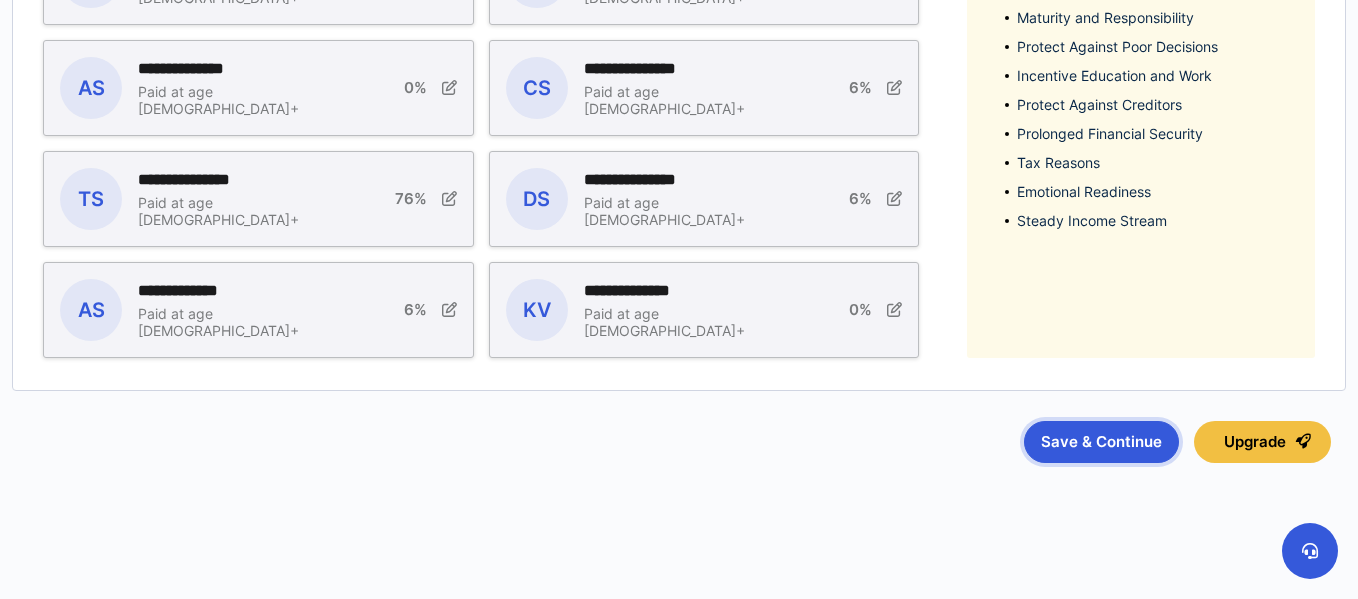 click on "Save & Continue" at bounding box center [1101, 442] 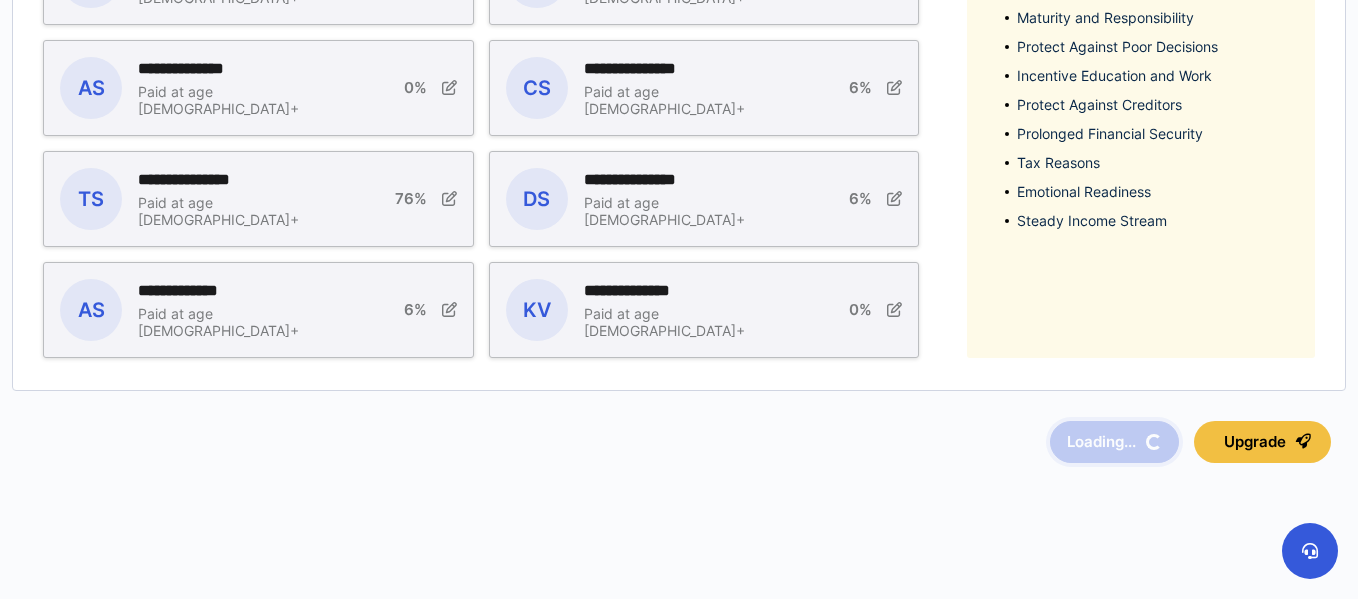 scroll, scrollTop: 0, scrollLeft: 0, axis: both 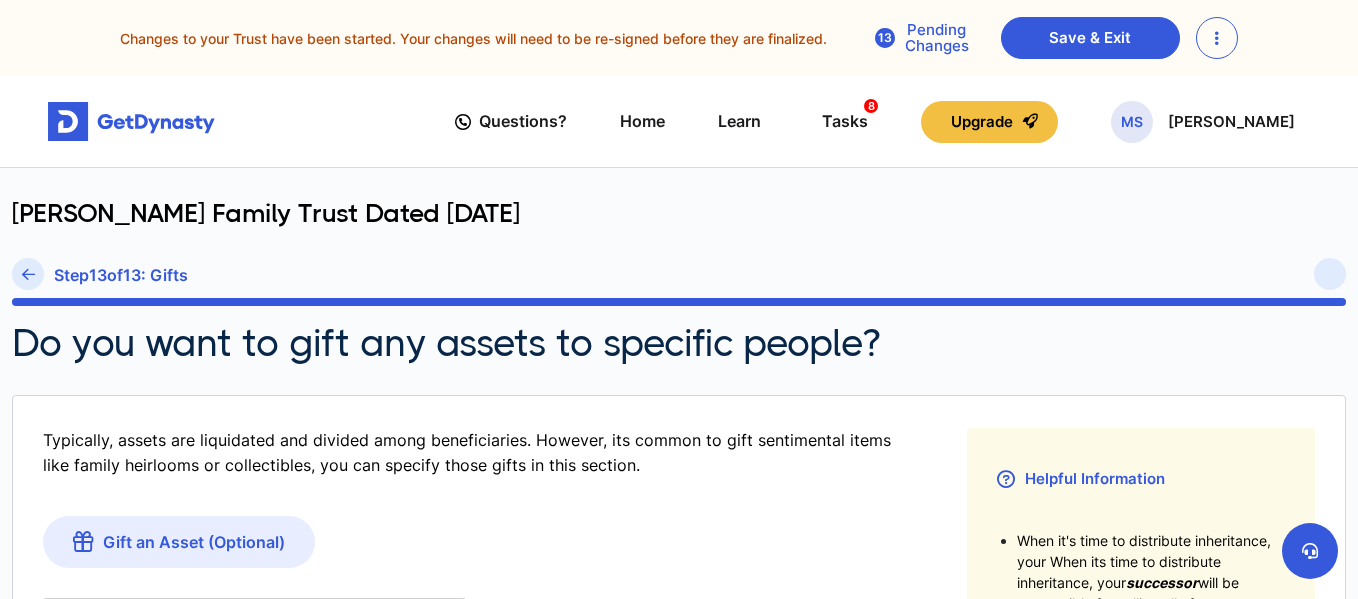 click on "Pending Changes" at bounding box center (922, 38) 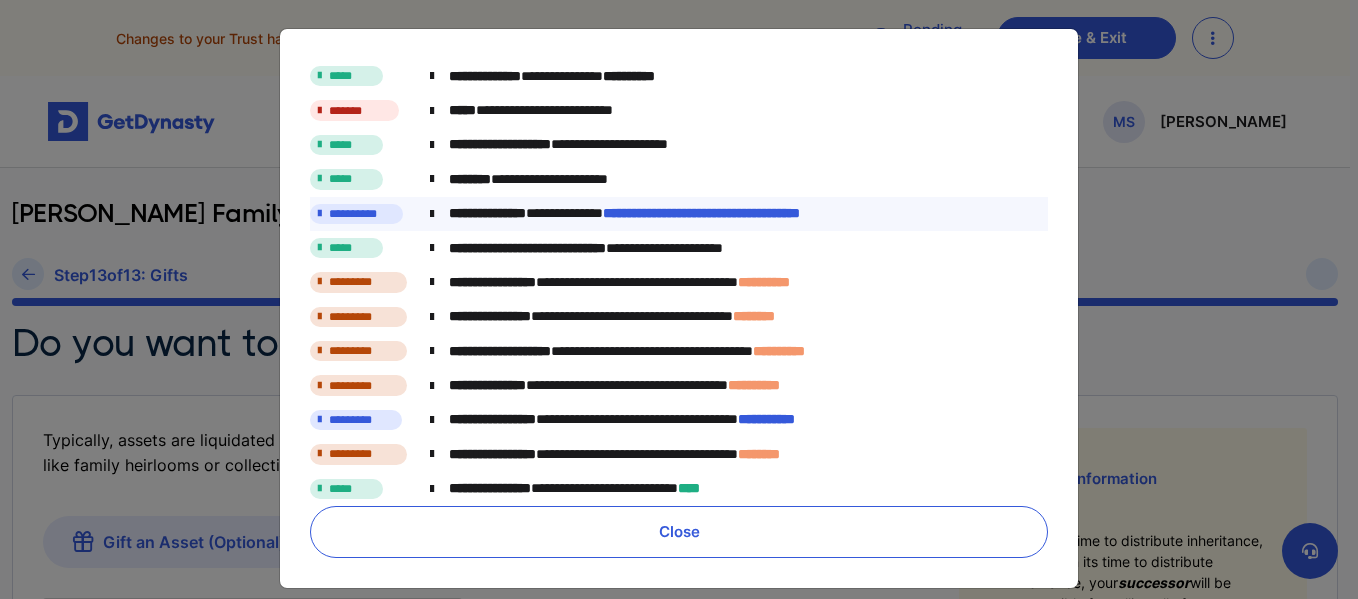 scroll, scrollTop: 18, scrollLeft: 0, axis: vertical 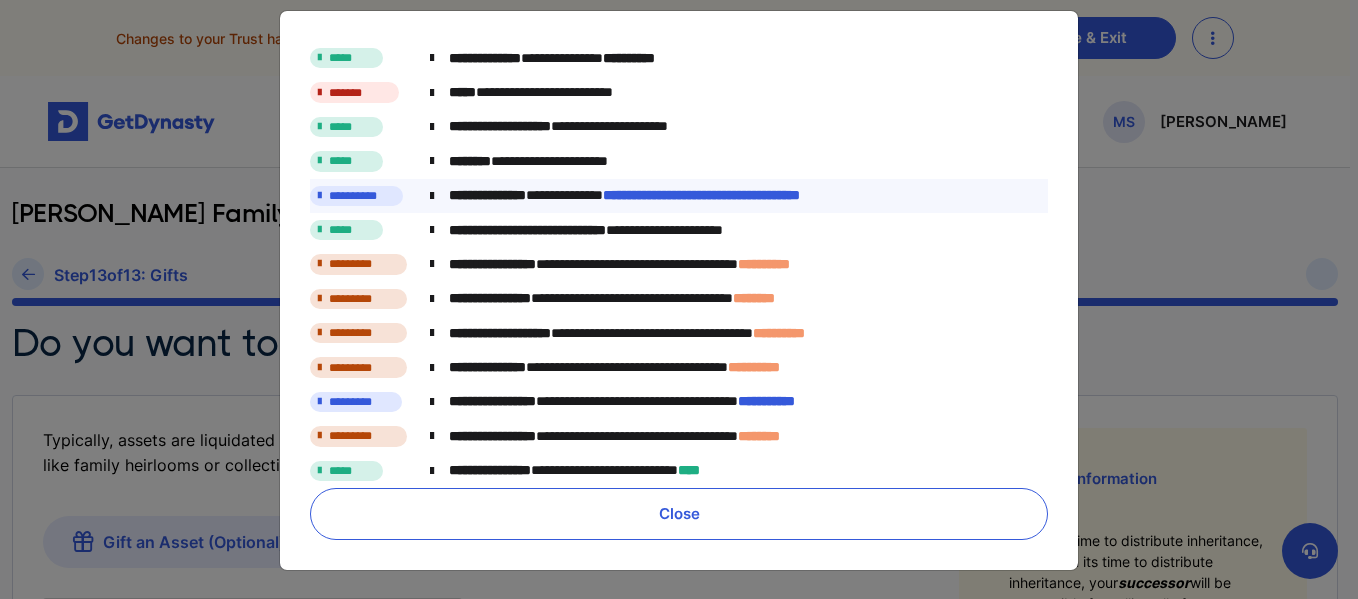 click on "**********" at bounding box center (701, 195) 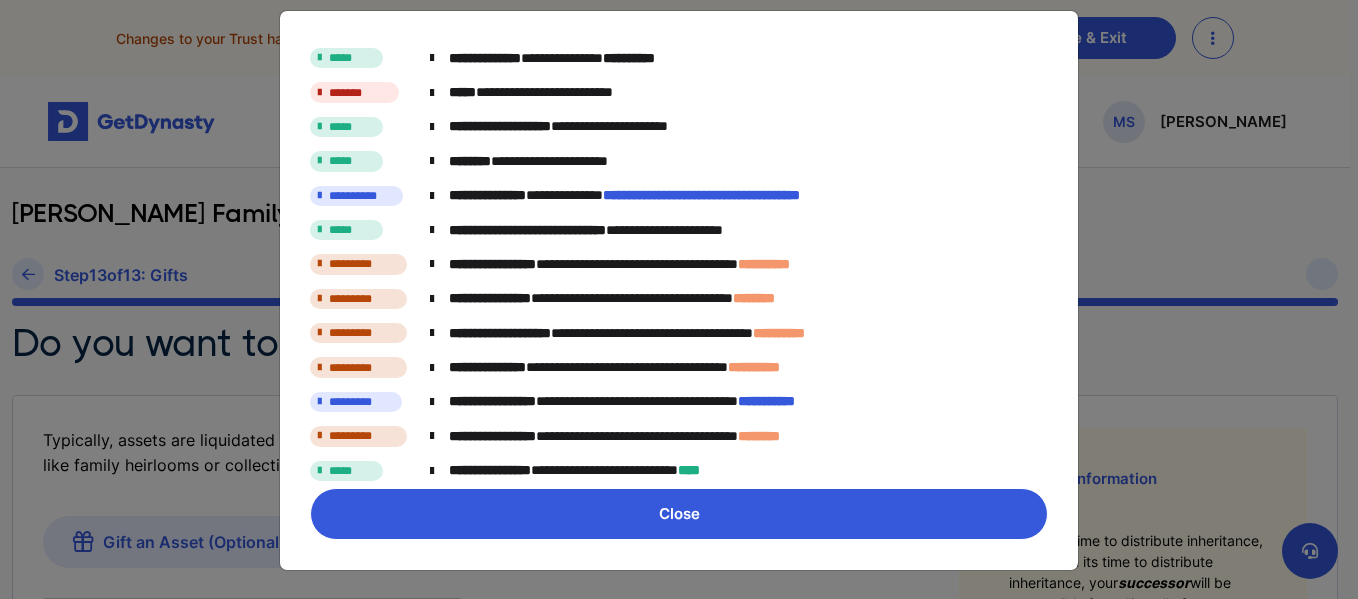 click on "Close" at bounding box center (679, 514) 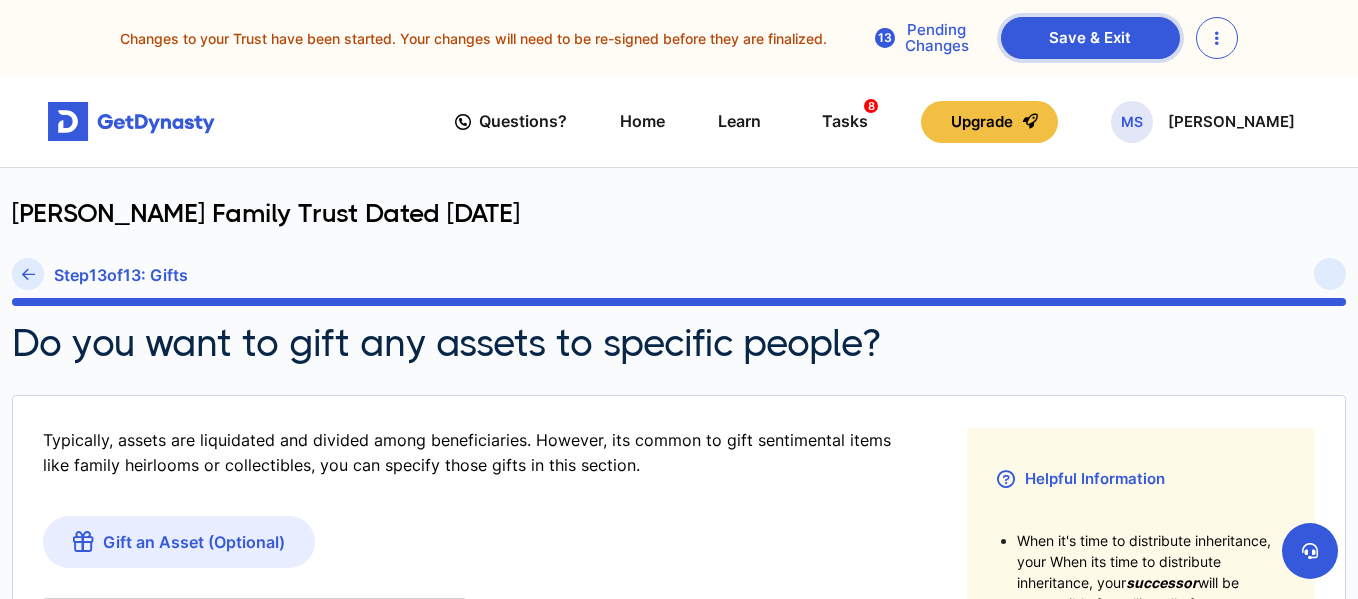 click on "Save & Exit" at bounding box center (1090, 38) 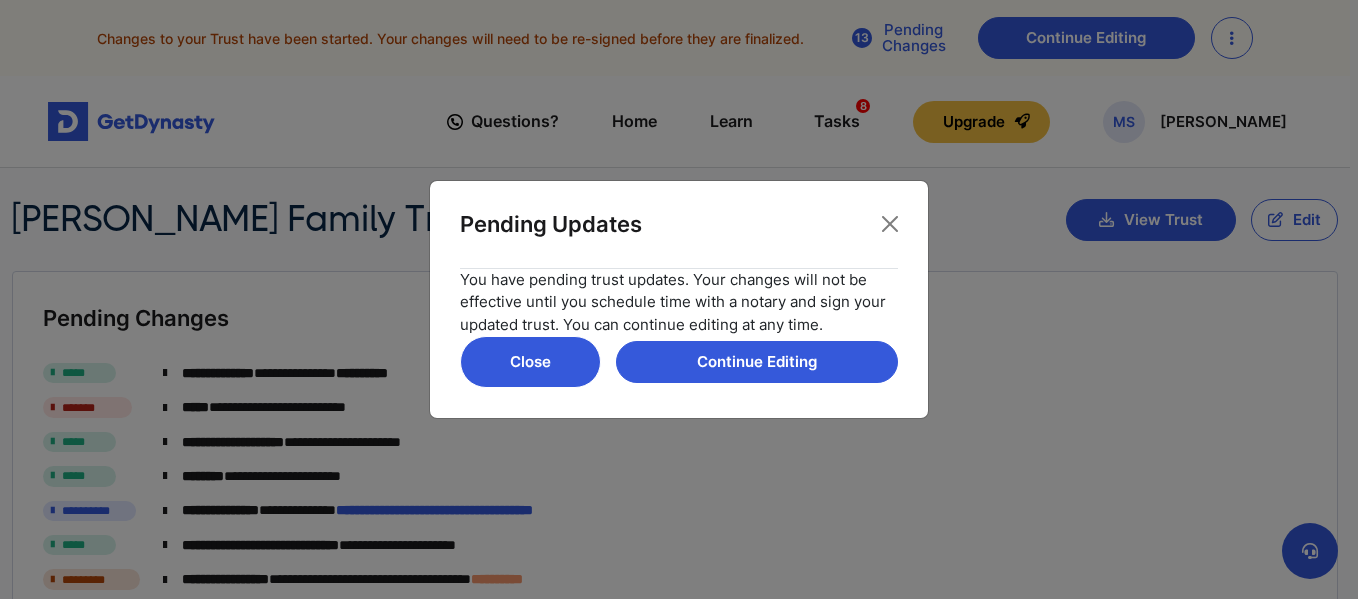 click on "Close" at bounding box center [530, 362] 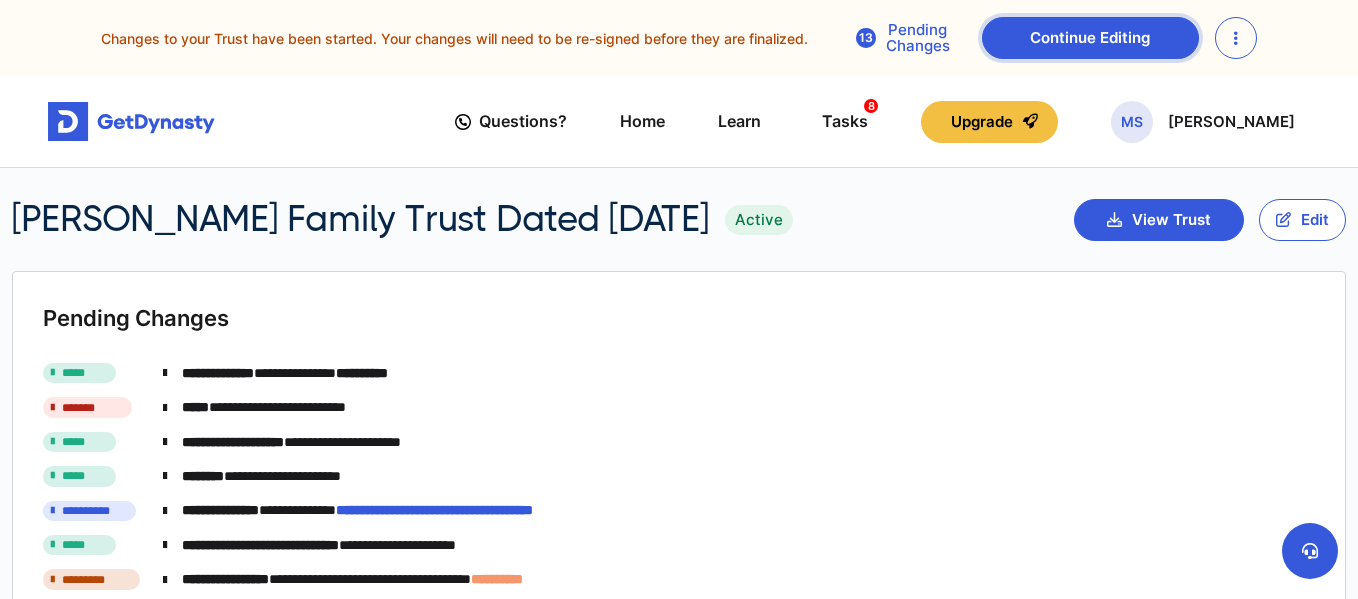 click on "Continue Editing" at bounding box center (1090, 38) 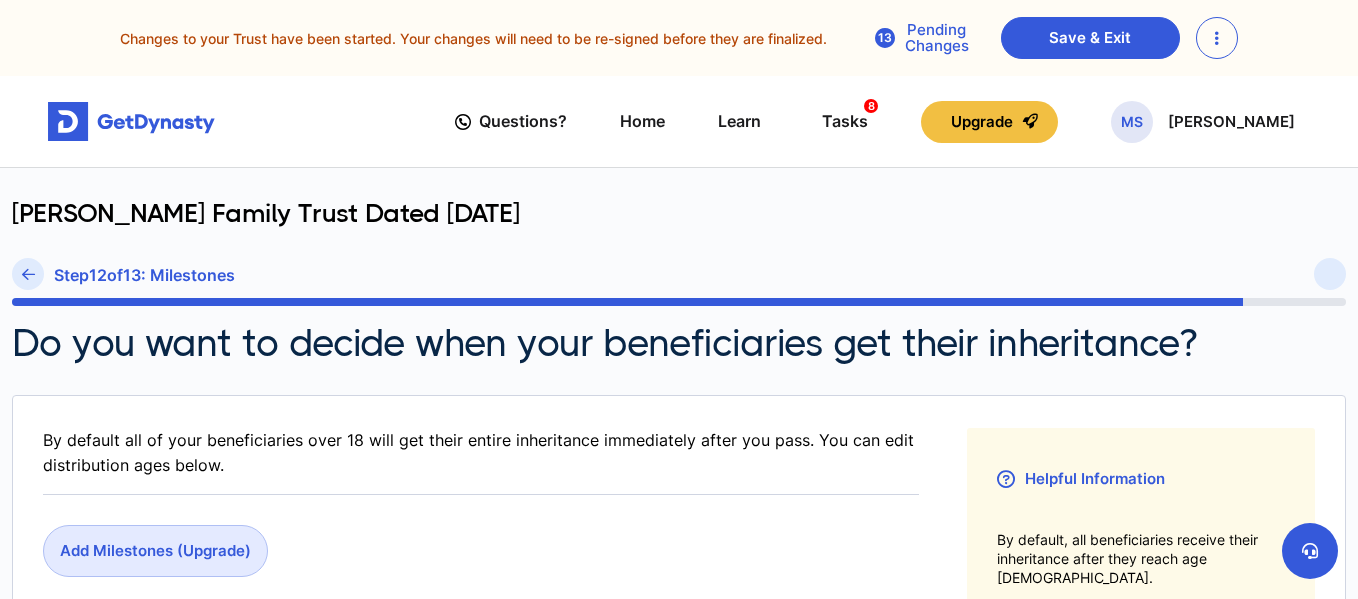 scroll, scrollTop: 0, scrollLeft: 0, axis: both 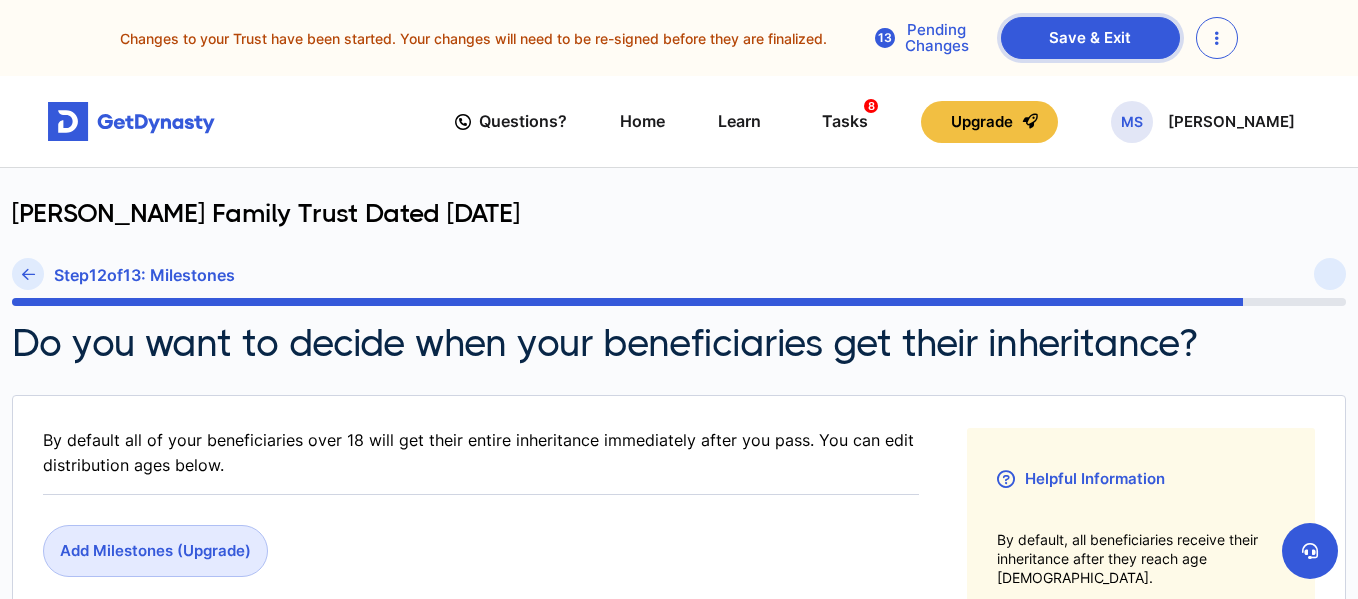 click on "Save & Exit" at bounding box center (1090, 38) 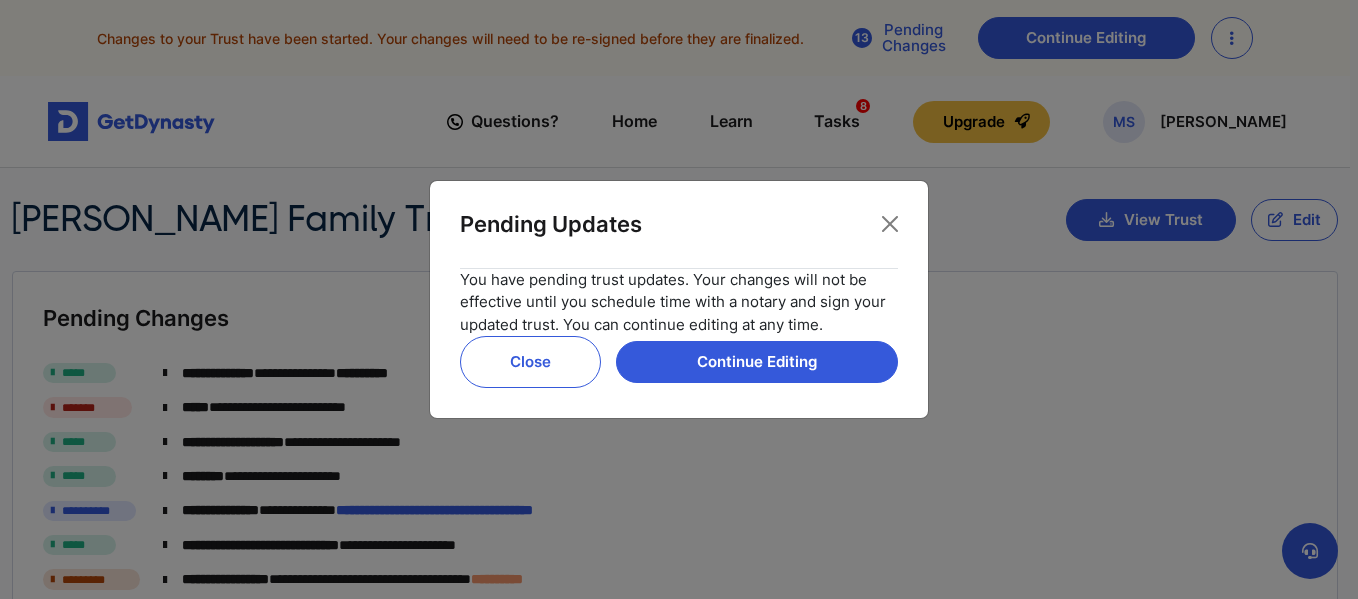 click on "Pending Updates You have pending trust updates. Your changes will not be effective until you schedule time with a notary and sign your updated trust. You can continue editing at any time. Close Continue Editing" at bounding box center [679, 300] 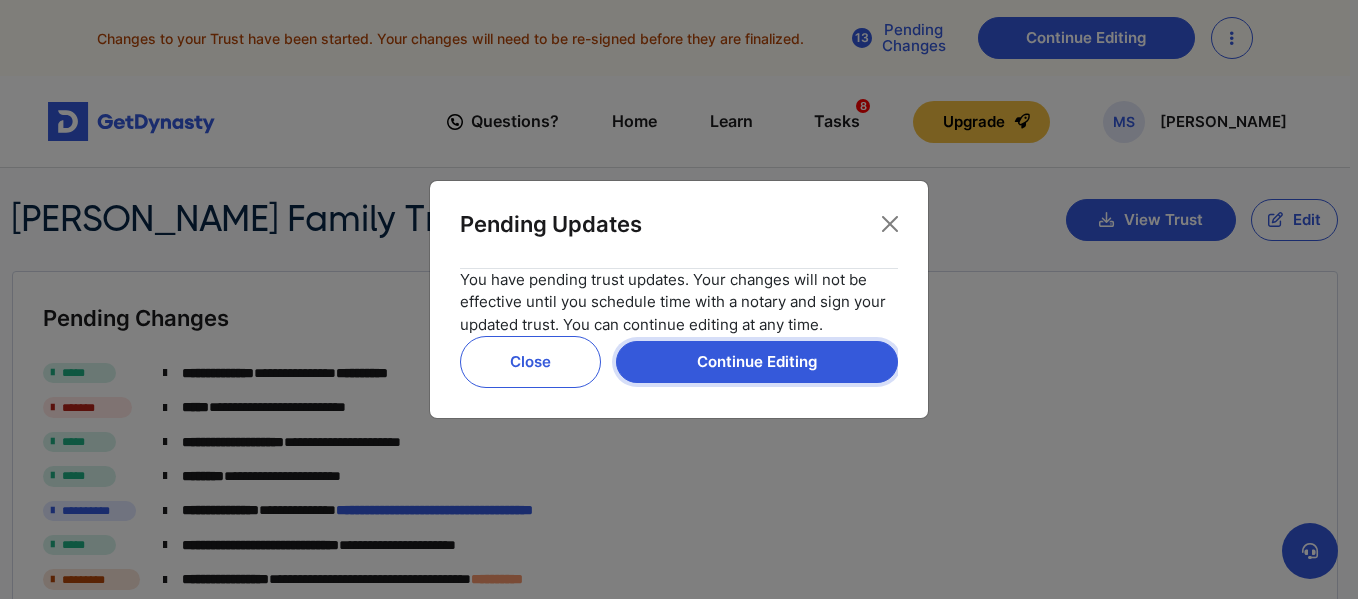 click on "Continue Editing" at bounding box center [757, 362] 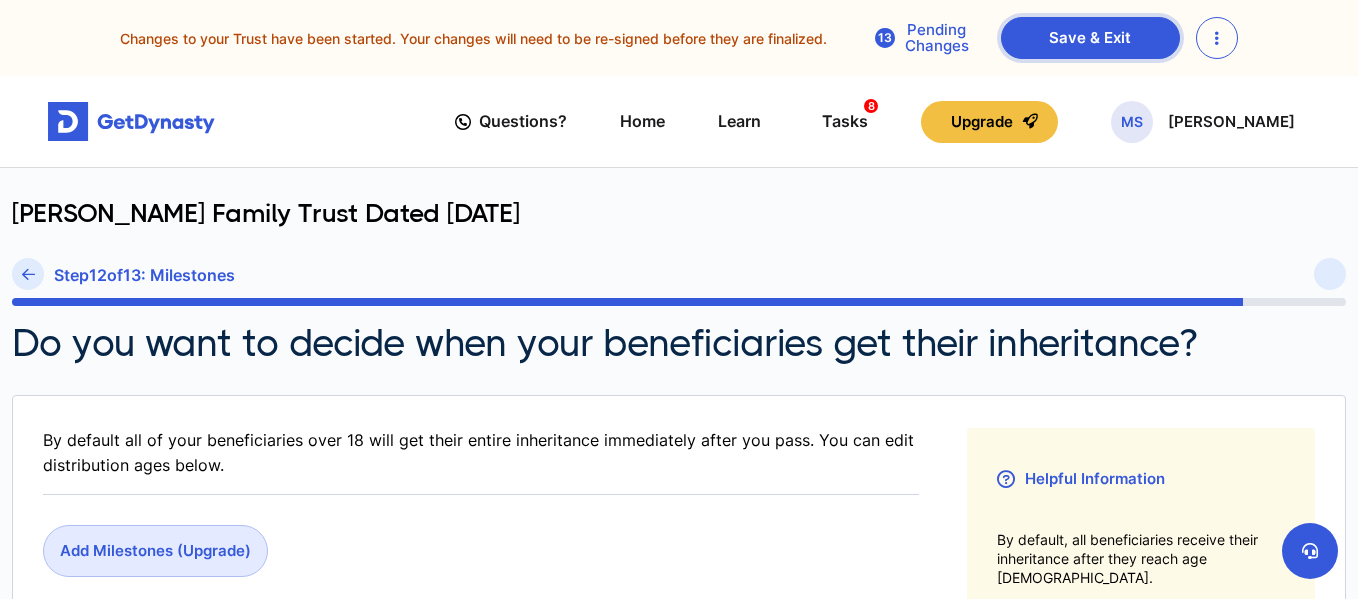 click on "Save & Exit" at bounding box center [1090, 38] 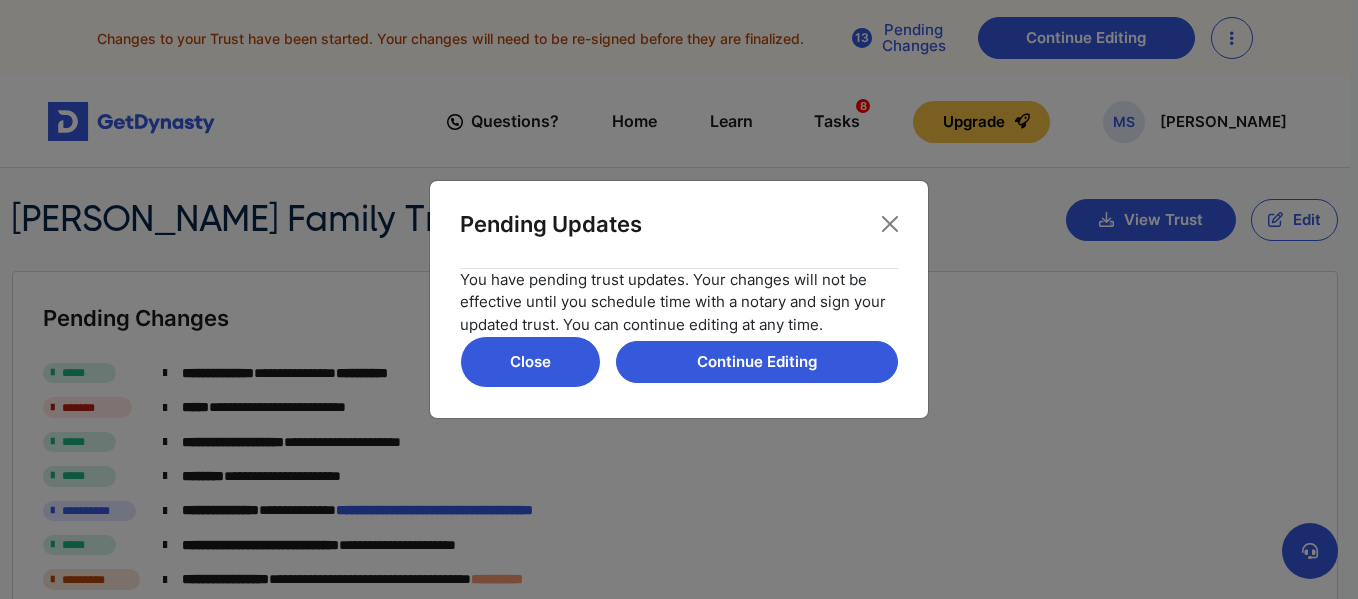click on "Close" at bounding box center (530, 362) 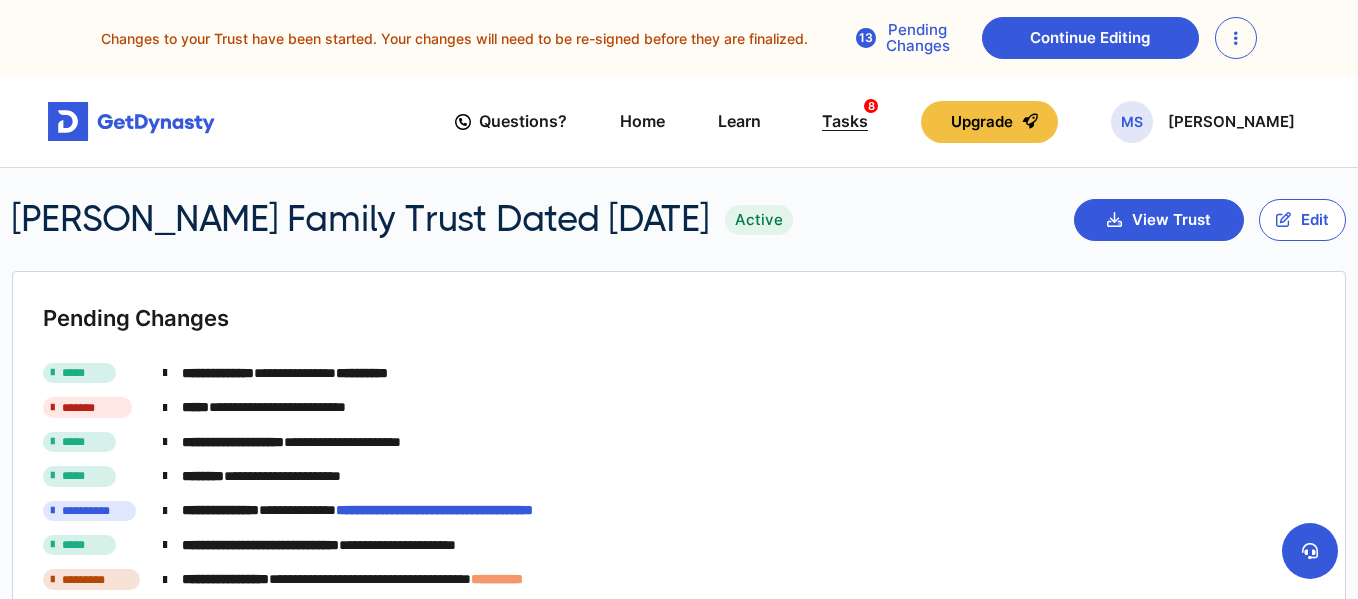 click on "Tasks 8" at bounding box center (845, 121) 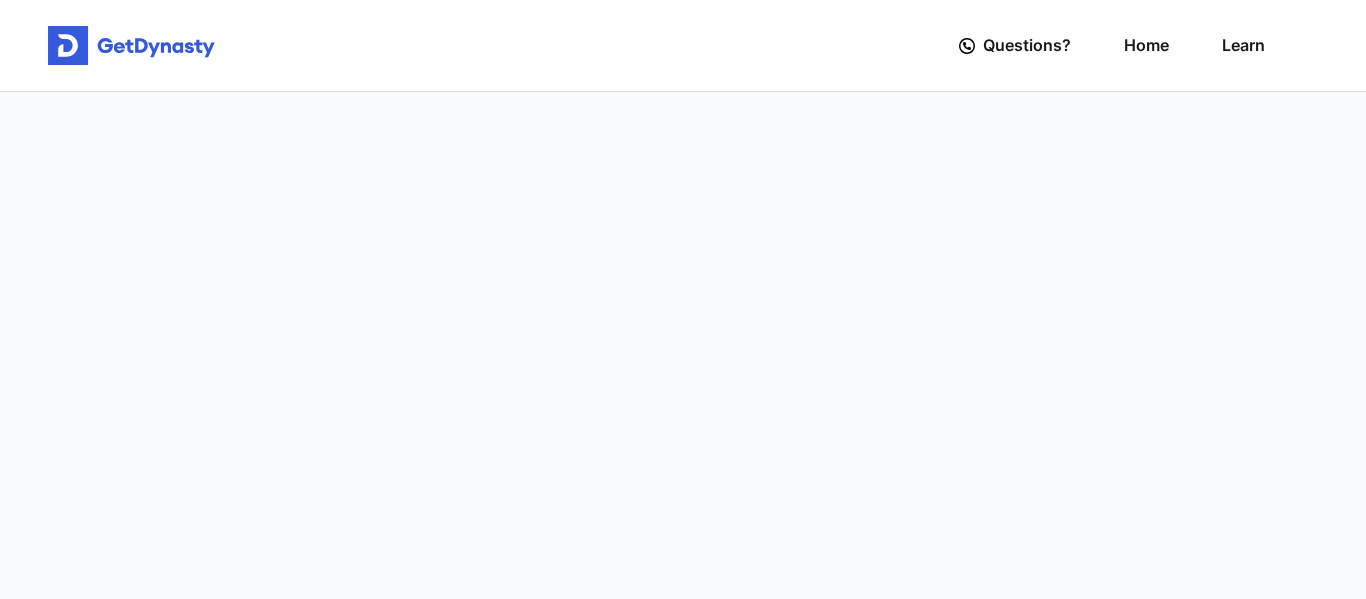 scroll, scrollTop: 0, scrollLeft: 0, axis: both 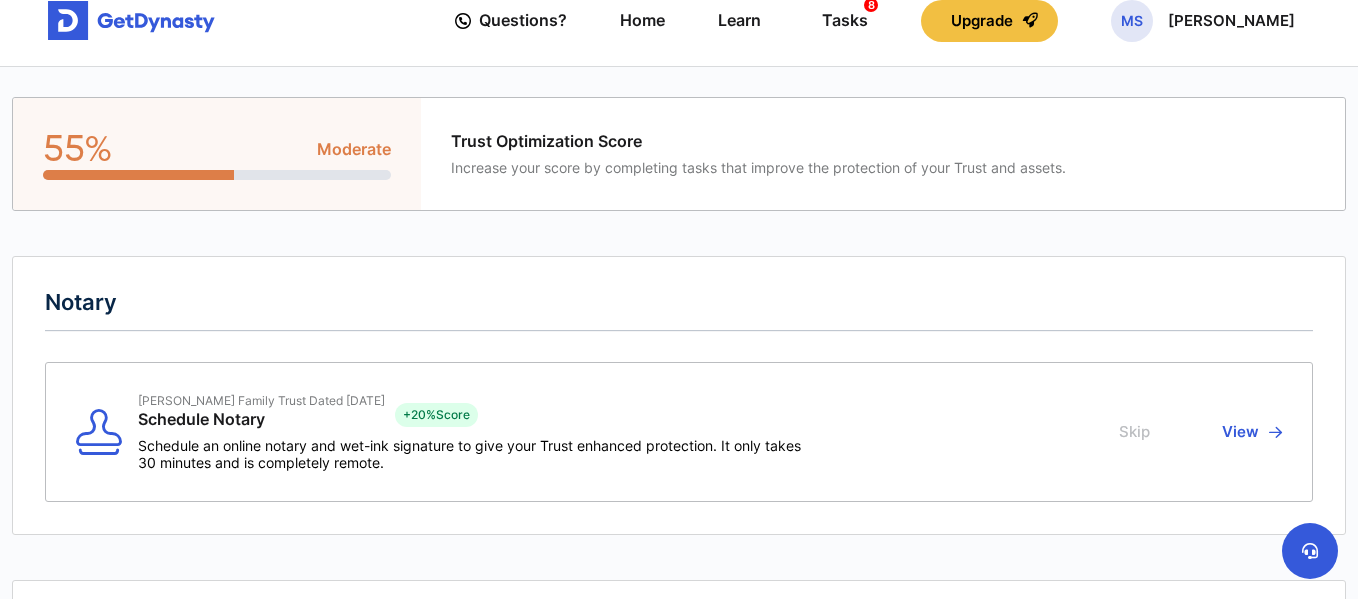 click on "View" at bounding box center [1249, 432] 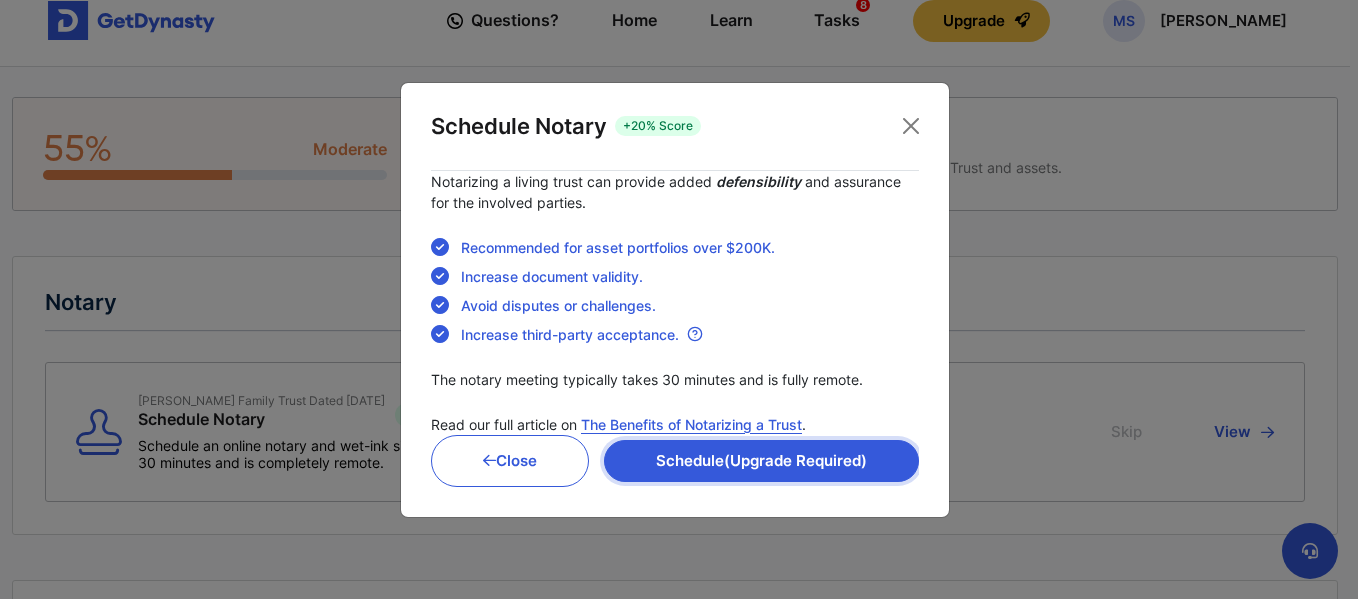 click on "Schedule  (Upgrade Required)" at bounding box center [761, 461] 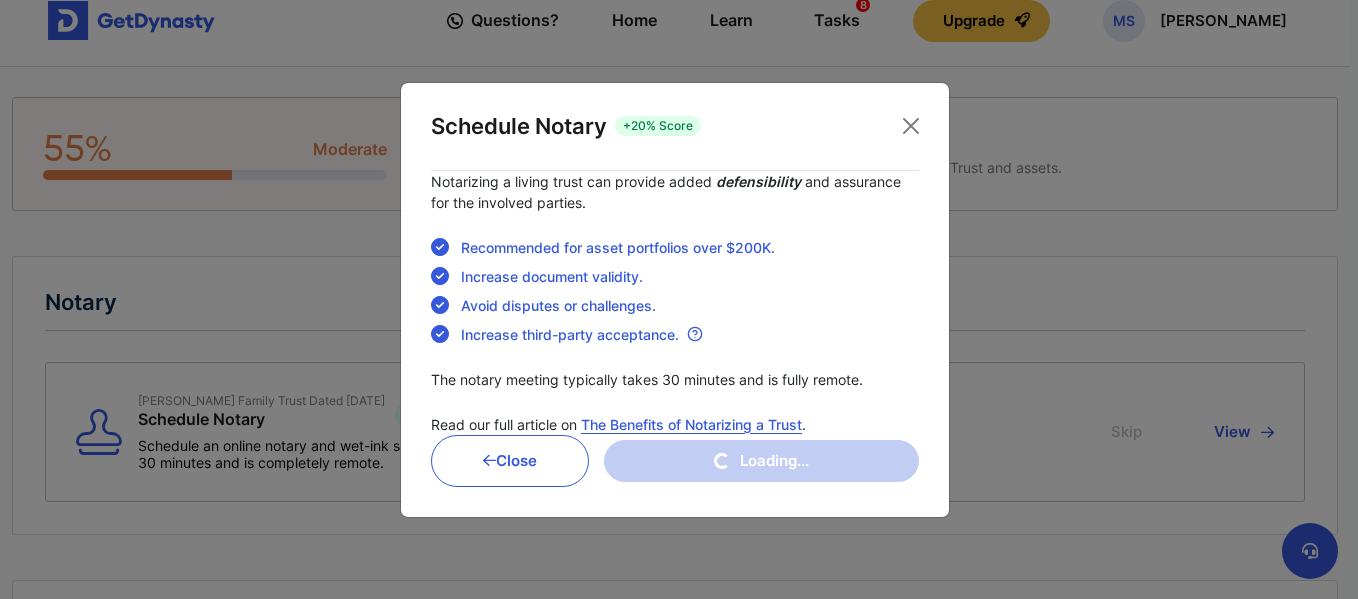 scroll, scrollTop: 0, scrollLeft: 0, axis: both 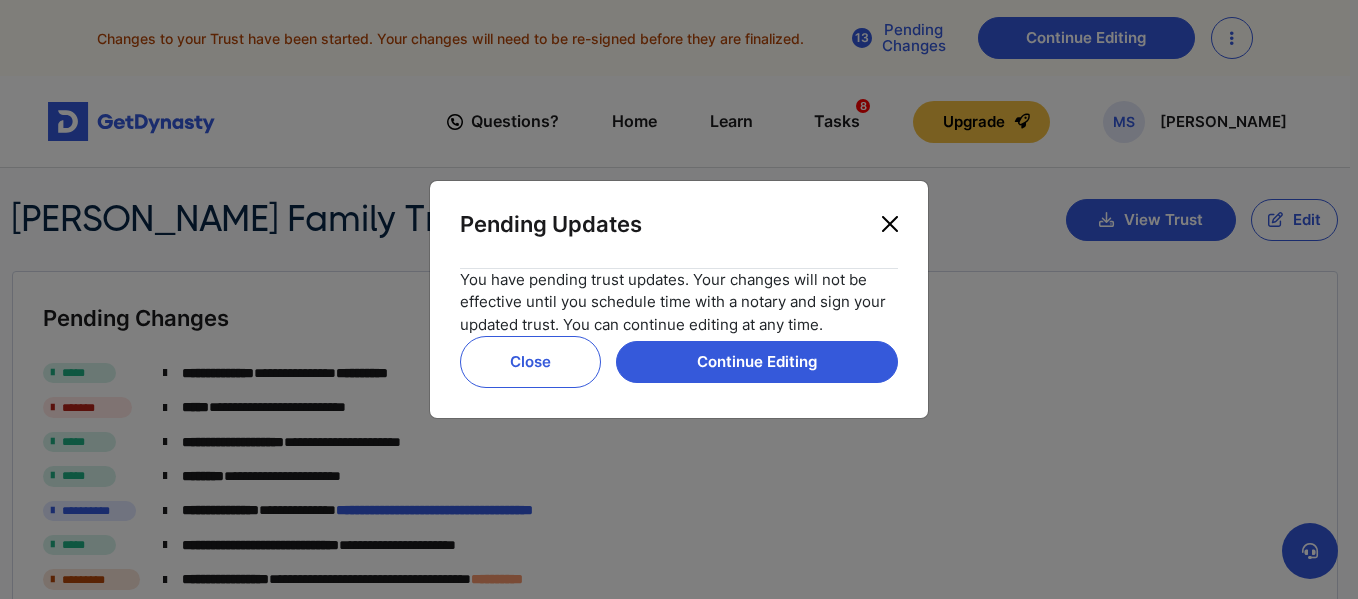 click at bounding box center [890, 224] 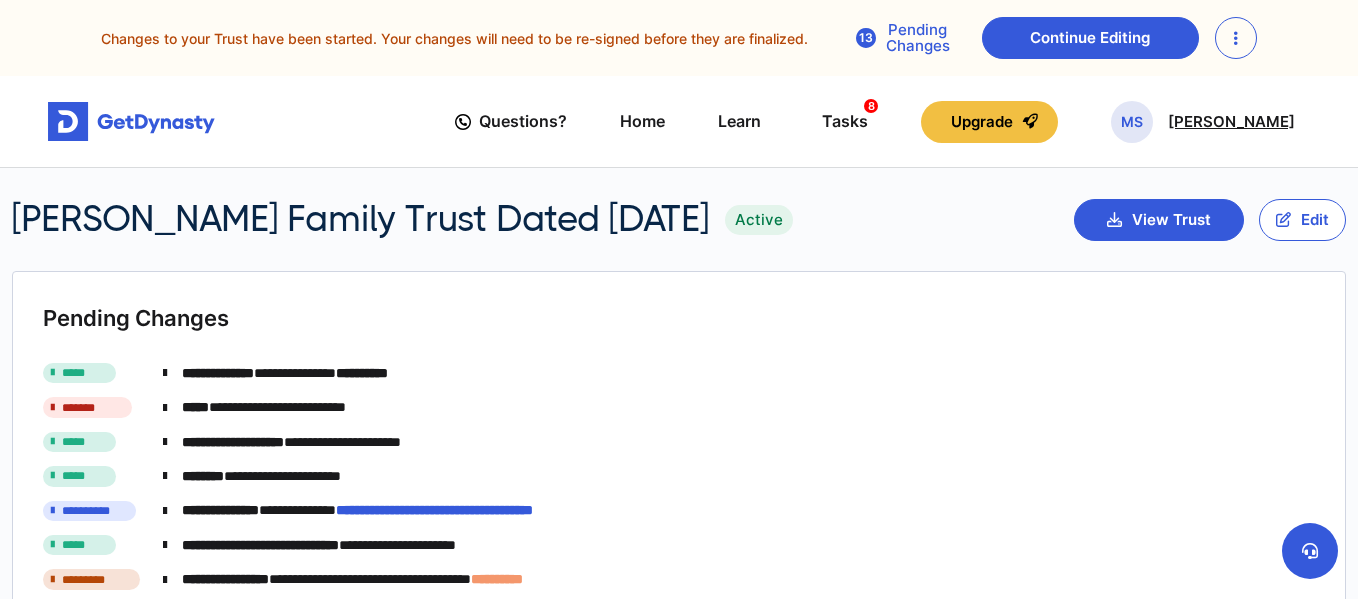 click on "MS" at bounding box center (1132, 122) 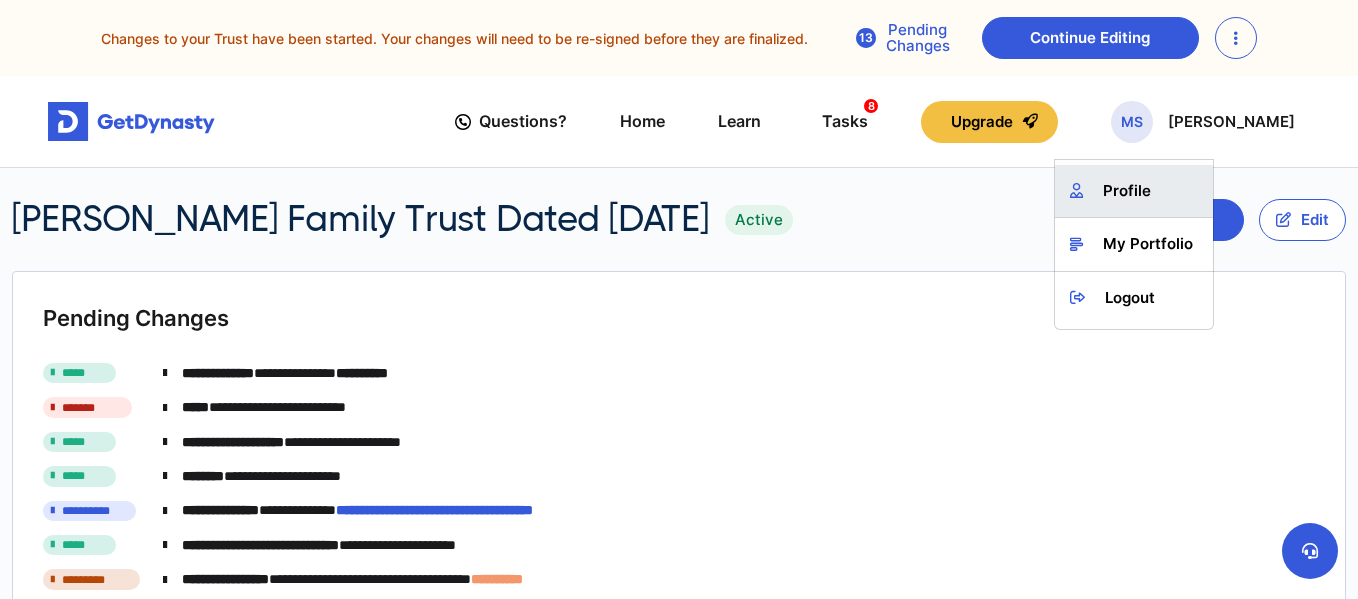 click on "Profile" at bounding box center [1134, 191] 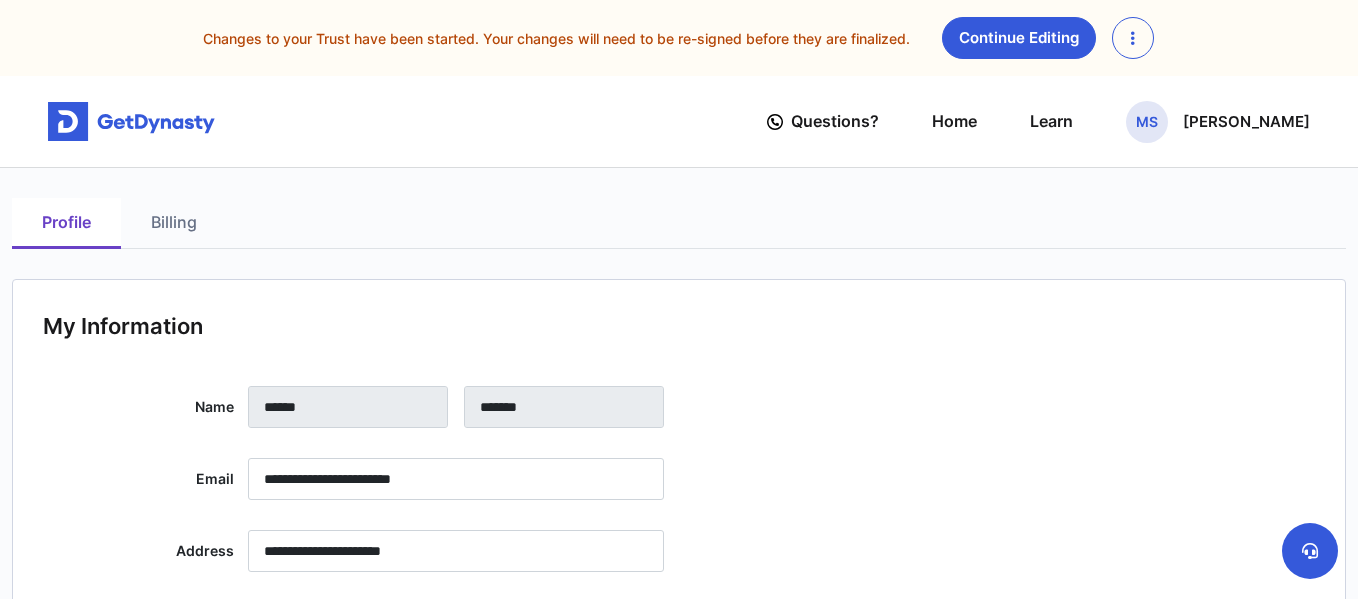 scroll, scrollTop: 0, scrollLeft: 0, axis: both 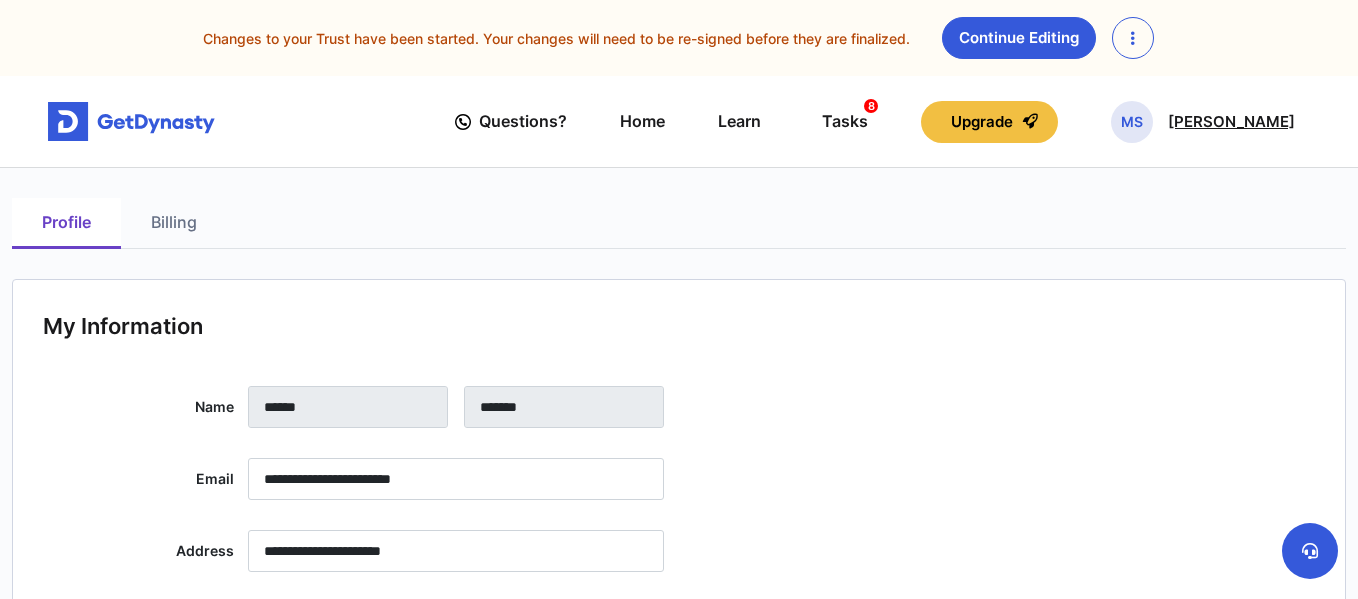 click on "MS" at bounding box center [1132, 122] 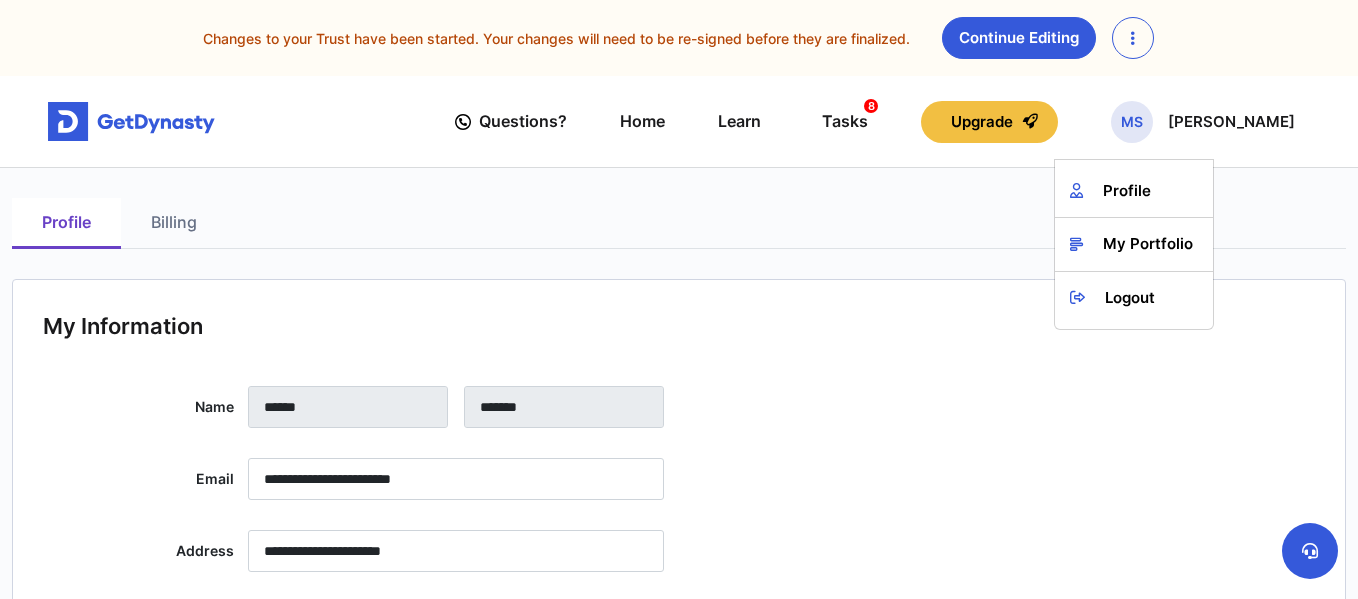 click at bounding box center (1133, 38) 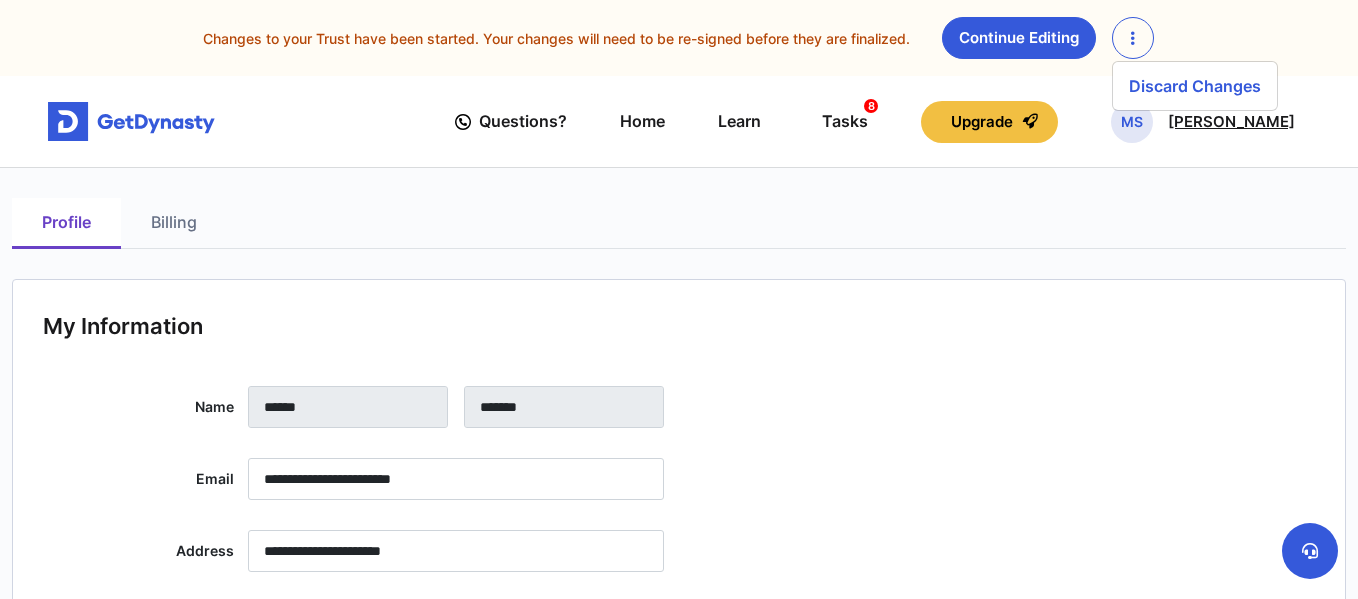 click on "[PERSON_NAME]" at bounding box center (1231, 122) 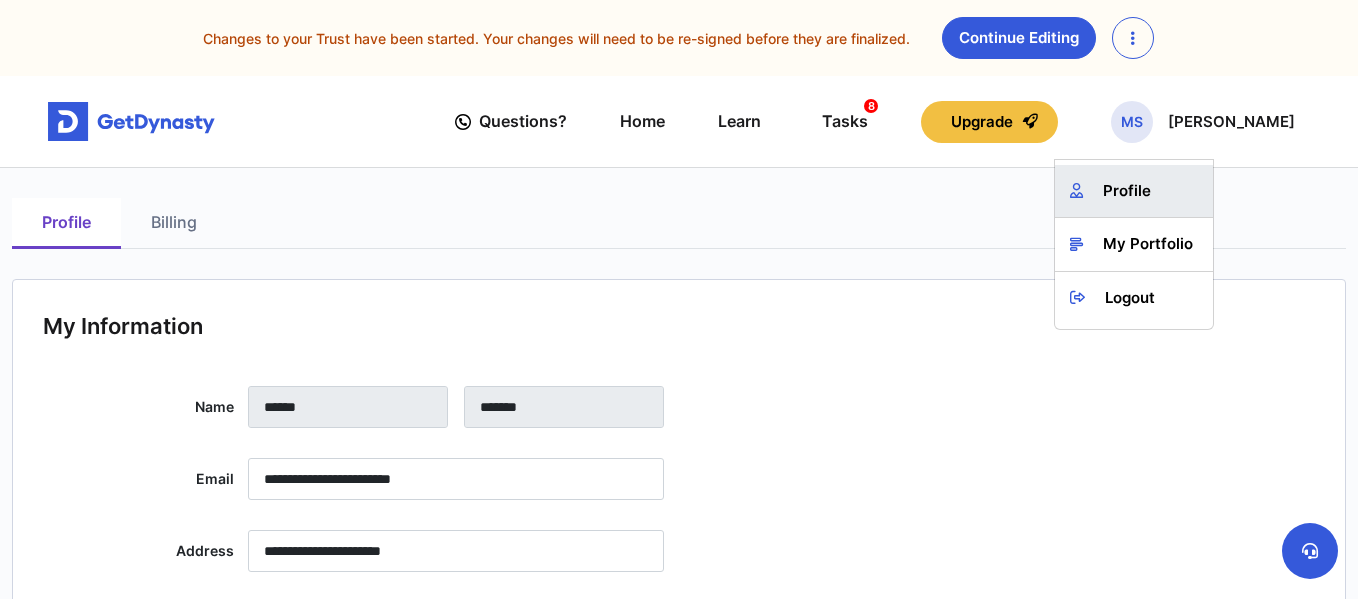 click on "Profile" at bounding box center (1134, 191) 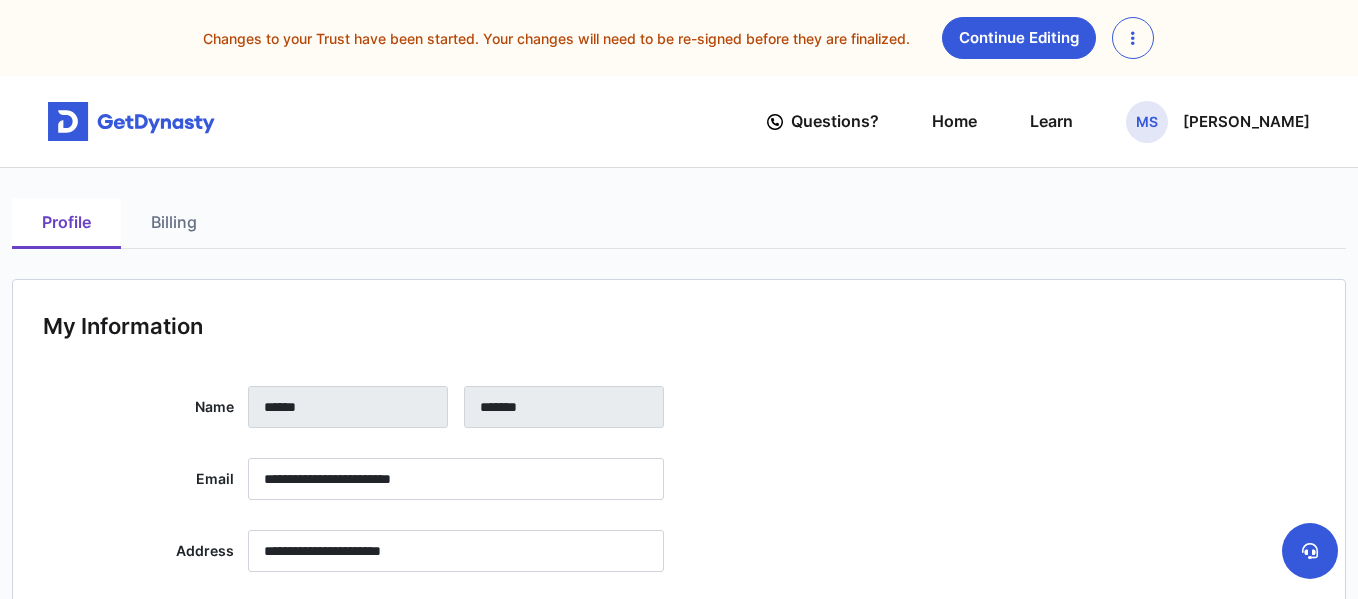 scroll, scrollTop: 0, scrollLeft: 0, axis: both 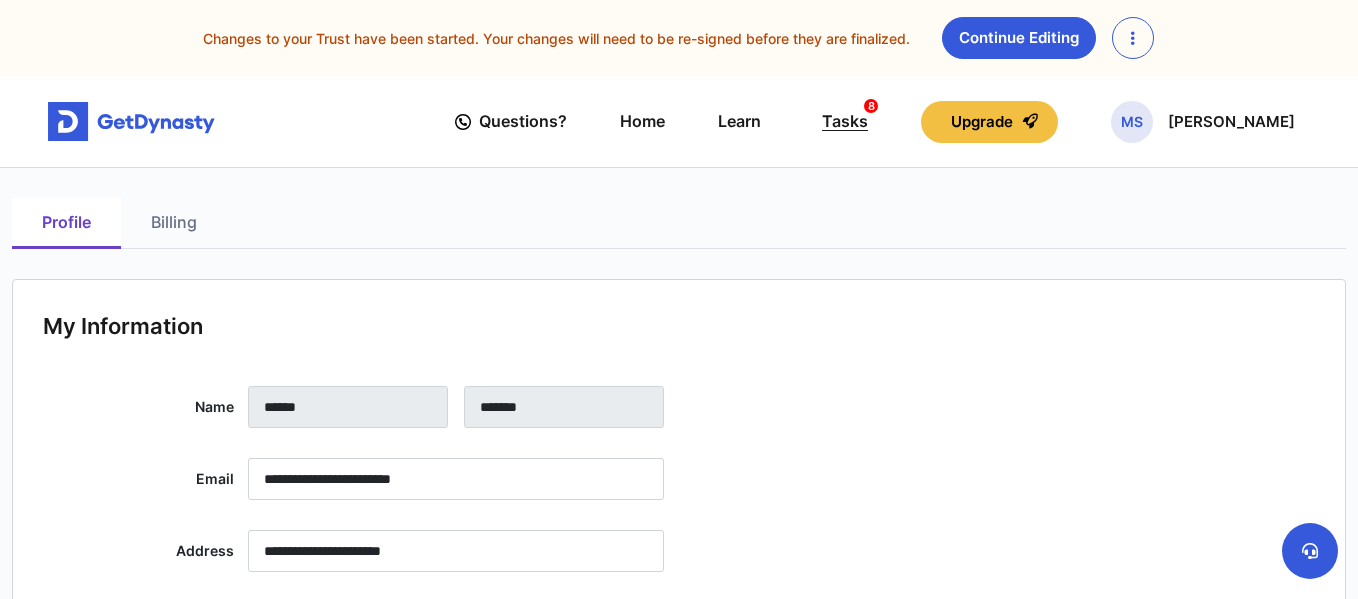 click on "Tasks 8" at bounding box center [845, 121] 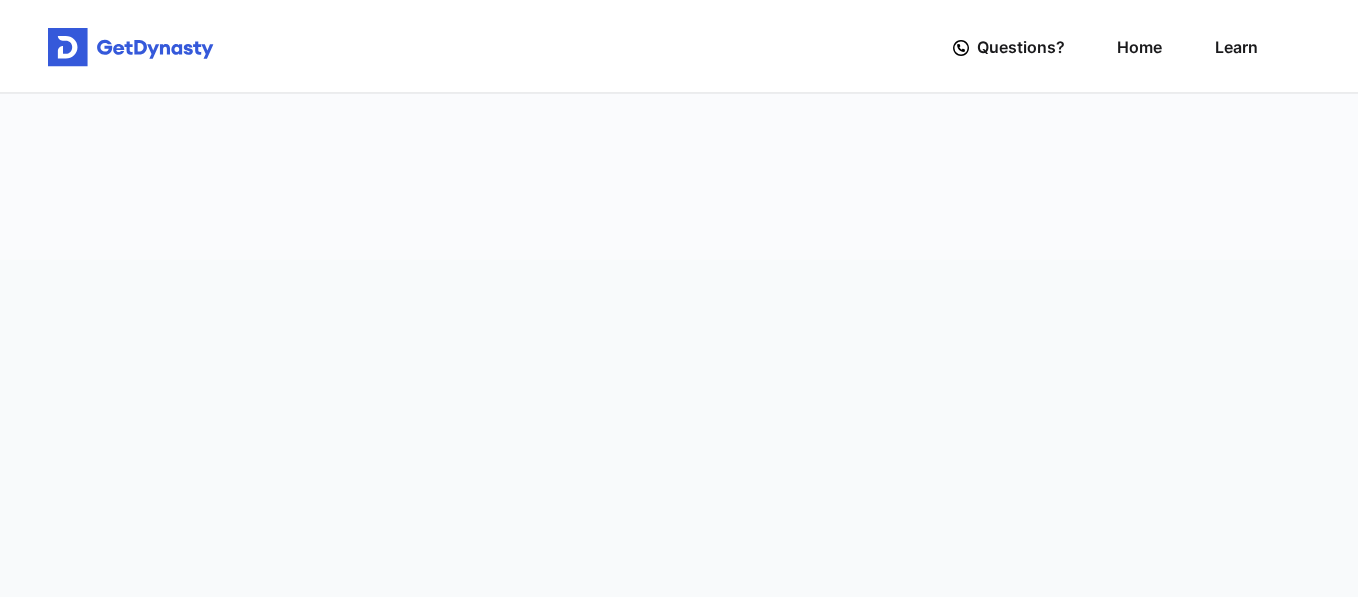 scroll, scrollTop: 0, scrollLeft: 0, axis: both 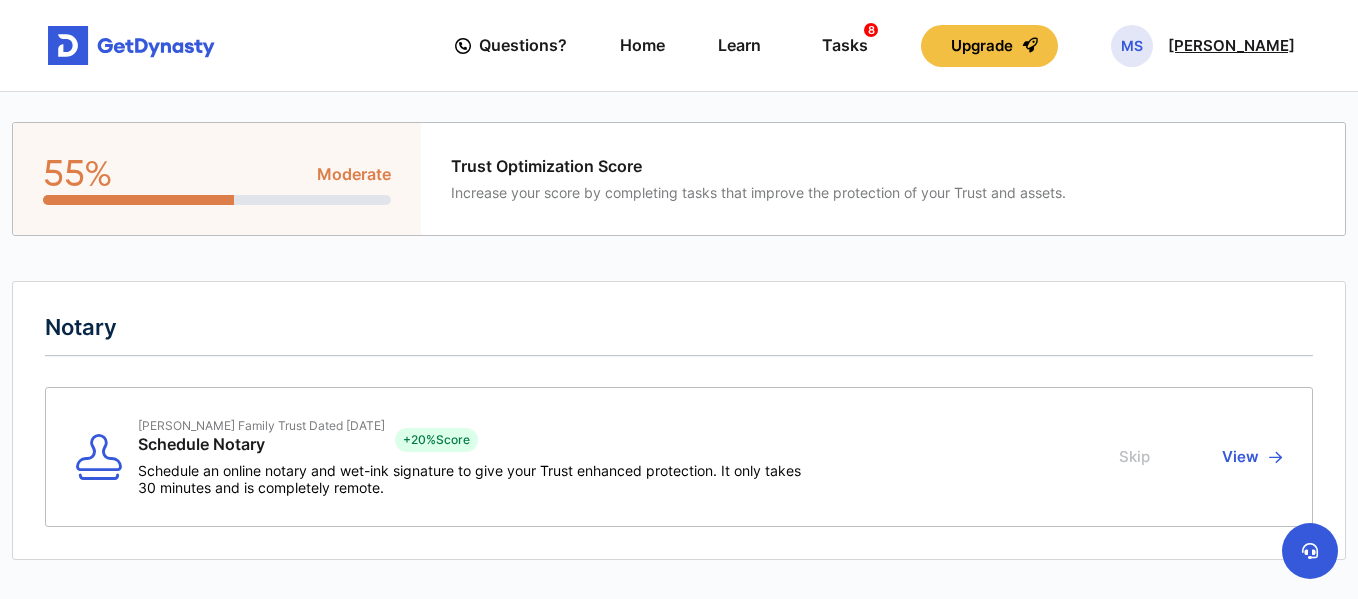 click on "[PERSON_NAME]" at bounding box center (1231, 46) 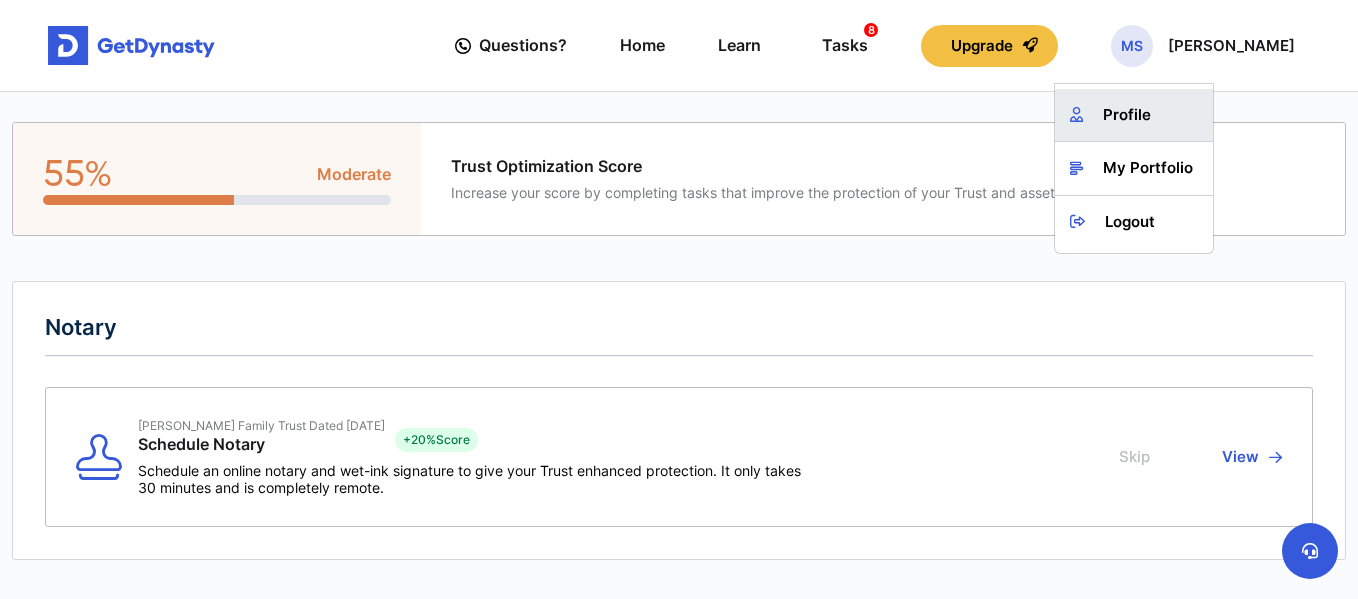 click on "Profile" at bounding box center (1134, 115) 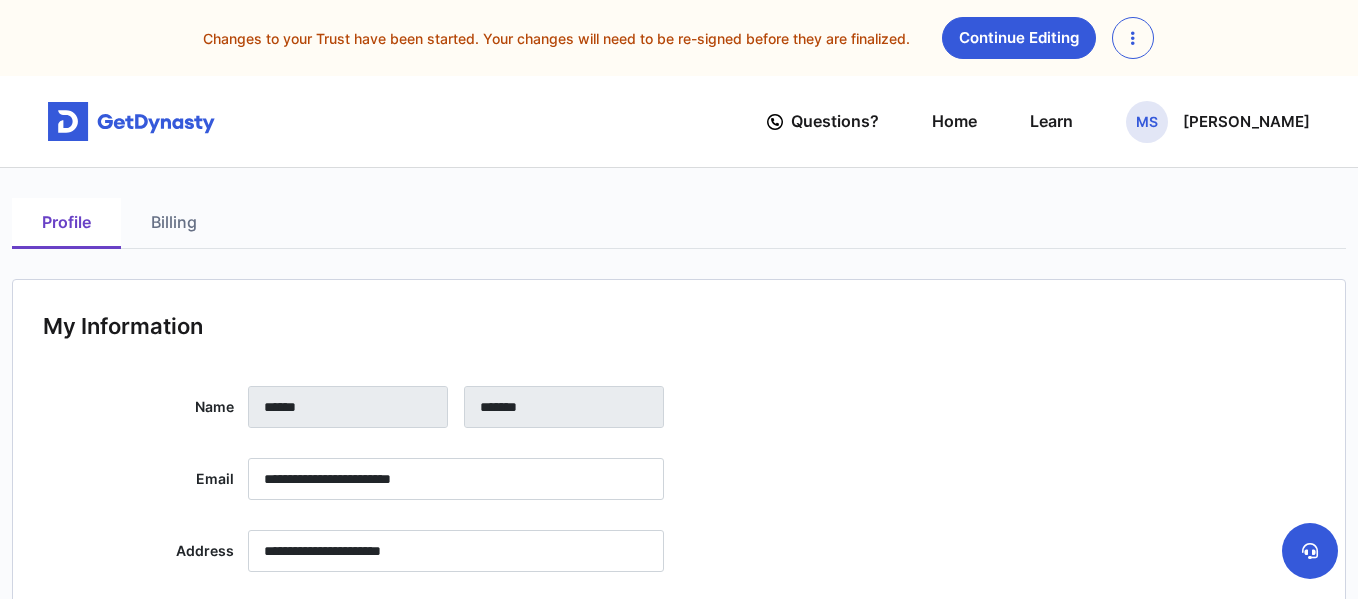 scroll, scrollTop: 0, scrollLeft: 0, axis: both 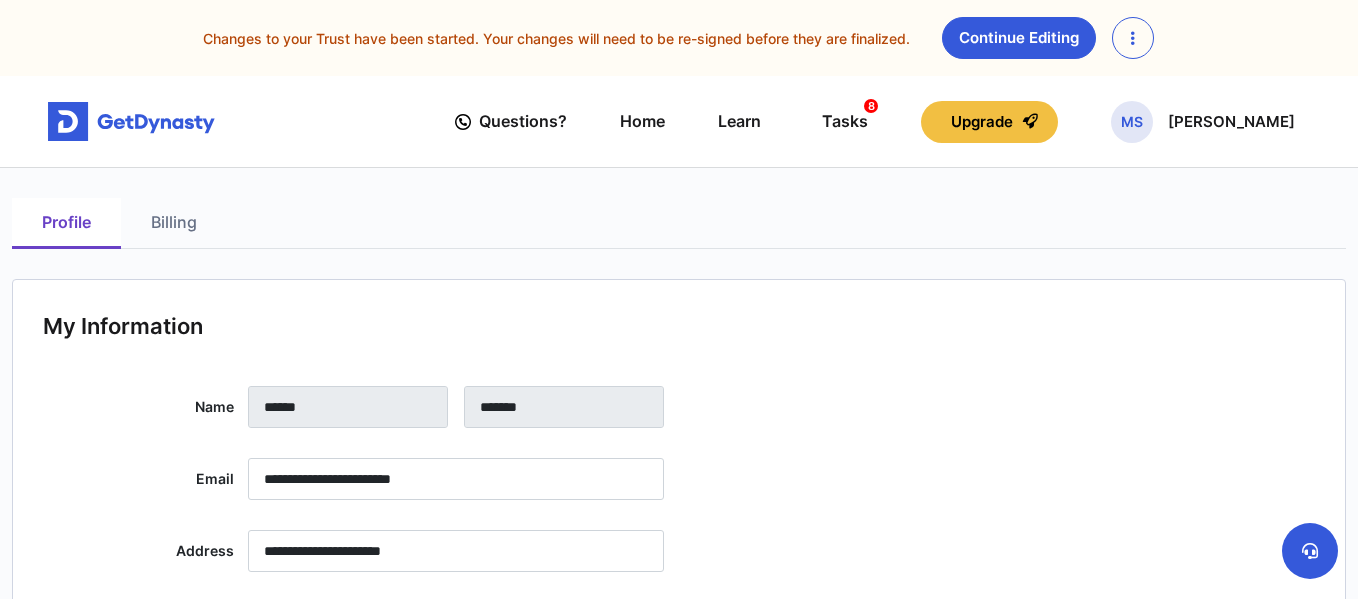 click on "Billing" at bounding box center [174, 223] 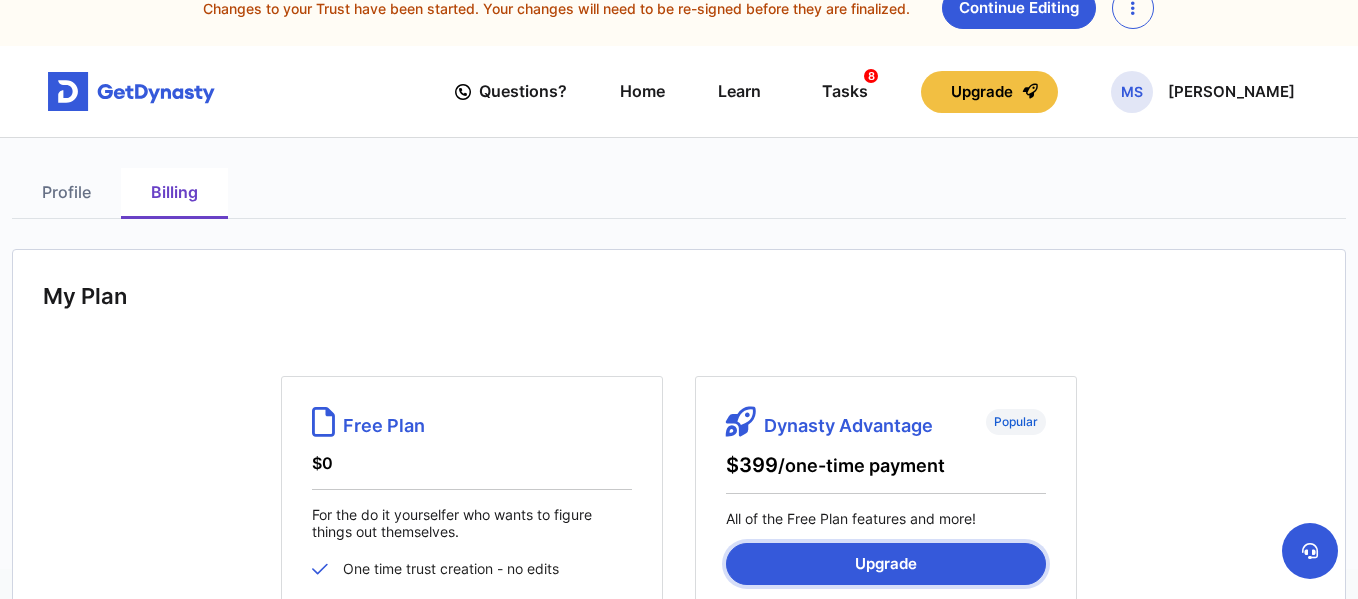 scroll, scrollTop: 29, scrollLeft: 0, axis: vertical 